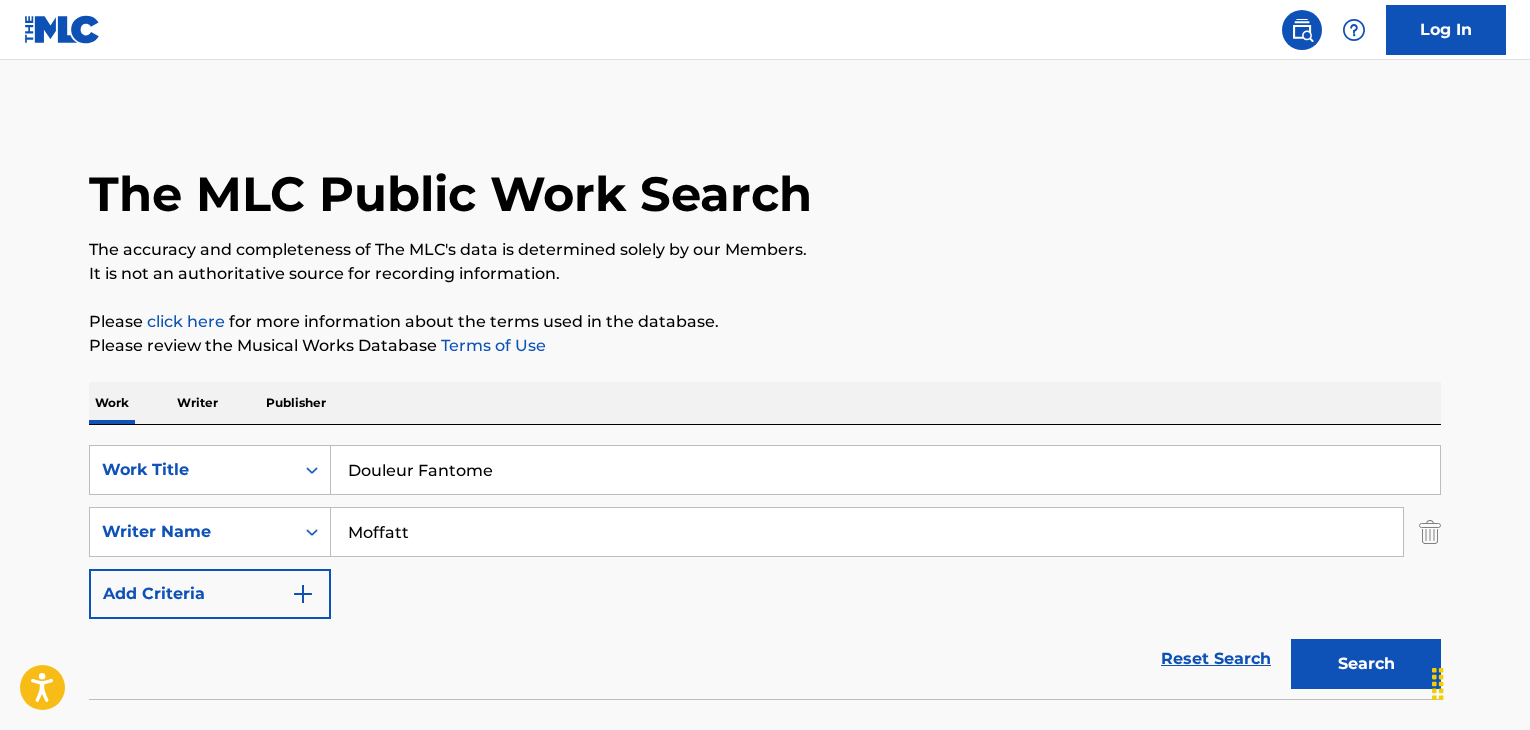scroll, scrollTop: 103, scrollLeft: 0, axis: vertical 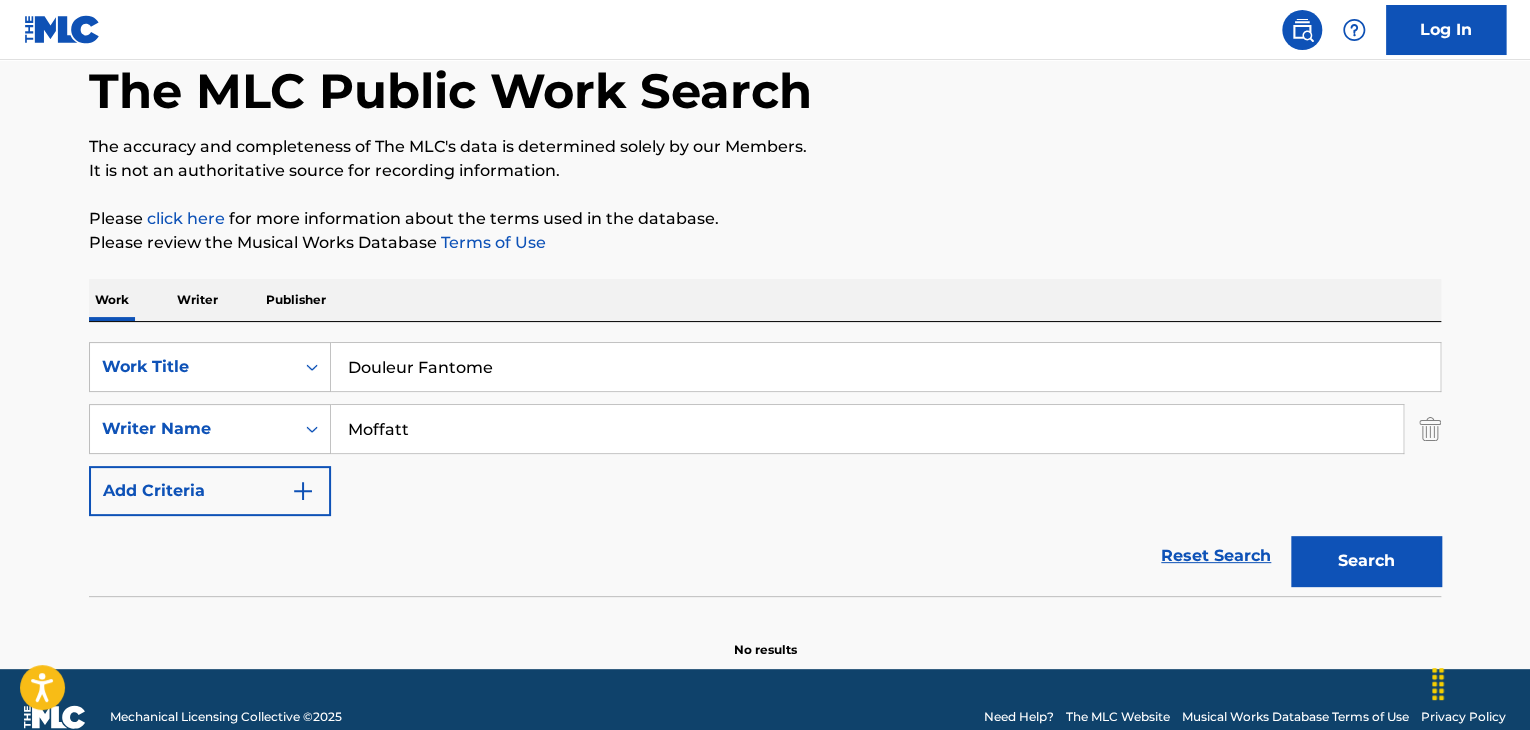 click on "Douleur Fantome" at bounding box center [885, 367] 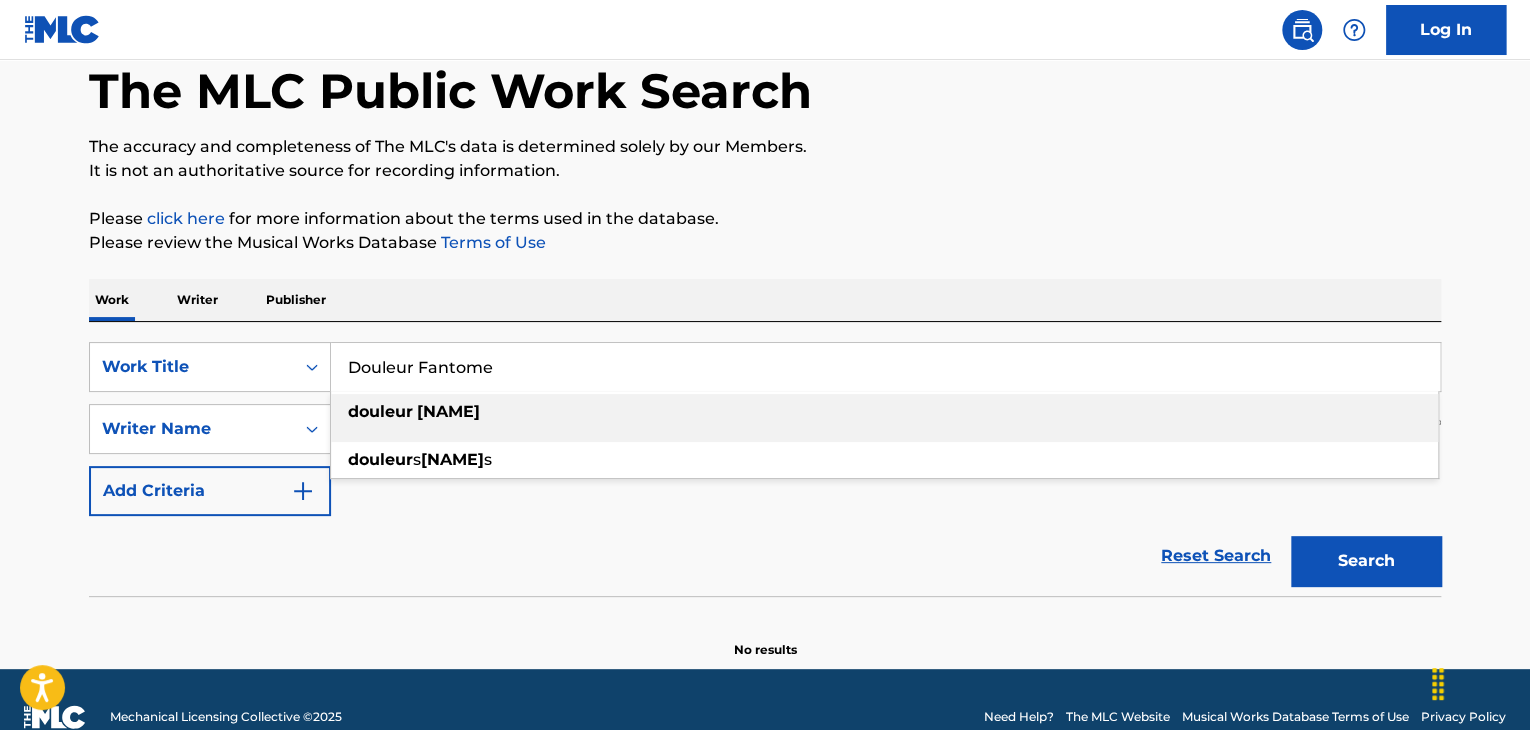 click on "Douleur Fantome" at bounding box center (885, 367) 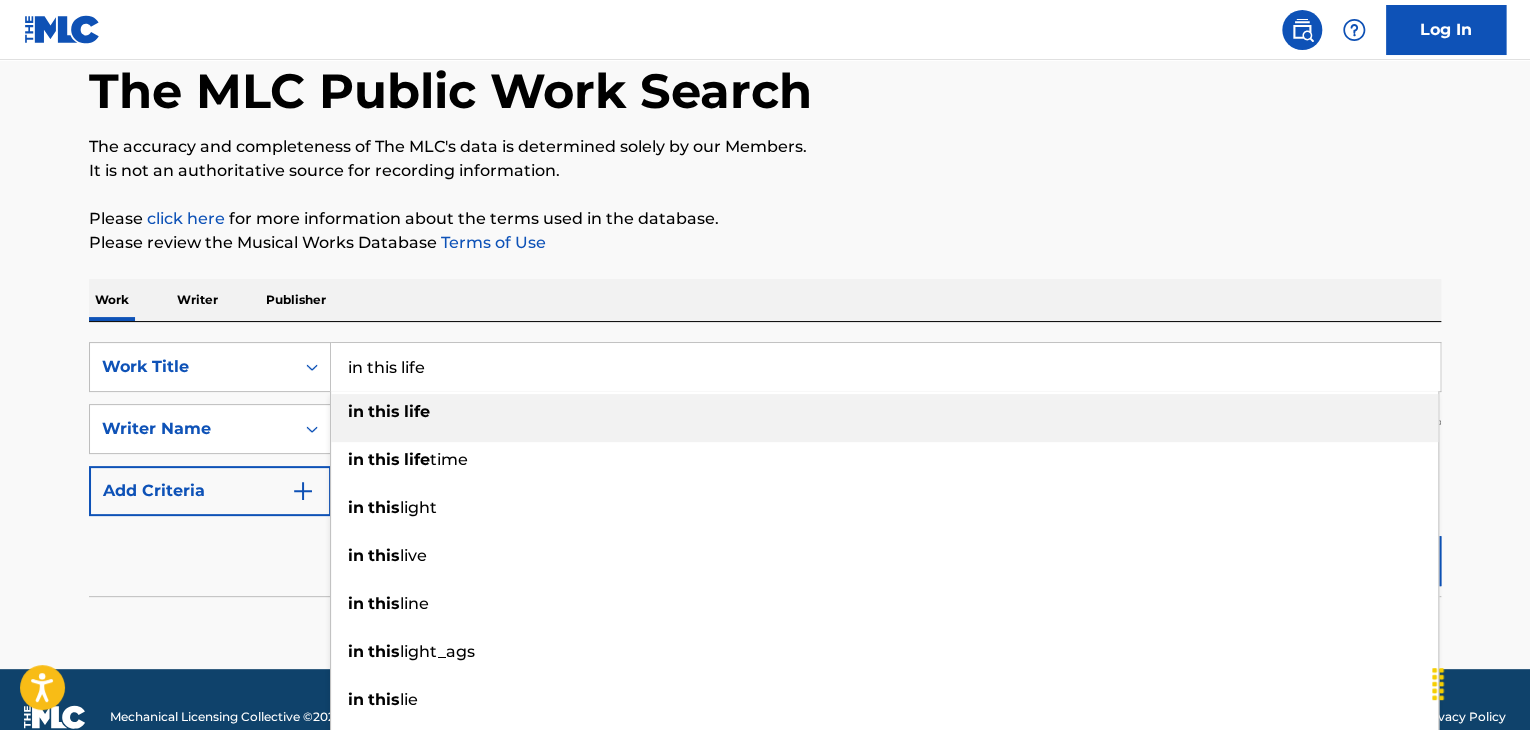 type on "in this life" 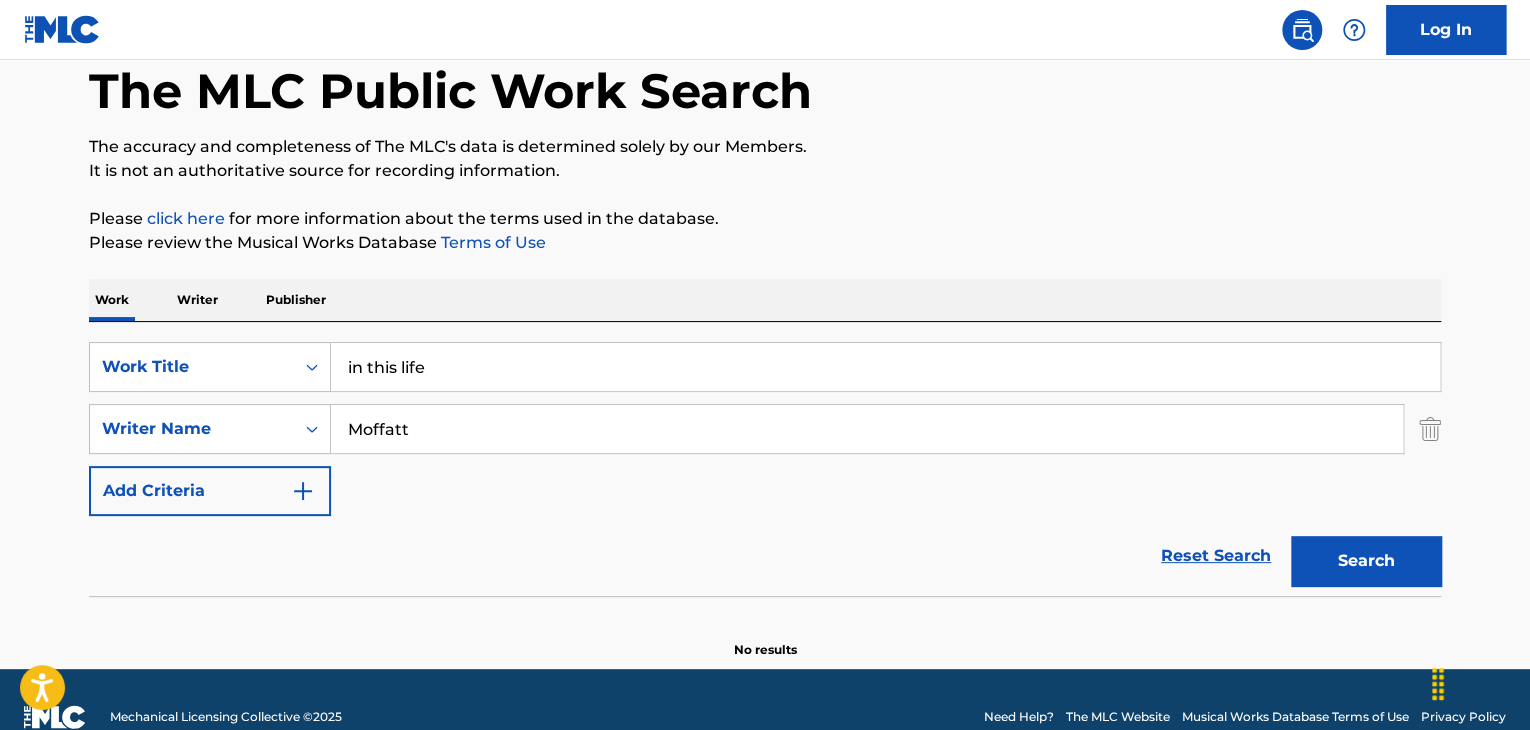 paste on "Elands" 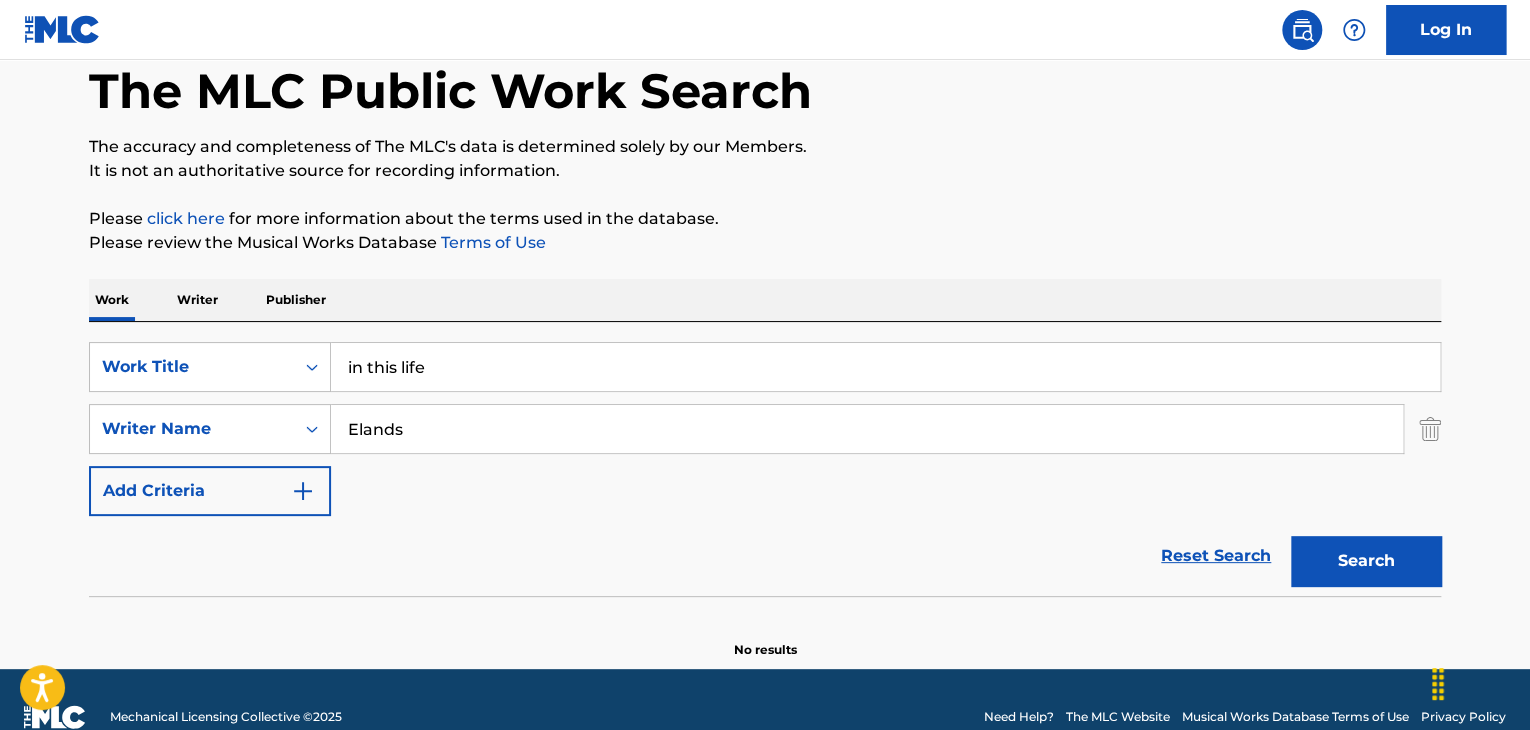 click on "Search" at bounding box center [1366, 561] 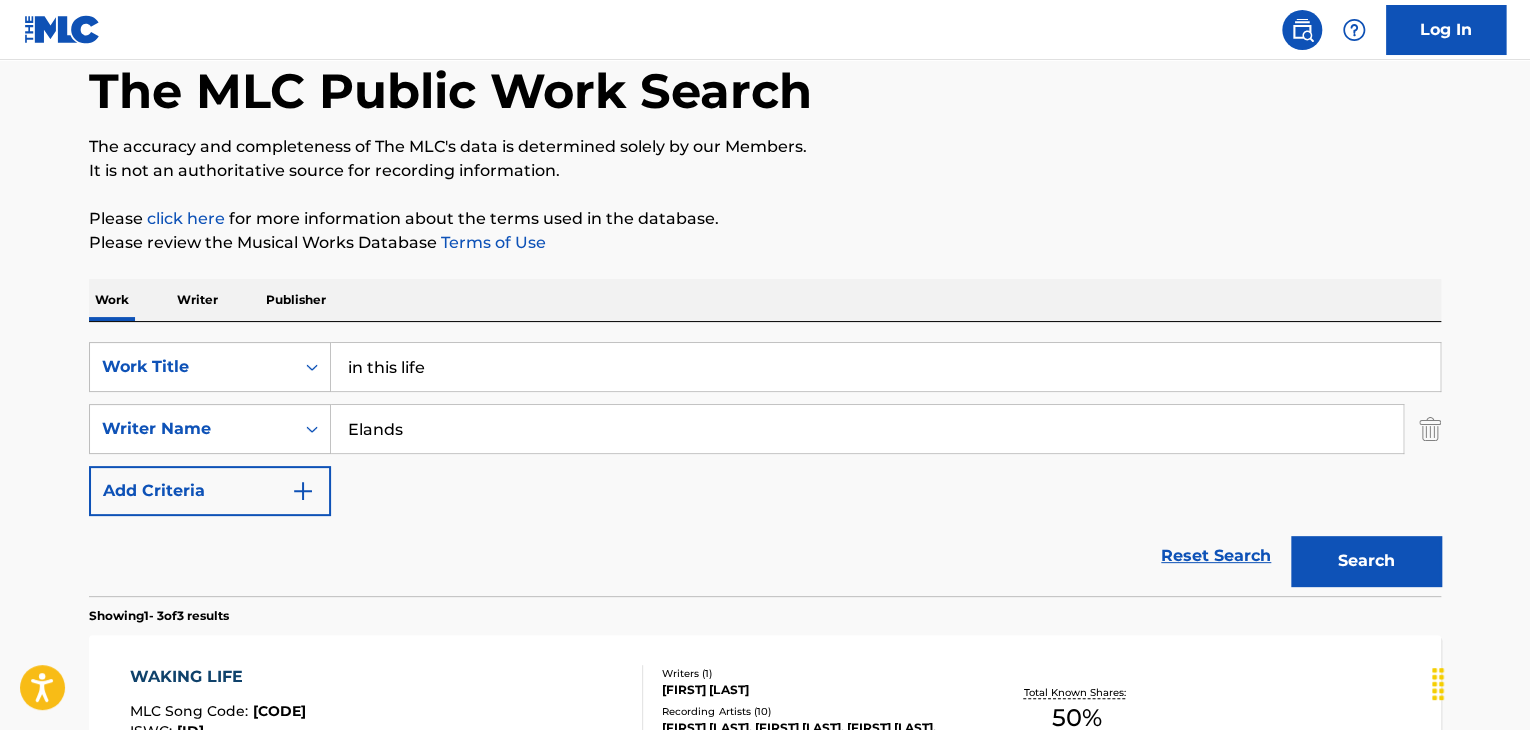 click on "Elands" at bounding box center (867, 429) 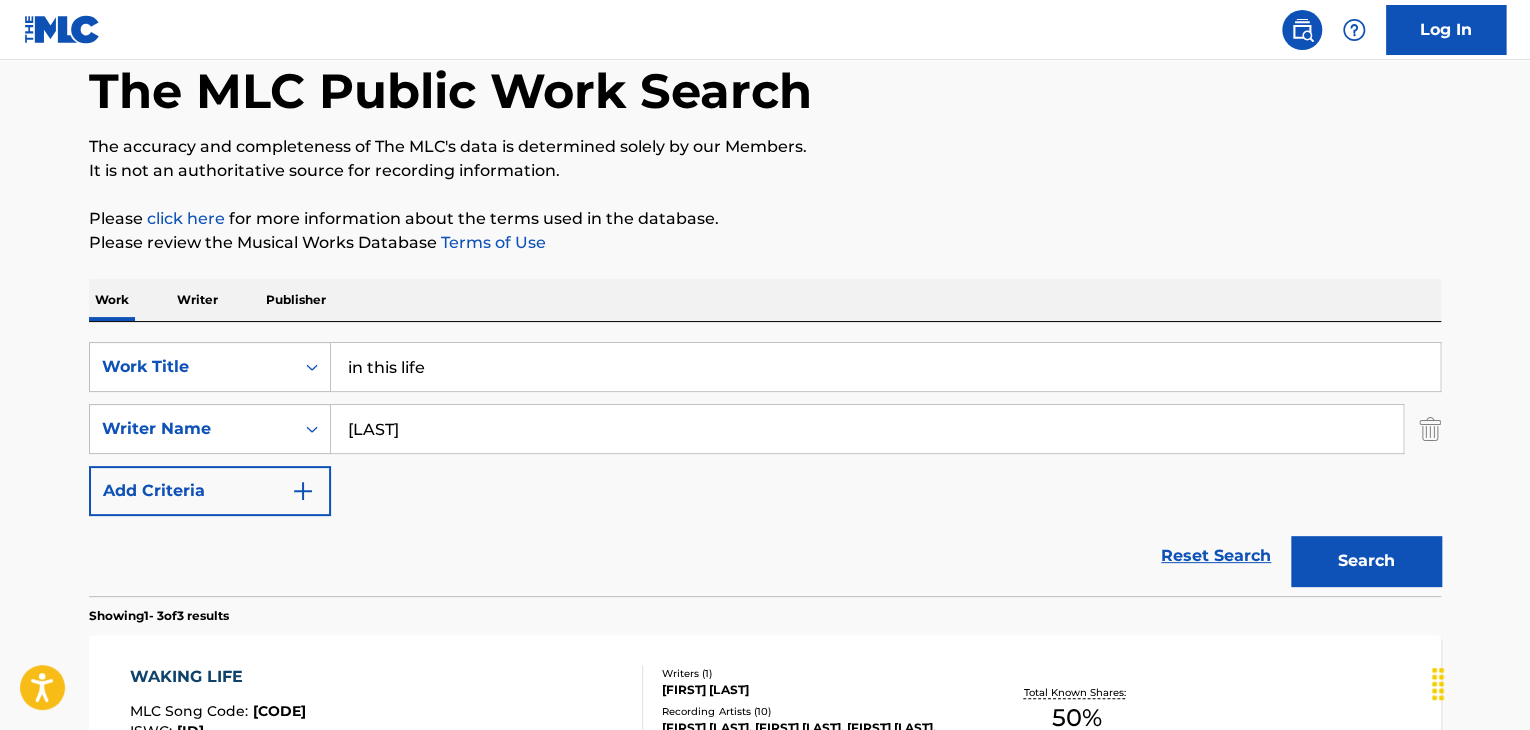 type on "[LAST]" 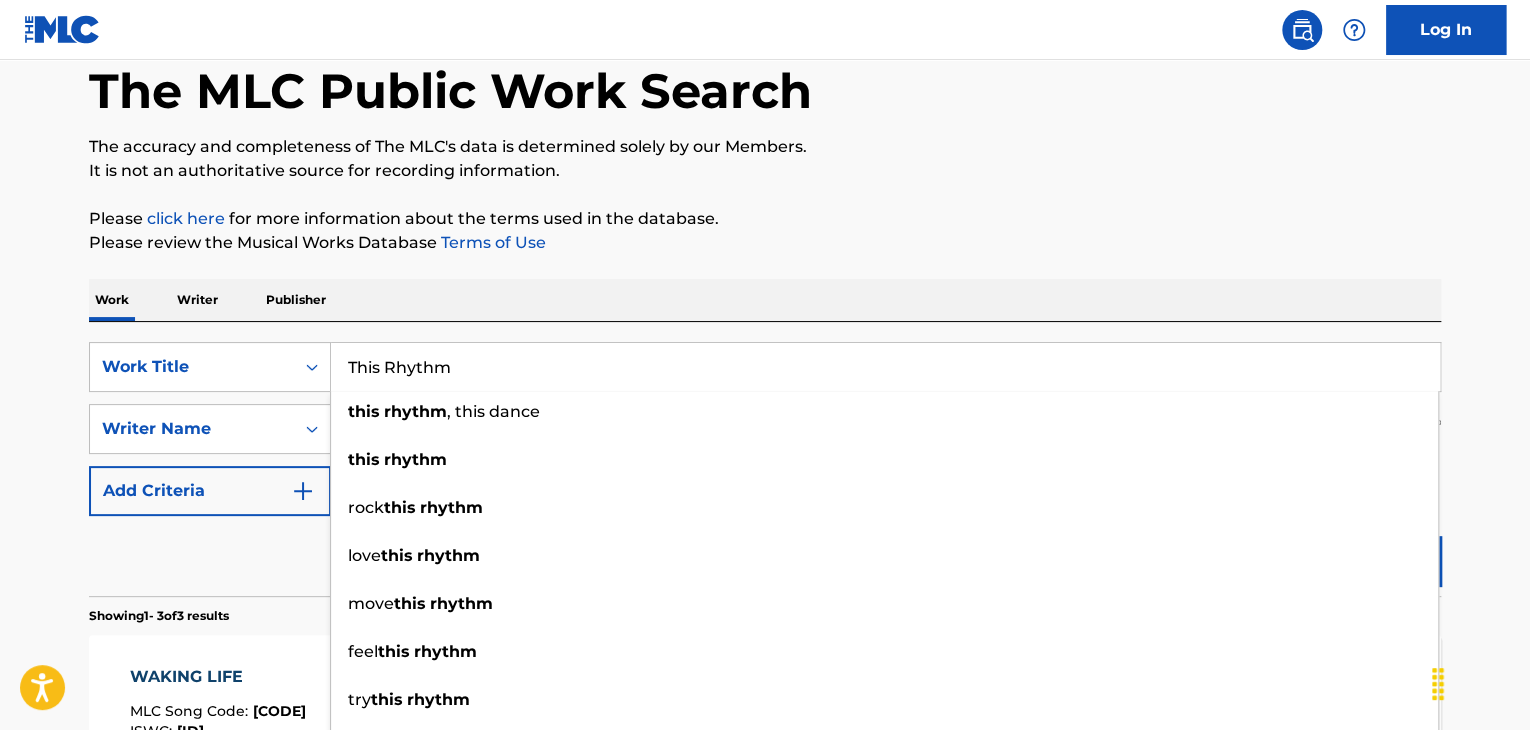 click on "Reset Search Search" at bounding box center [765, 556] 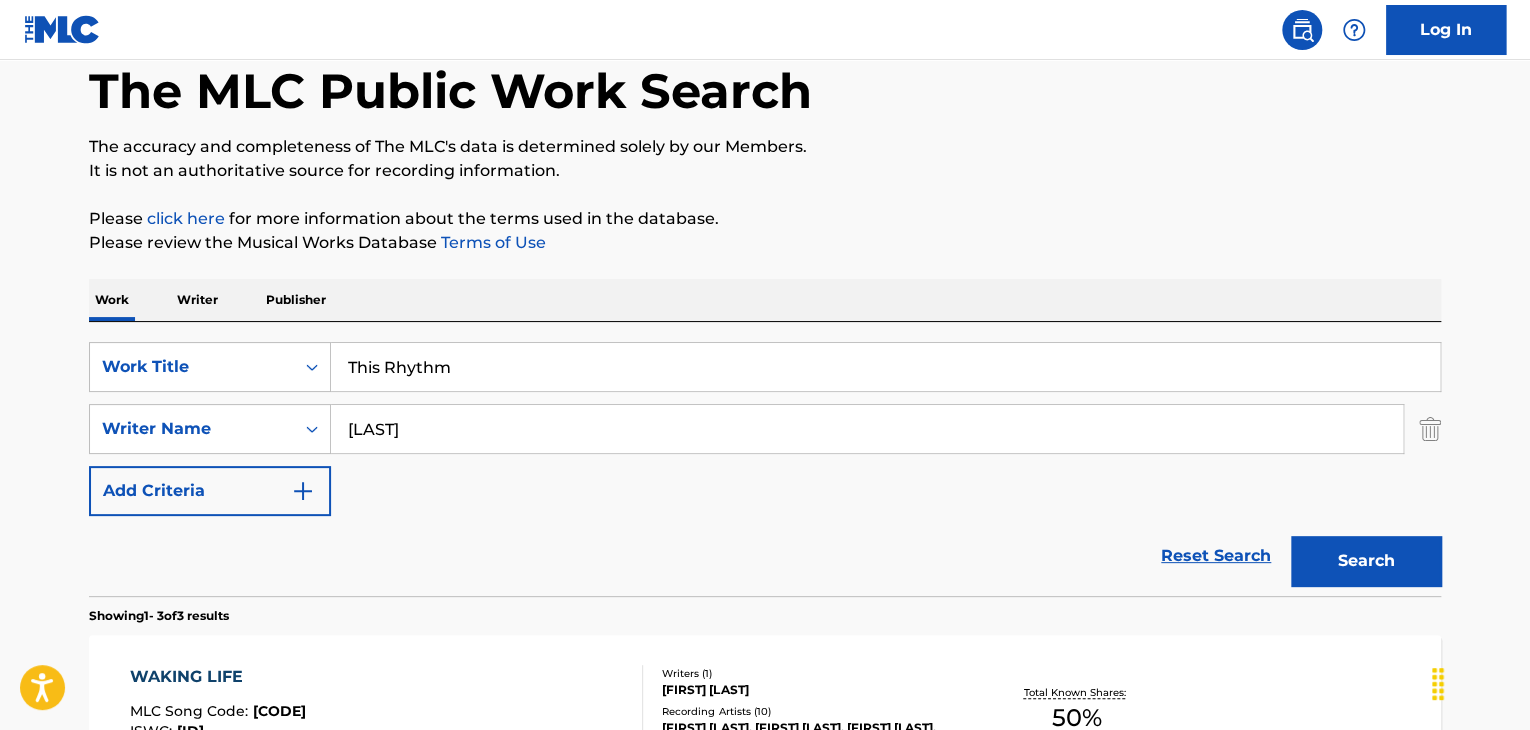 click on "Search" at bounding box center (1366, 561) 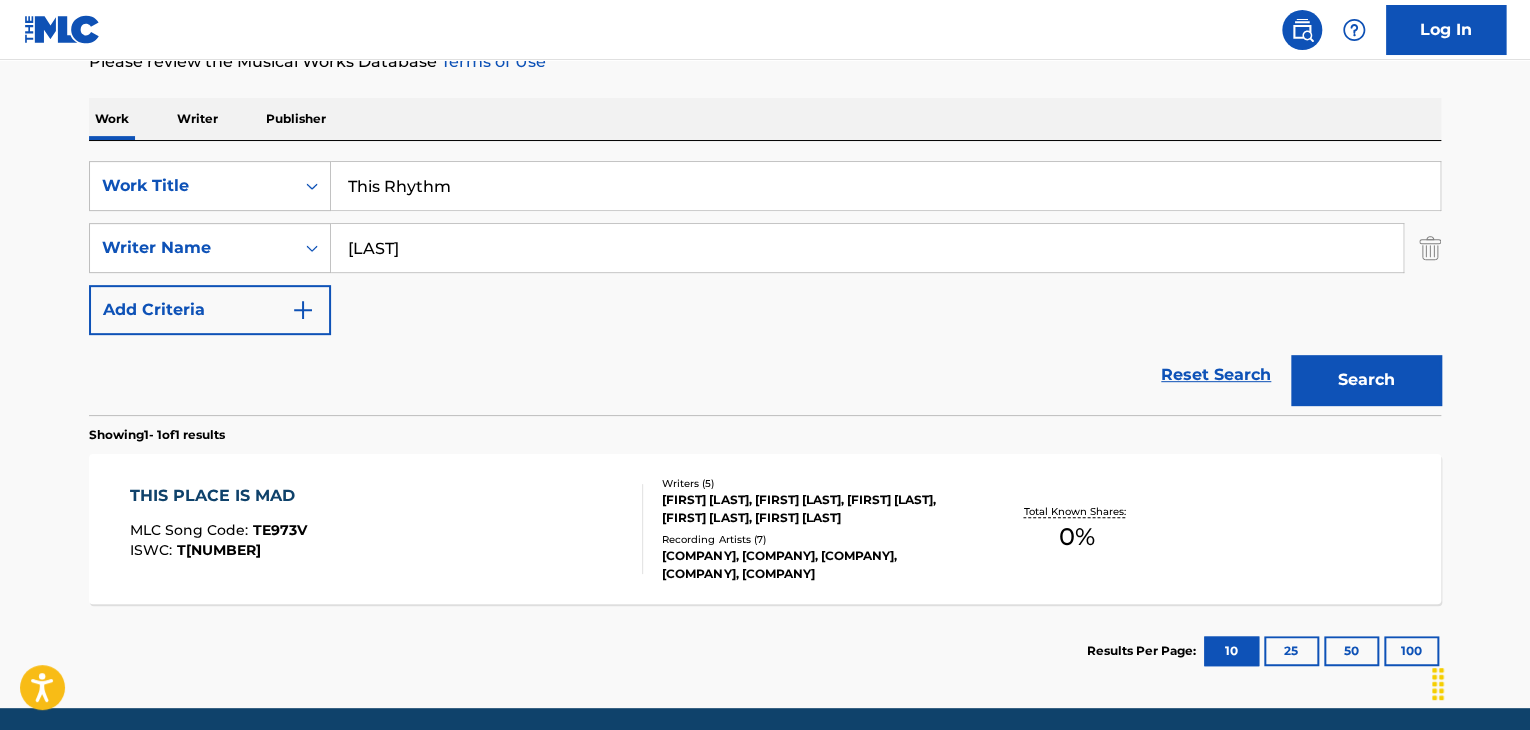 scroll, scrollTop: 303, scrollLeft: 0, axis: vertical 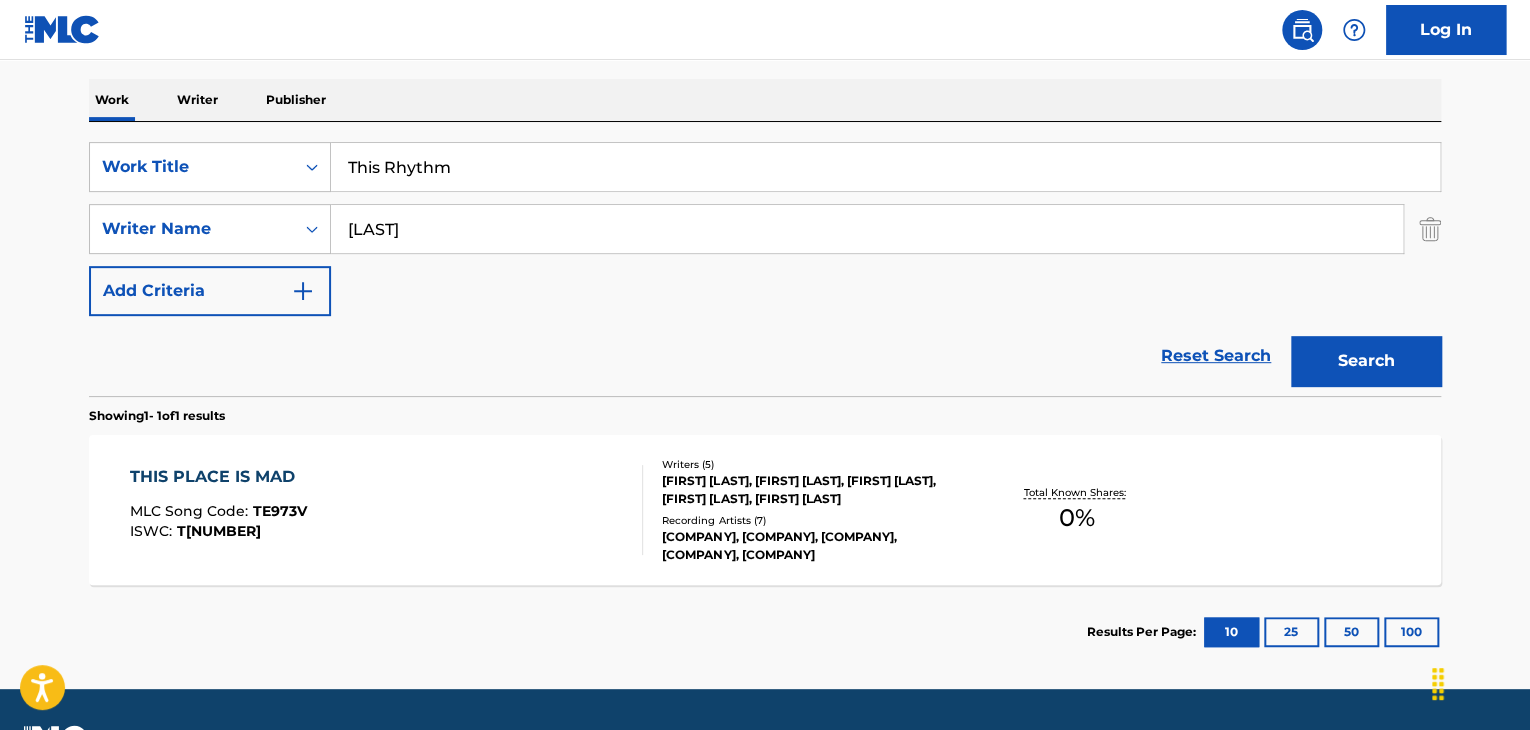 click on "This Rhythm" at bounding box center (885, 167) 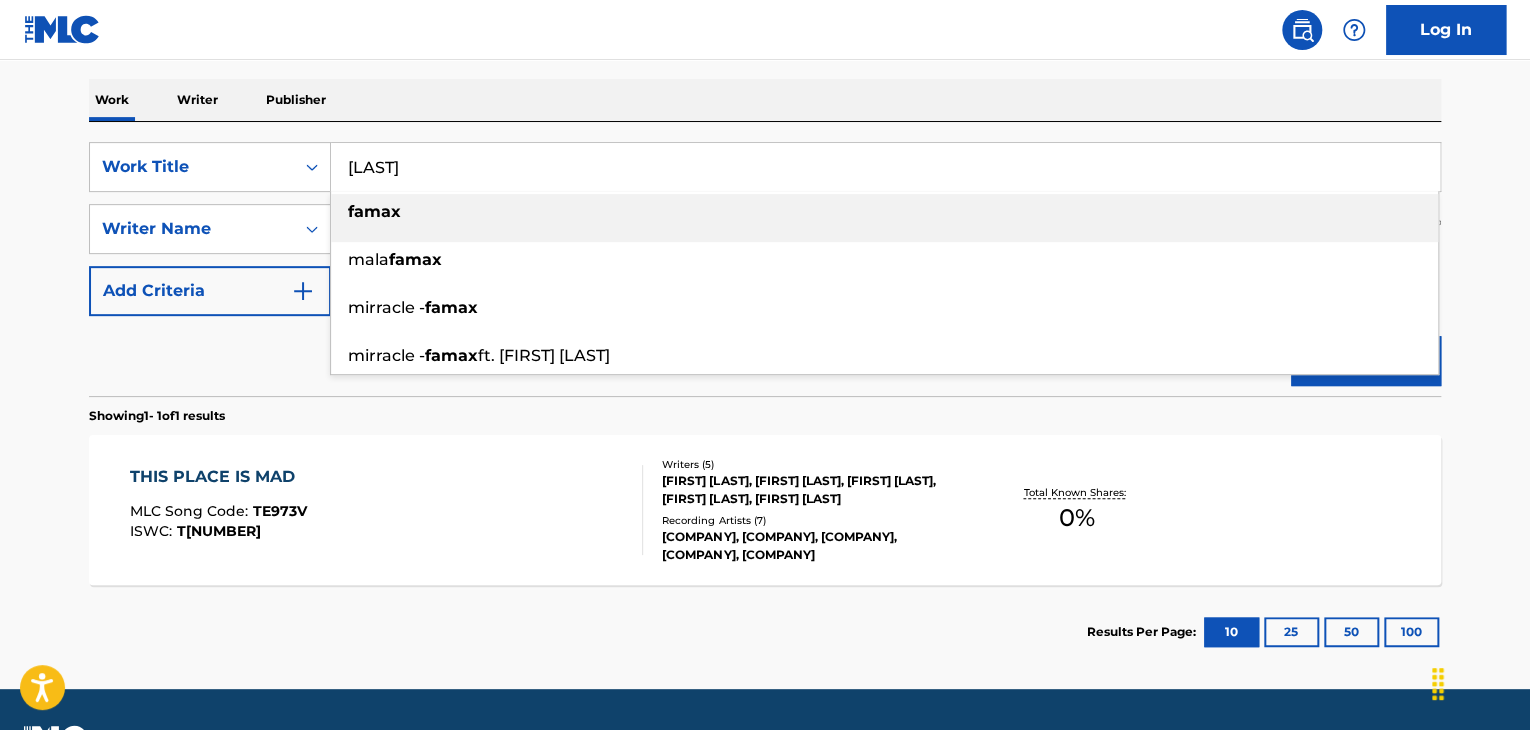 type on "[LAST]" 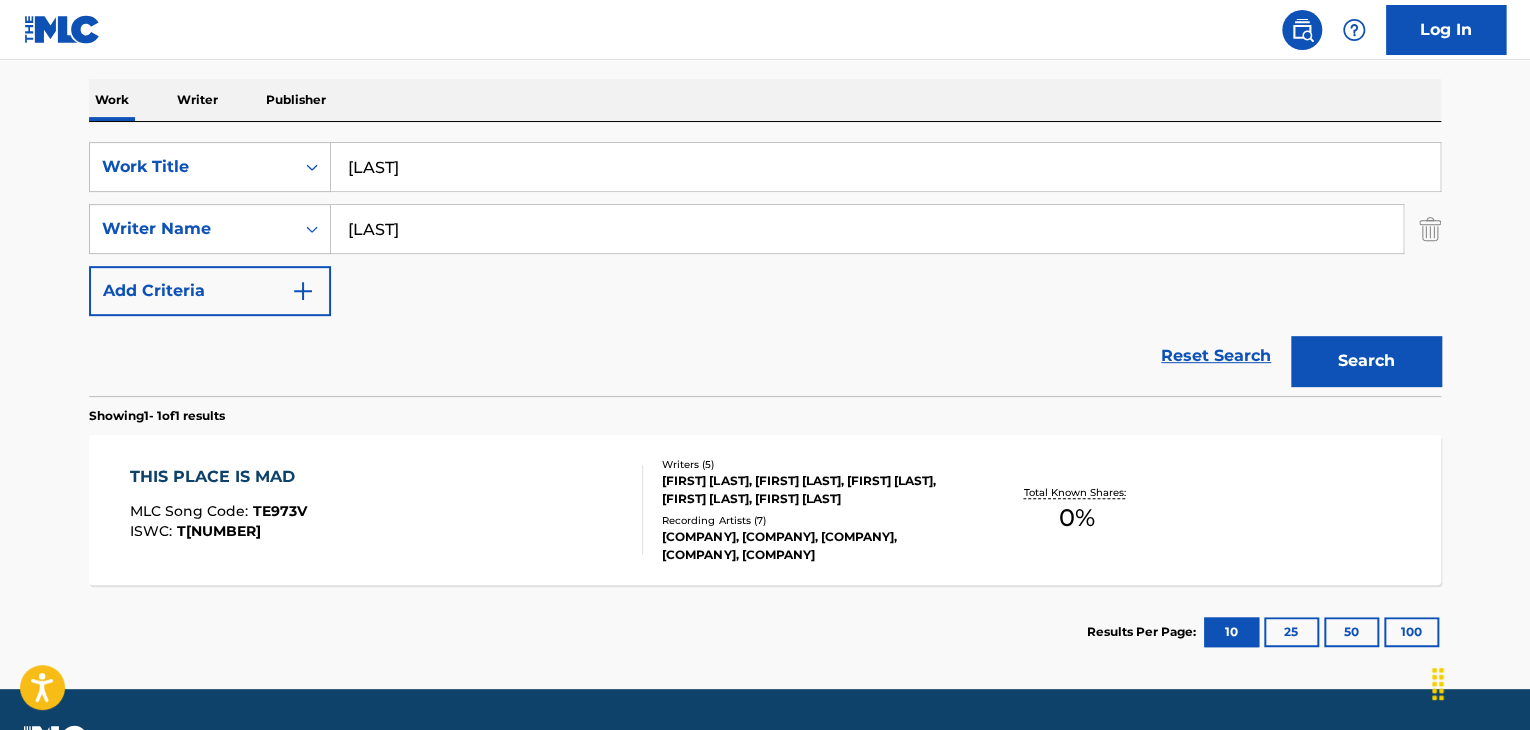 click on "[LAST]" at bounding box center [867, 229] 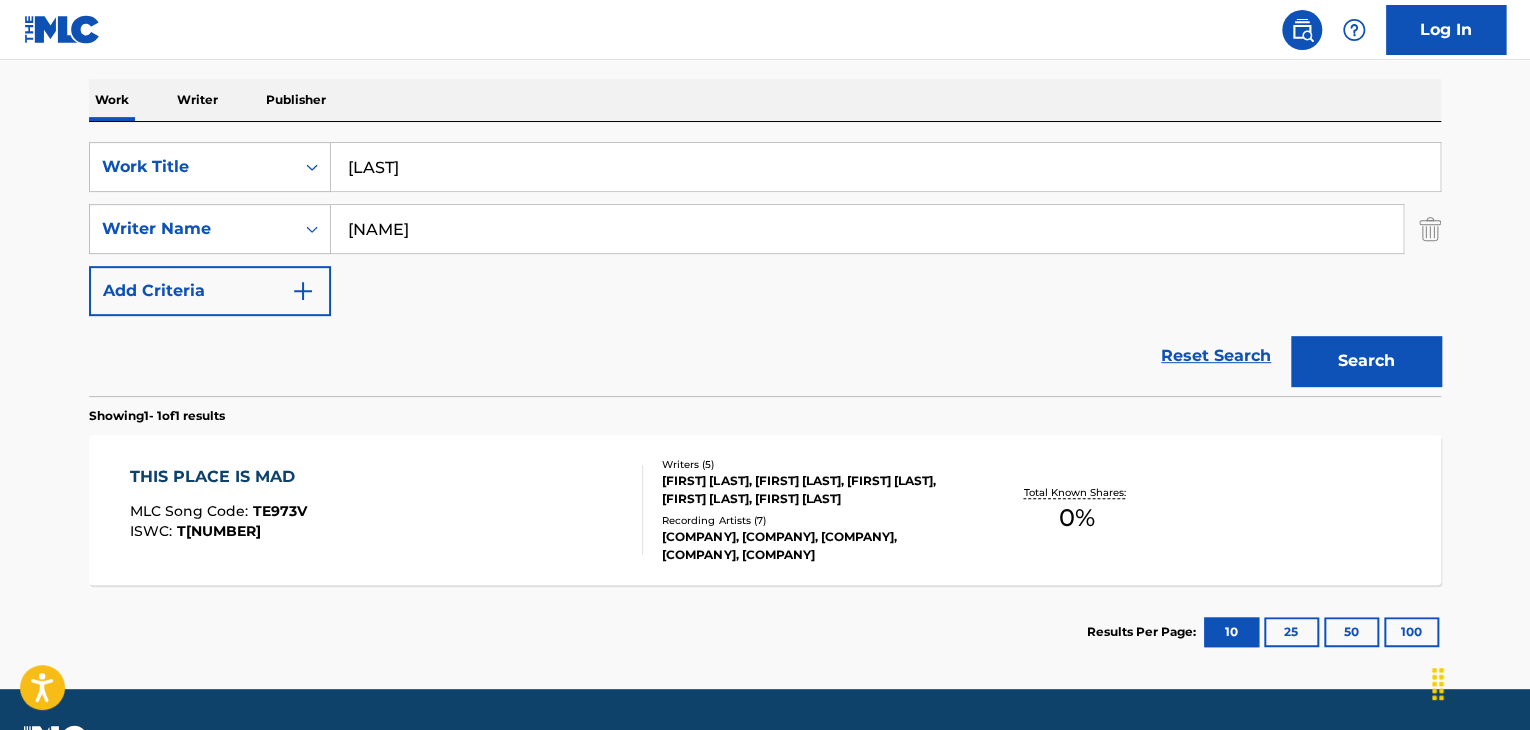 type on "[NAME]" 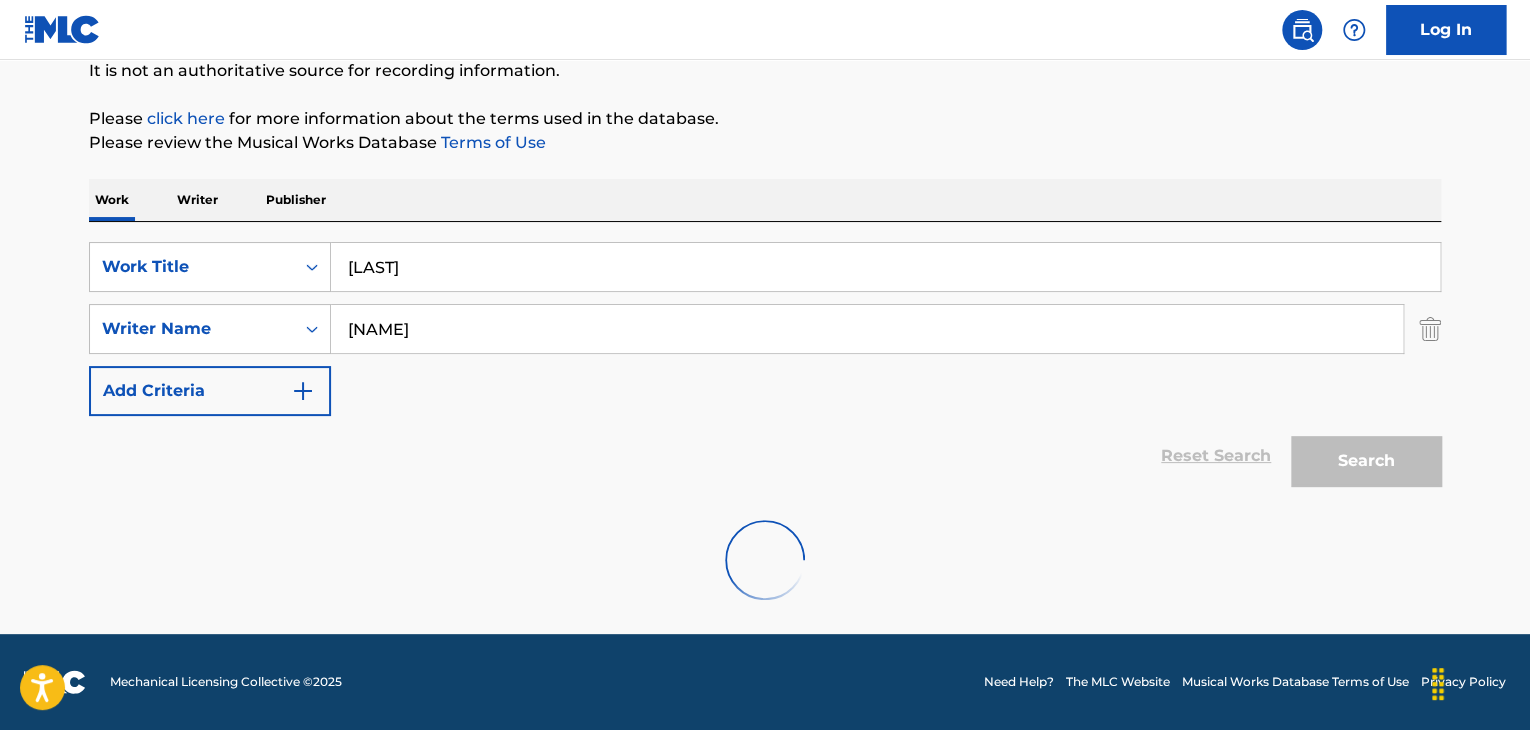scroll, scrollTop: 303, scrollLeft: 0, axis: vertical 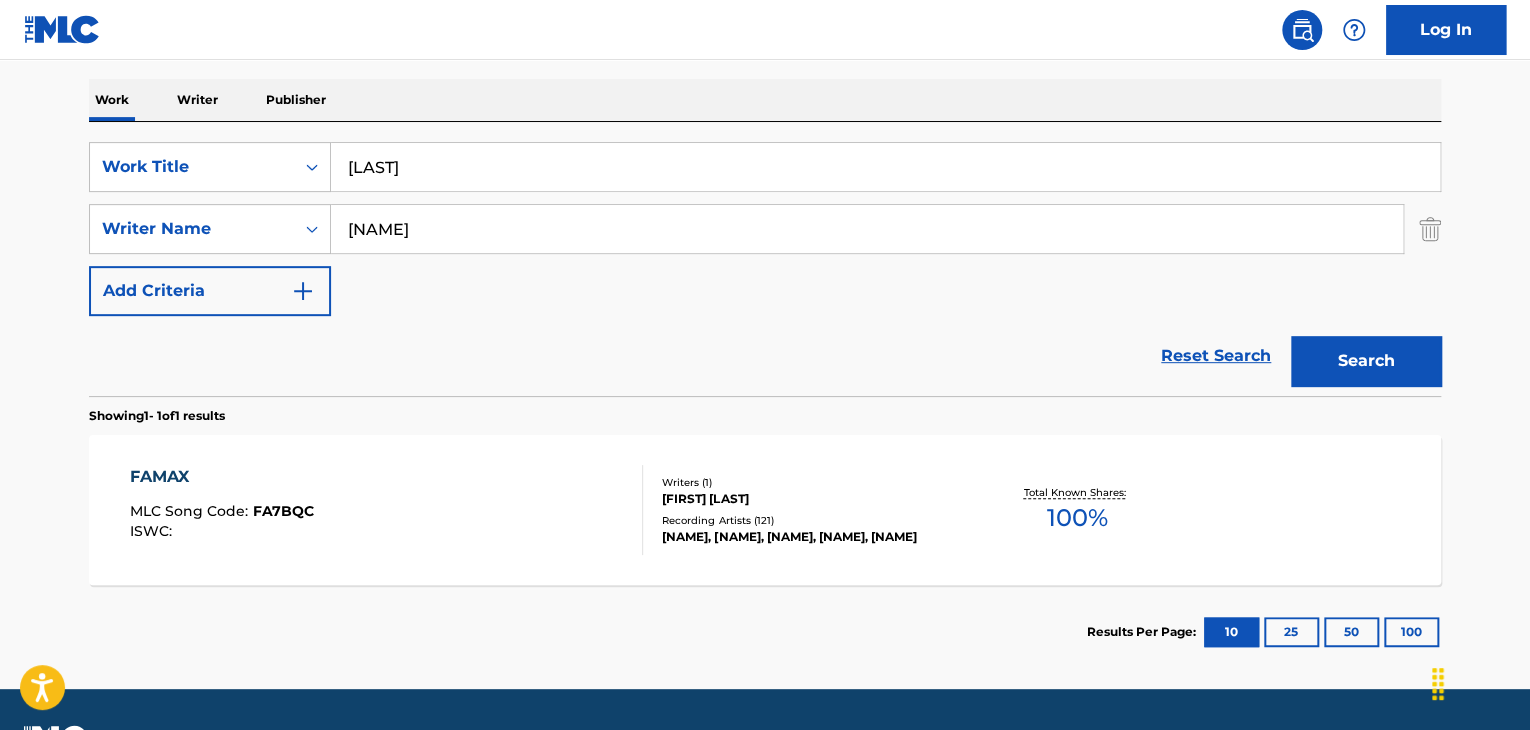 click on "FAMAX" at bounding box center (222, 477) 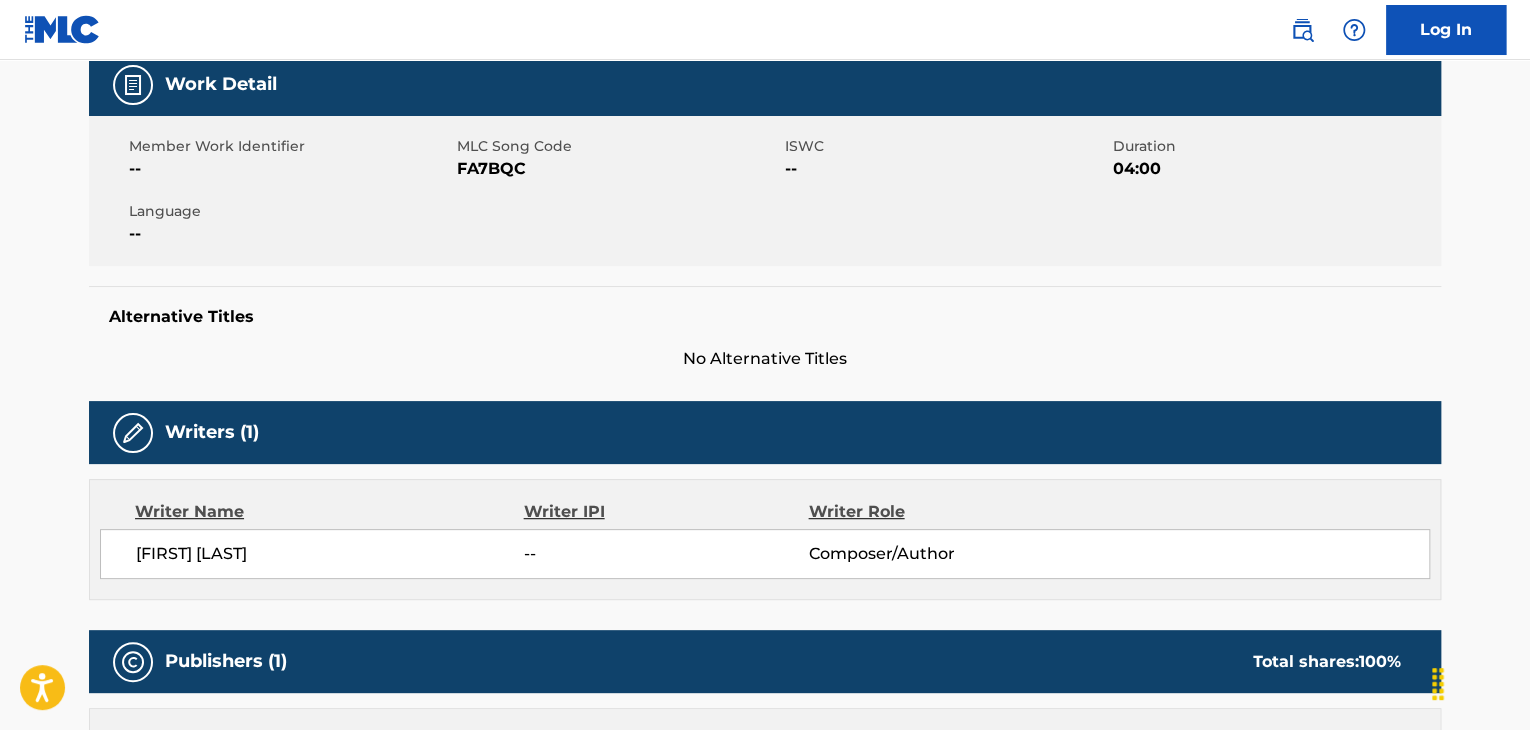 scroll, scrollTop: 0, scrollLeft: 0, axis: both 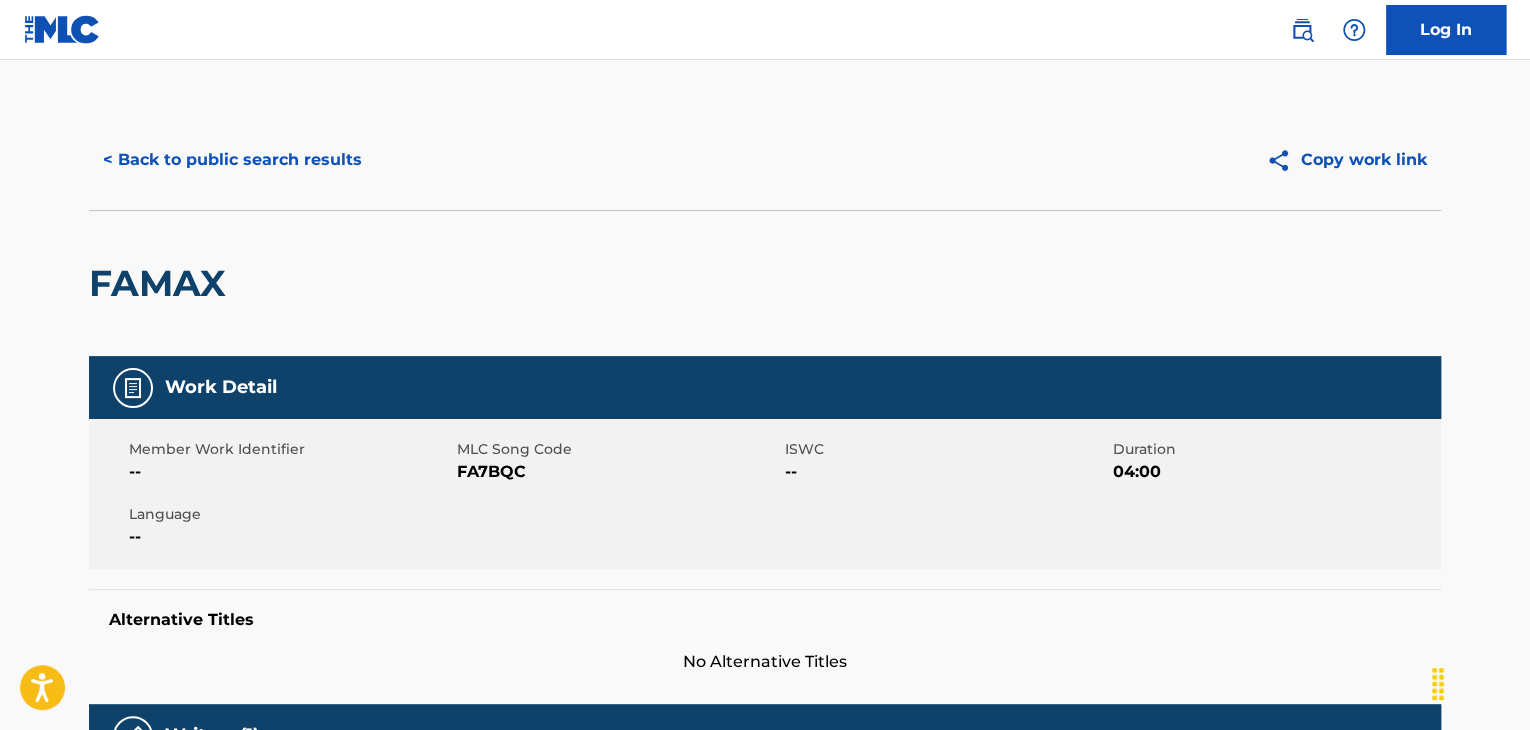 click on "FA7BQC" at bounding box center [618, 472] 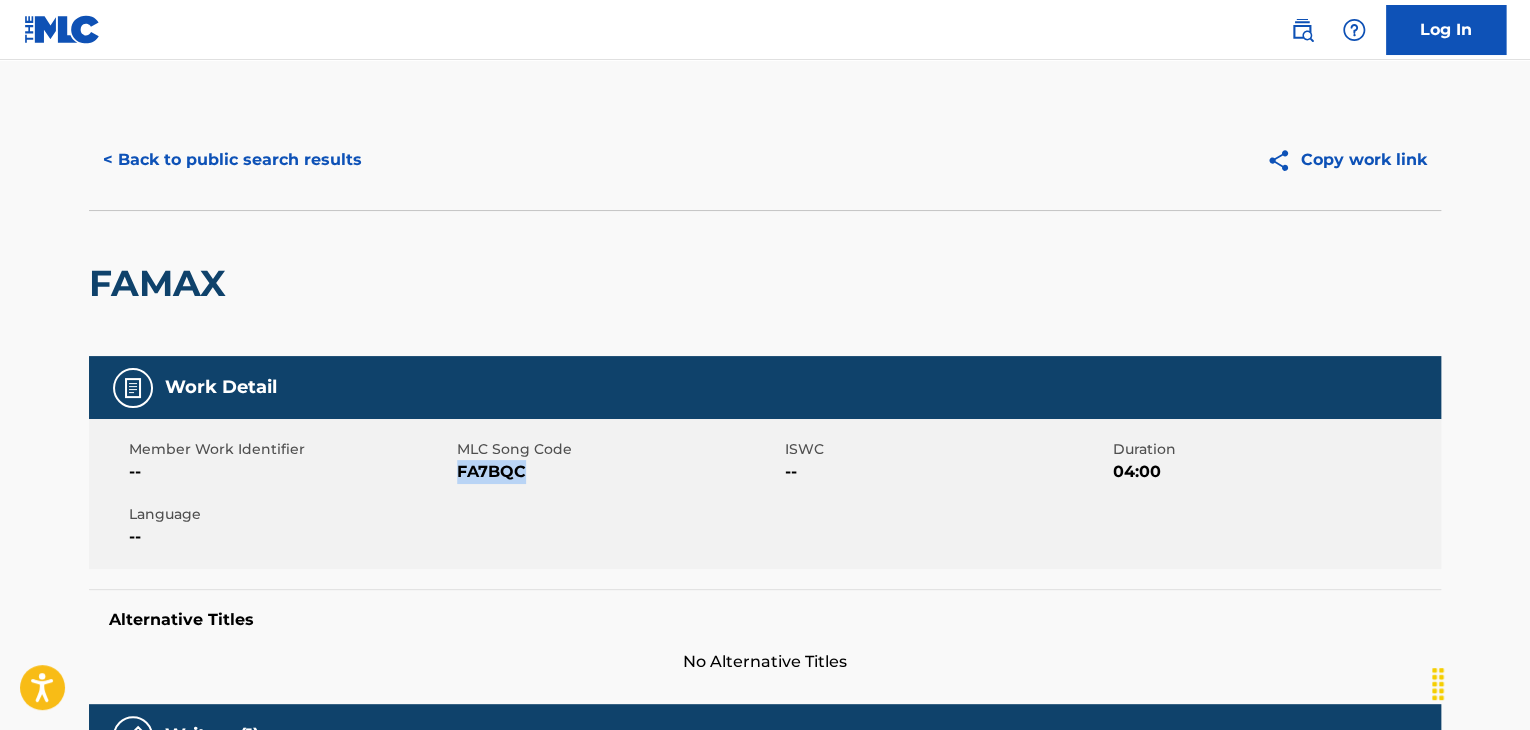 click on "FA7BQC" at bounding box center (618, 472) 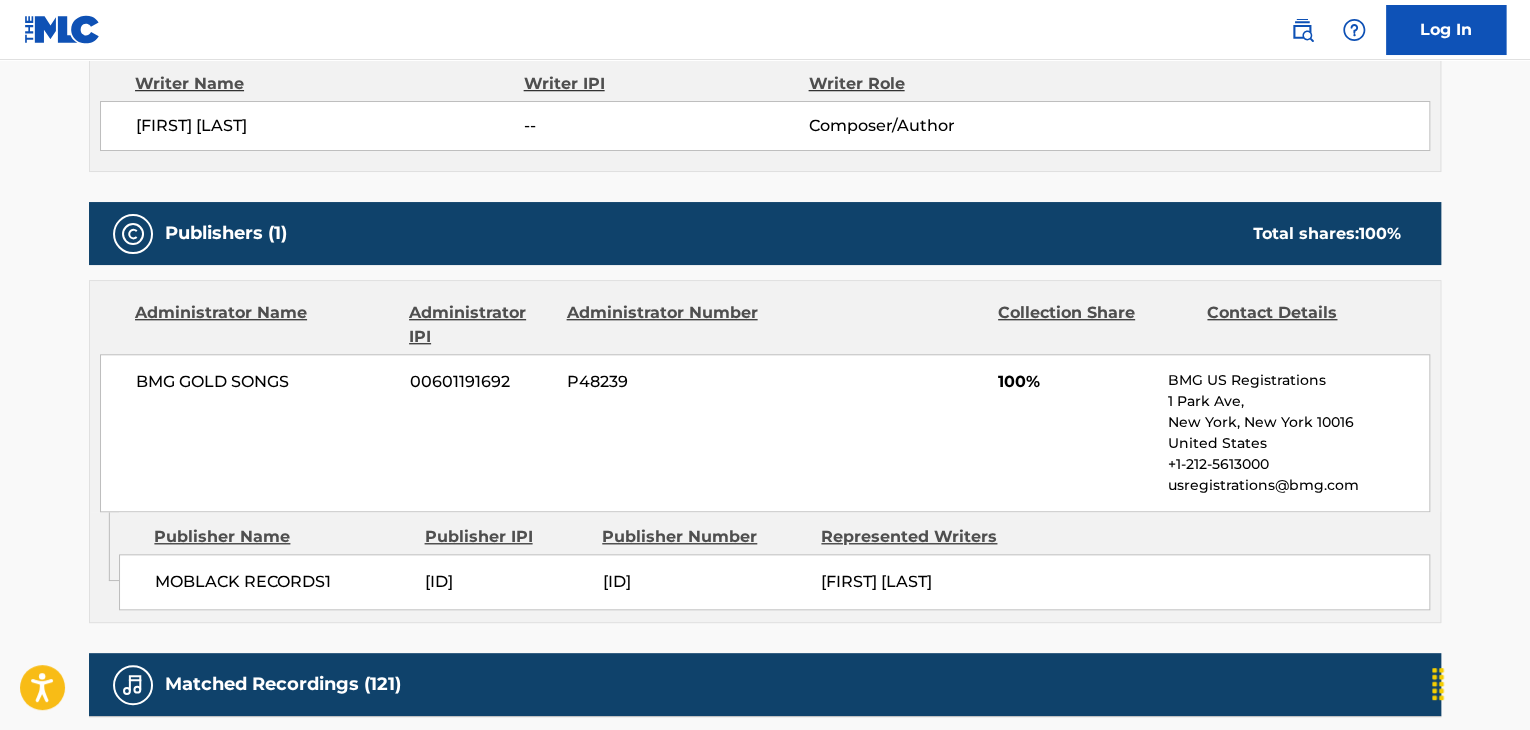 scroll, scrollTop: 733, scrollLeft: 0, axis: vertical 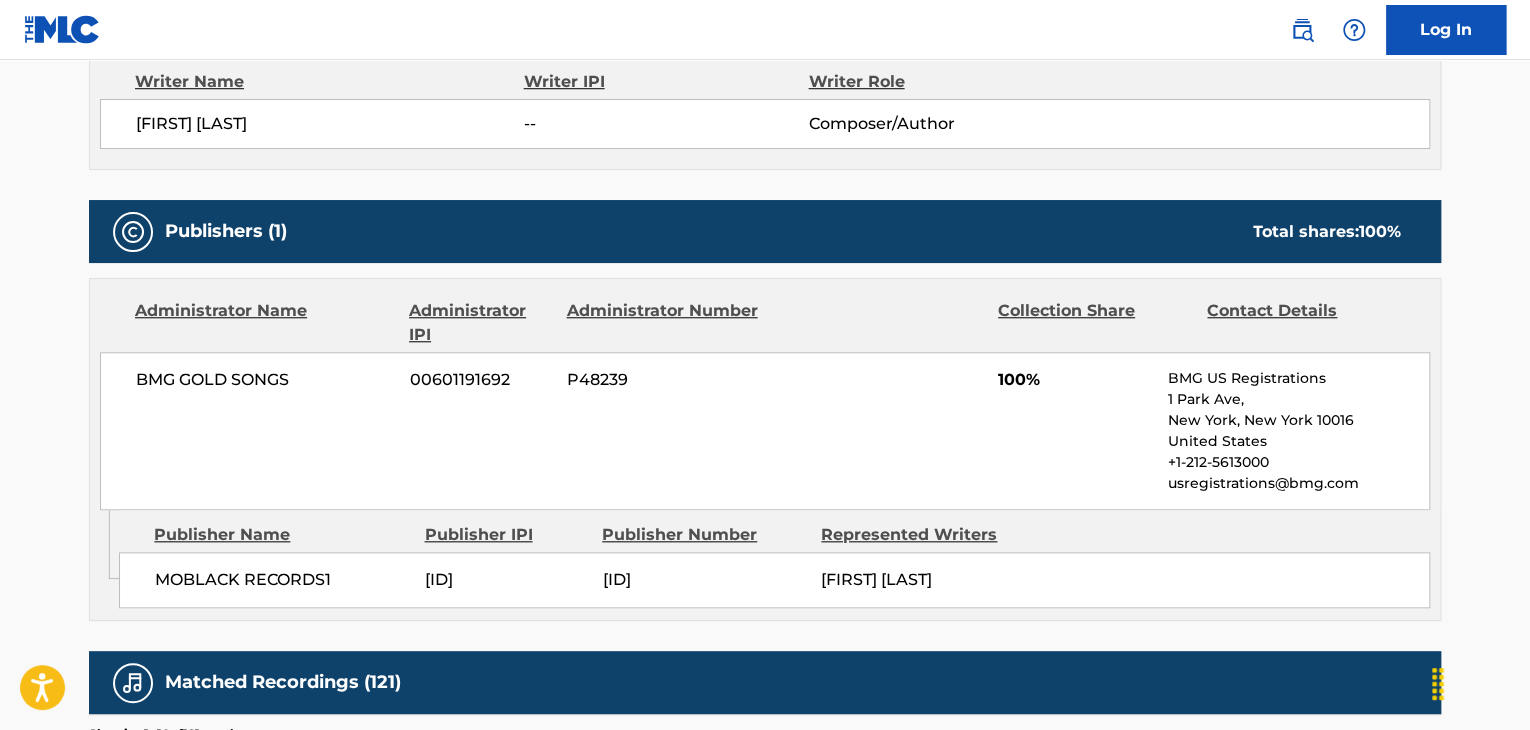 click on "MOBLACK RECORDS1" at bounding box center [282, 580] 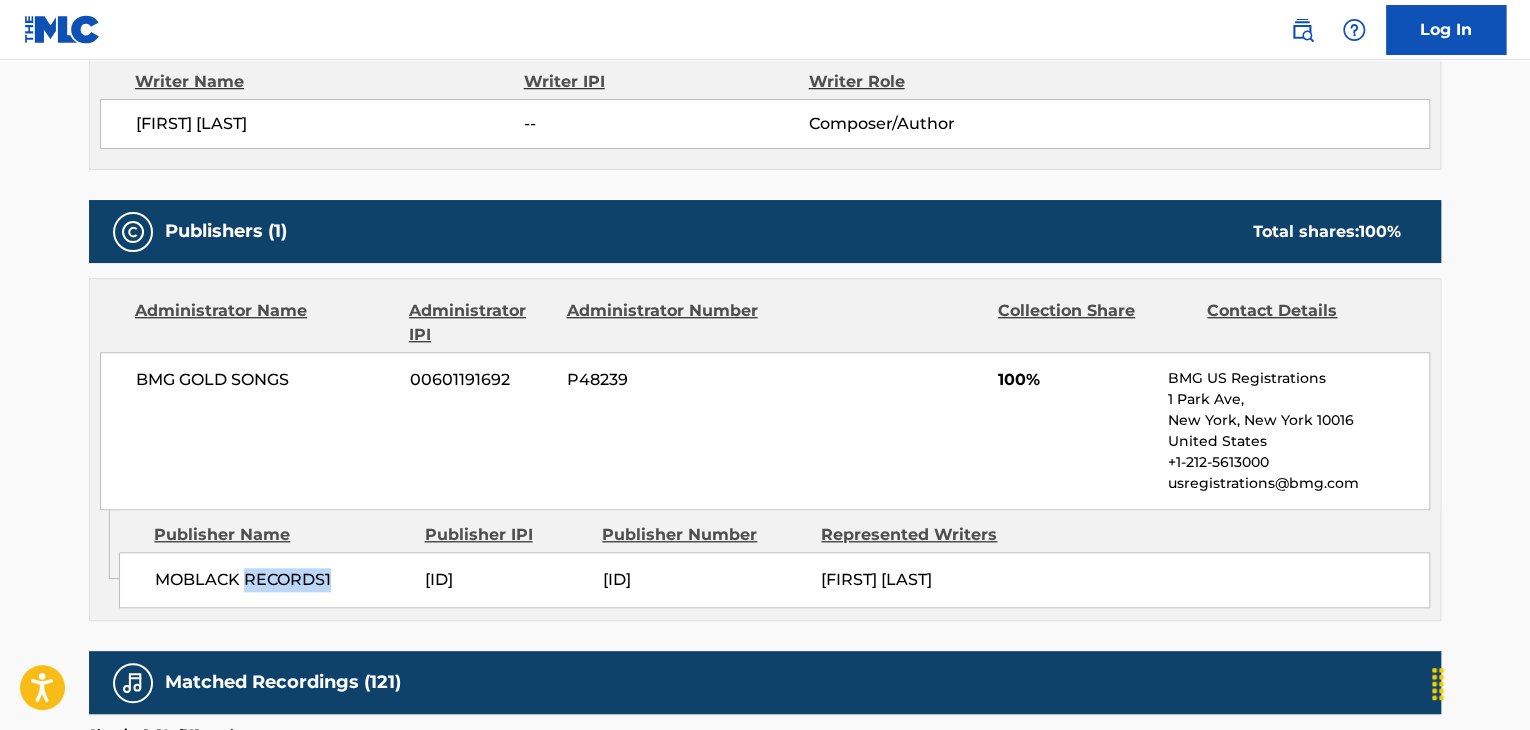 click on "MOBLACK RECORDS1" at bounding box center [282, 580] 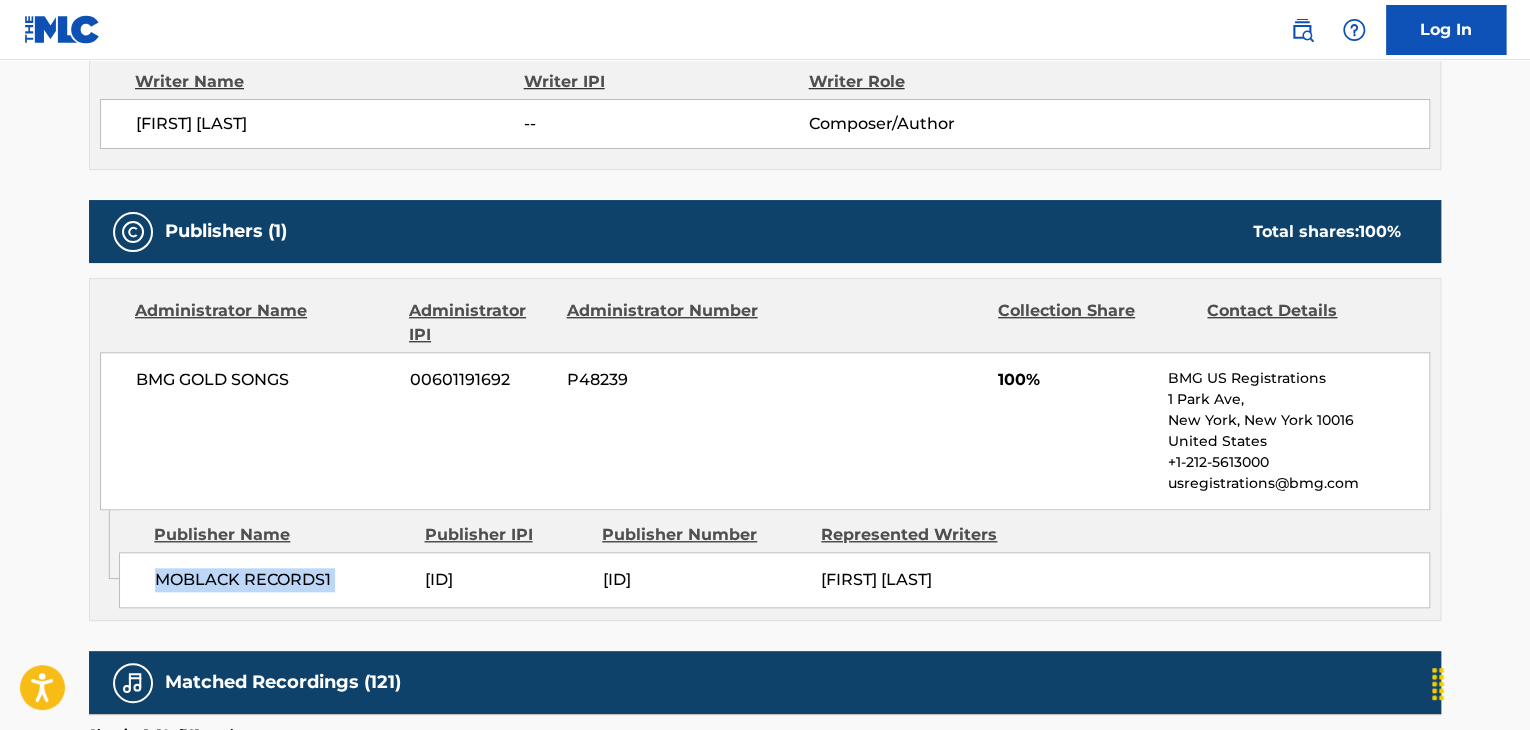 click on "MOBLACK RECORDS1" at bounding box center [282, 580] 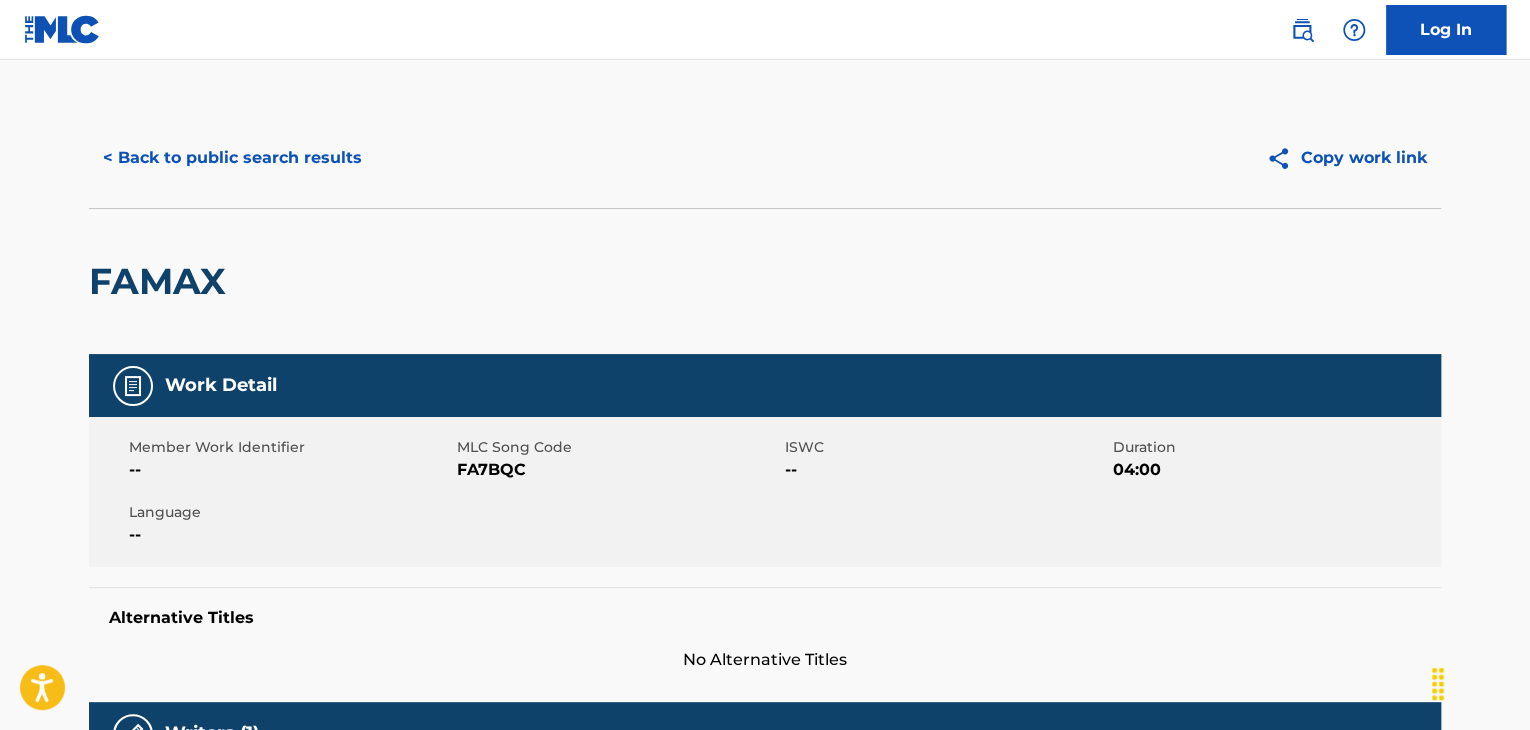 scroll, scrollTop: 0, scrollLeft: 0, axis: both 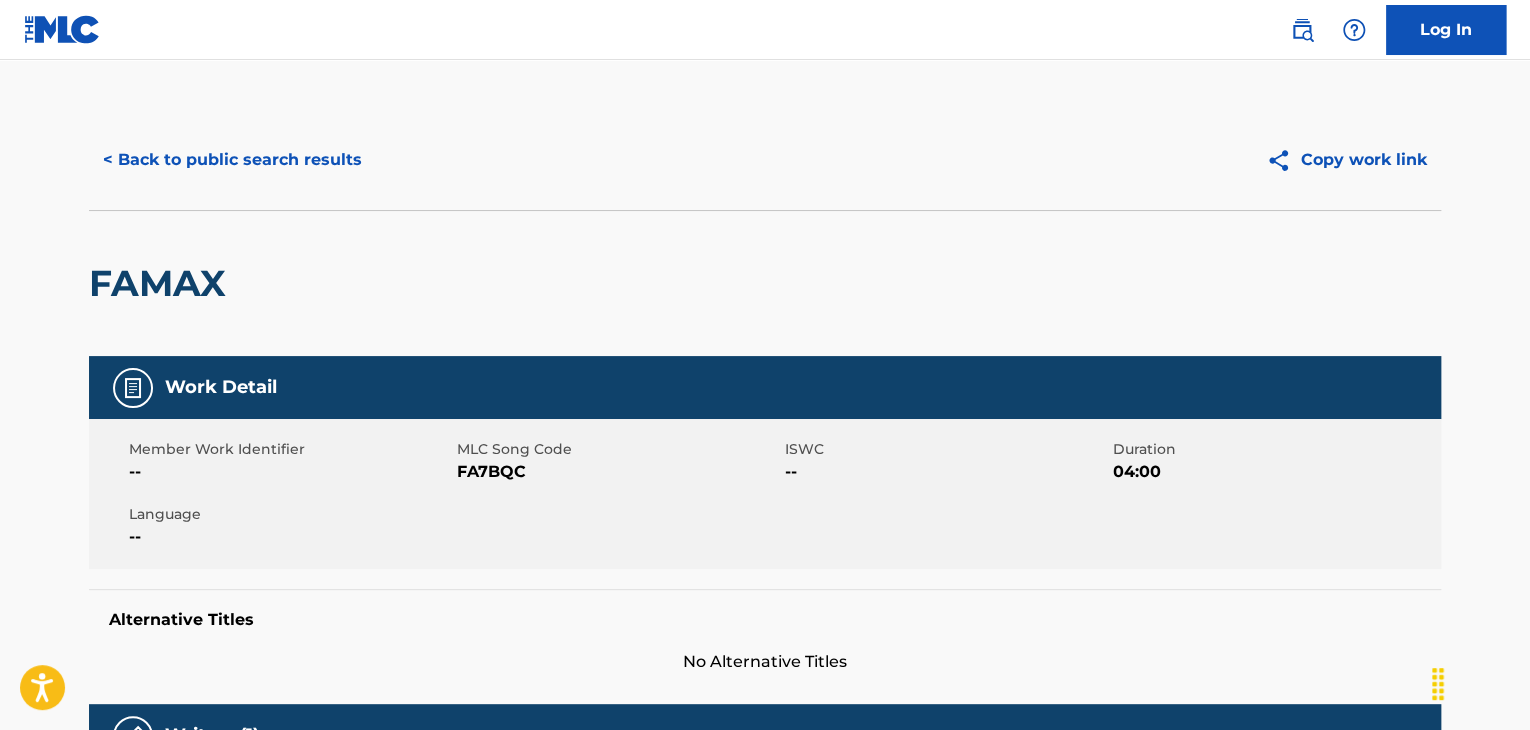 click on "< Back to public search results" at bounding box center (232, 160) 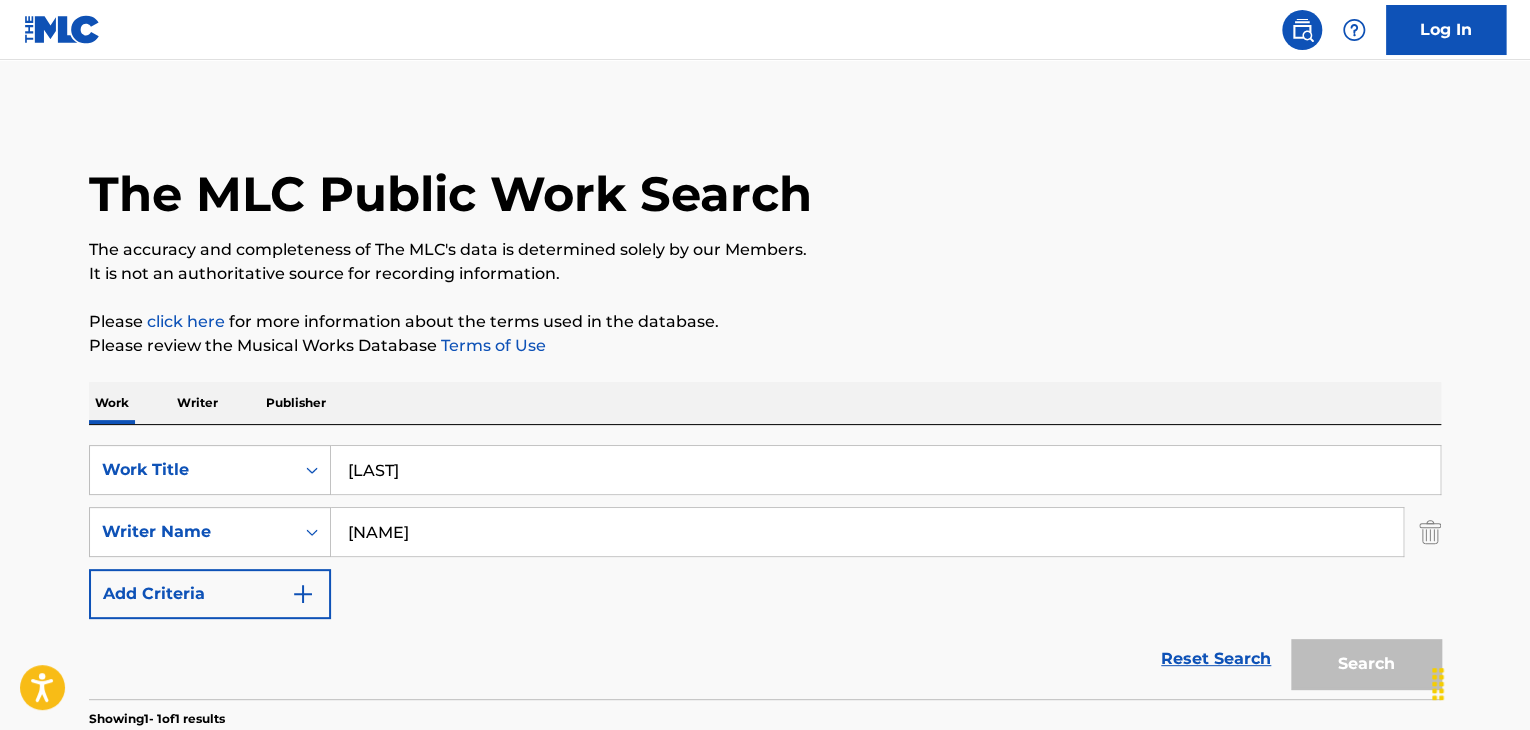 scroll, scrollTop: 244, scrollLeft: 0, axis: vertical 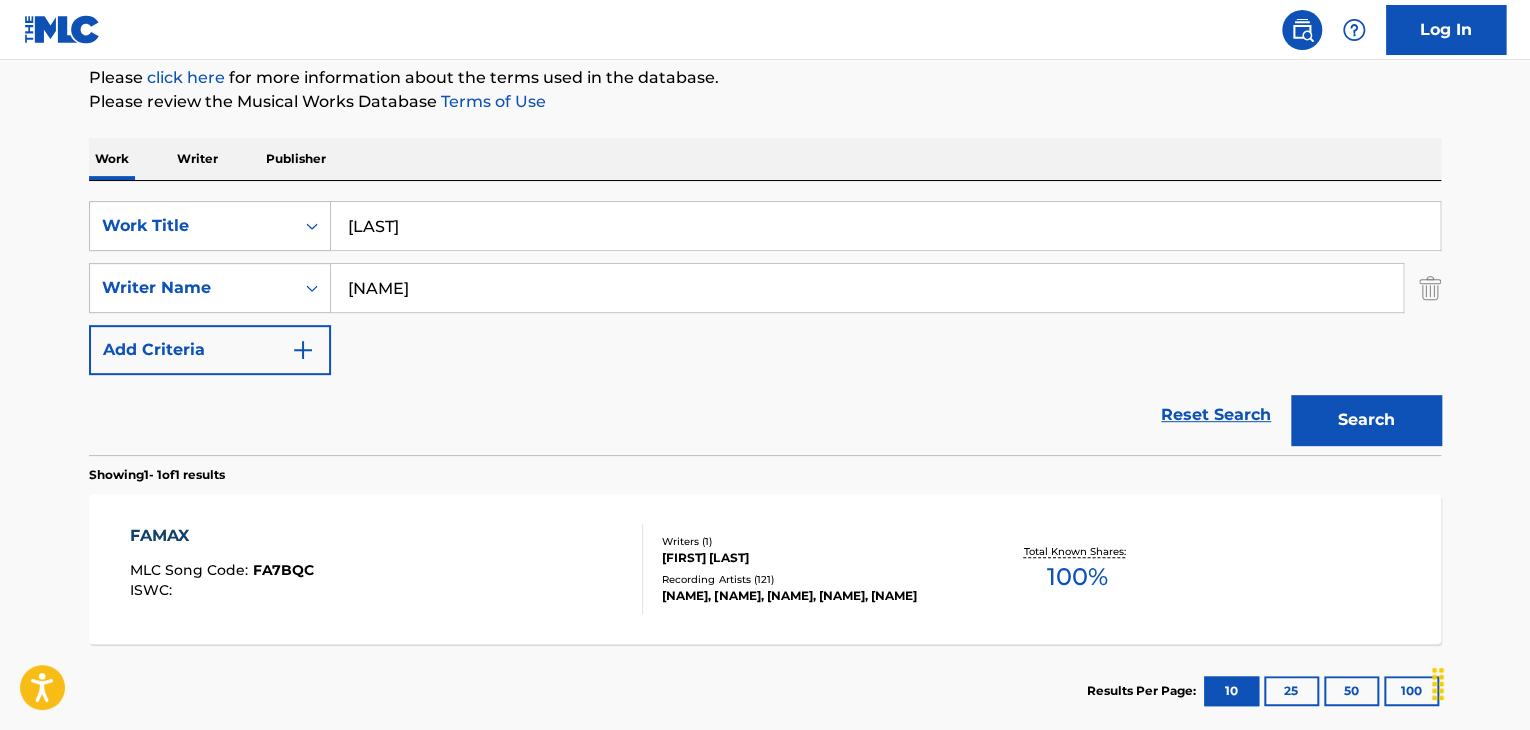 click on "[LAST]" at bounding box center [885, 226] 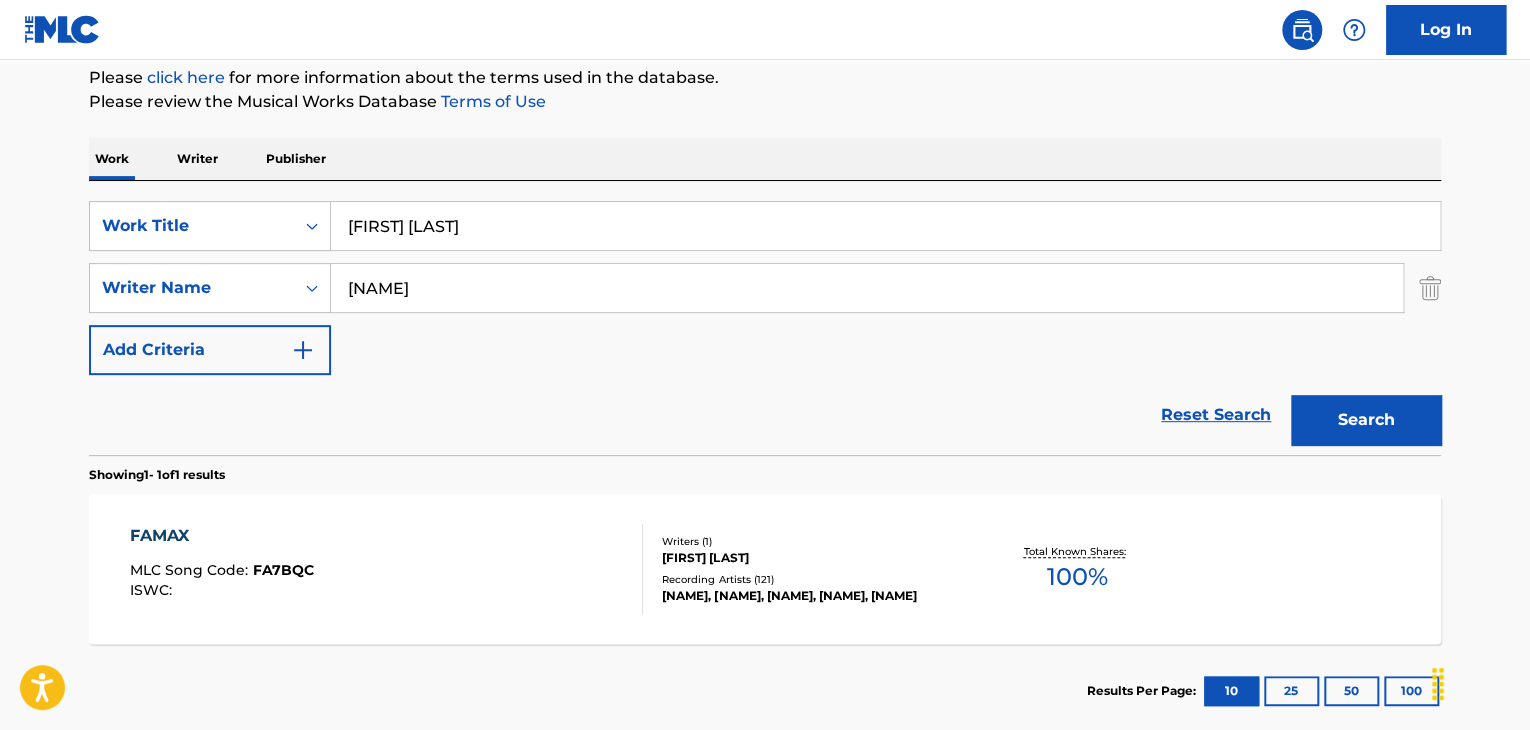 click on "[NAME] [CODE] : [NAME] [NAME] ([NAME]) [NAME] ([NAME]), [NAME], [NAME], [NAME], [NAME]" at bounding box center (765, 302) 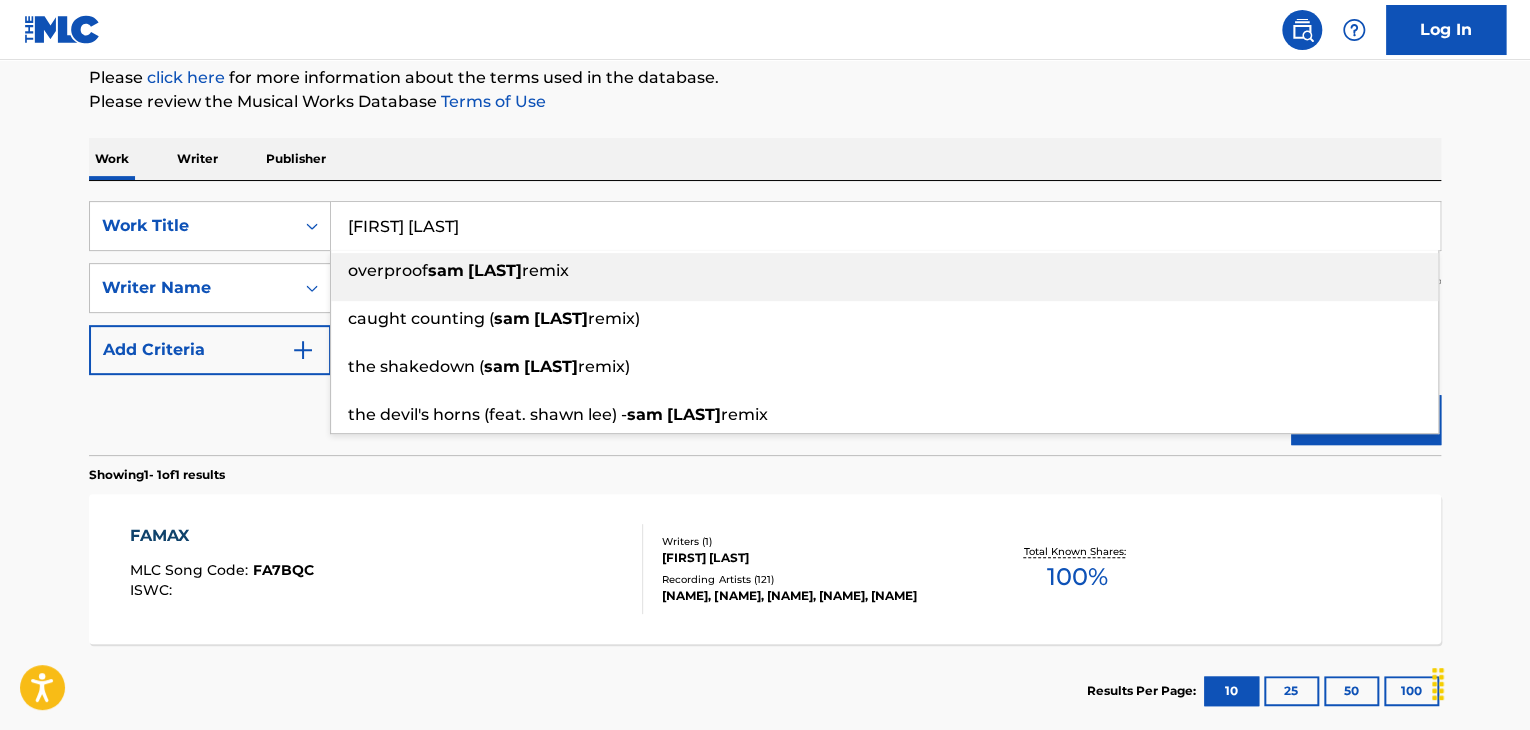 type on "K" 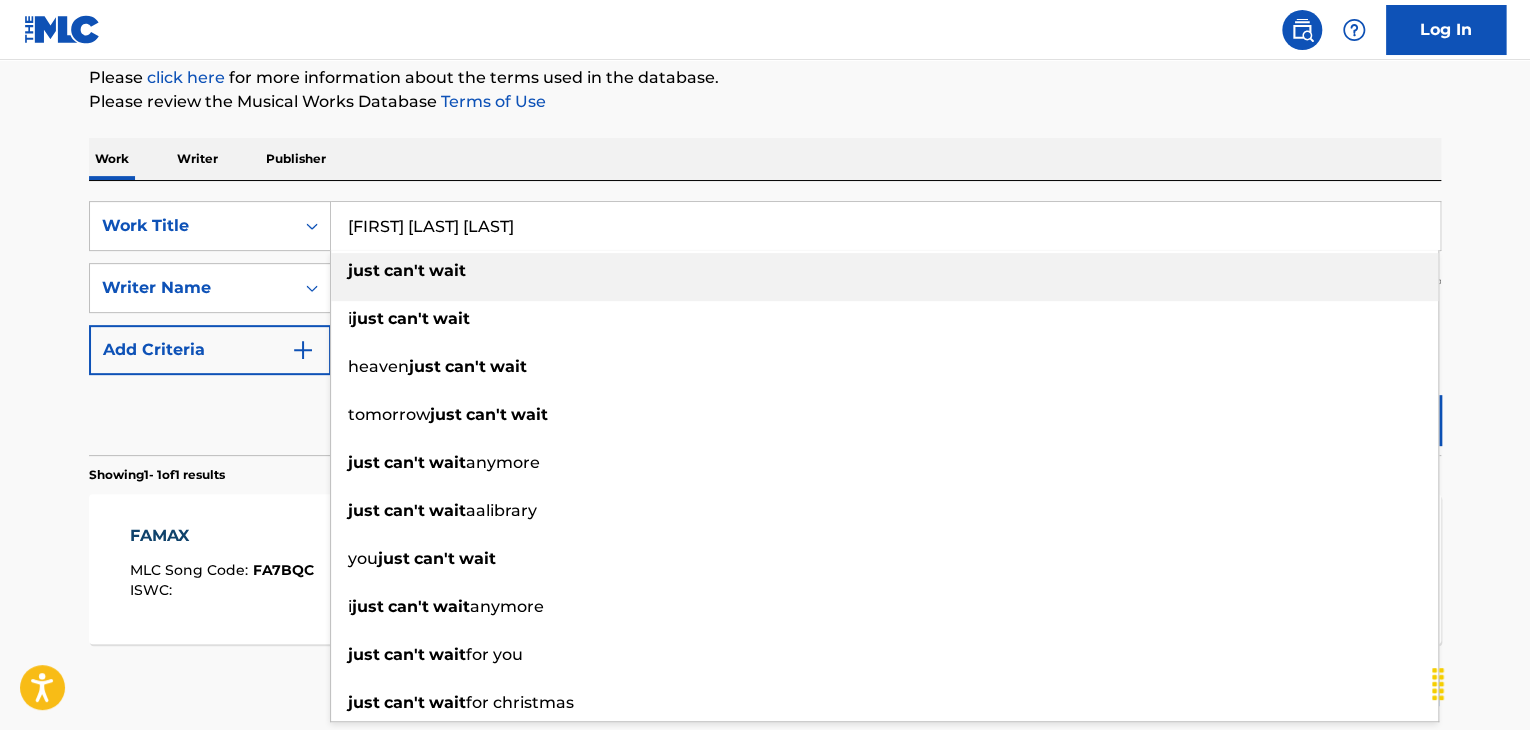 type on "[FIRST] [LAST] [LAST]" 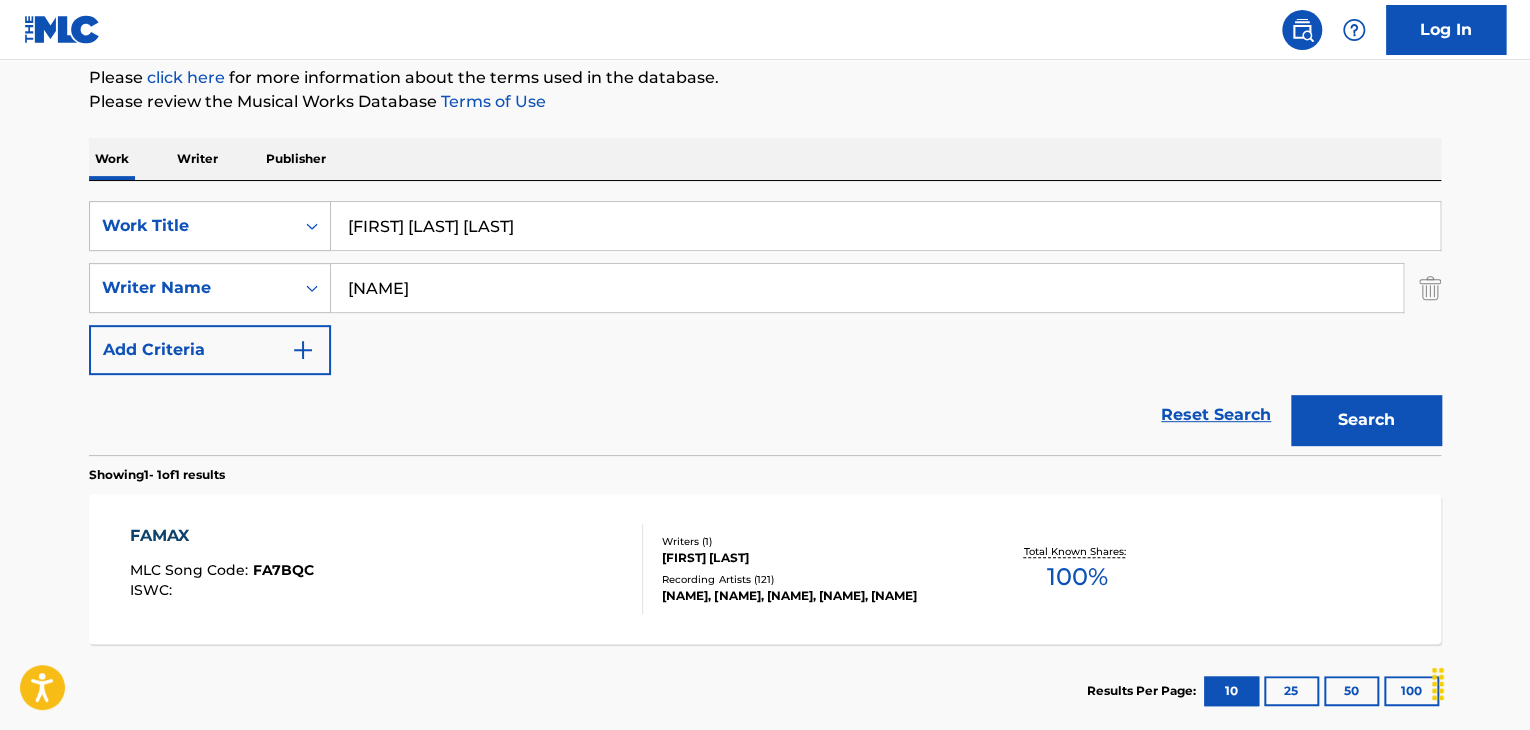 paste on "[FIRST] [LAST]" 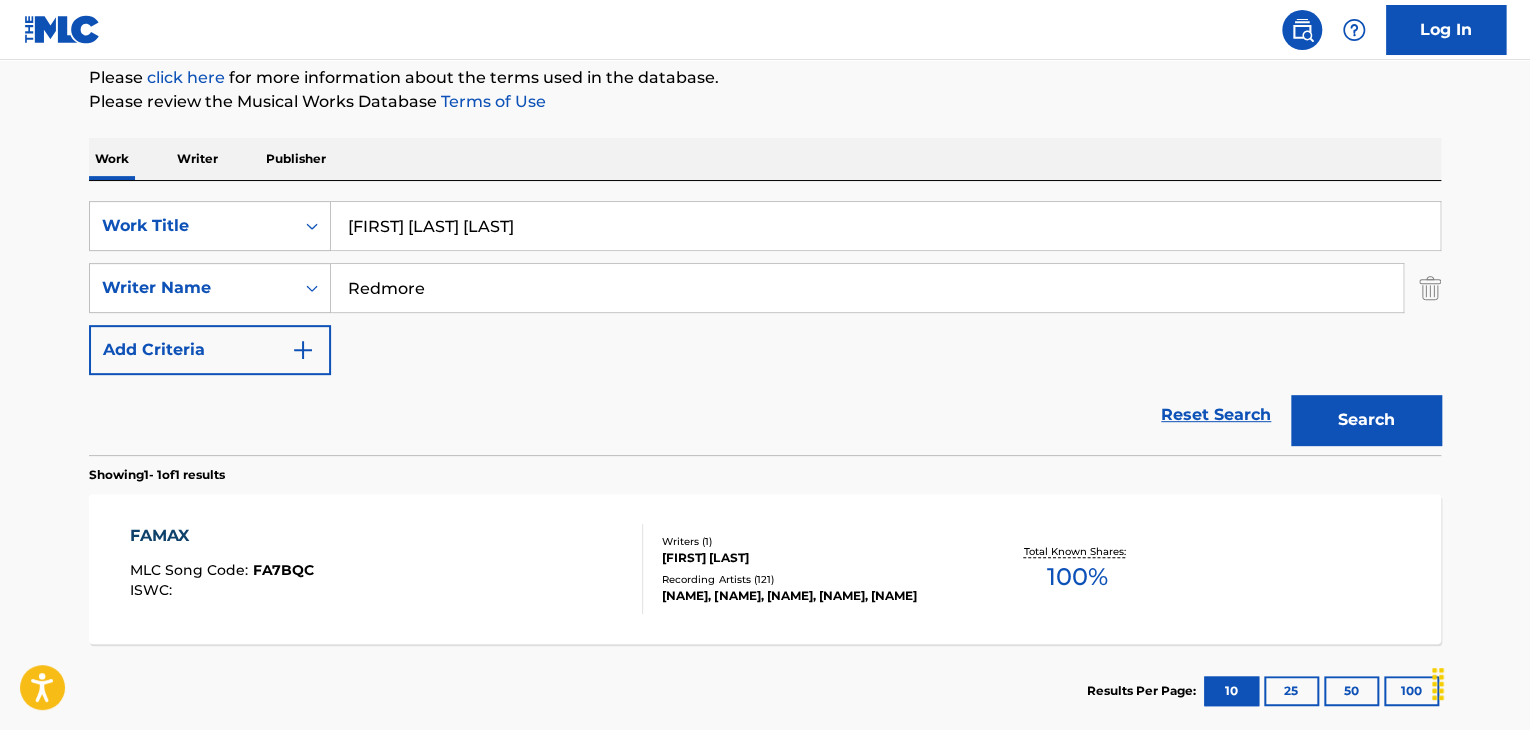 type on "Redmore" 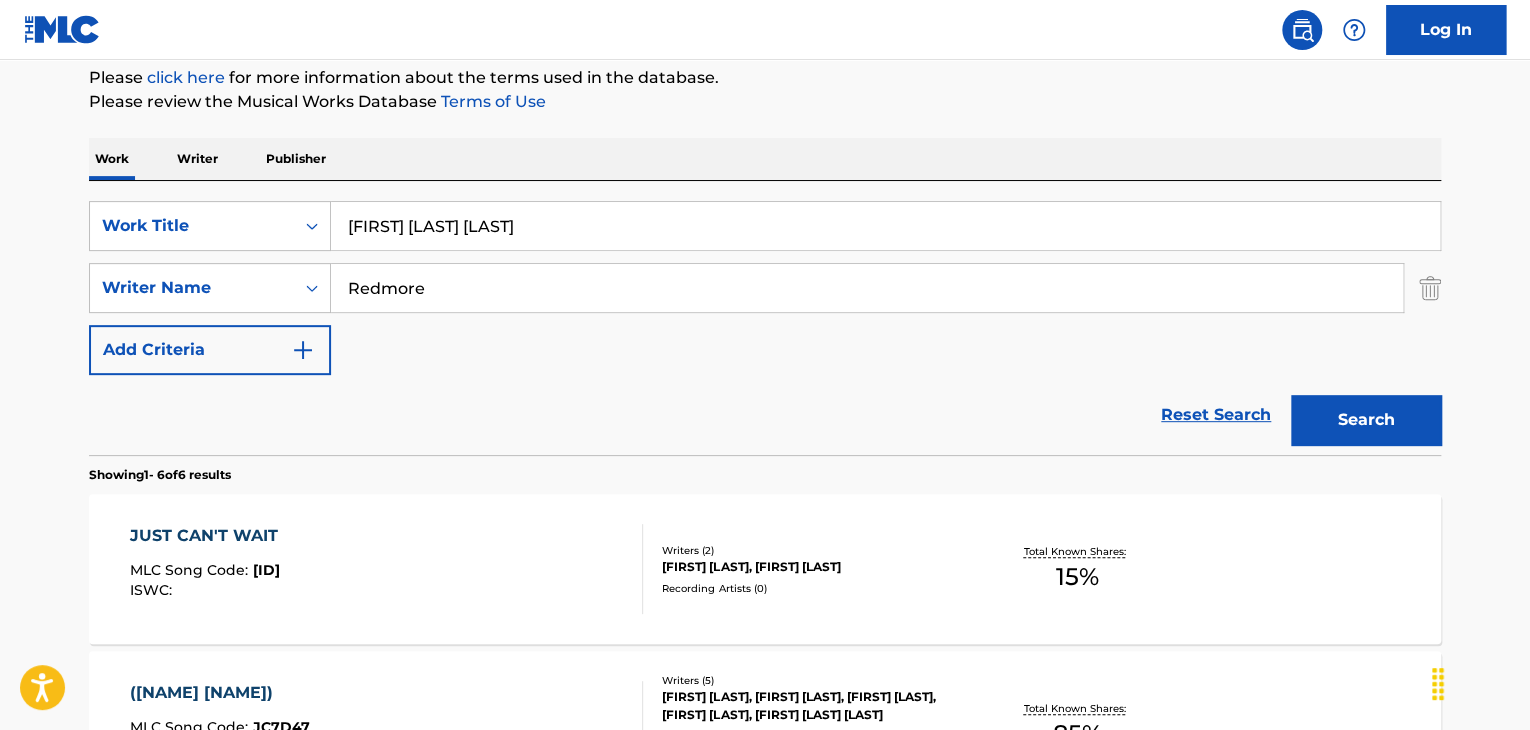 scroll, scrollTop: 310, scrollLeft: 0, axis: vertical 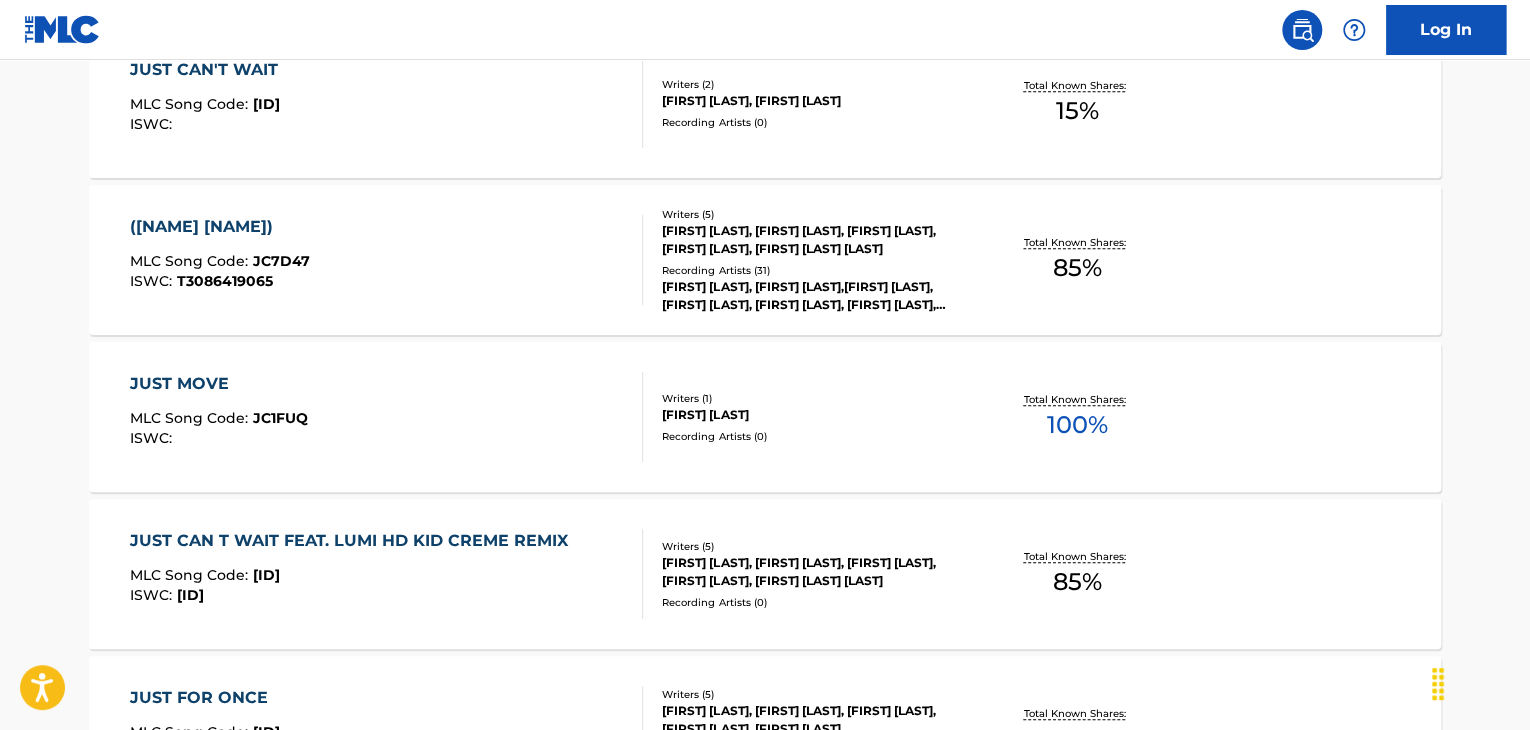 click on "JUST CAN T WAIT FEAT. LUMI HD KID CREME REMIX" at bounding box center [354, 541] 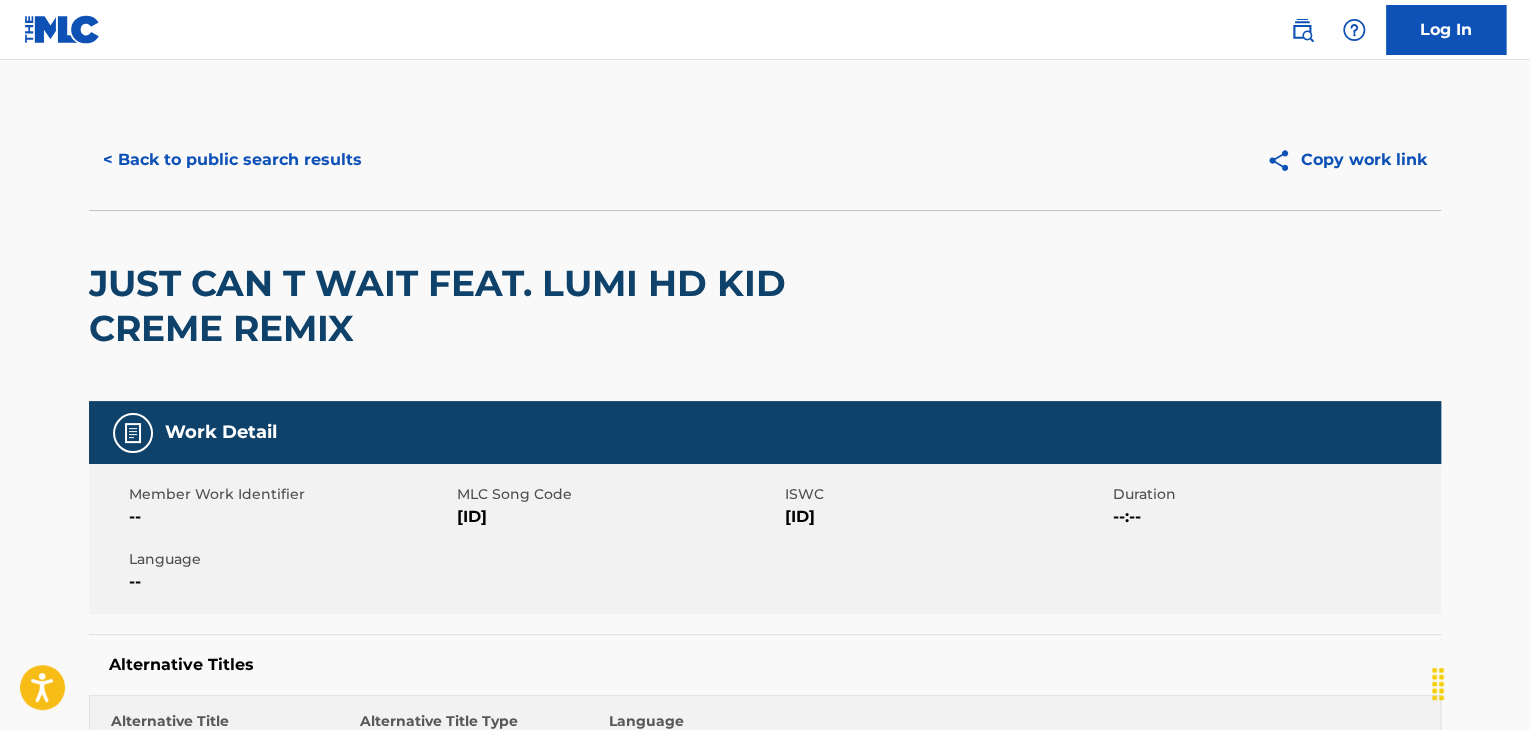 click on "[ID]" at bounding box center [618, 517] 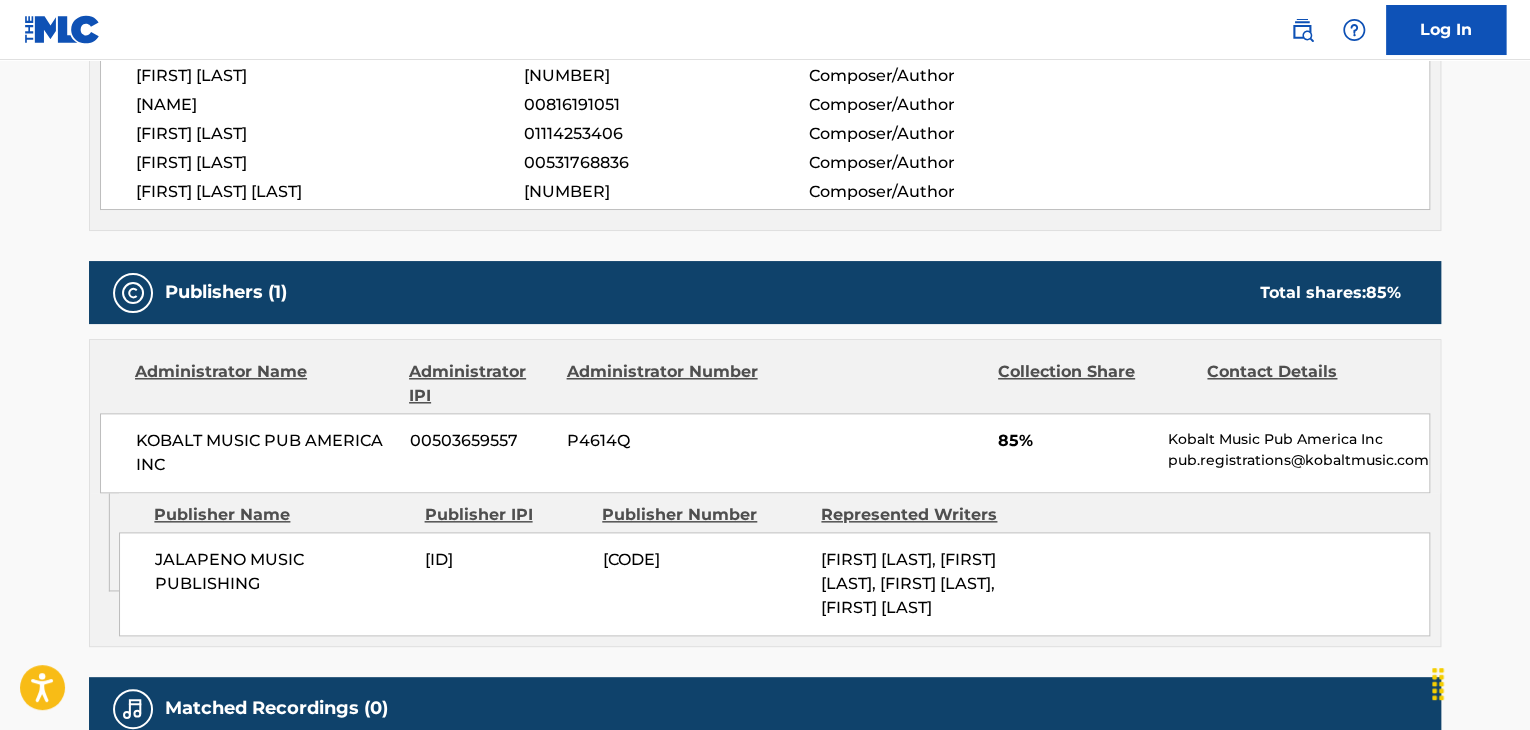 scroll, scrollTop: 1133, scrollLeft: 0, axis: vertical 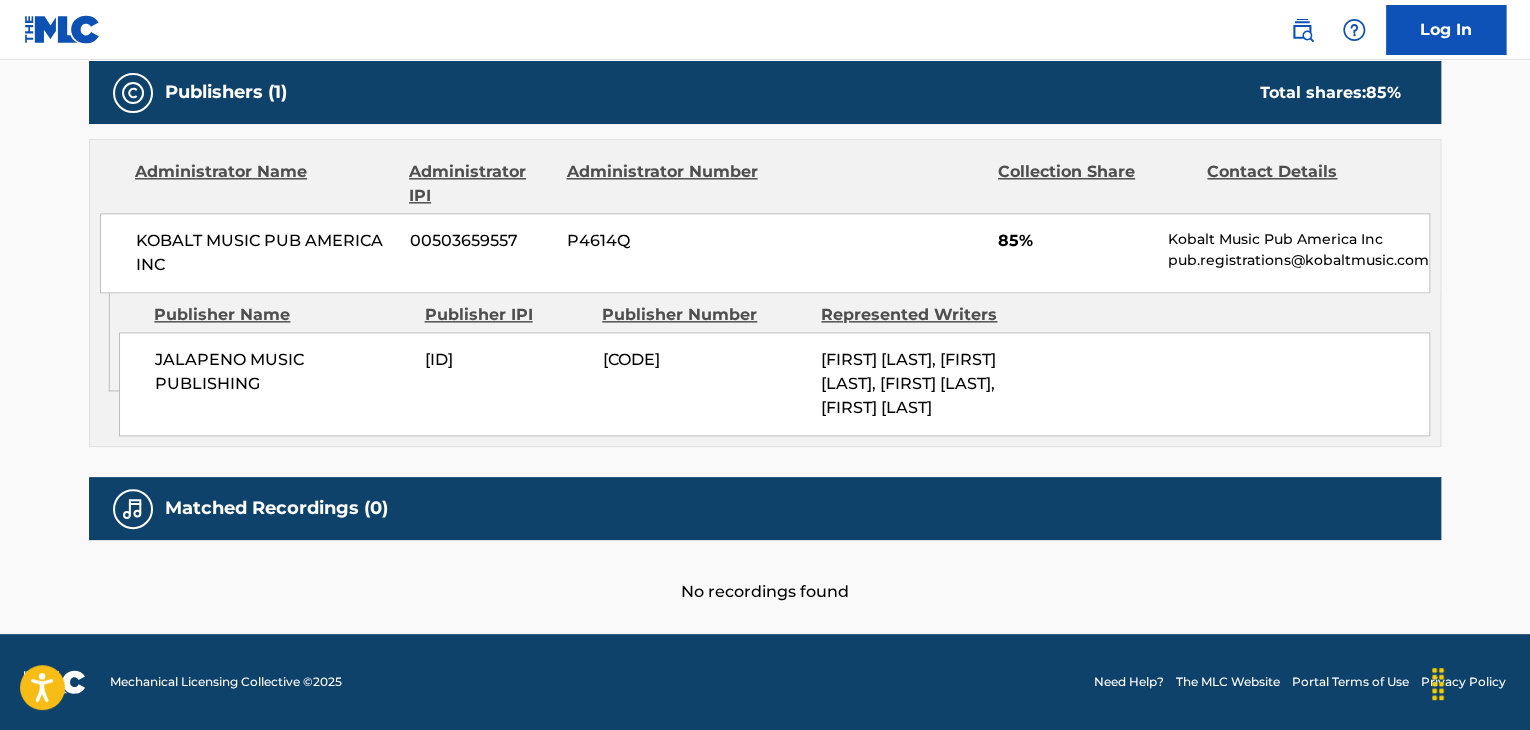 click on "JALAPENO MUSIC PUBLISHING" at bounding box center (282, 372) 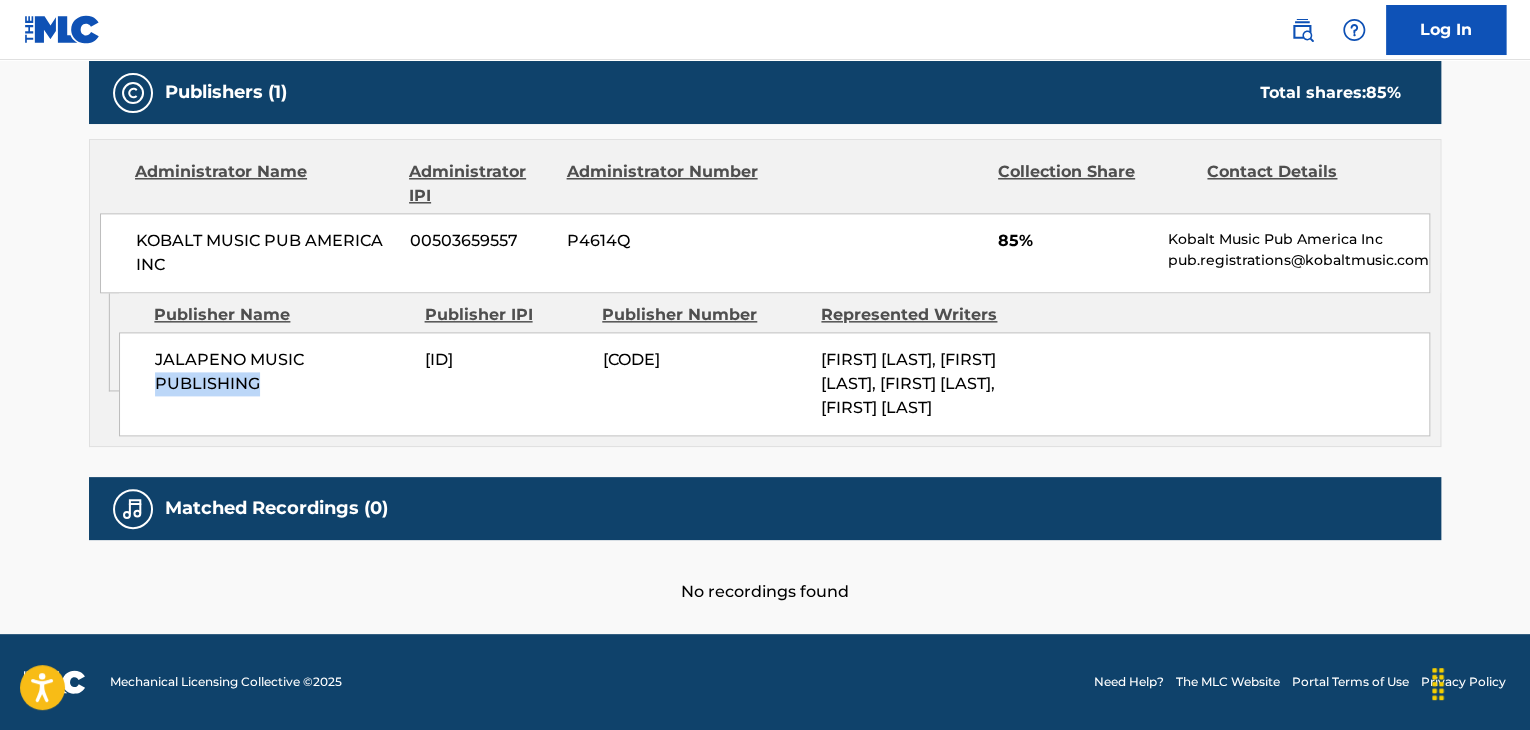 click on "JALAPENO MUSIC PUBLISHING" at bounding box center [282, 372] 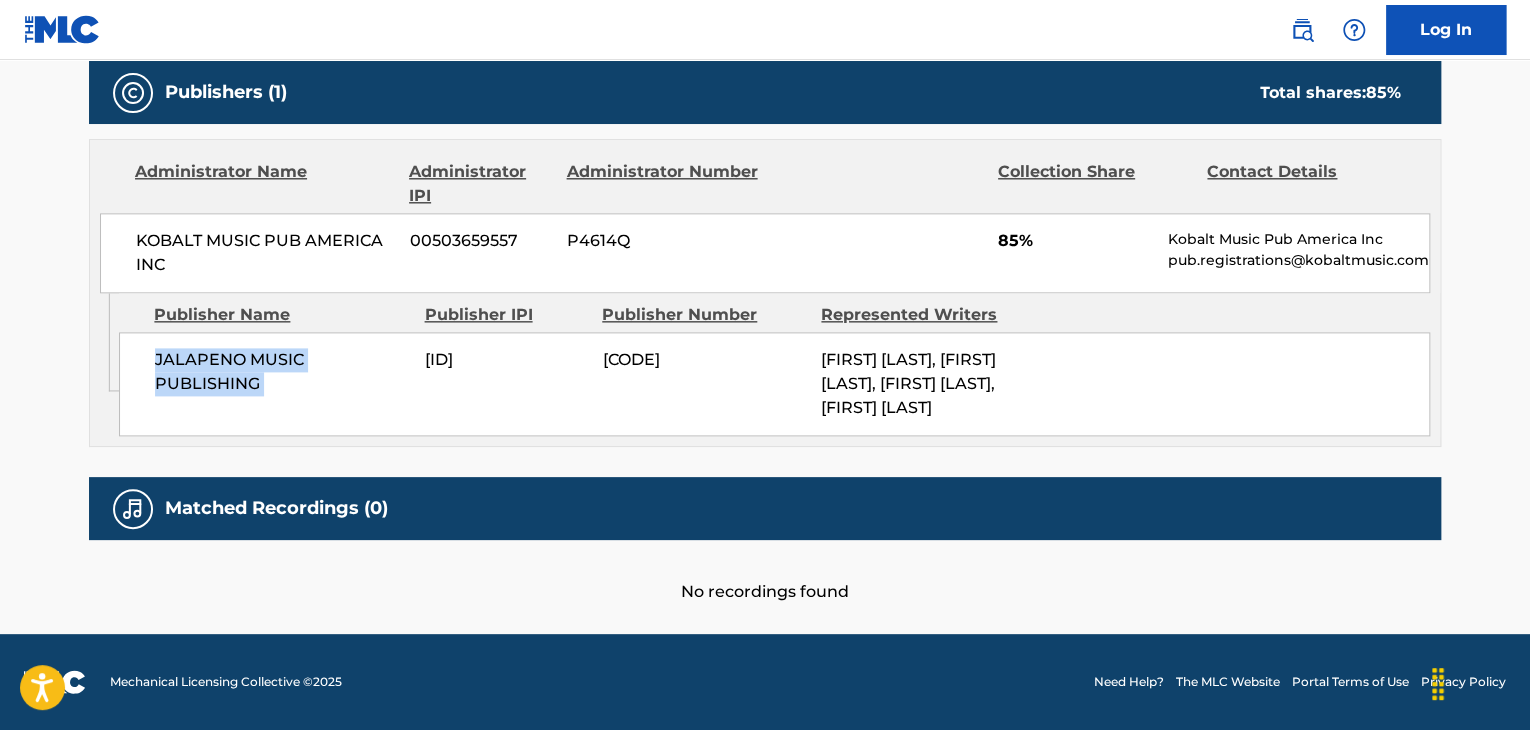 click on "JALAPENO MUSIC PUBLISHING" at bounding box center [282, 372] 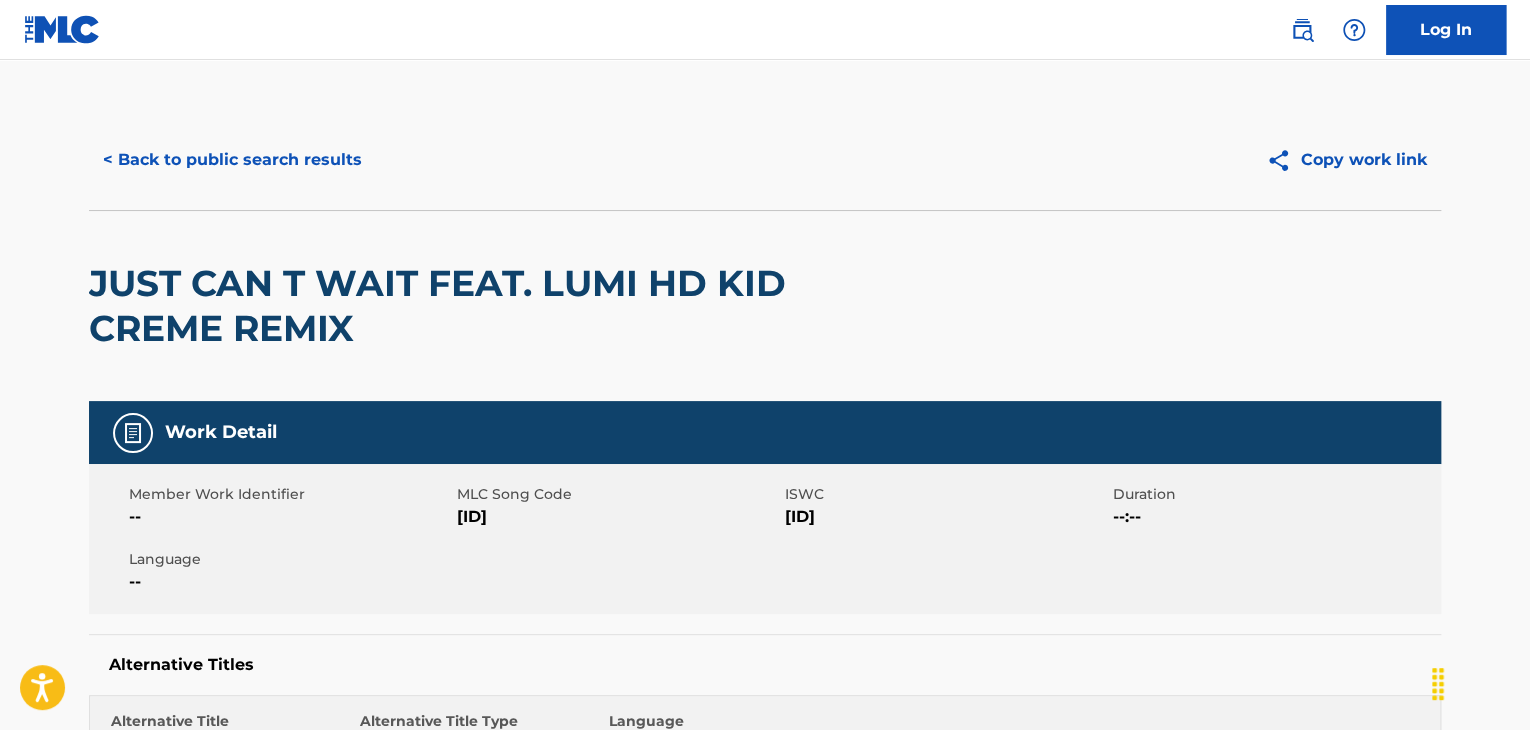 scroll, scrollTop: 0, scrollLeft: 0, axis: both 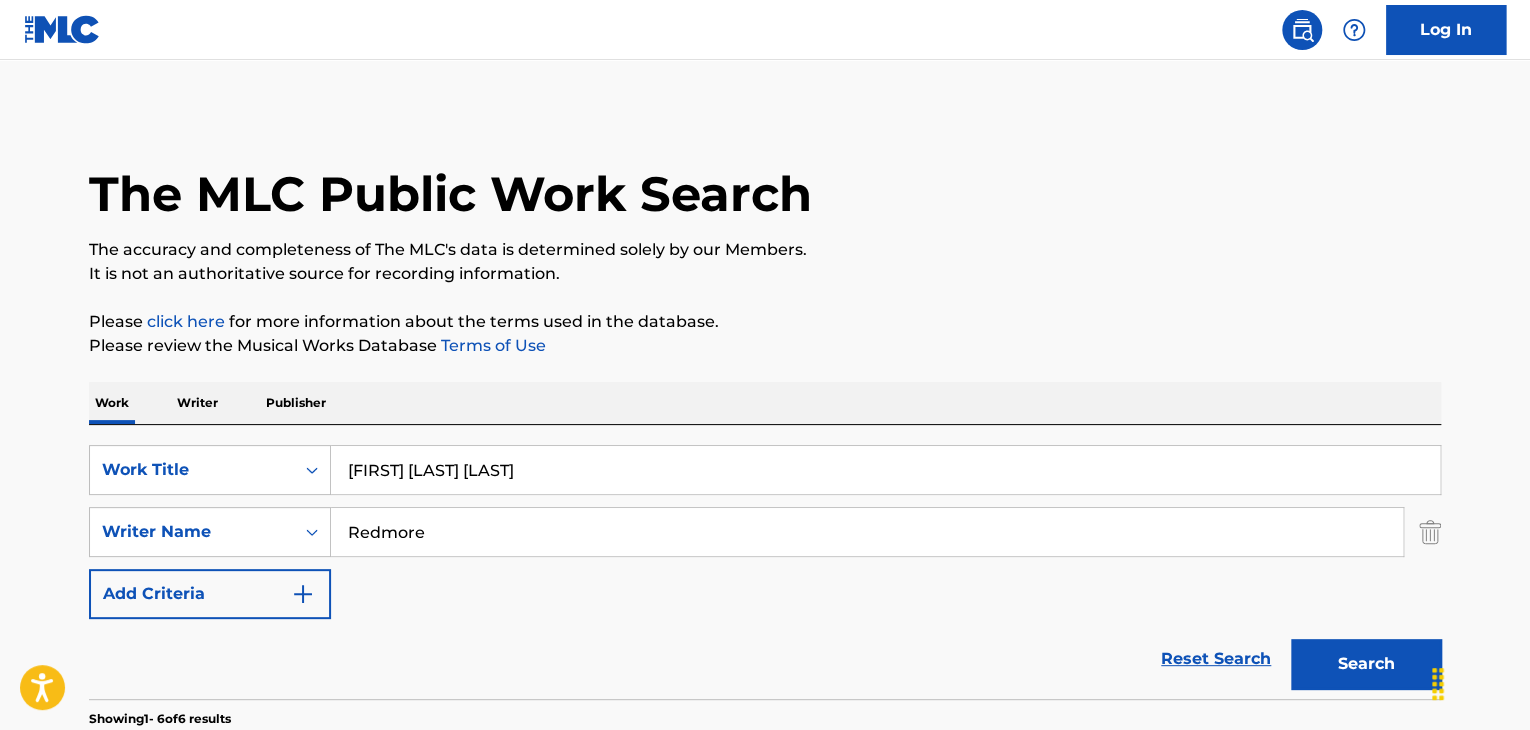 click on "Redmore" at bounding box center (867, 532) 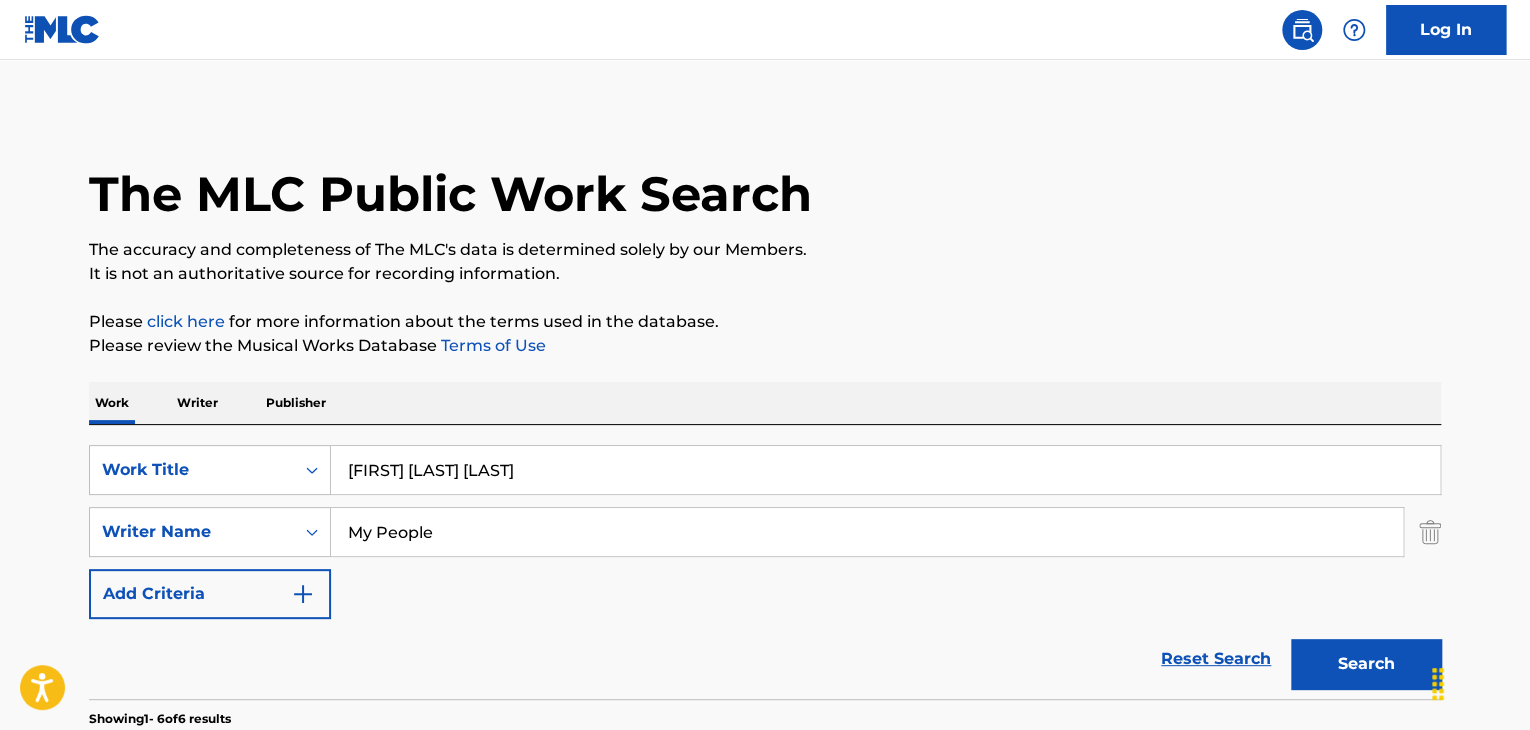 type on "My People" 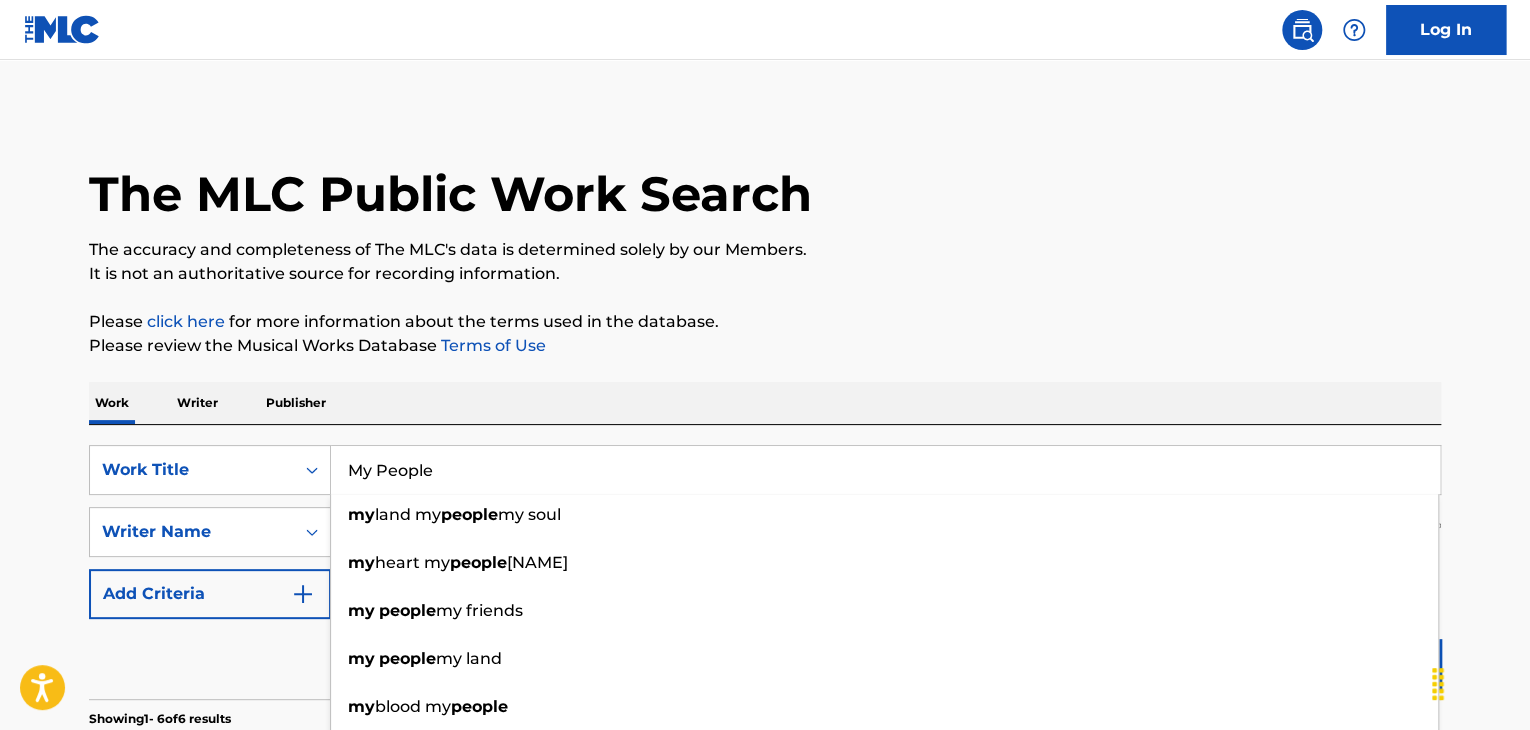 type on "My People" 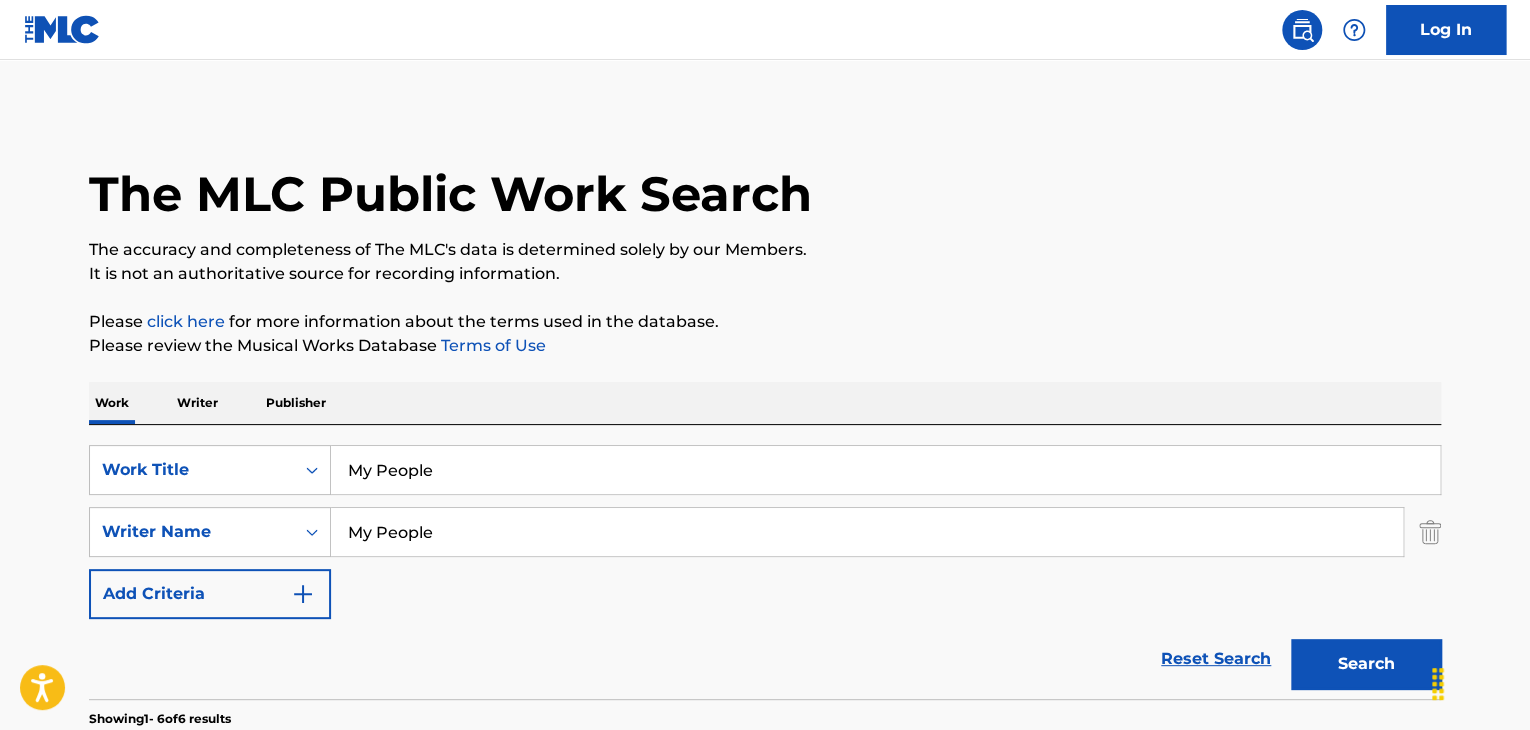 click on "My People" at bounding box center [867, 532] 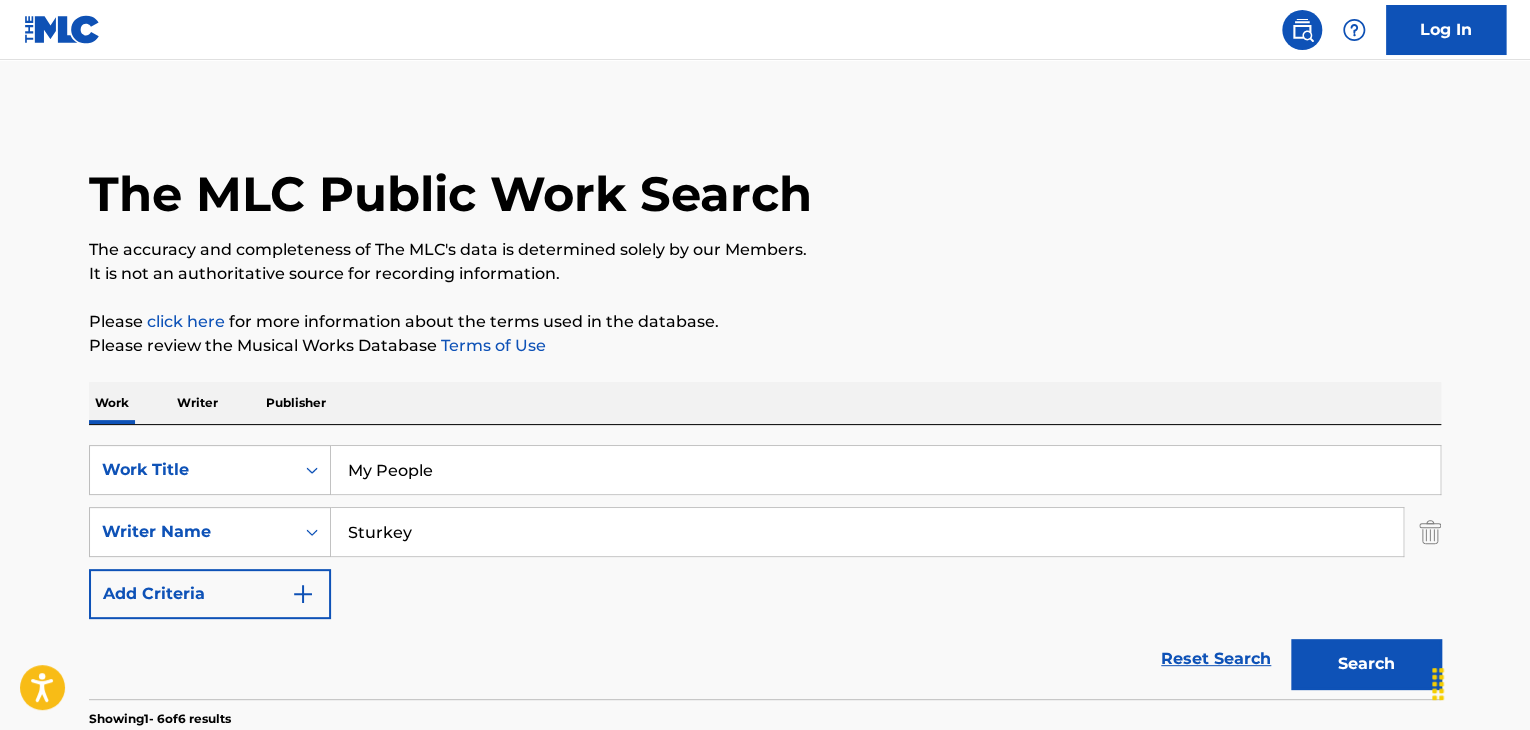 type on "Sturkey" 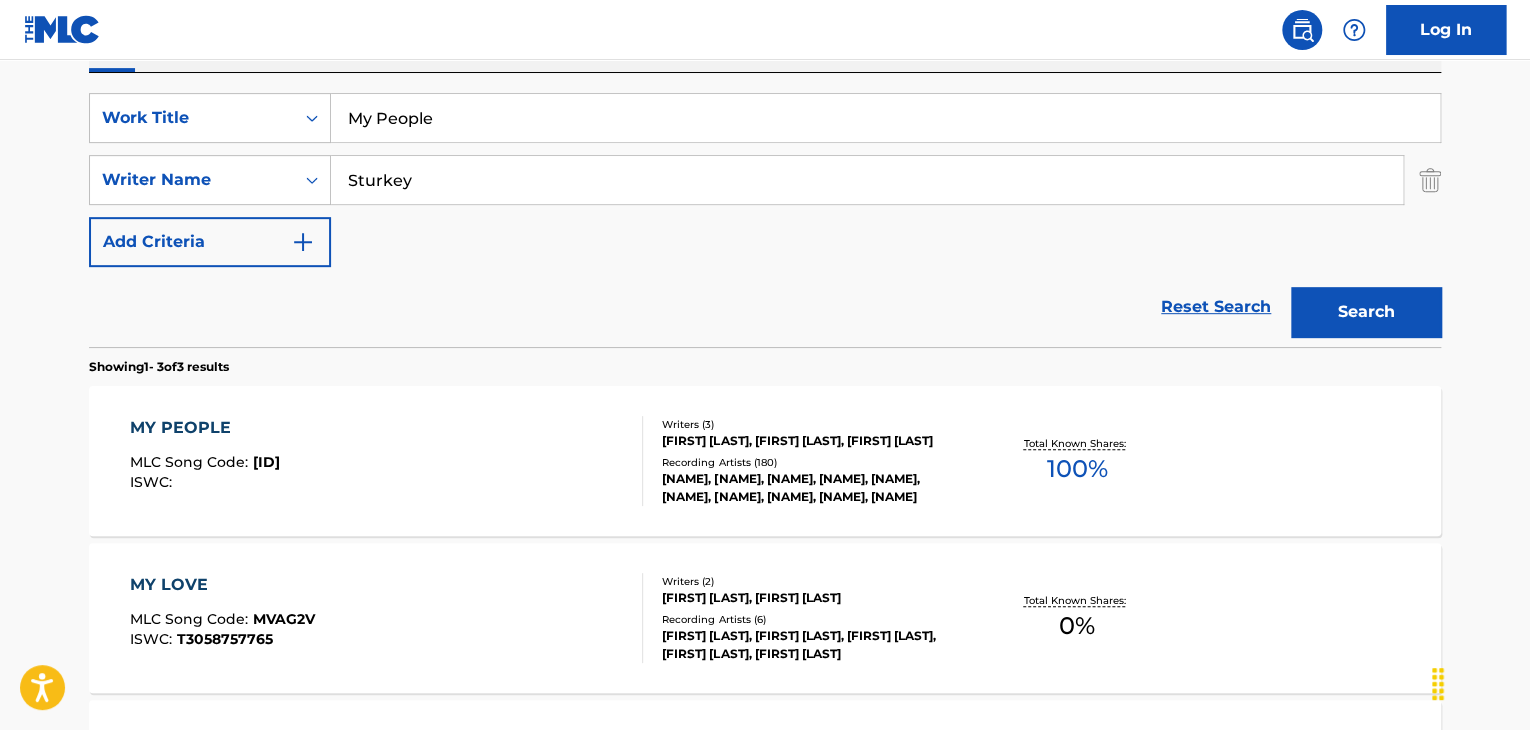 scroll, scrollTop: 400, scrollLeft: 0, axis: vertical 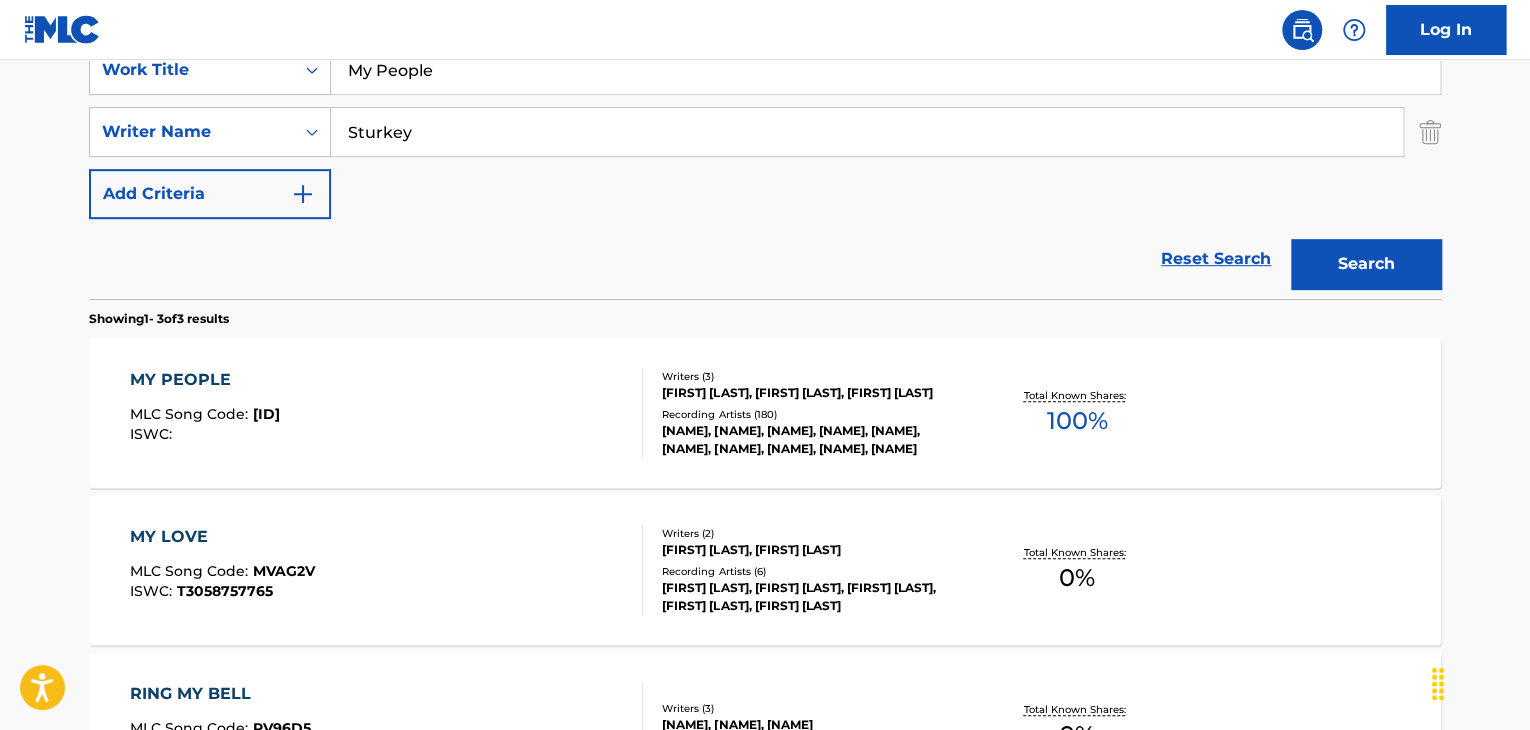 click on "MY PEOPLE" at bounding box center [205, 380] 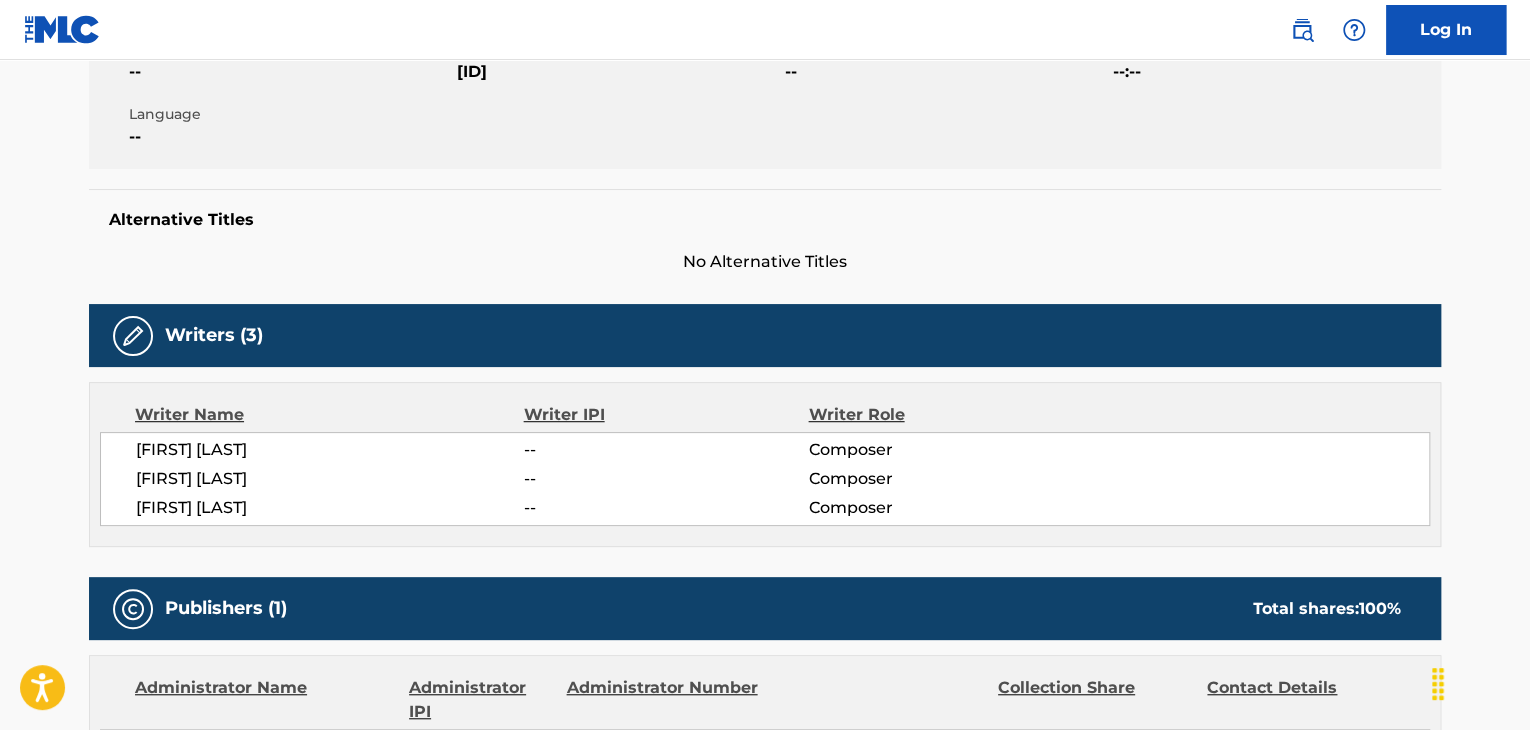 scroll, scrollTop: 0, scrollLeft: 0, axis: both 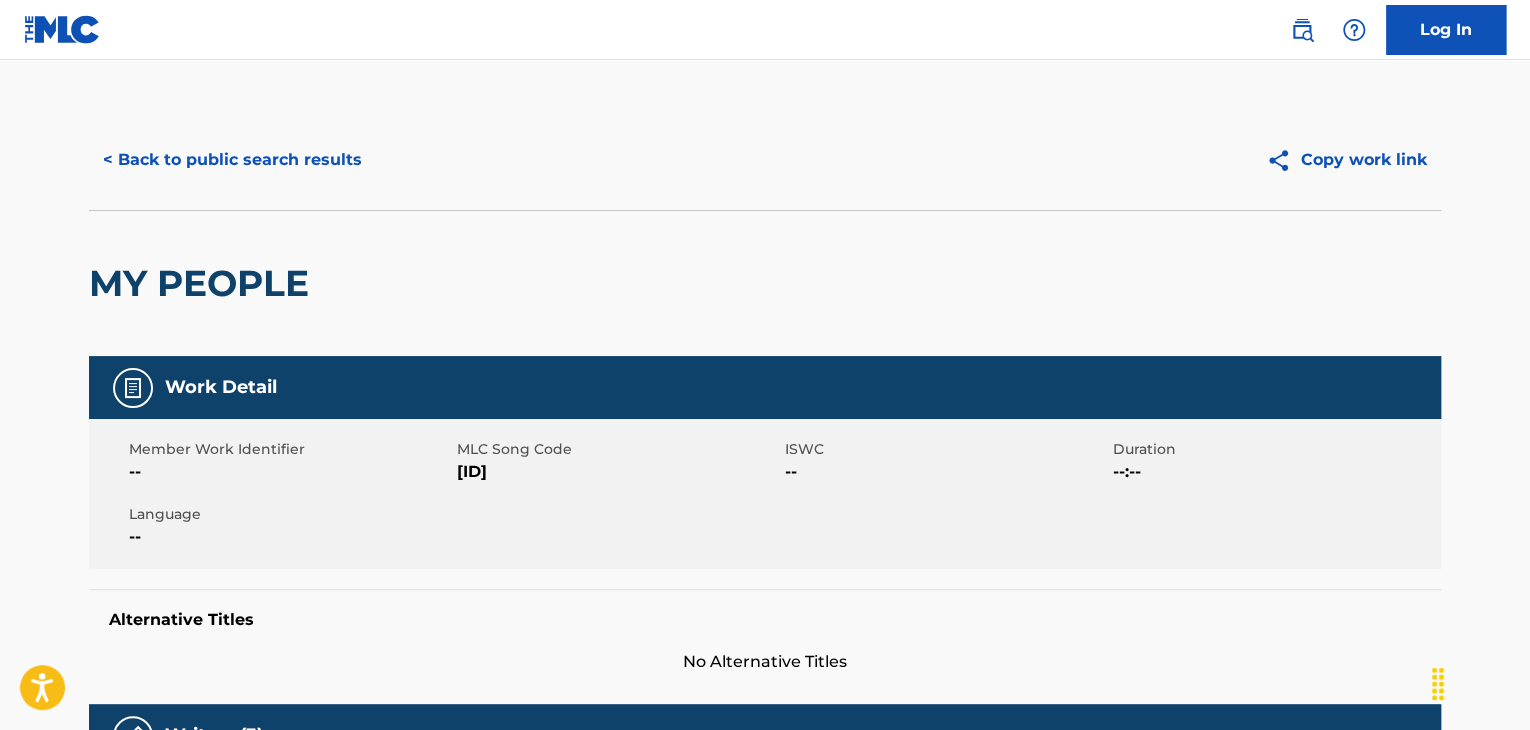 click on "[ID]" at bounding box center (618, 472) 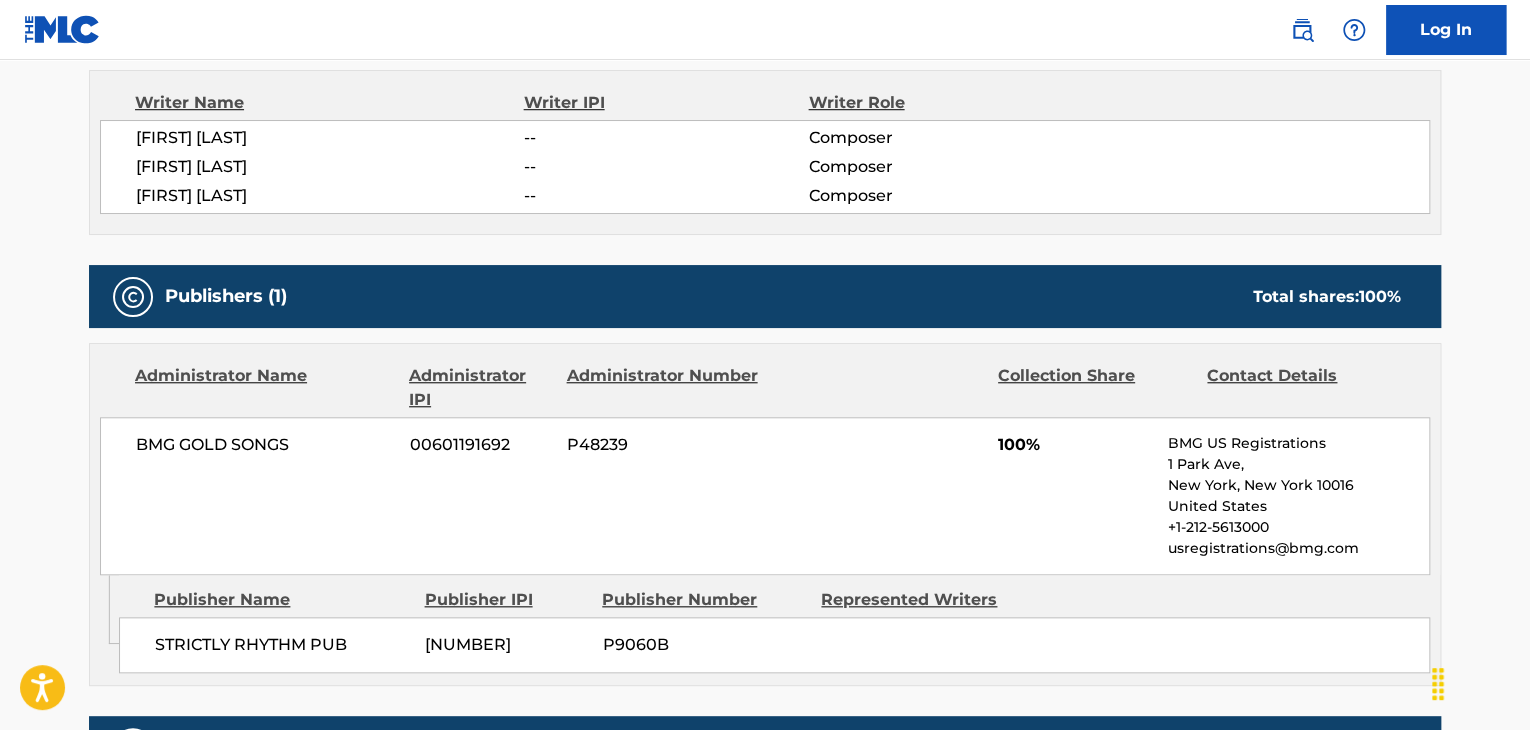 scroll, scrollTop: 600, scrollLeft: 0, axis: vertical 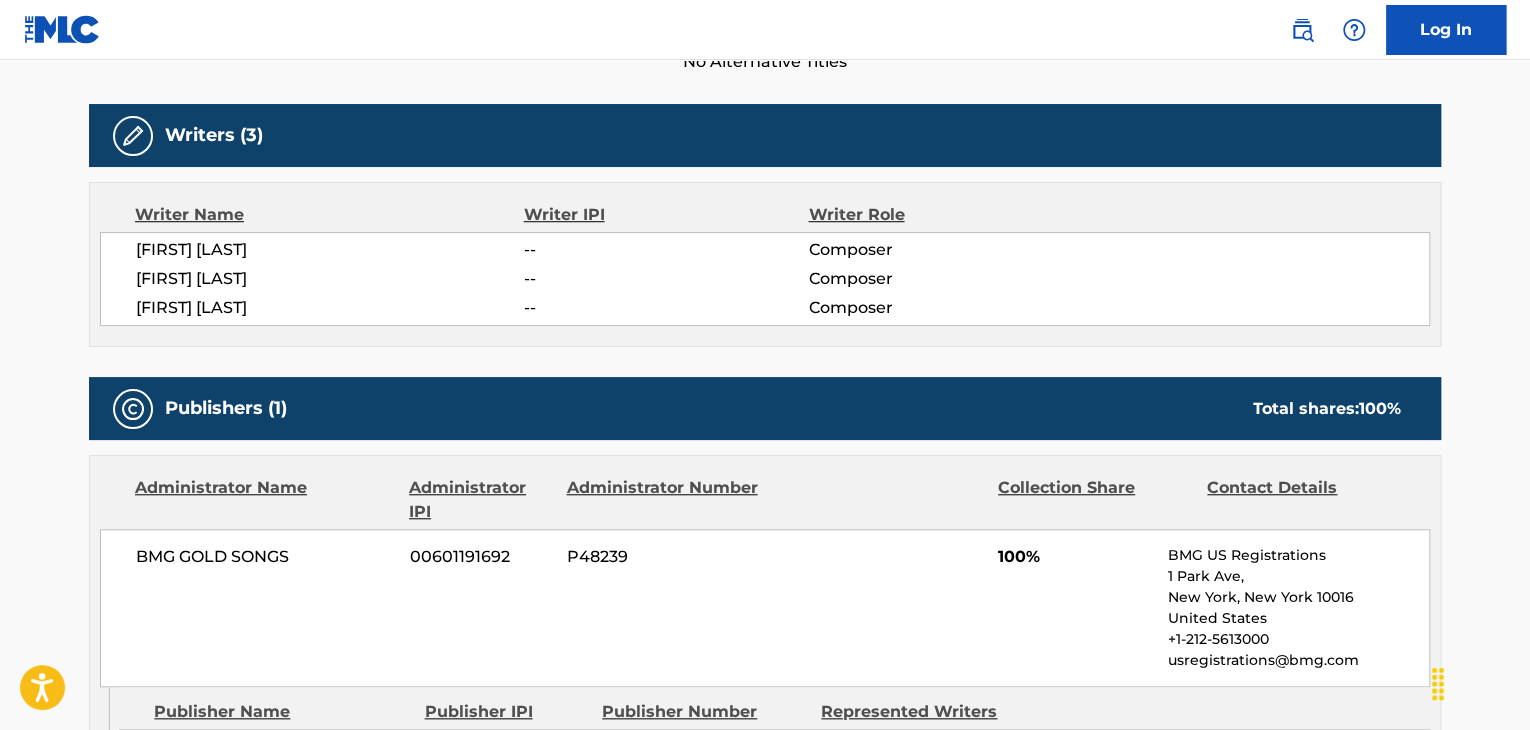 click on "[FIRST] [LAST]" at bounding box center (330, 250) 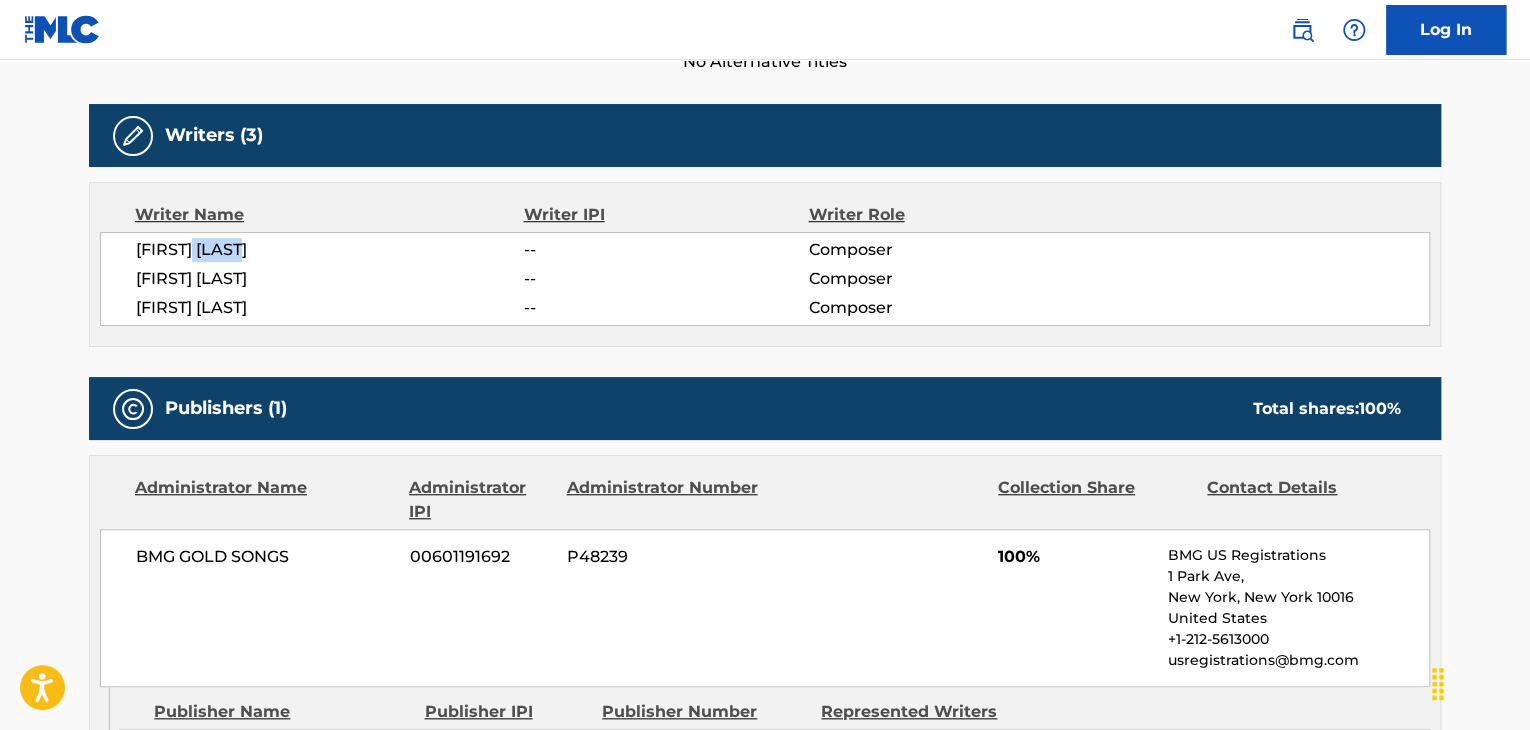 click on "[FIRST] [LAST]" at bounding box center [330, 250] 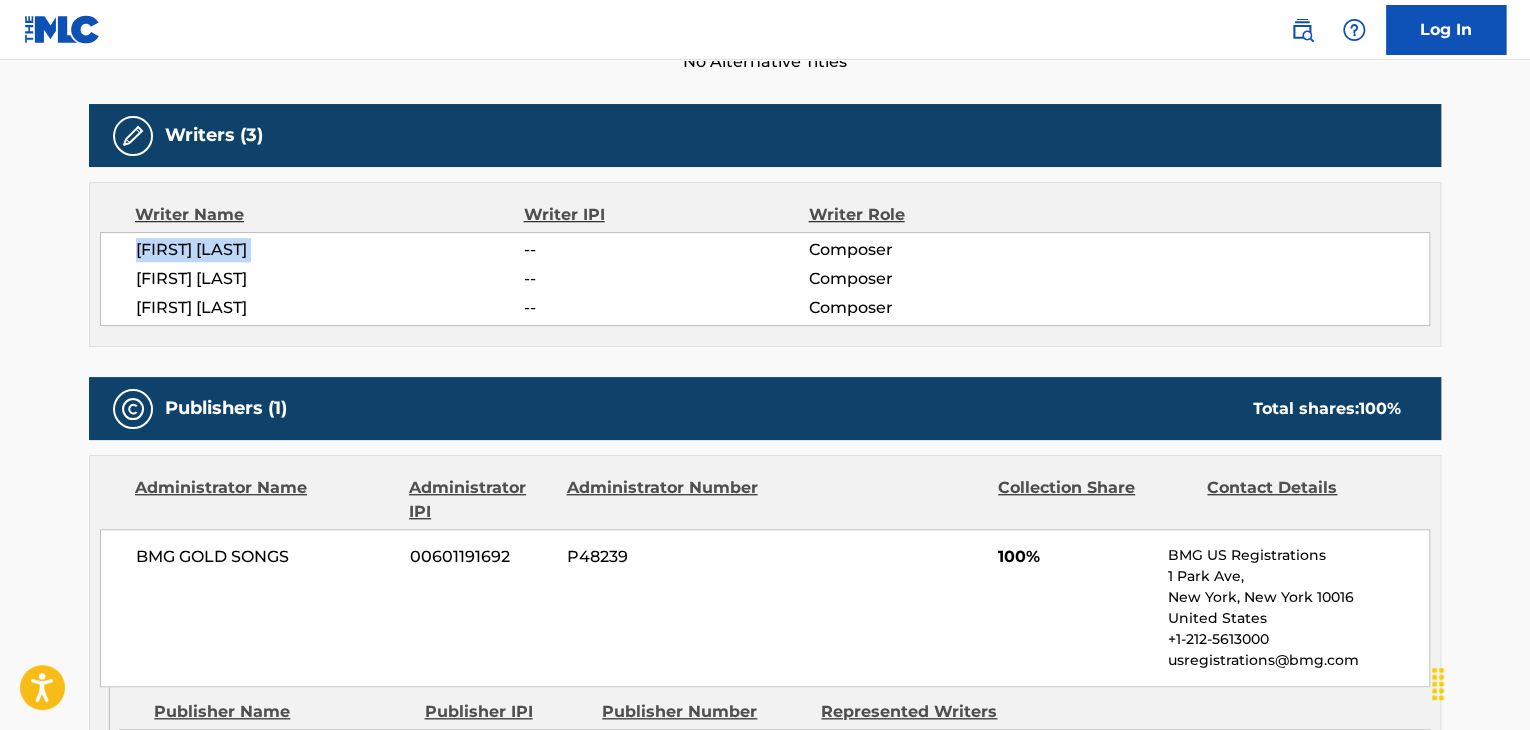 click on "[FIRST] [LAST]" at bounding box center [330, 250] 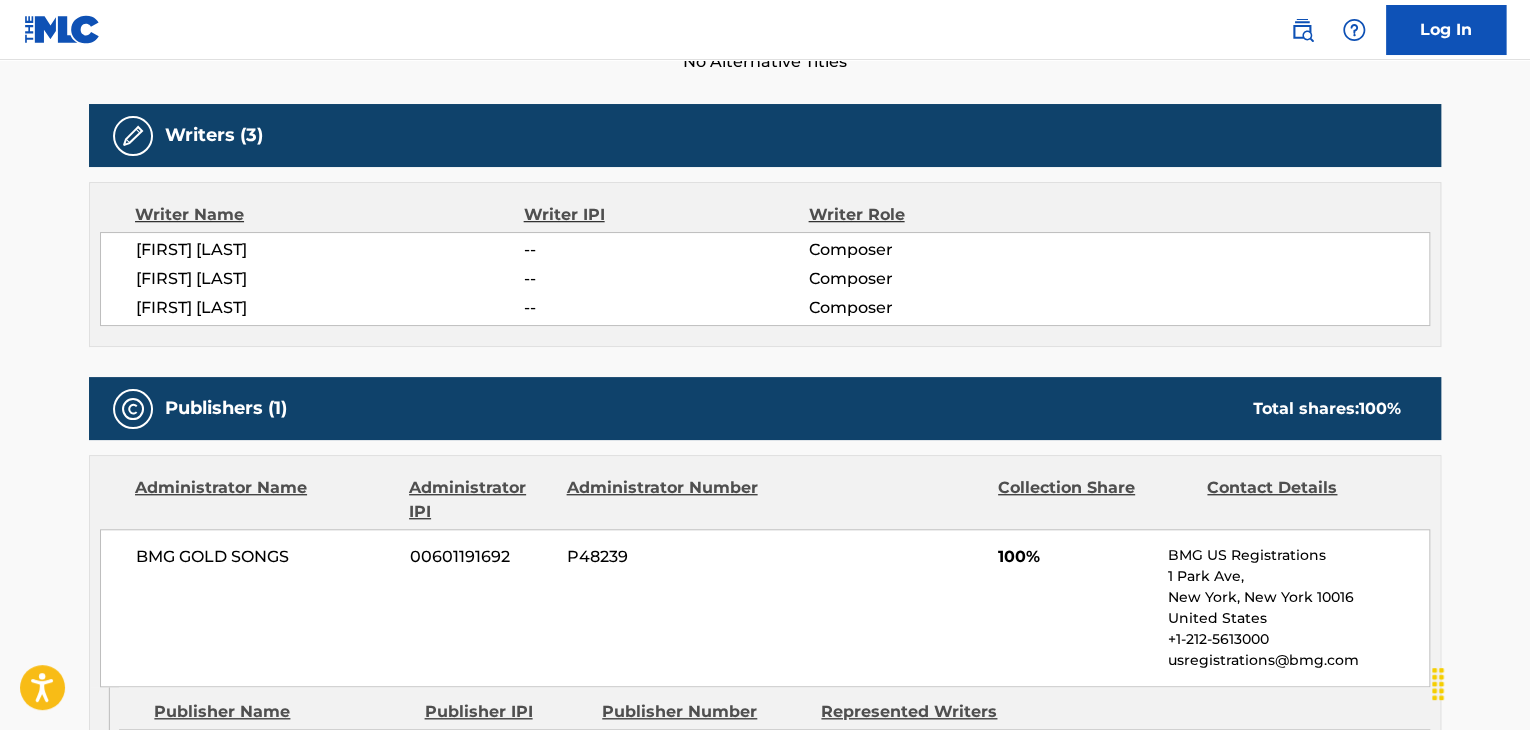 click on "[FIRST] [LAST]" at bounding box center (330, 279) 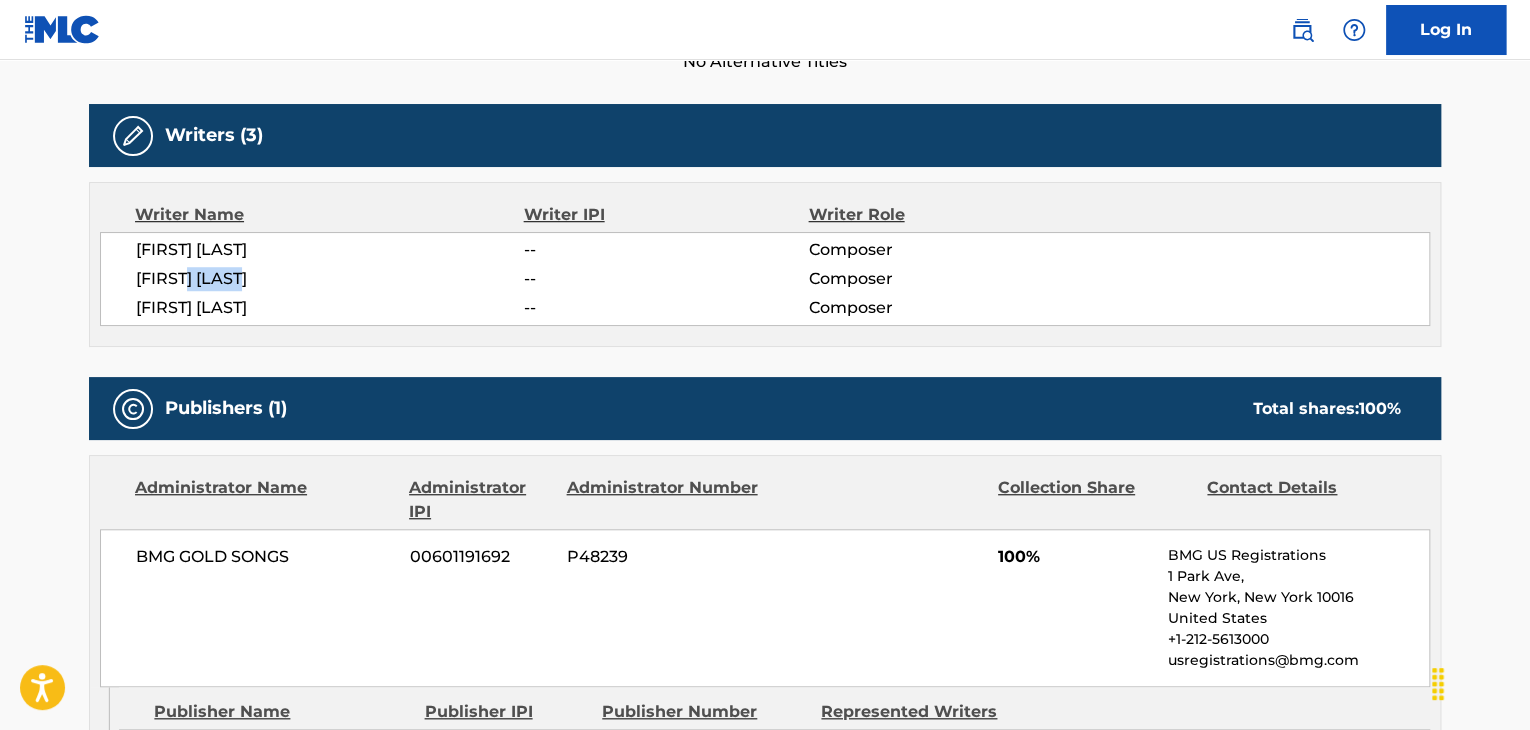 click on "[FIRST] [LAST]" at bounding box center [330, 279] 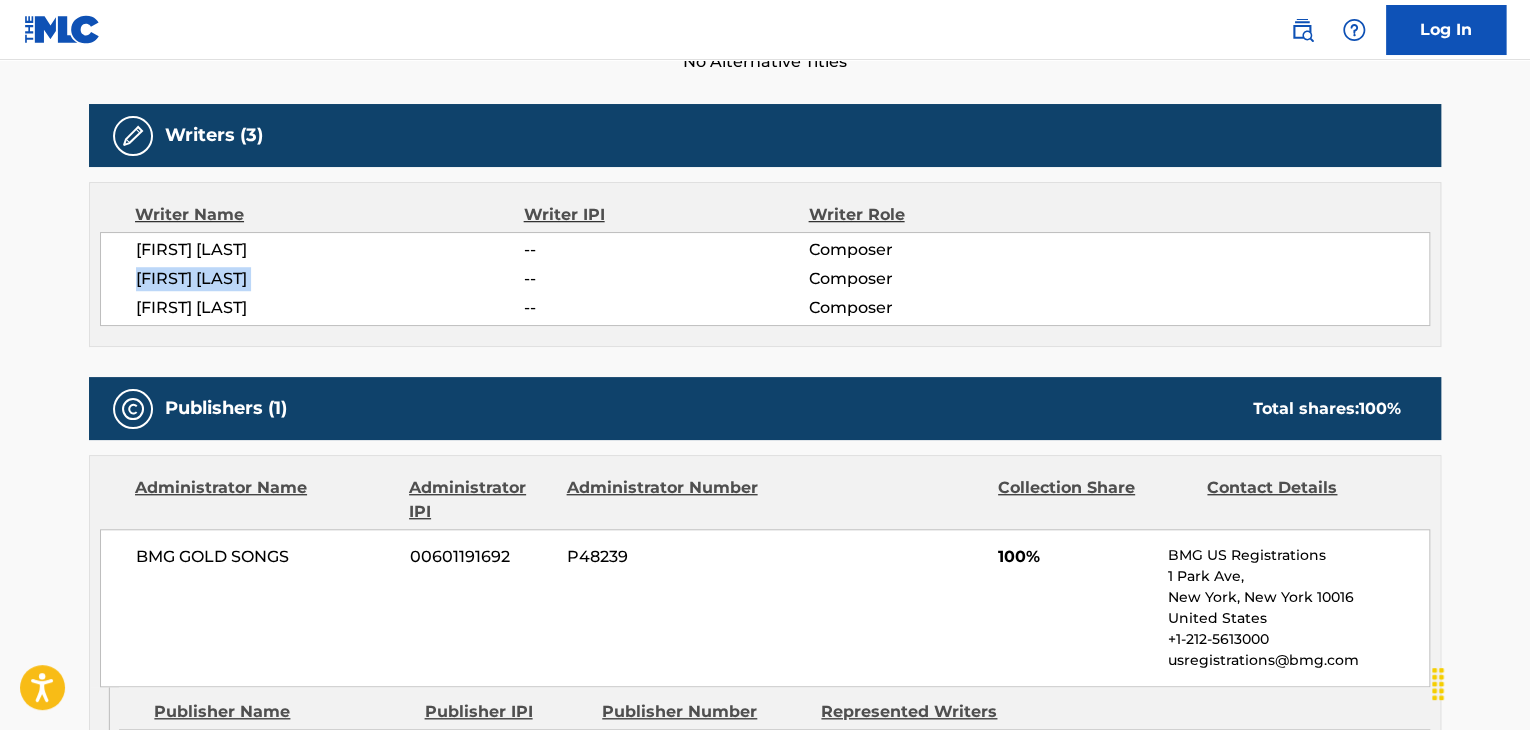 click on "[FIRST] [LAST]" at bounding box center [330, 279] 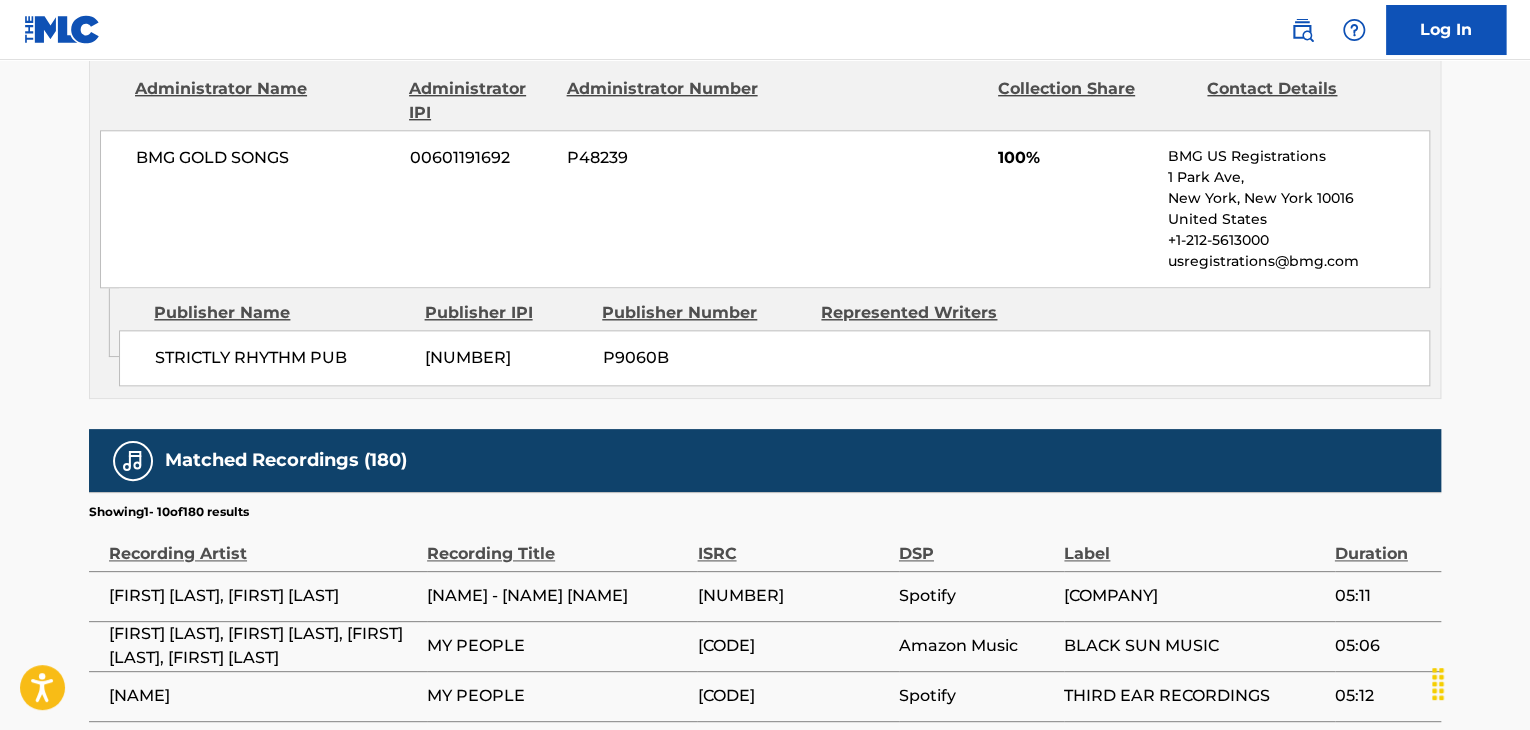 scroll, scrollTop: 1000, scrollLeft: 0, axis: vertical 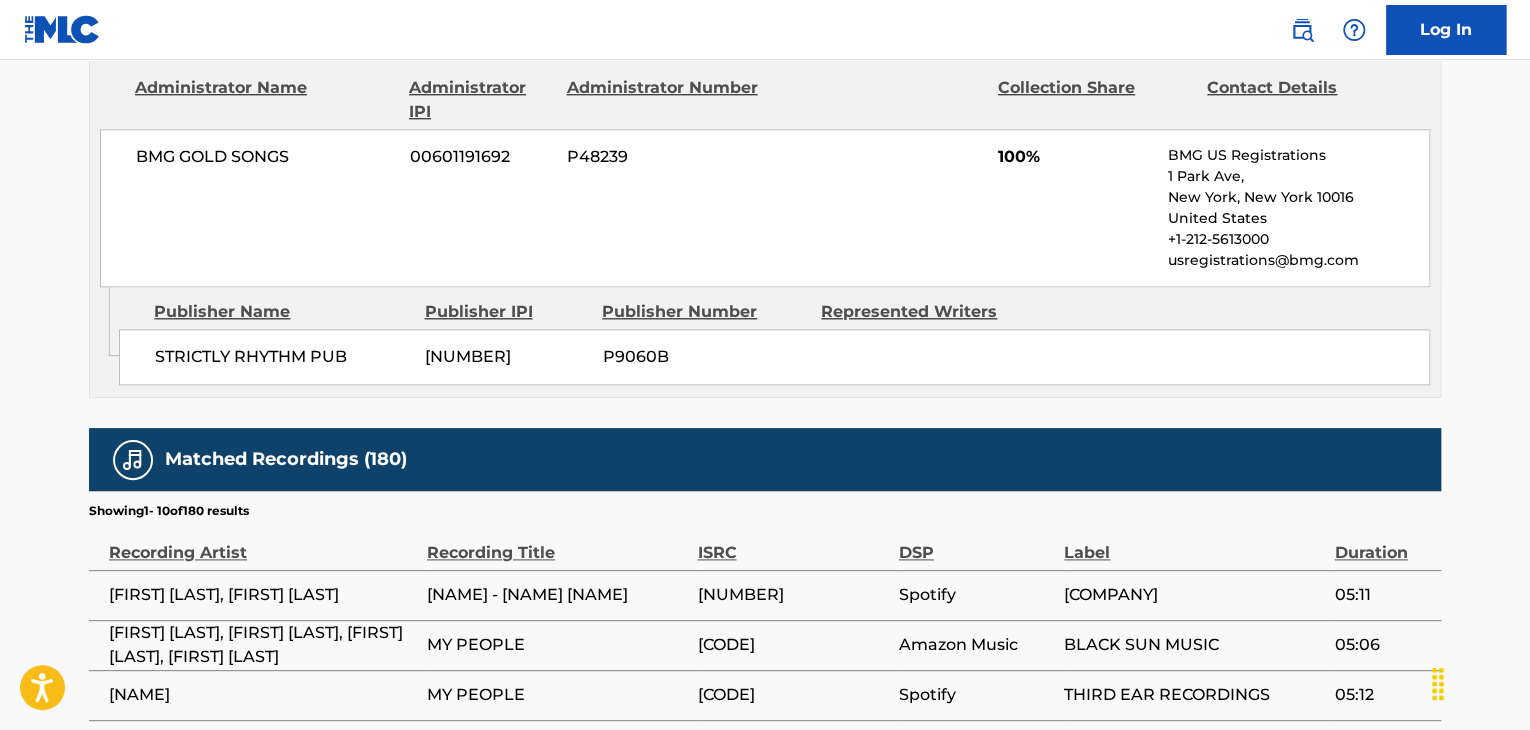 click on "STRICTLY RHYTHM PUB" at bounding box center (282, 357) 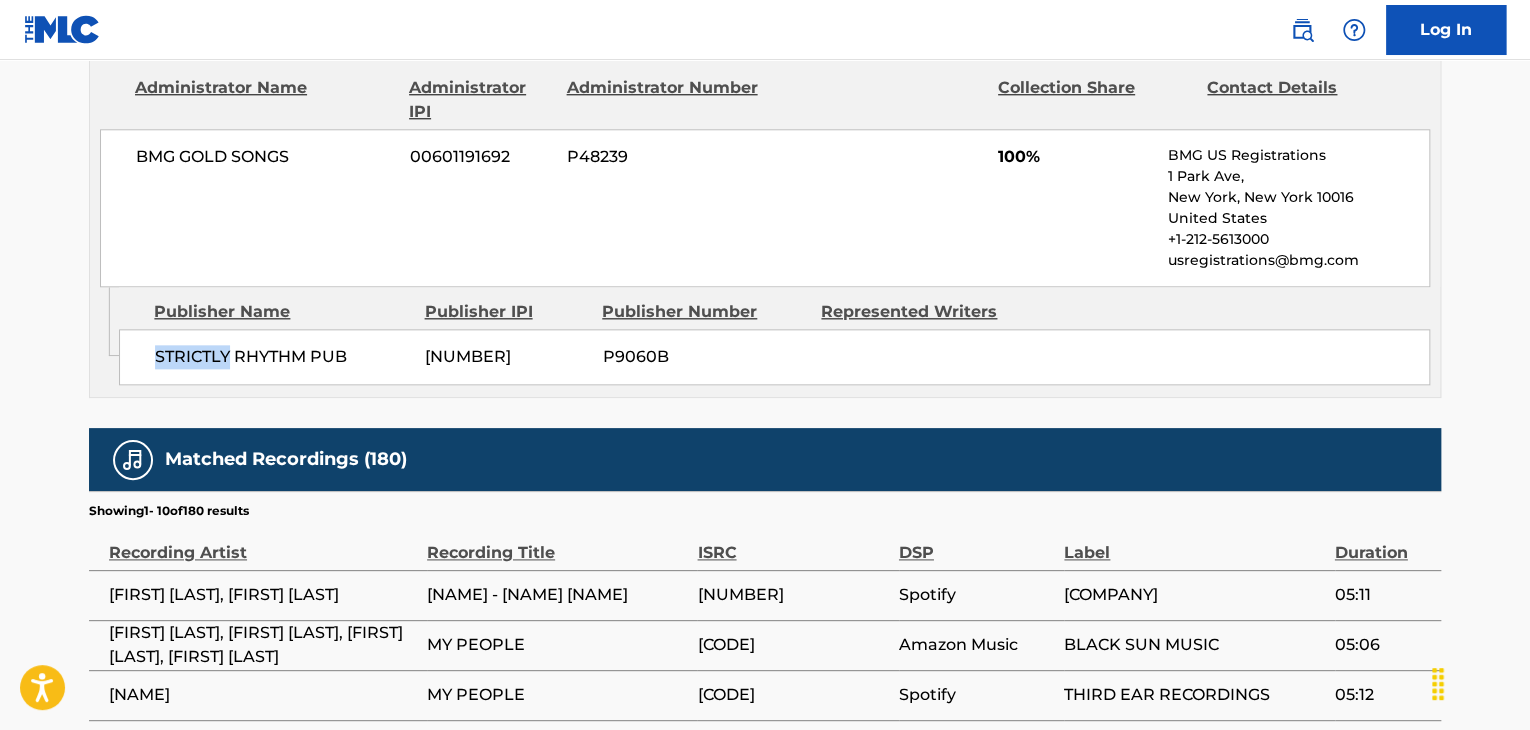 click on "STRICTLY RHYTHM PUB" at bounding box center [282, 357] 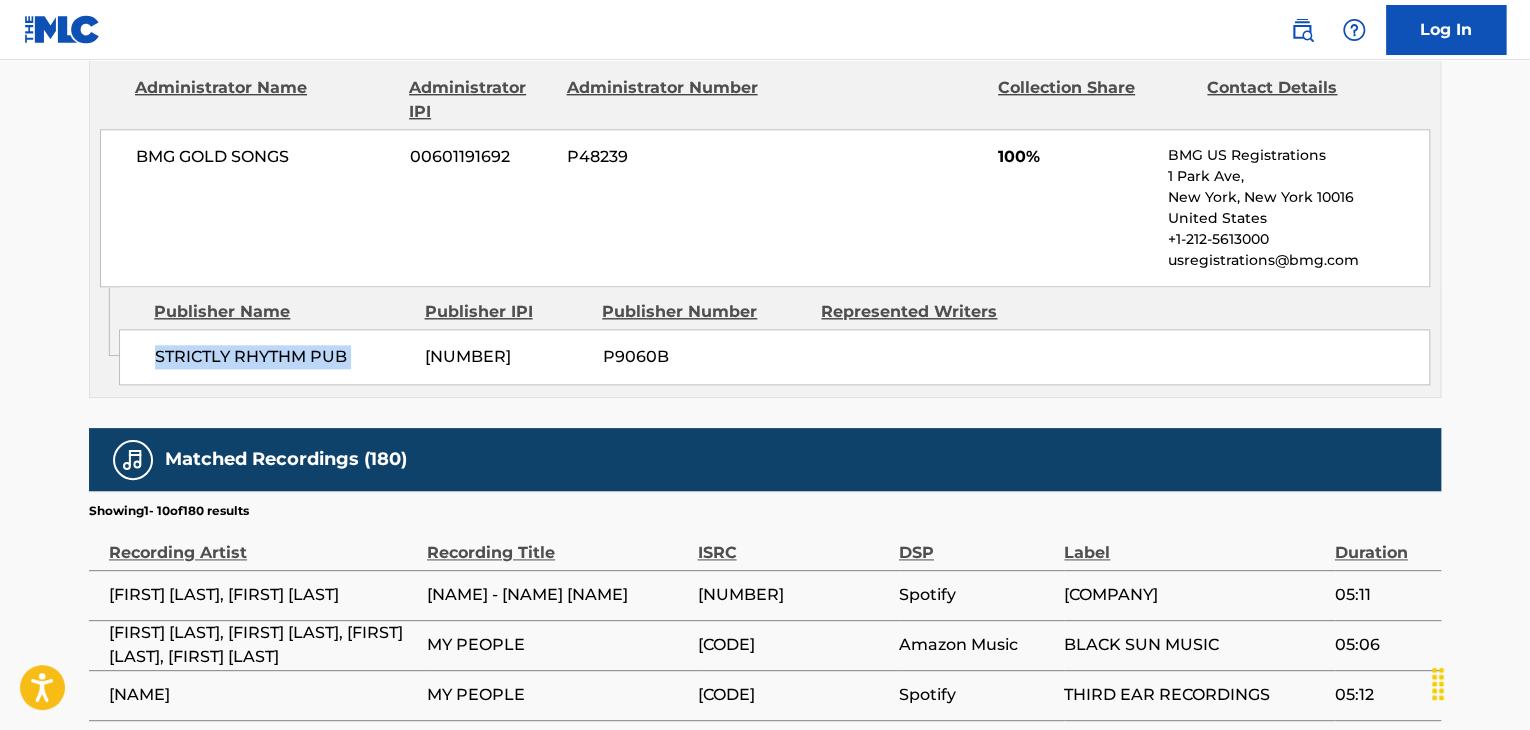 click on "STRICTLY RHYTHM PUB" at bounding box center (282, 357) 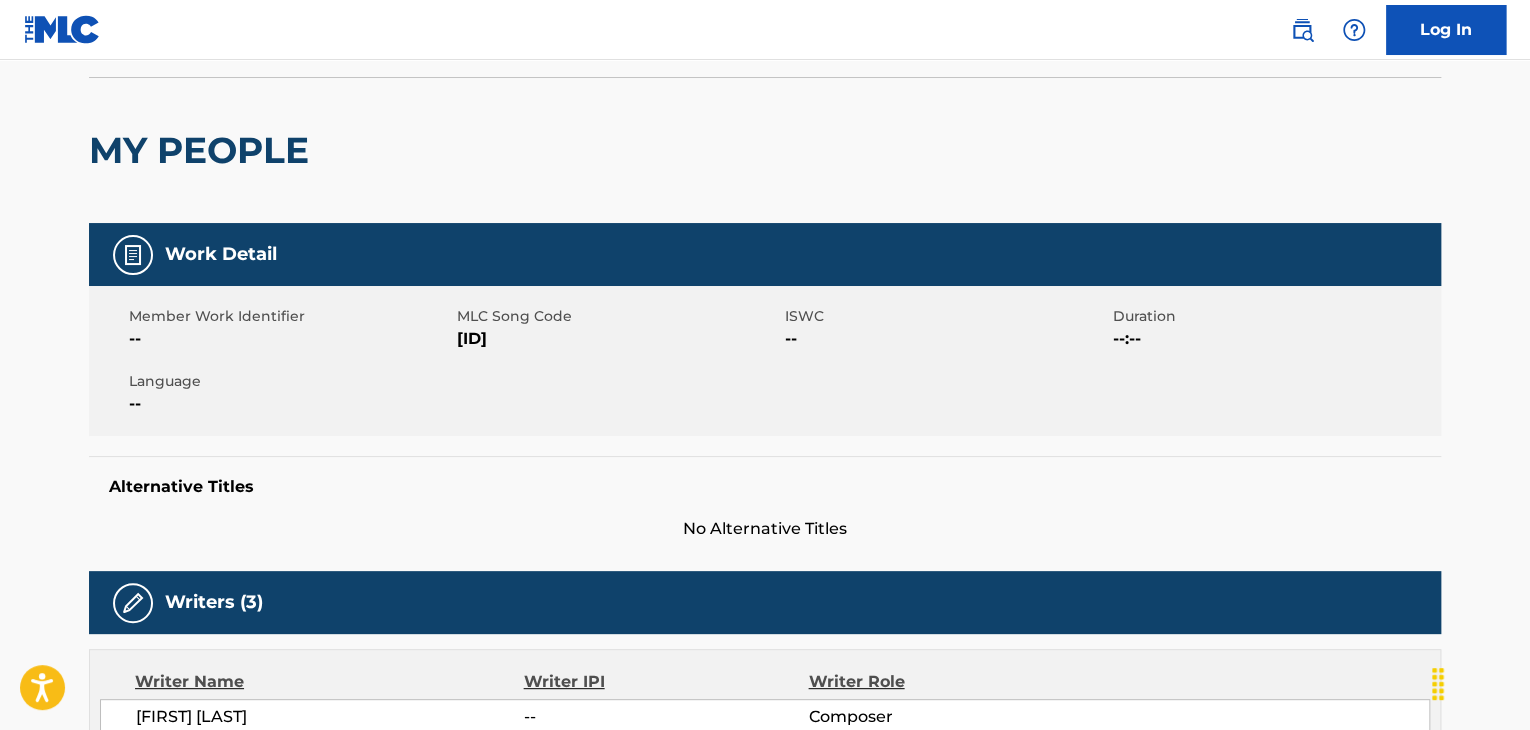 scroll, scrollTop: 0, scrollLeft: 0, axis: both 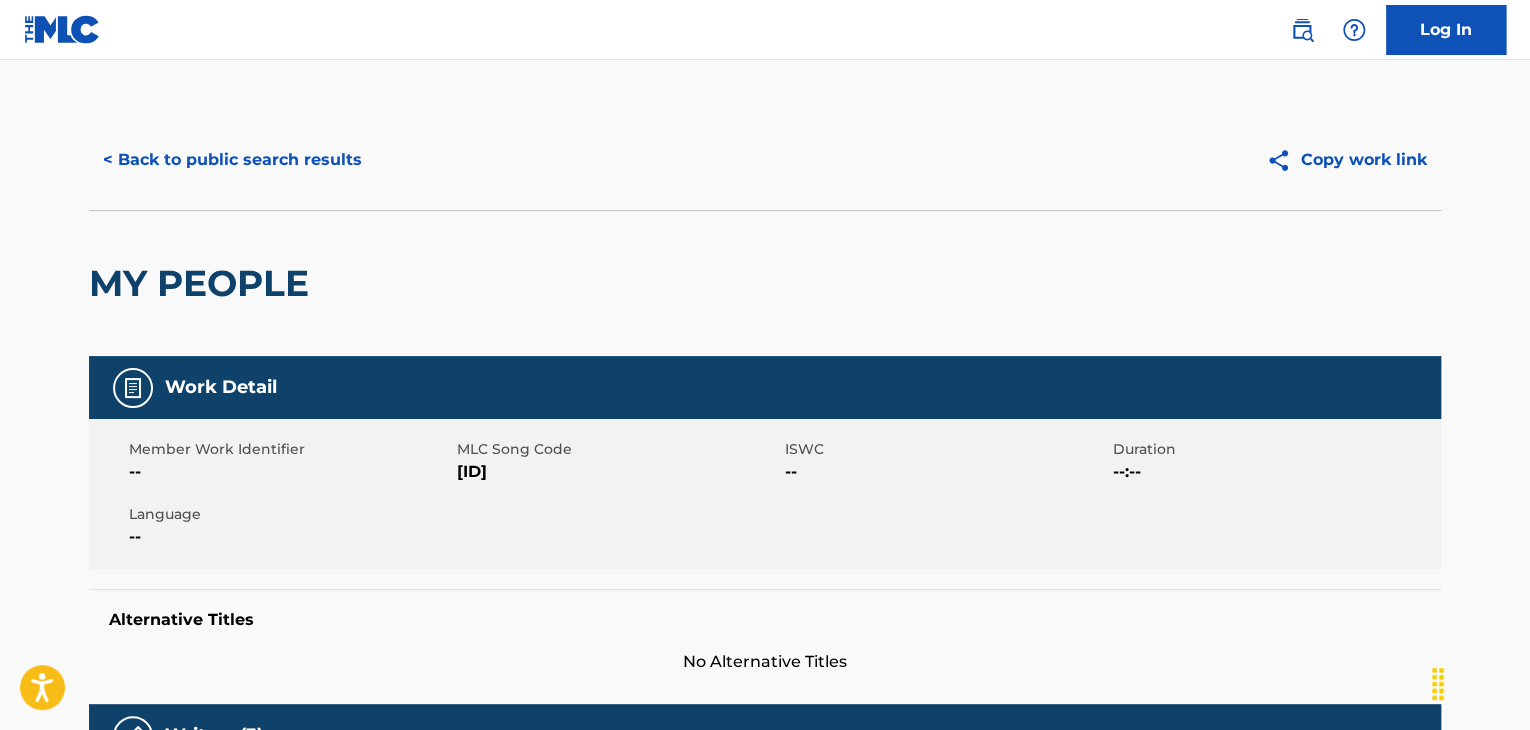 click on "< Back to public search results" at bounding box center [232, 160] 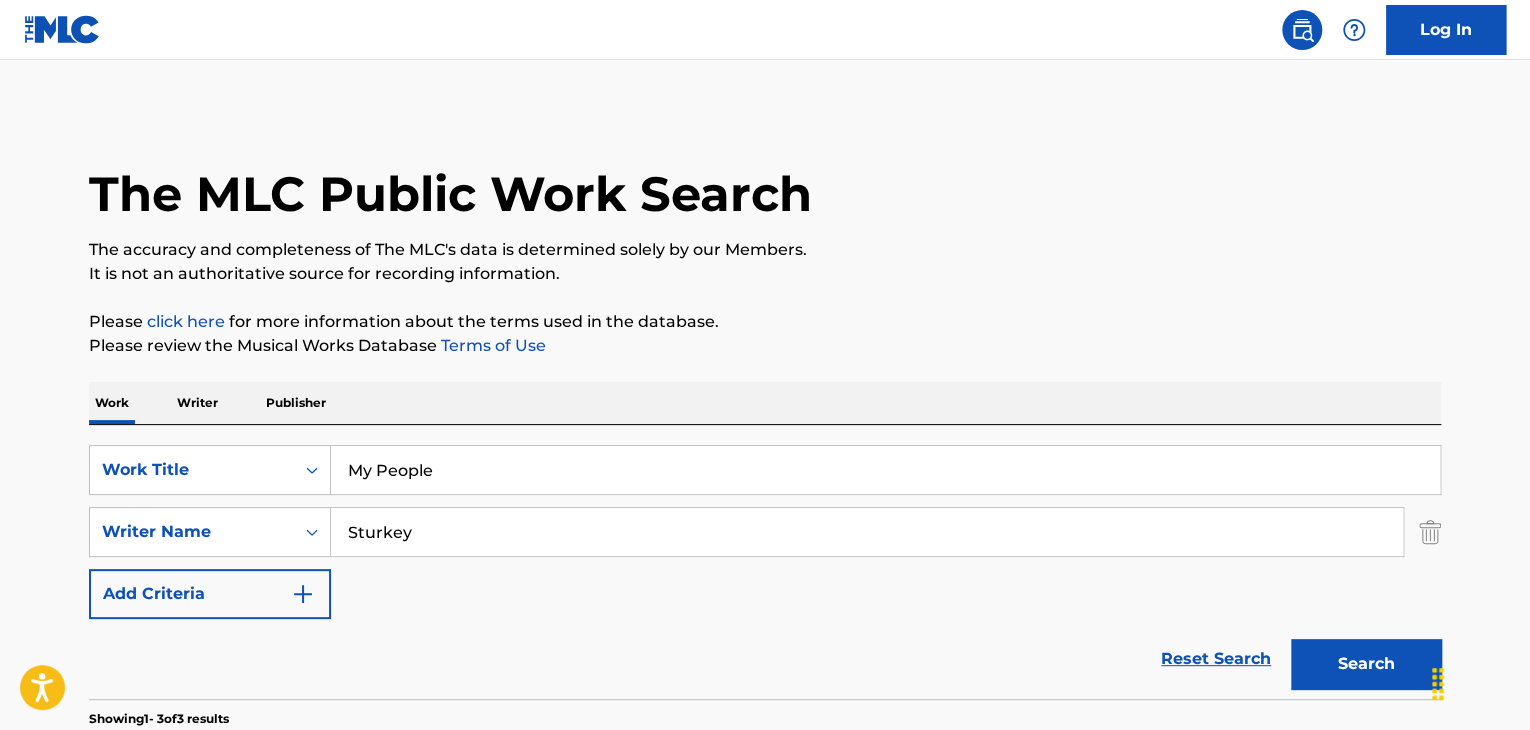 scroll, scrollTop: 400, scrollLeft: 0, axis: vertical 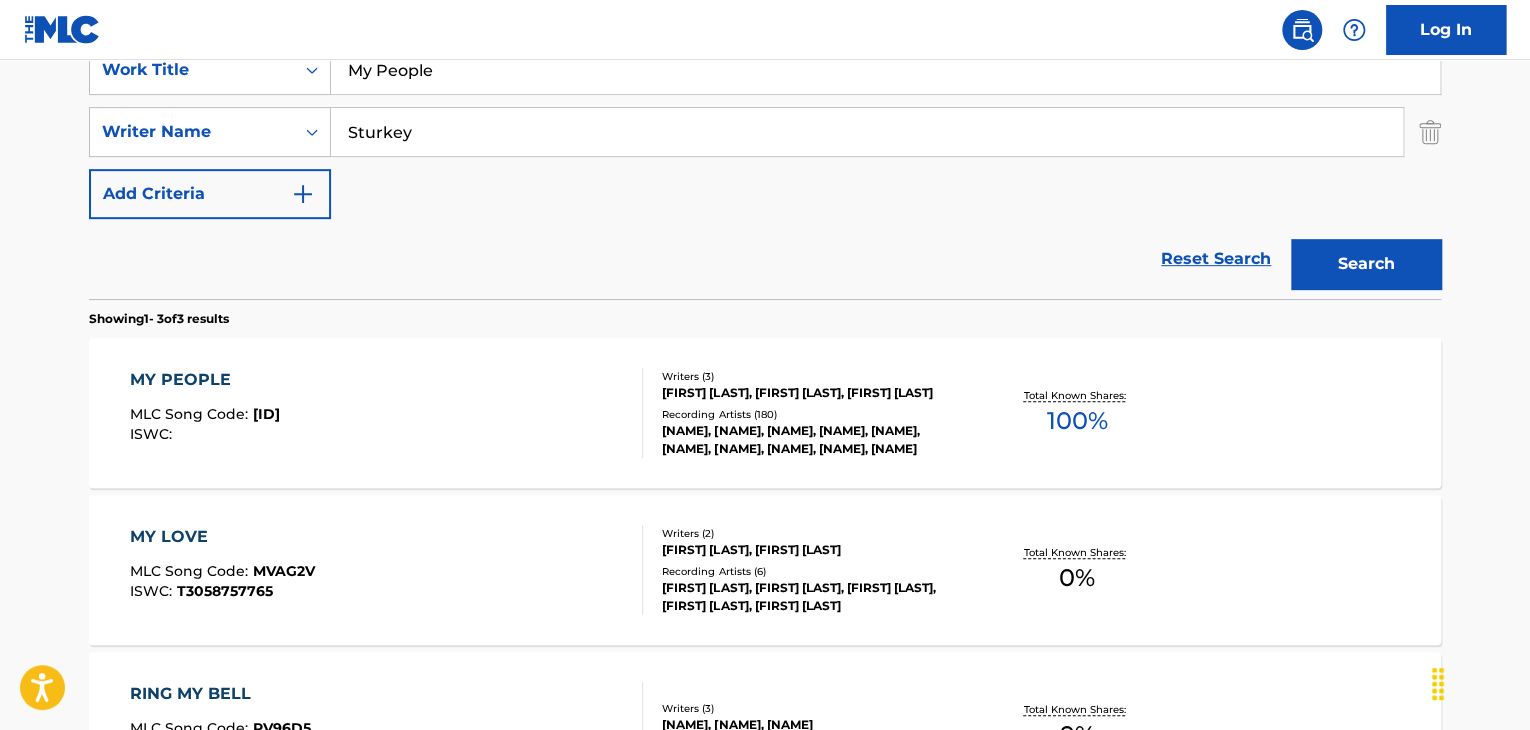 click on "My People" at bounding box center (885, 70) 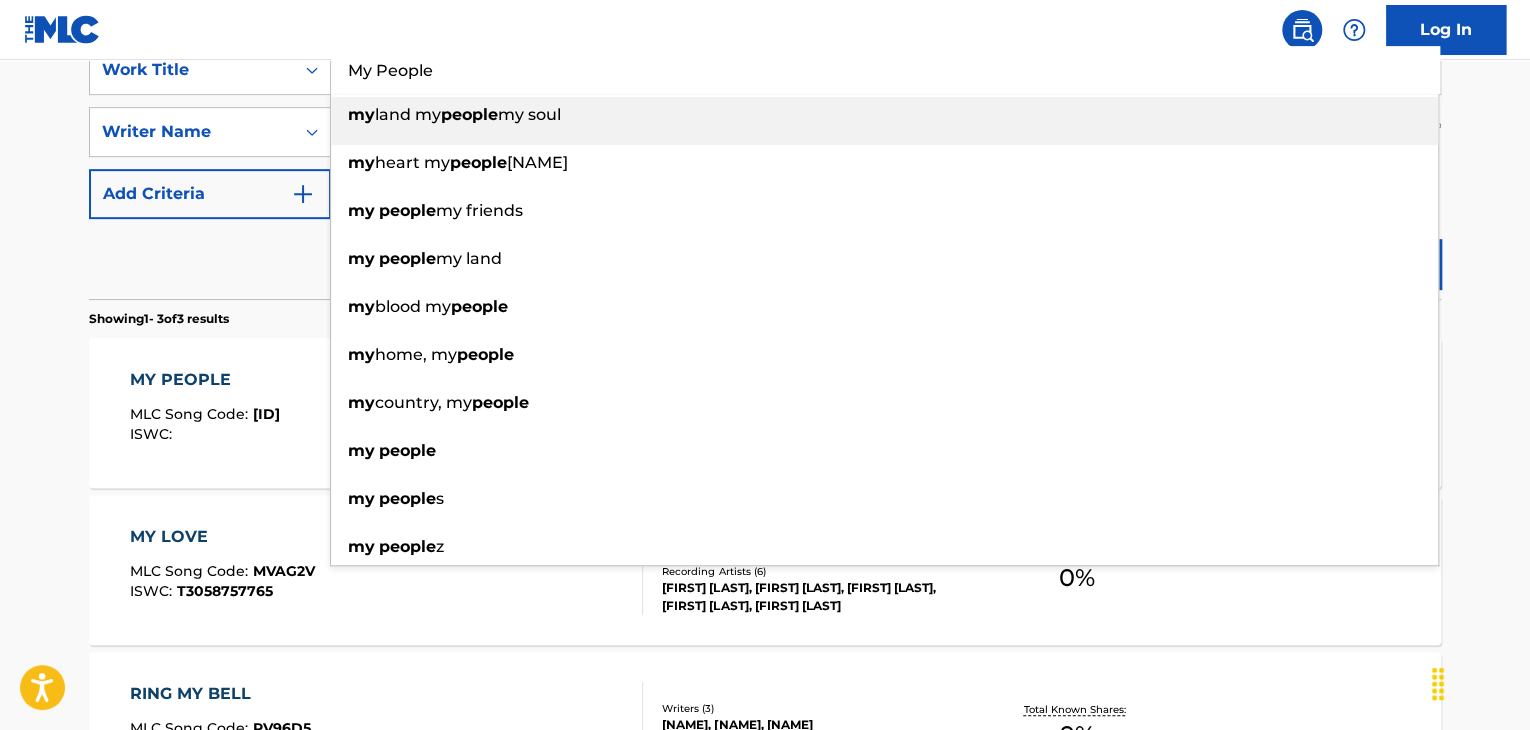 paste on "Days Like This" 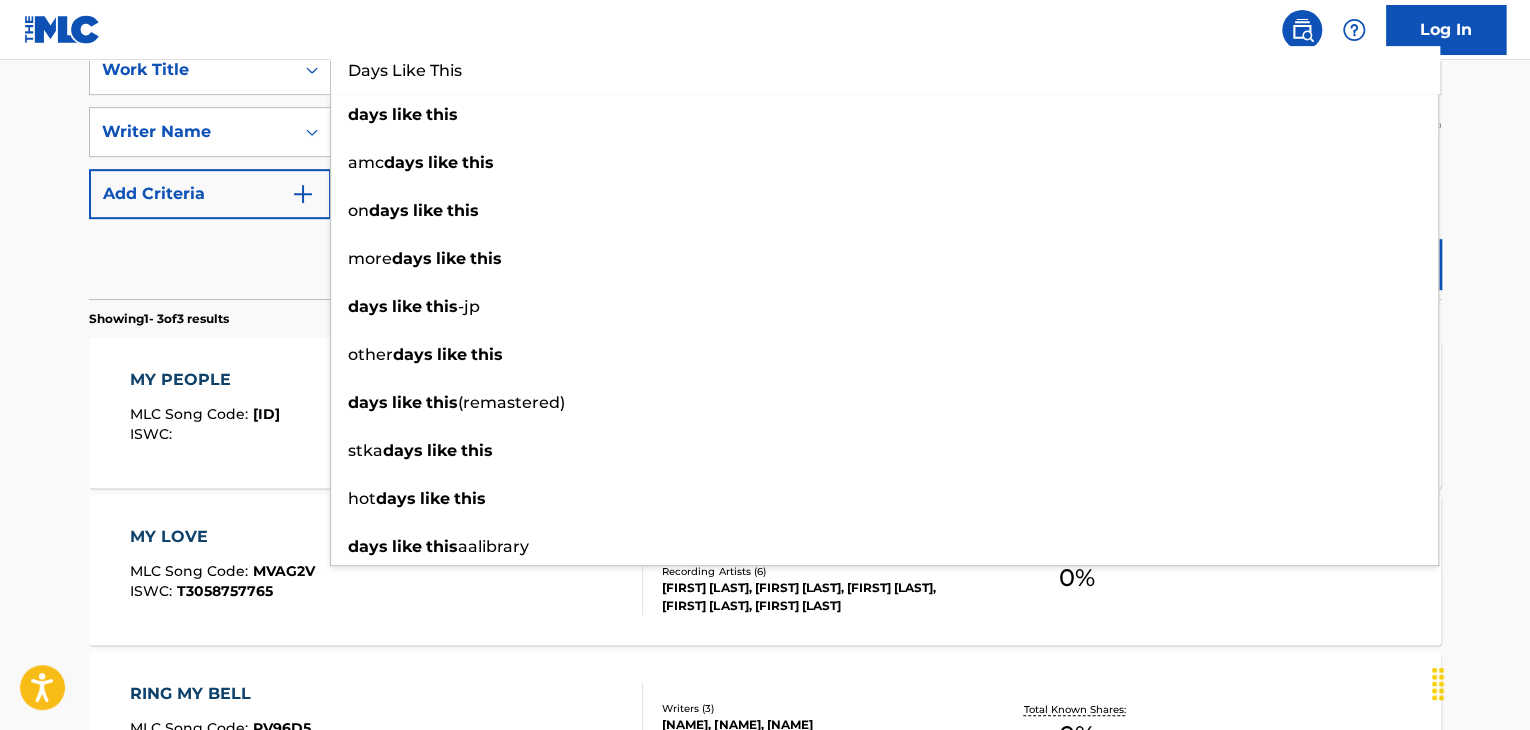 type on "Days Like This" 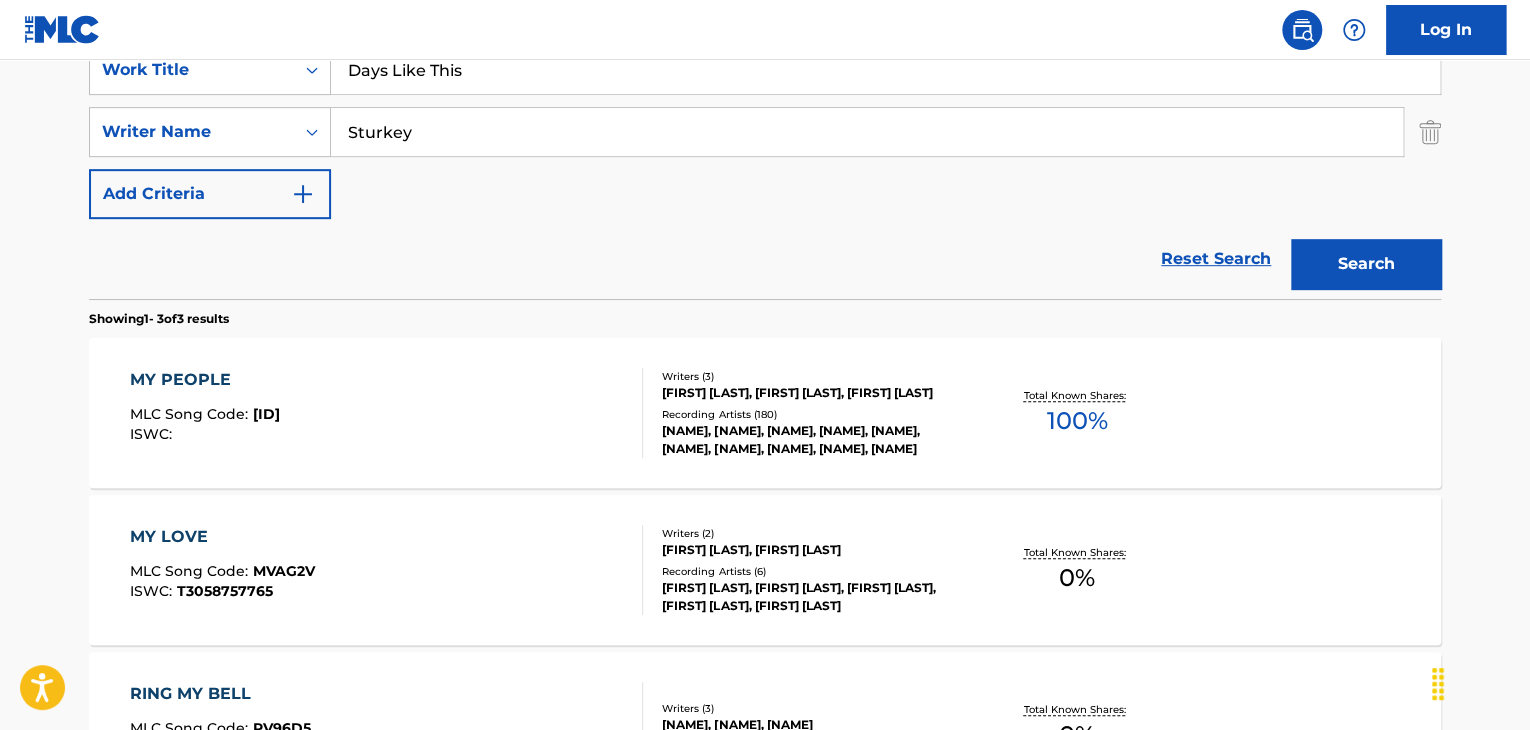 click on "Sturkey" at bounding box center (867, 132) 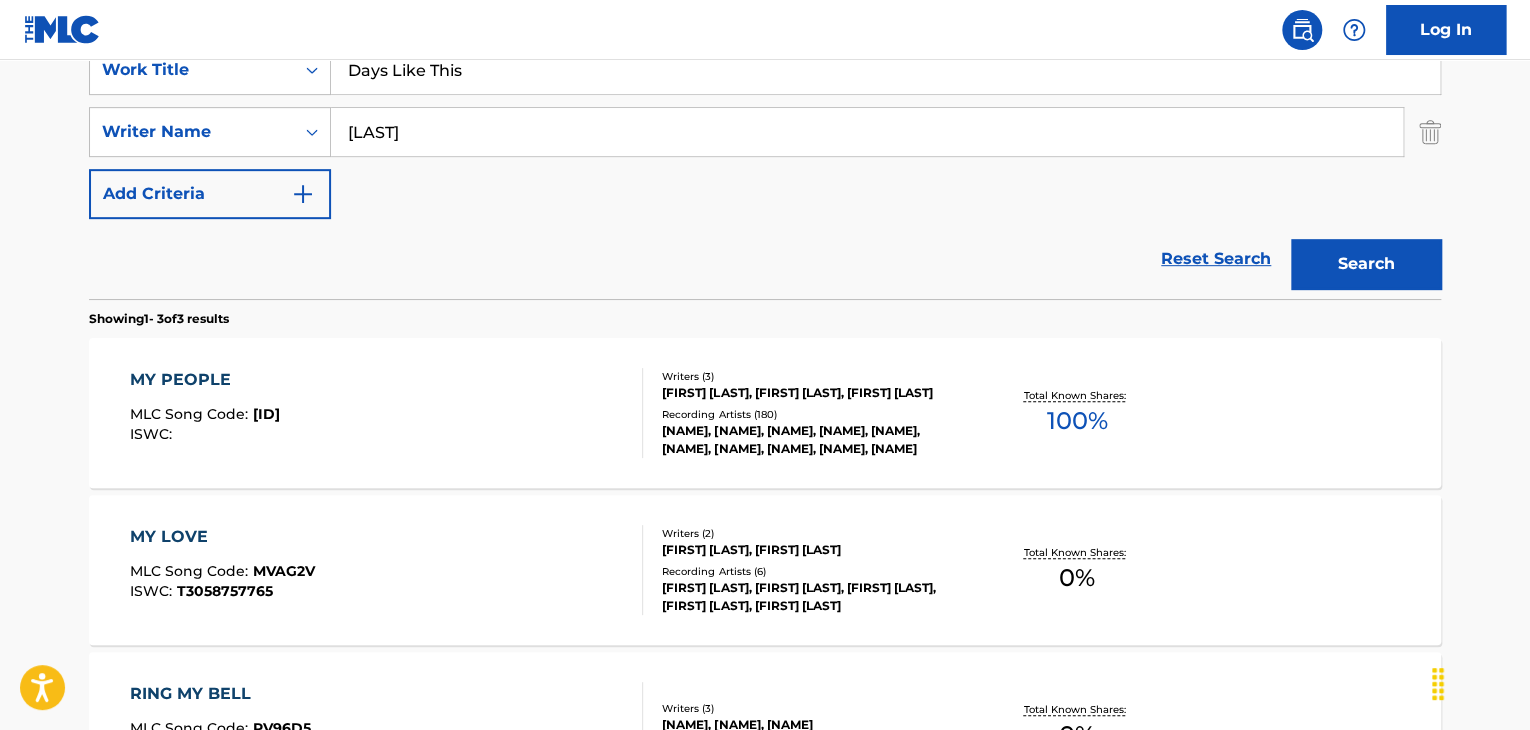 type on "[LAST]" 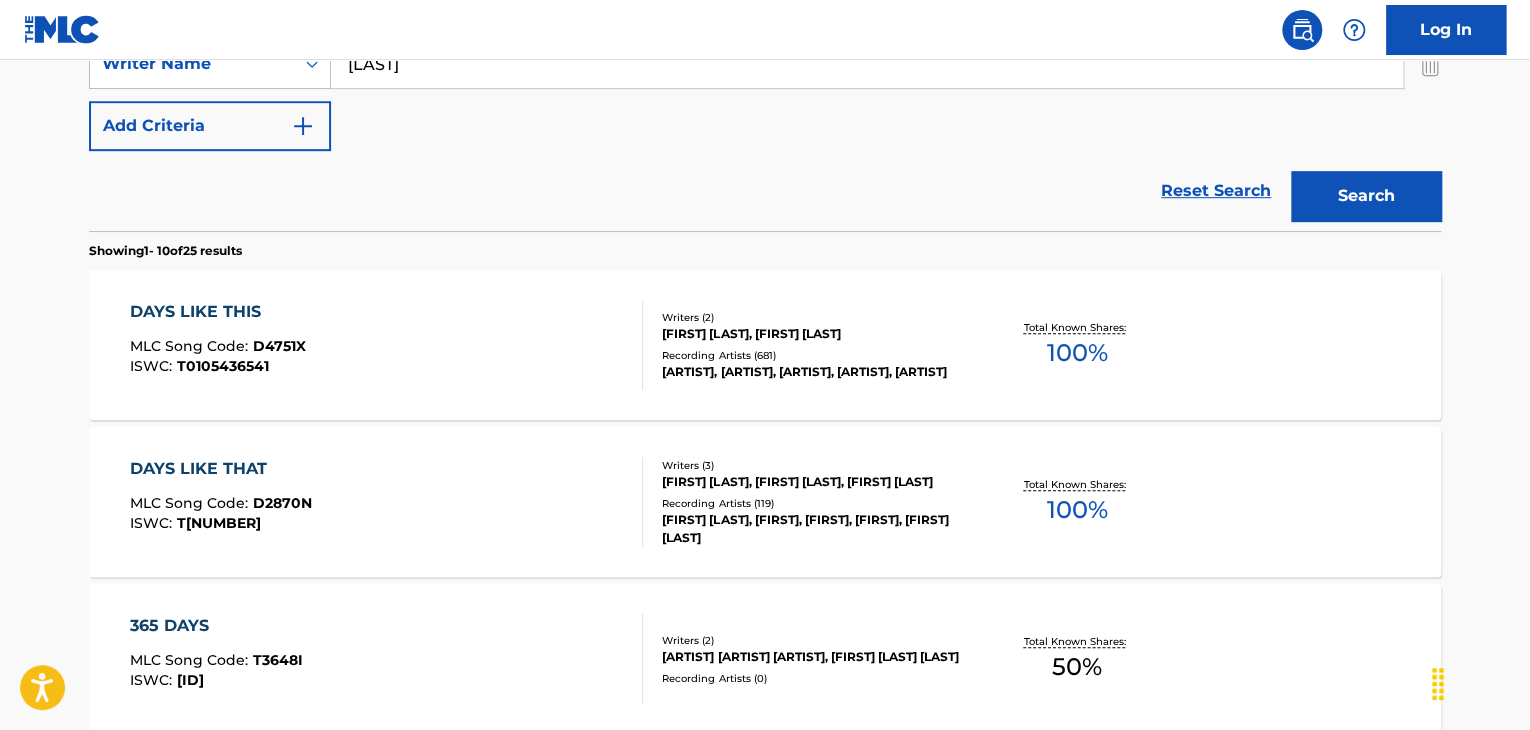 scroll, scrollTop: 533, scrollLeft: 0, axis: vertical 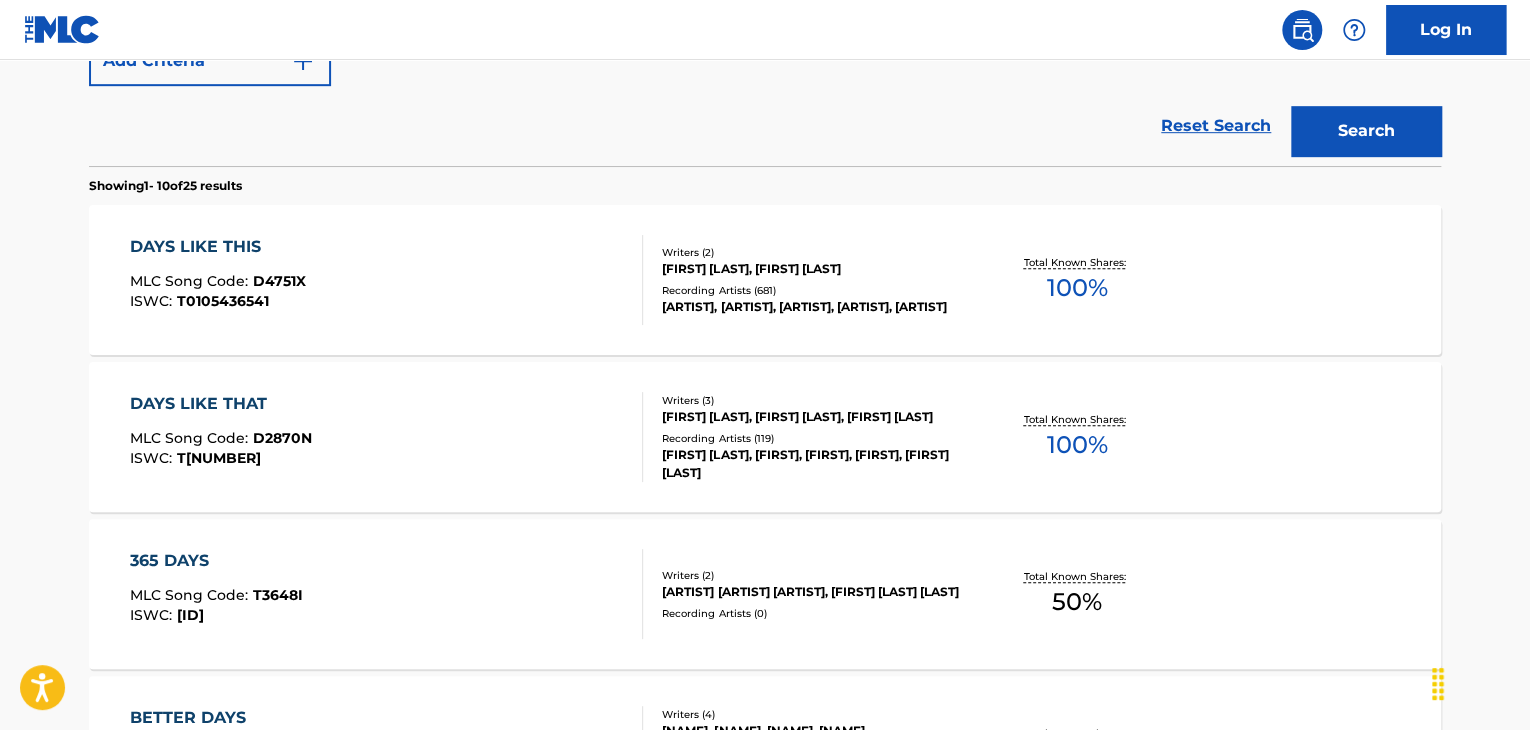 click on "DAYS LIKE THIS" at bounding box center [218, 247] 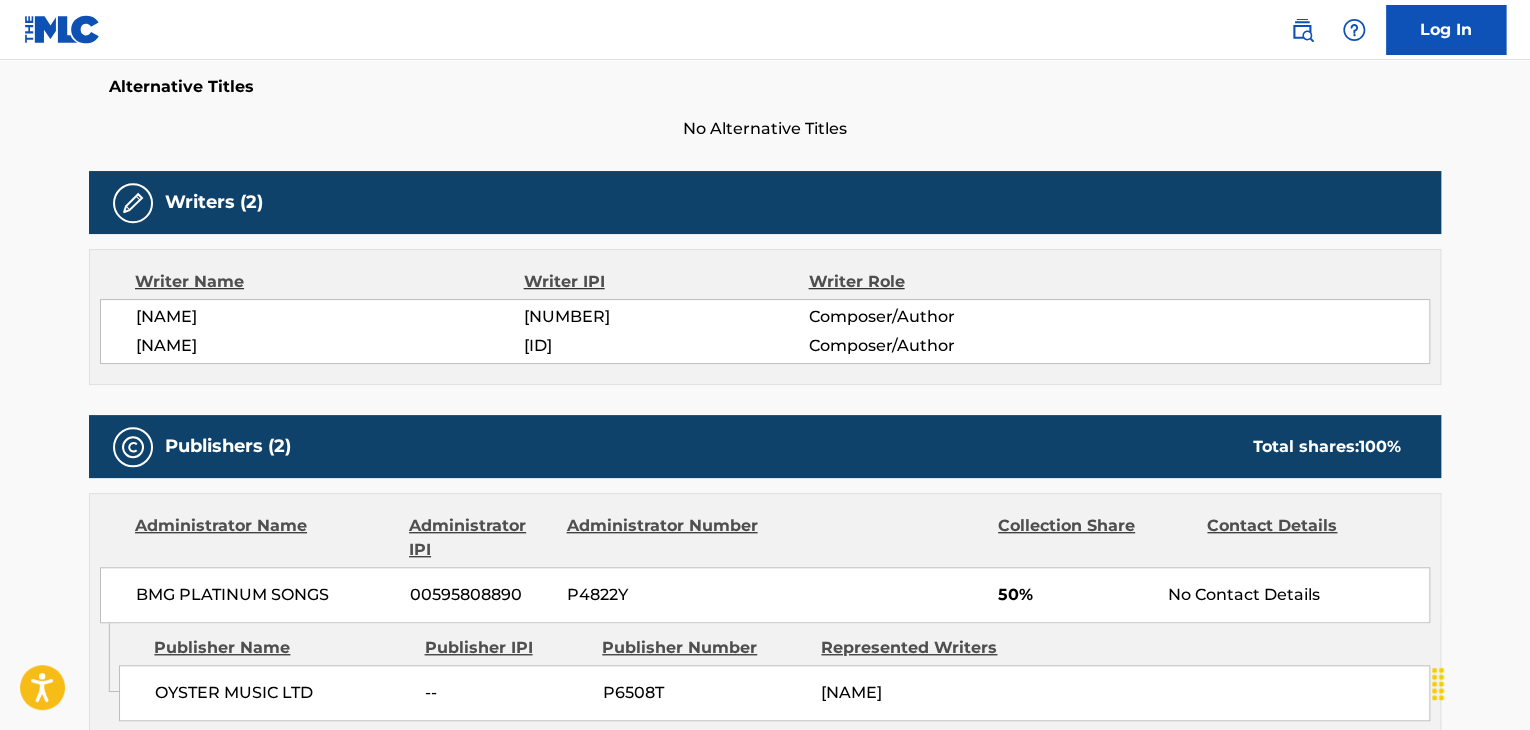 scroll, scrollTop: 0, scrollLeft: 0, axis: both 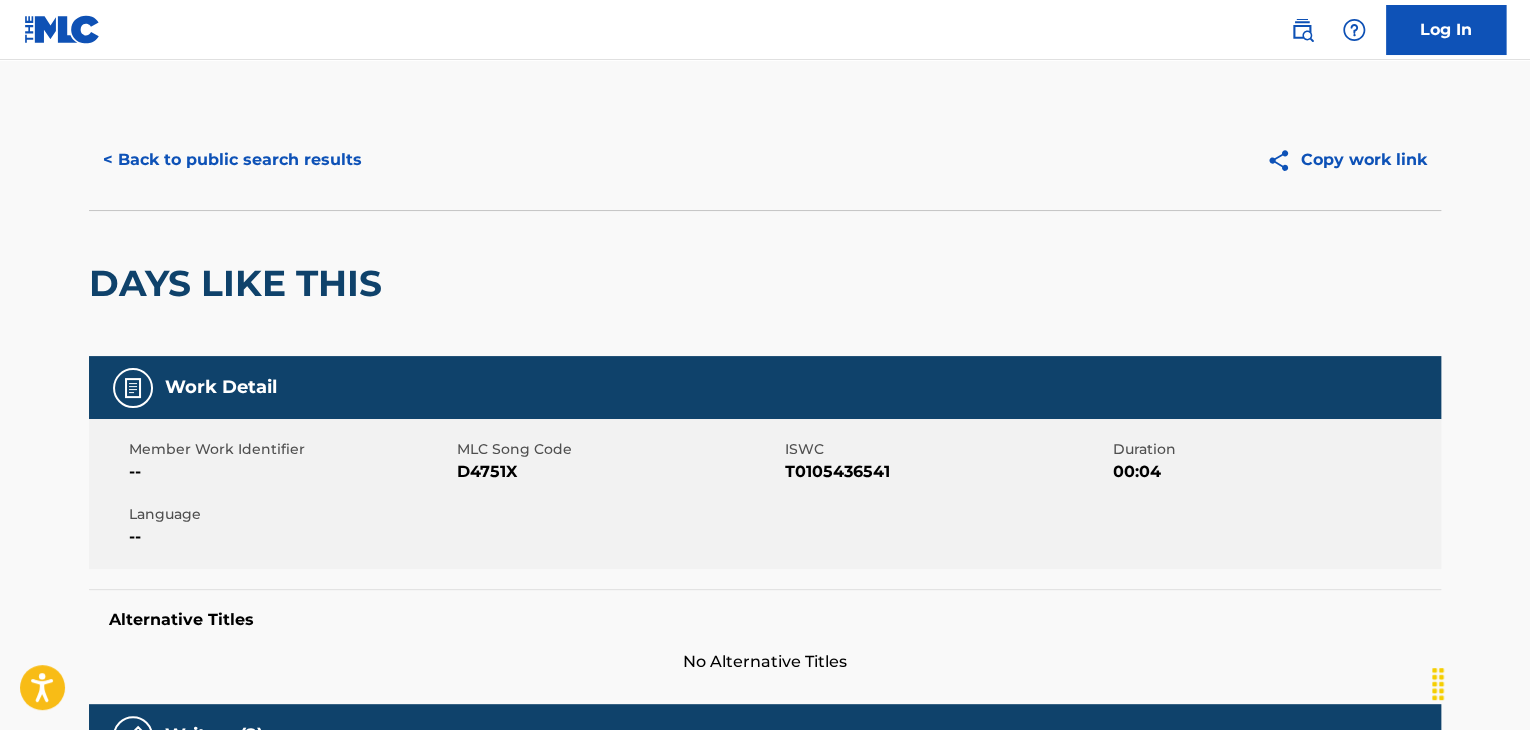 click on "MLC Song Code" at bounding box center [618, 449] 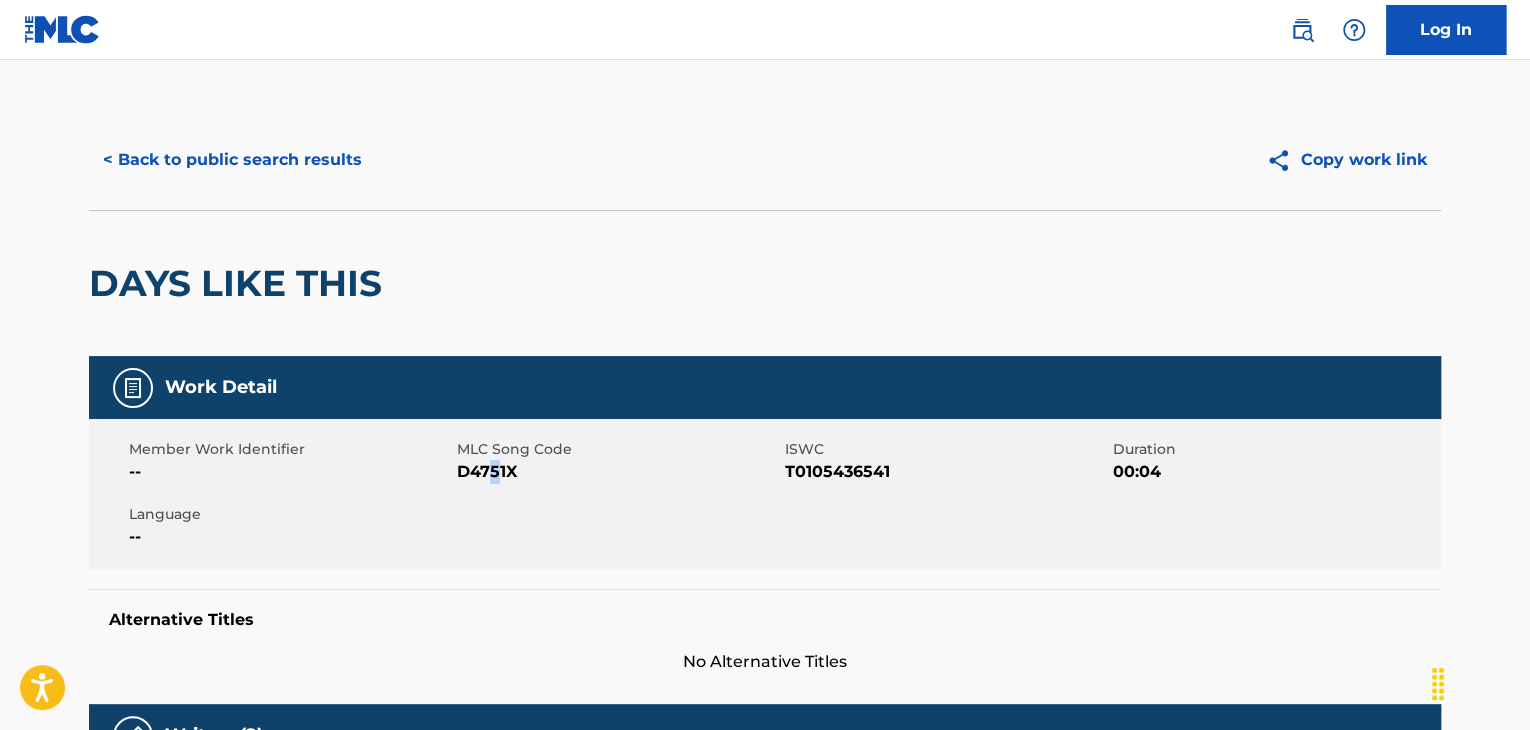 click on "D4751X" at bounding box center [618, 472] 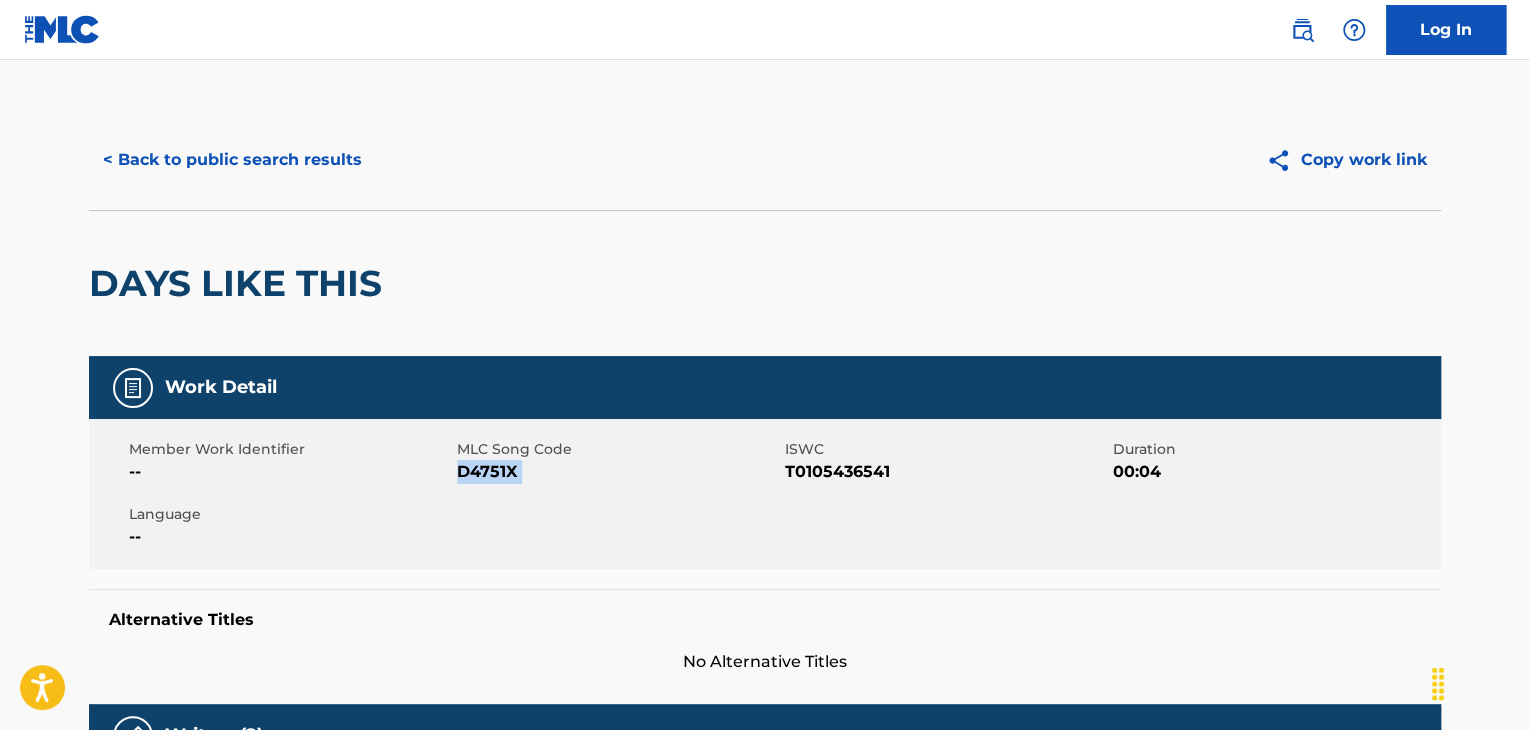 click on "D4751X" at bounding box center (618, 472) 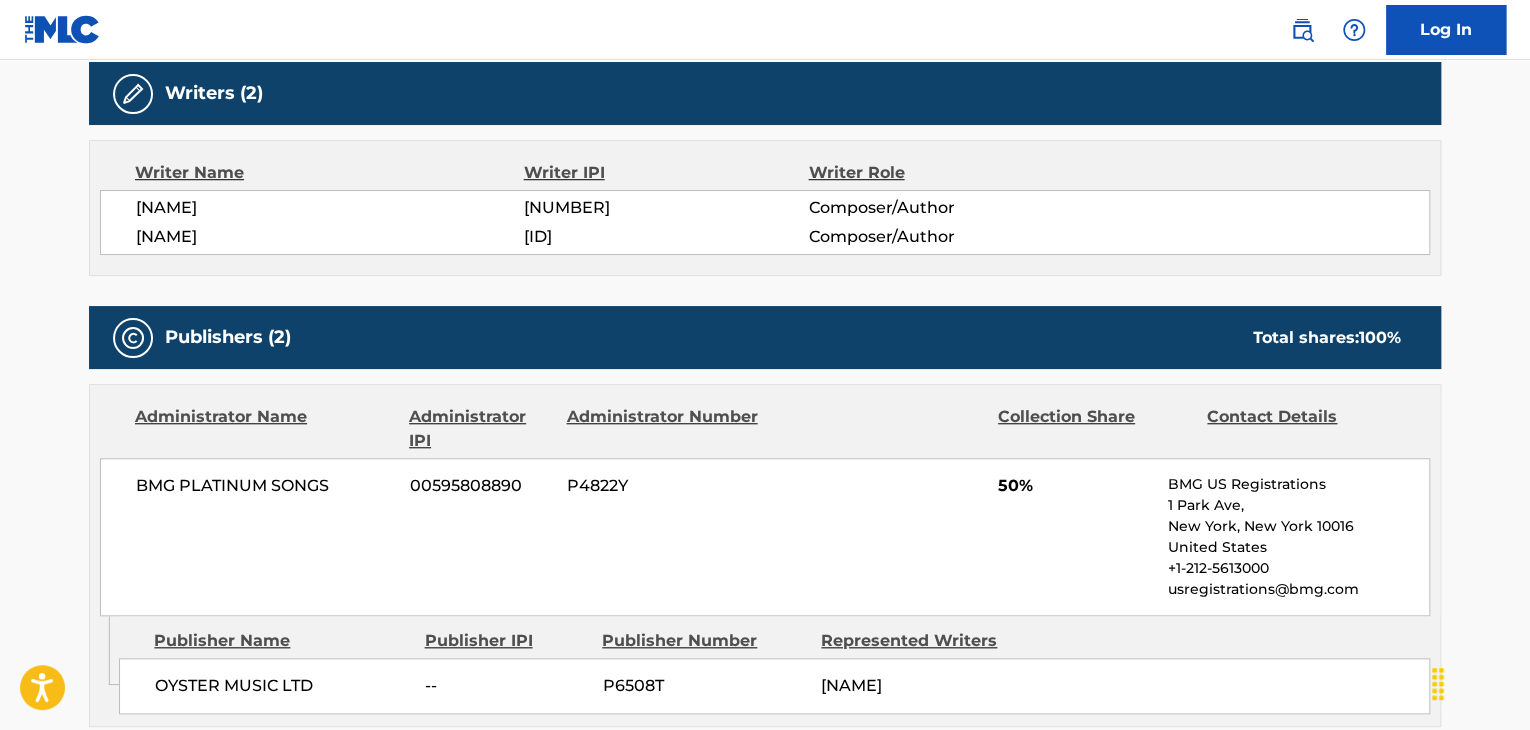 scroll, scrollTop: 666, scrollLeft: 0, axis: vertical 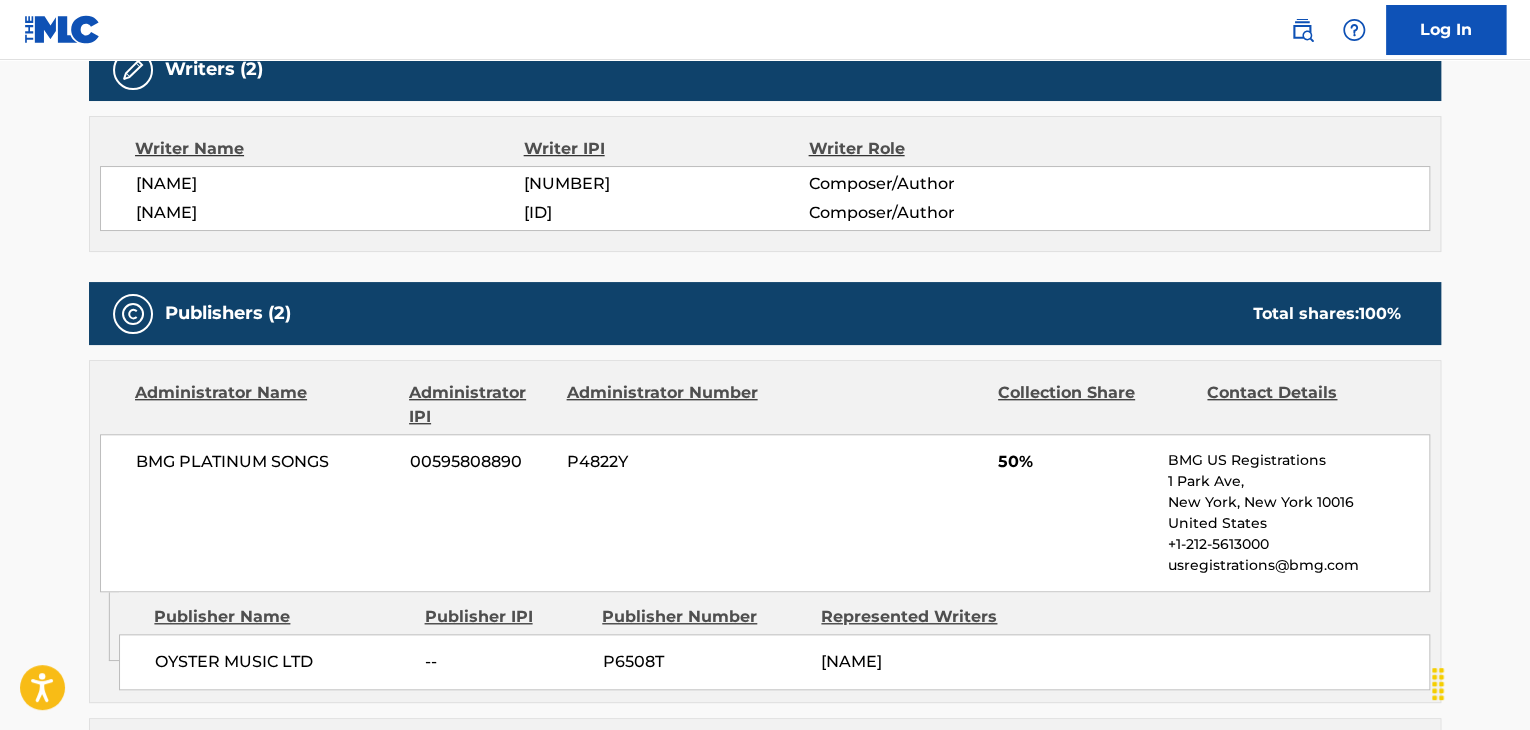 click on "[NAME]" at bounding box center [330, 184] 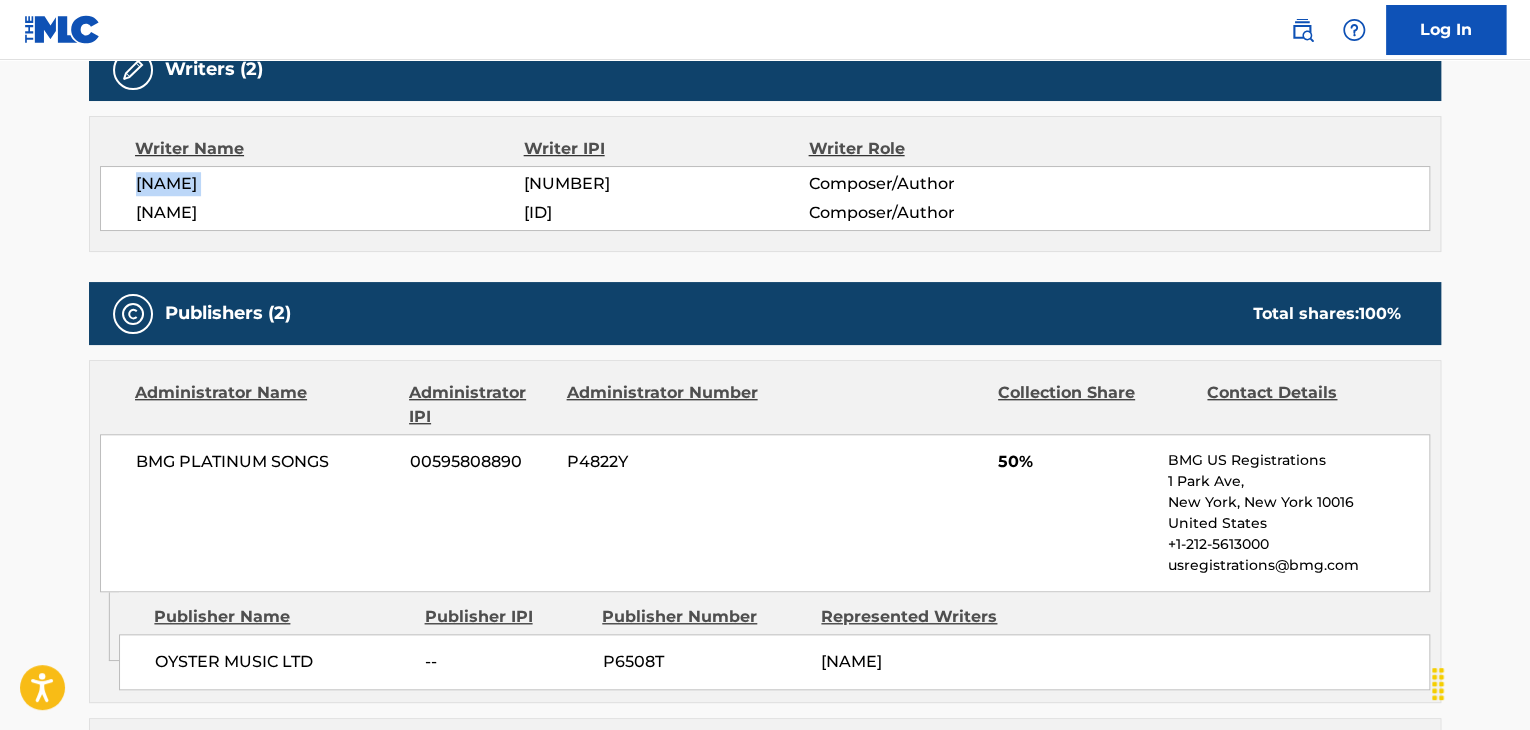 click on "[NAME]" at bounding box center (330, 184) 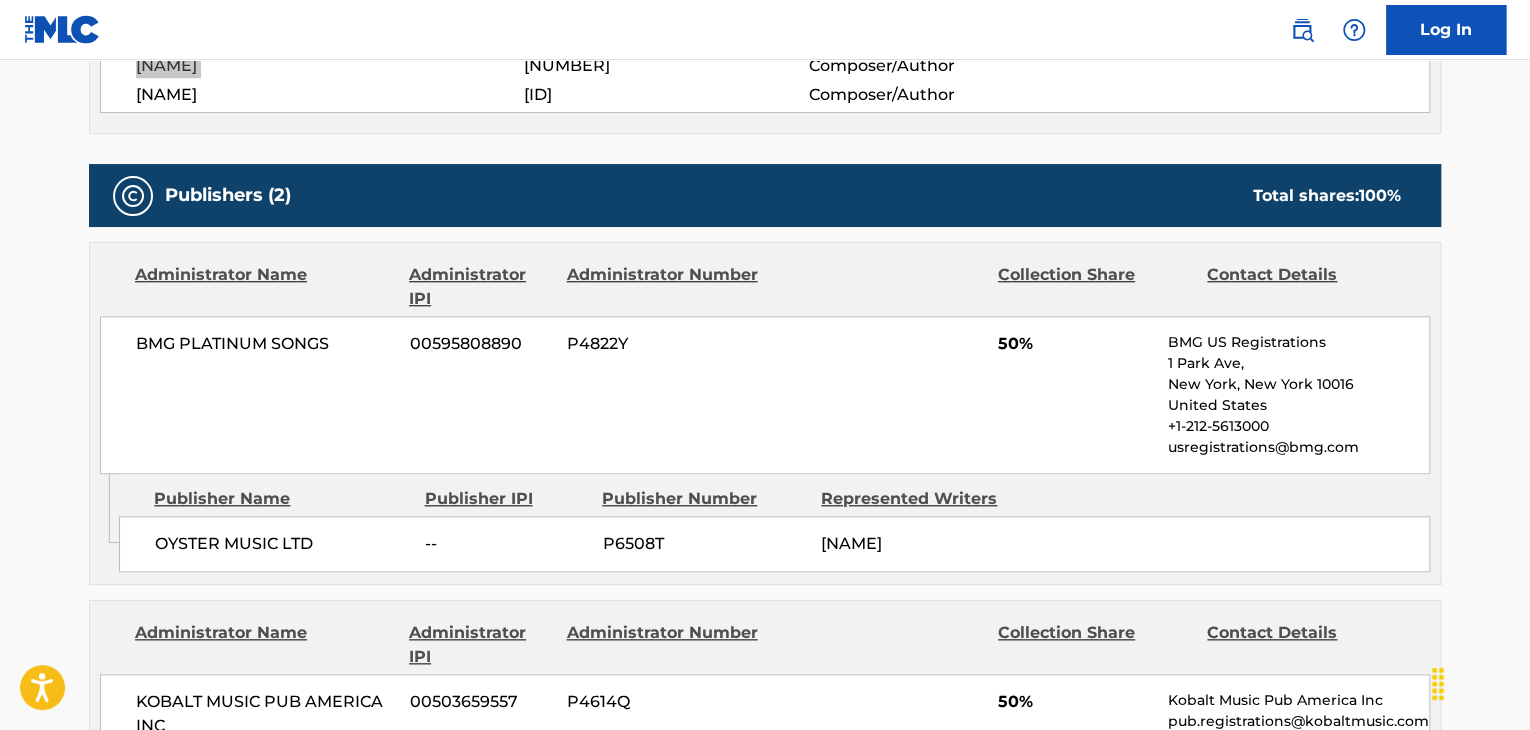 scroll, scrollTop: 866, scrollLeft: 0, axis: vertical 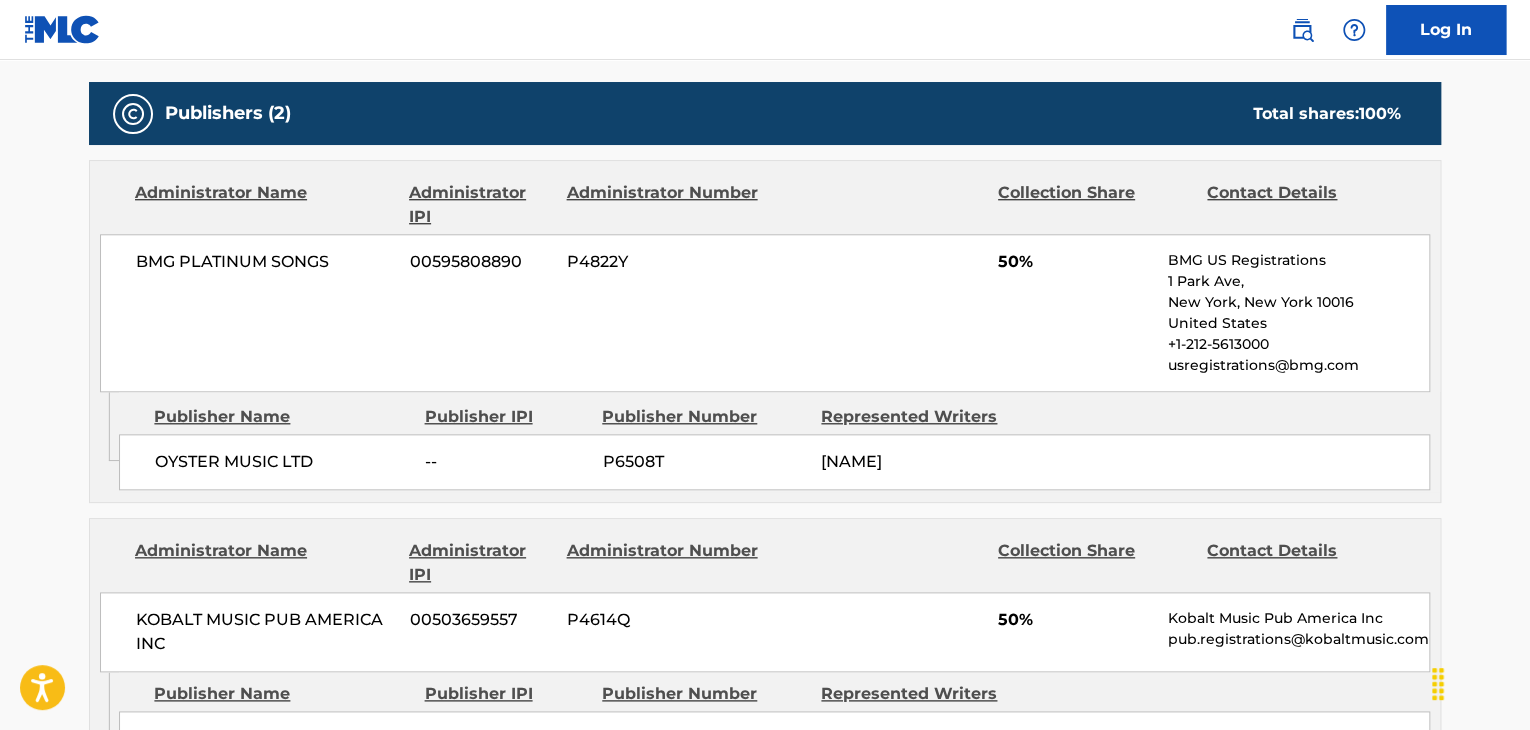 click on "OYSTER MUSIC LTD" at bounding box center (282, 462) 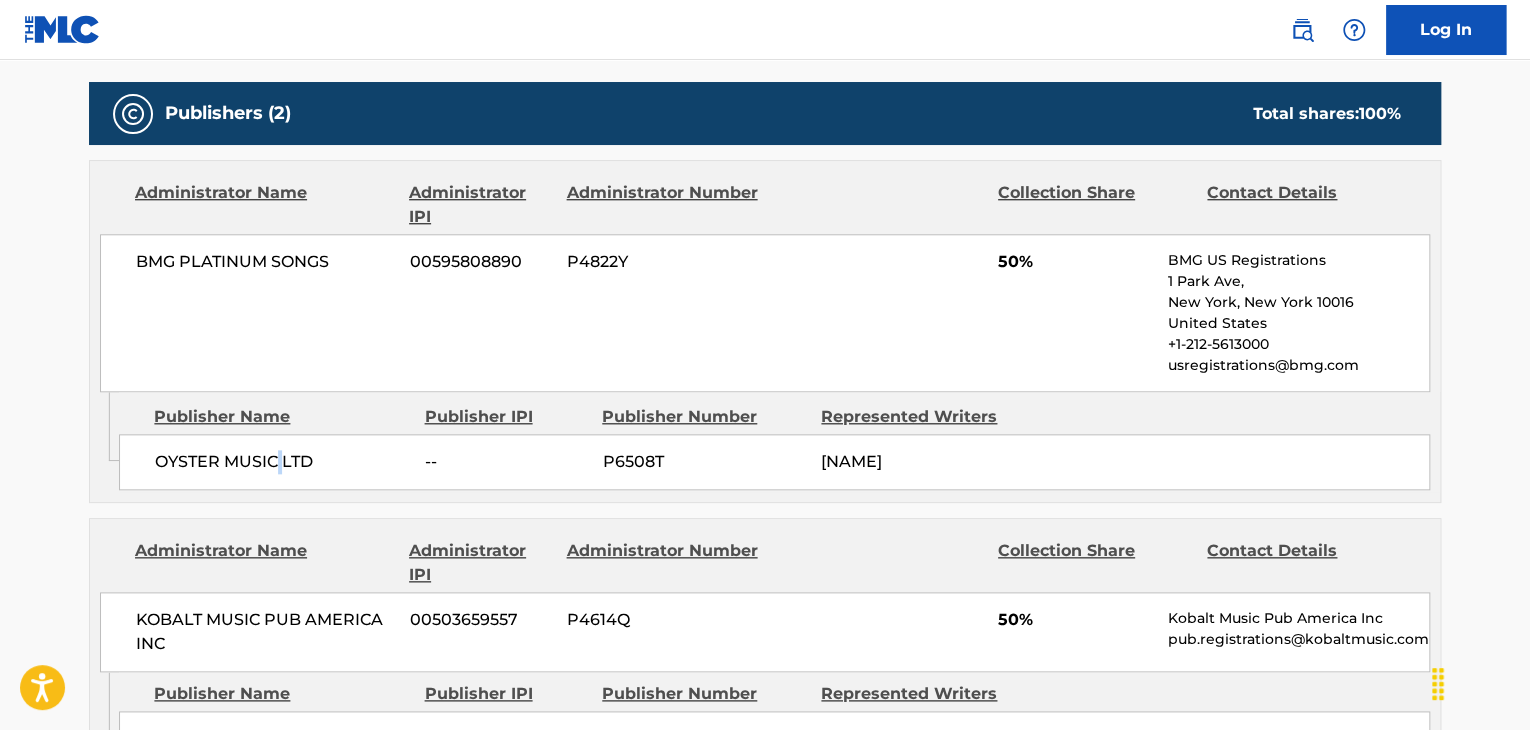 click on "OYSTER MUSIC LTD" at bounding box center [282, 462] 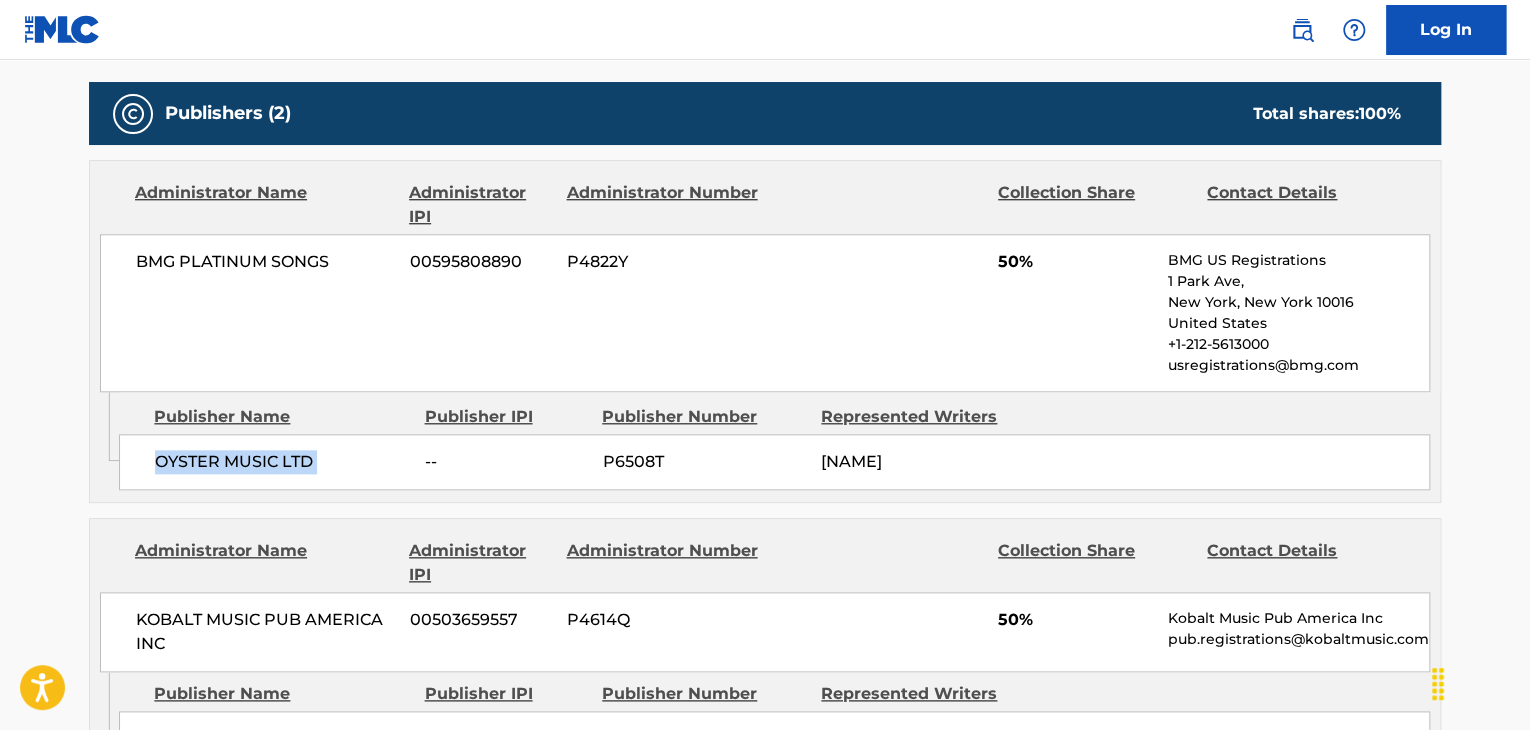 click on "OYSTER MUSIC LTD" at bounding box center (282, 462) 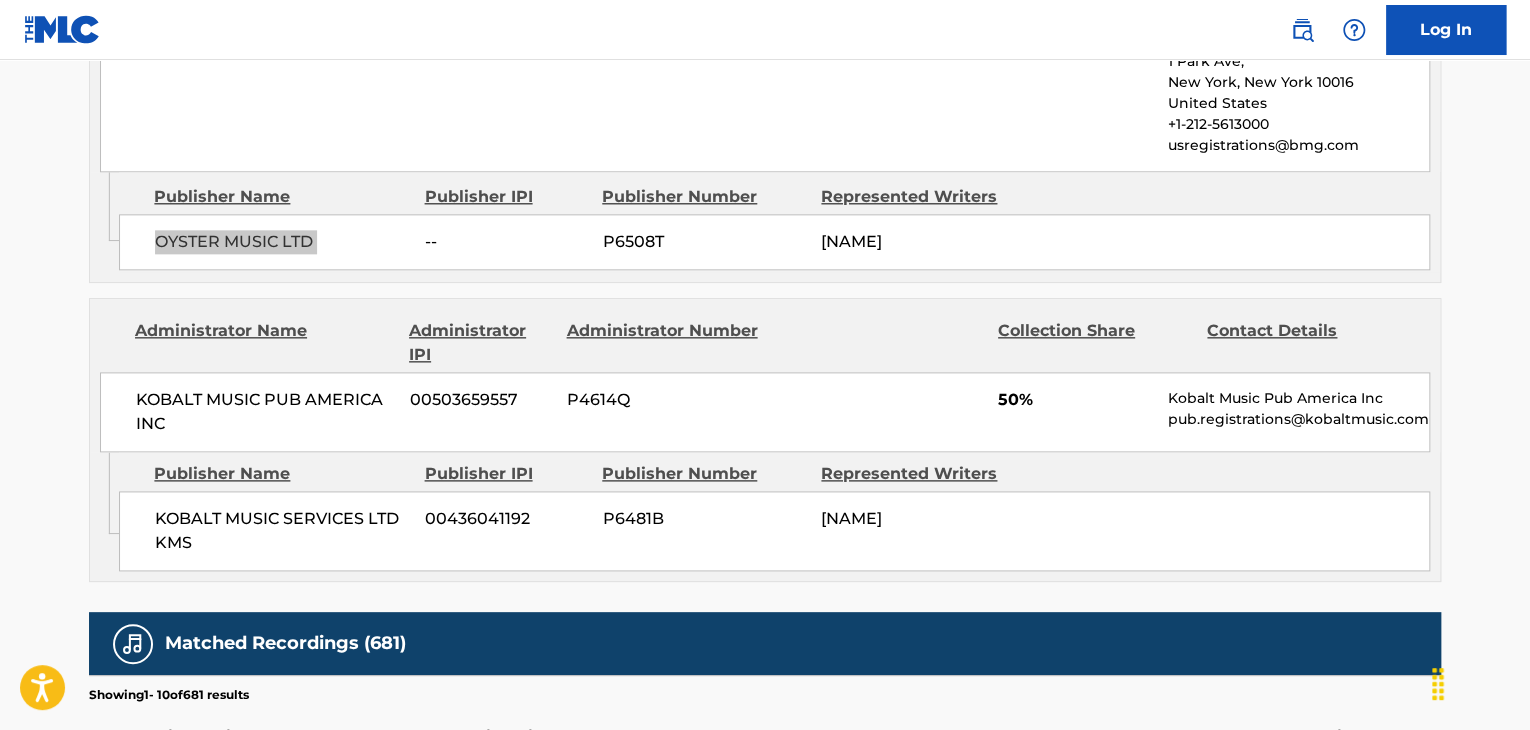 scroll, scrollTop: 1133, scrollLeft: 0, axis: vertical 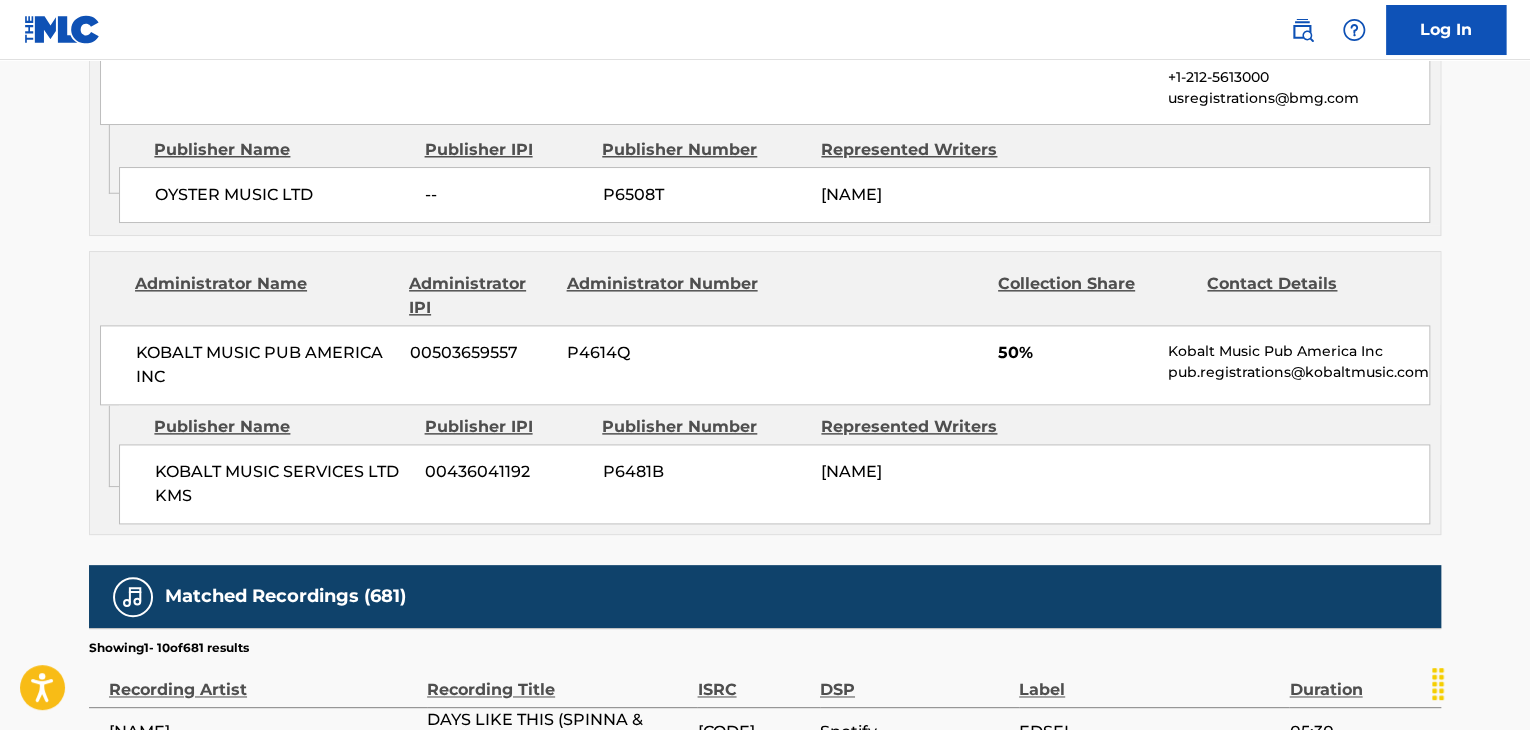click on "KOBALT MUSIC SERVICES LTD KMS" at bounding box center [282, 484] 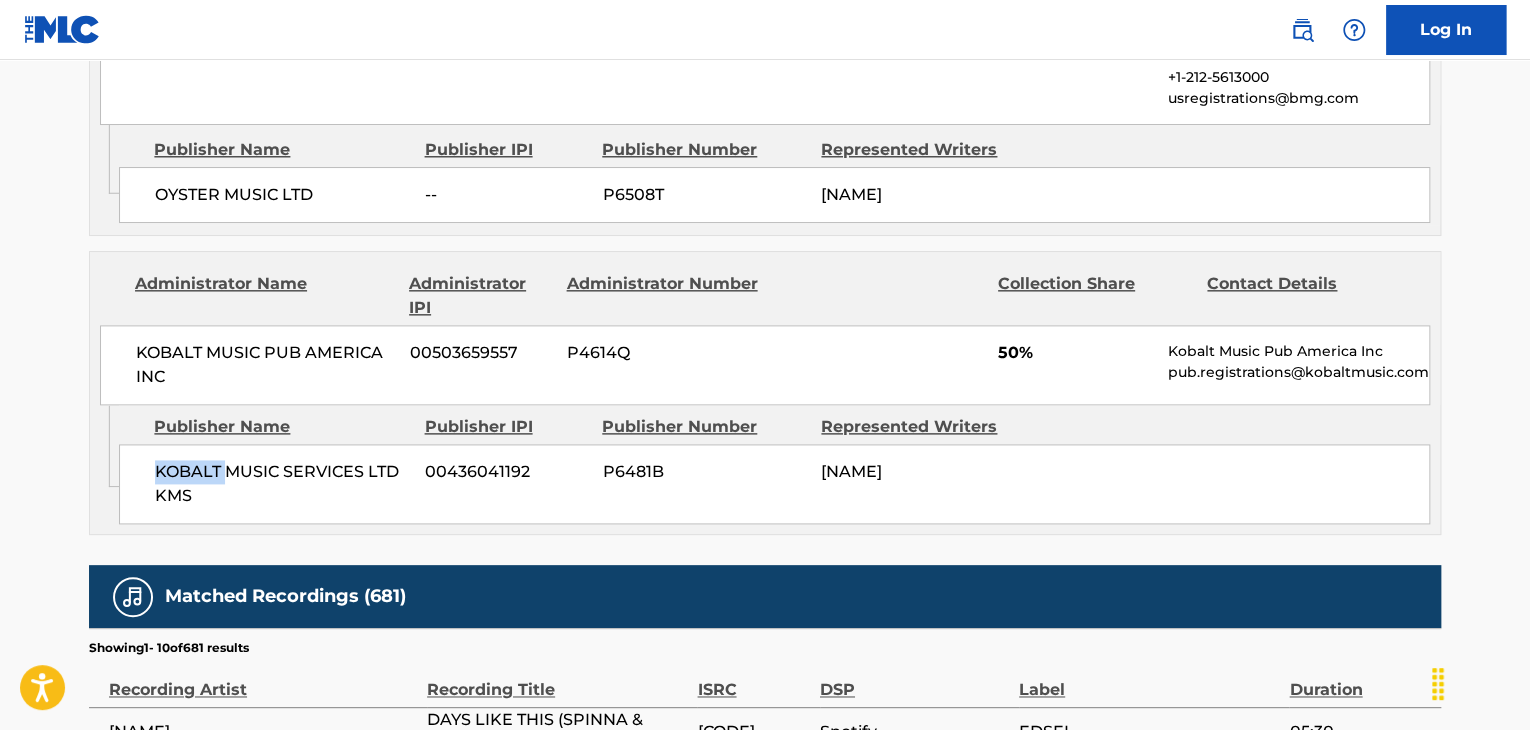 click on "KOBALT MUSIC SERVICES LTD KMS" at bounding box center [282, 484] 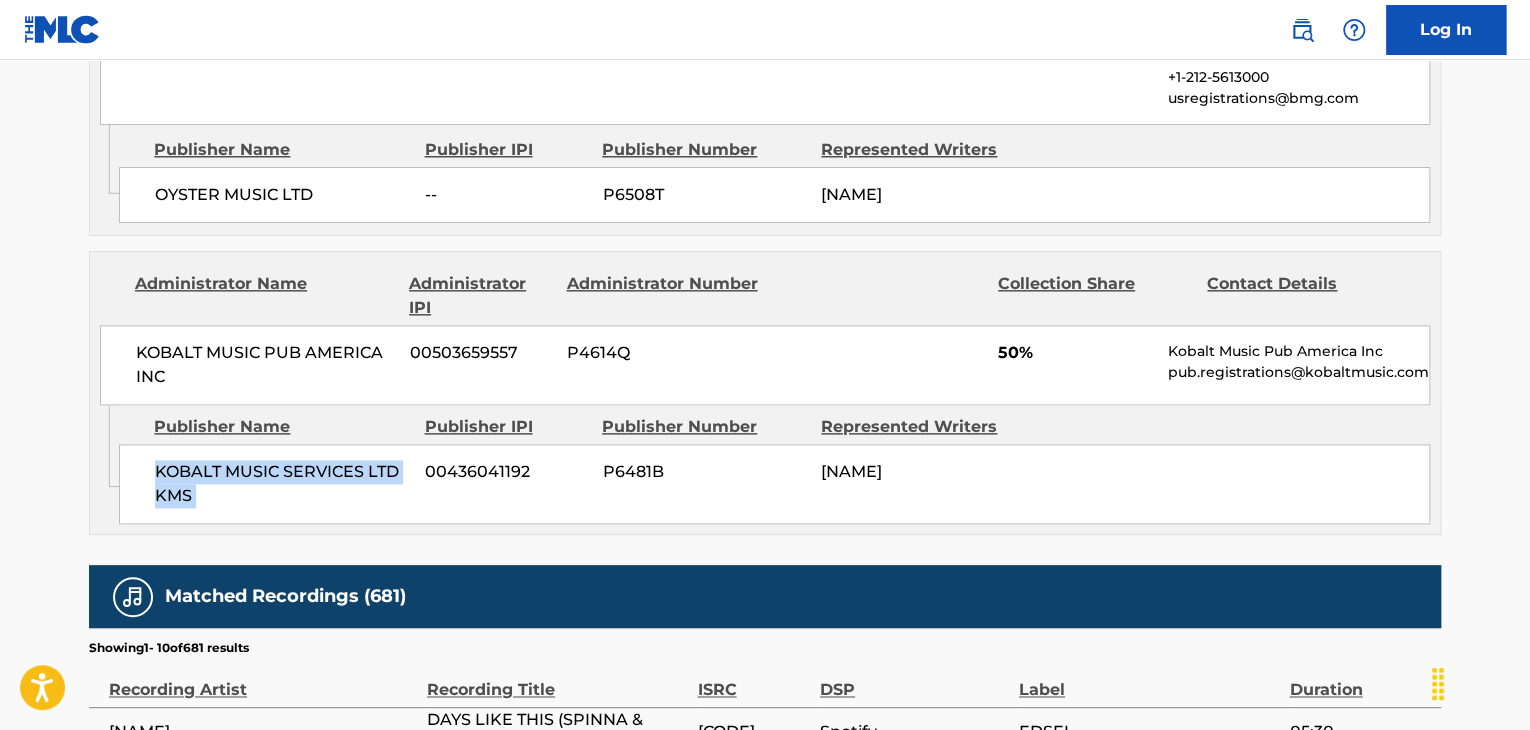 click on "KOBALT MUSIC SERVICES LTD KMS" at bounding box center (282, 484) 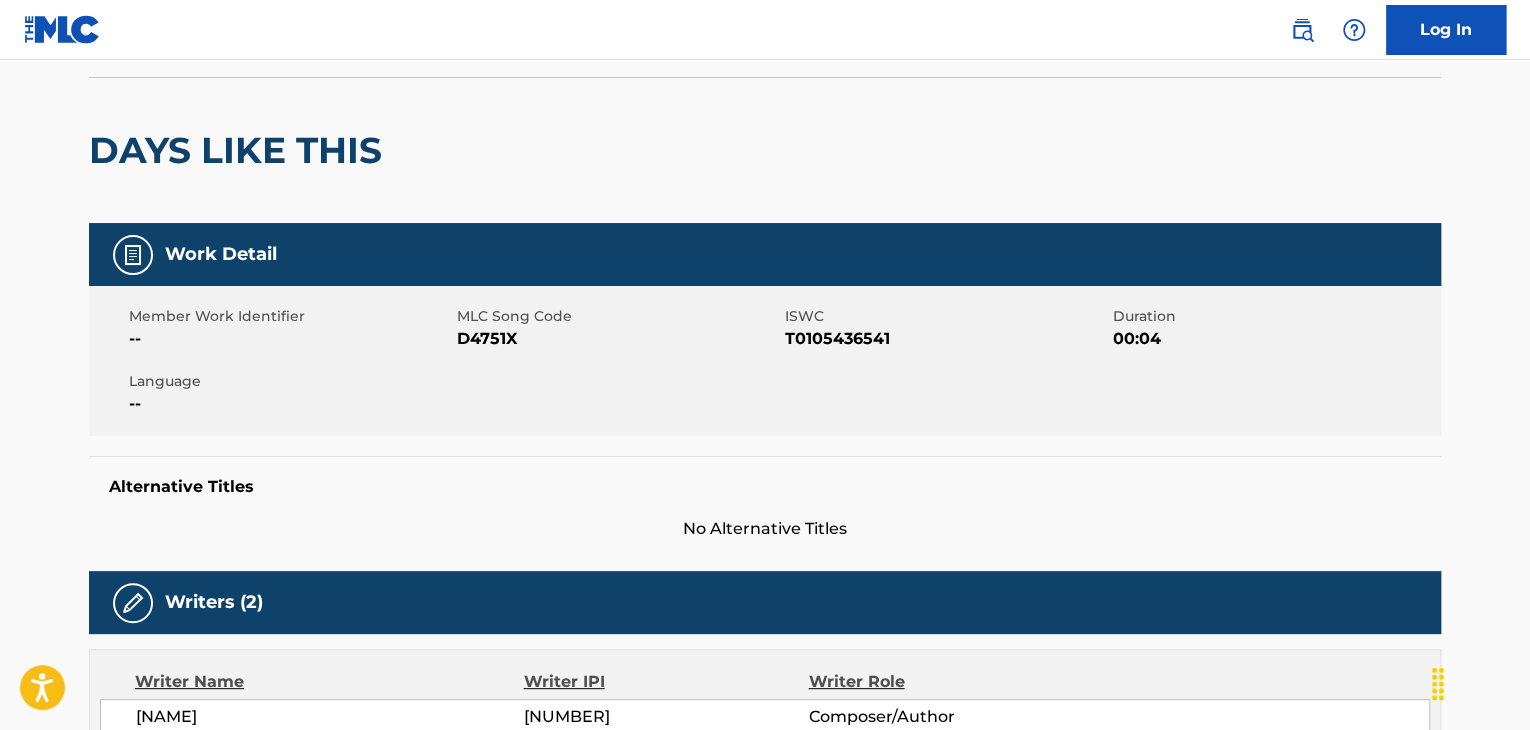 scroll, scrollTop: 0, scrollLeft: 0, axis: both 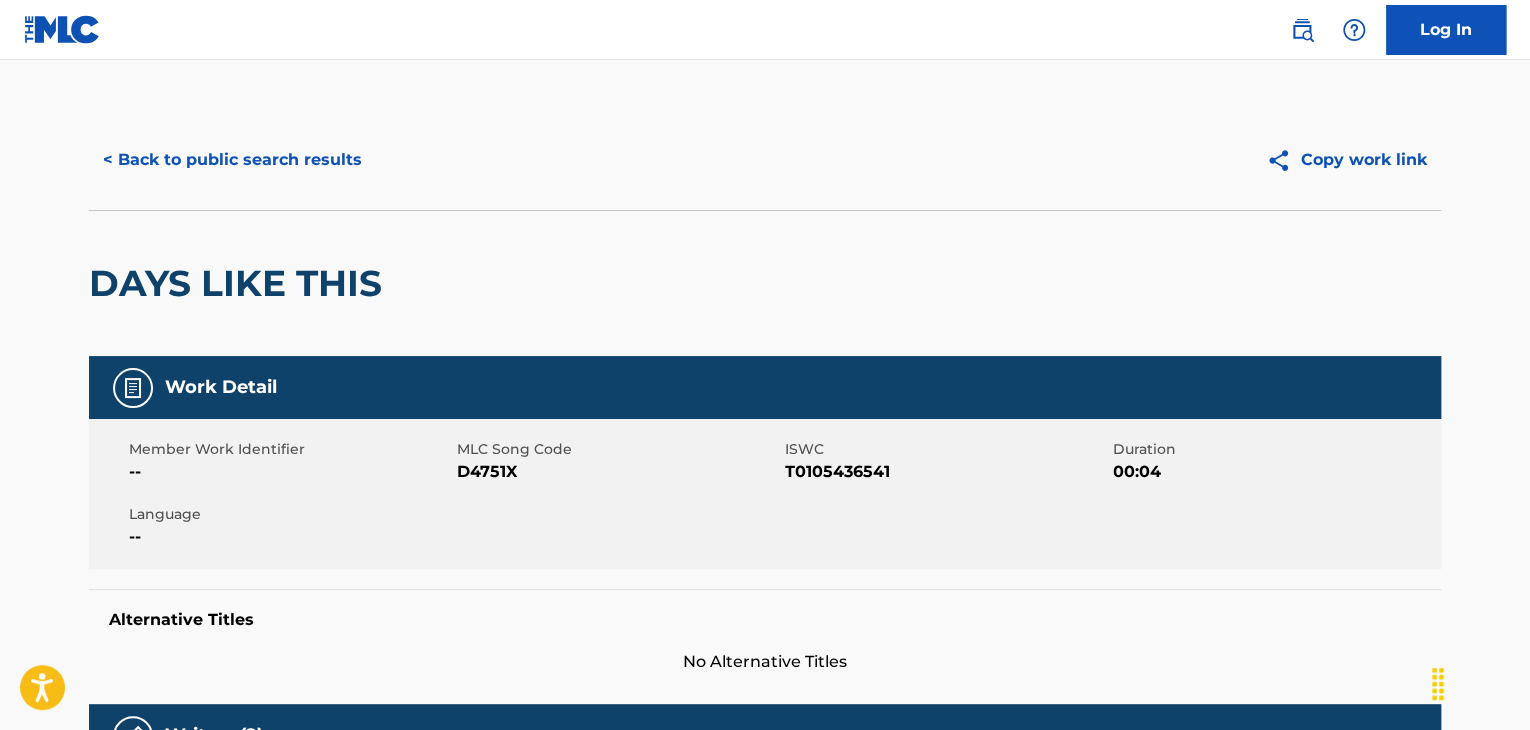 click on "< Back to public search results" at bounding box center [232, 160] 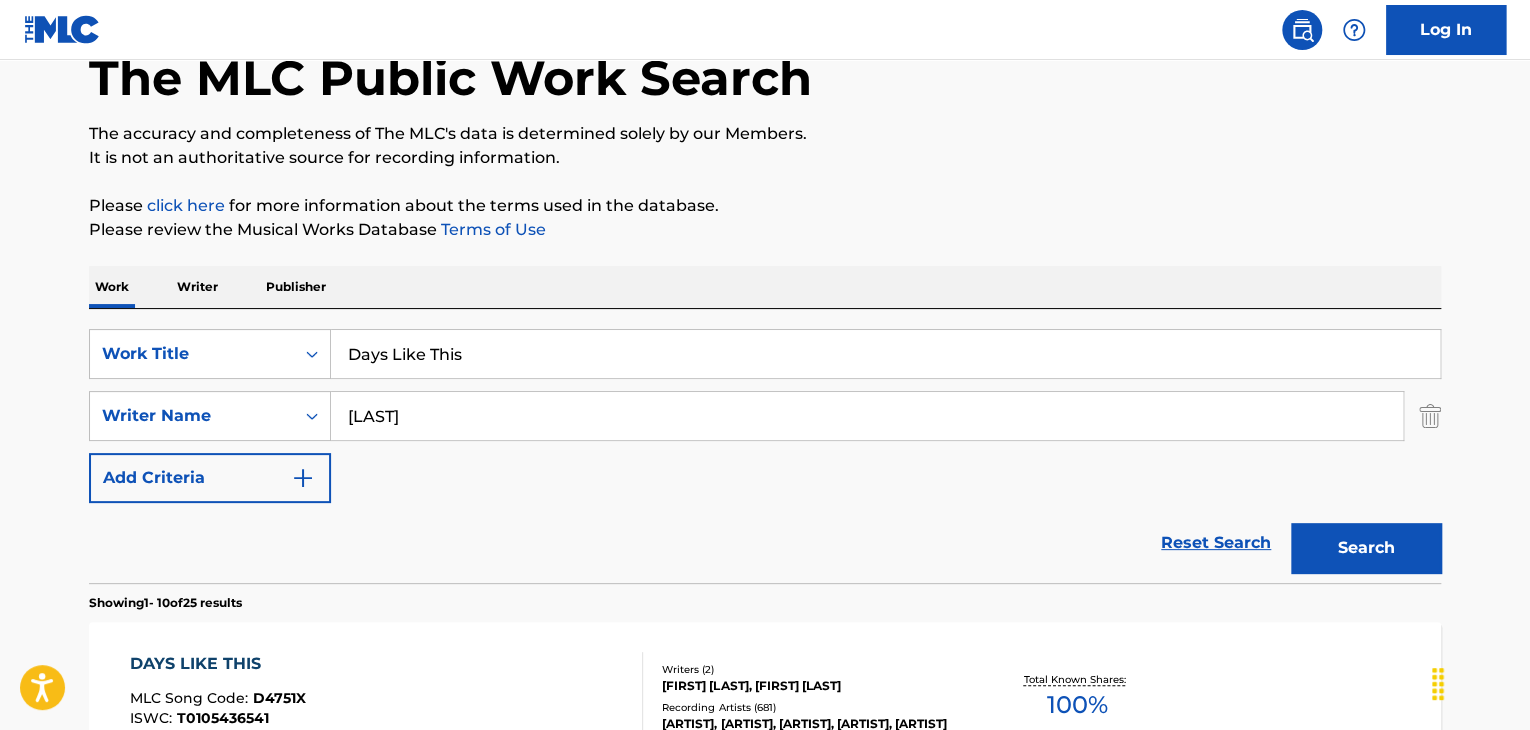 scroll, scrollTop: 114, scrollLeft: 0, axis: vertical 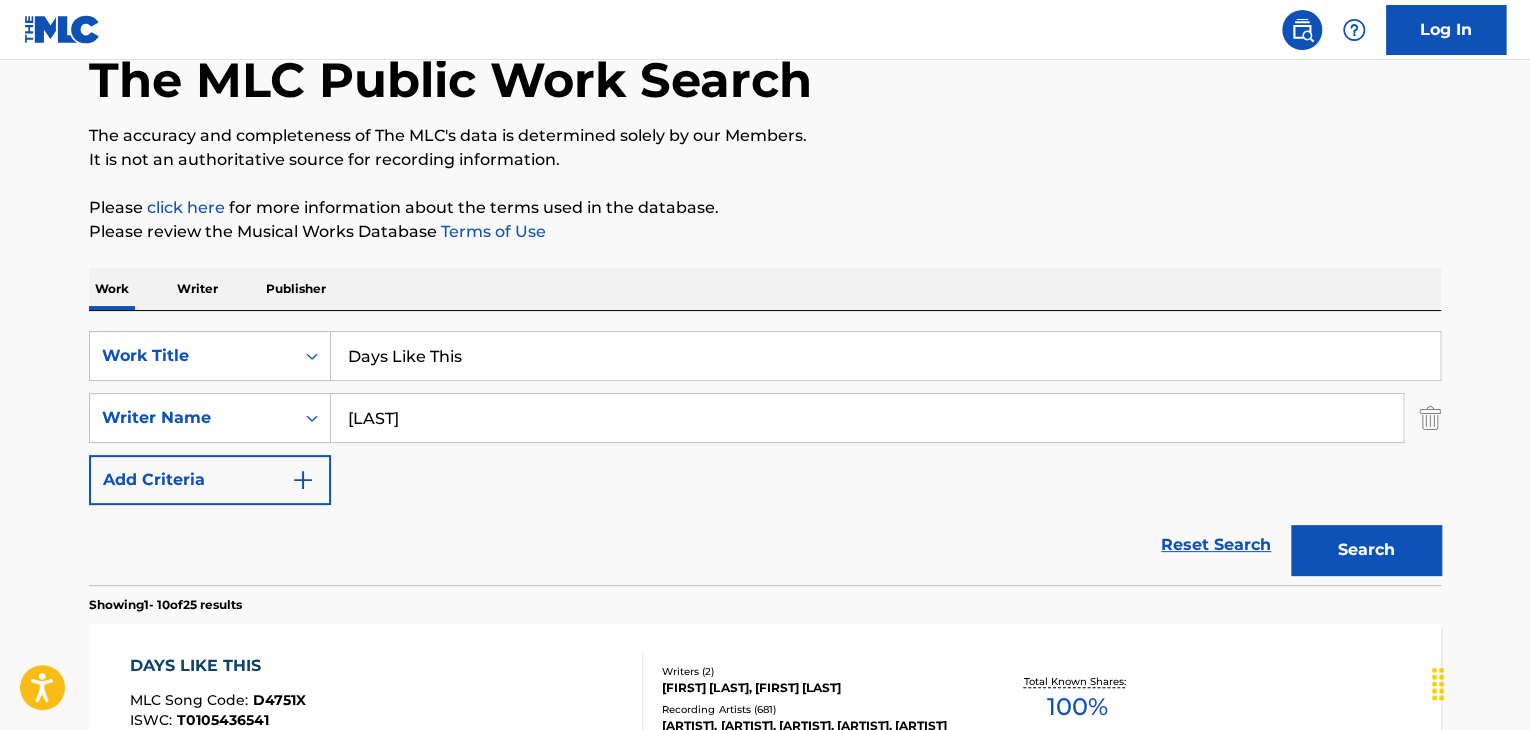 click on "Days Like This" at bounding box center [885, 356] 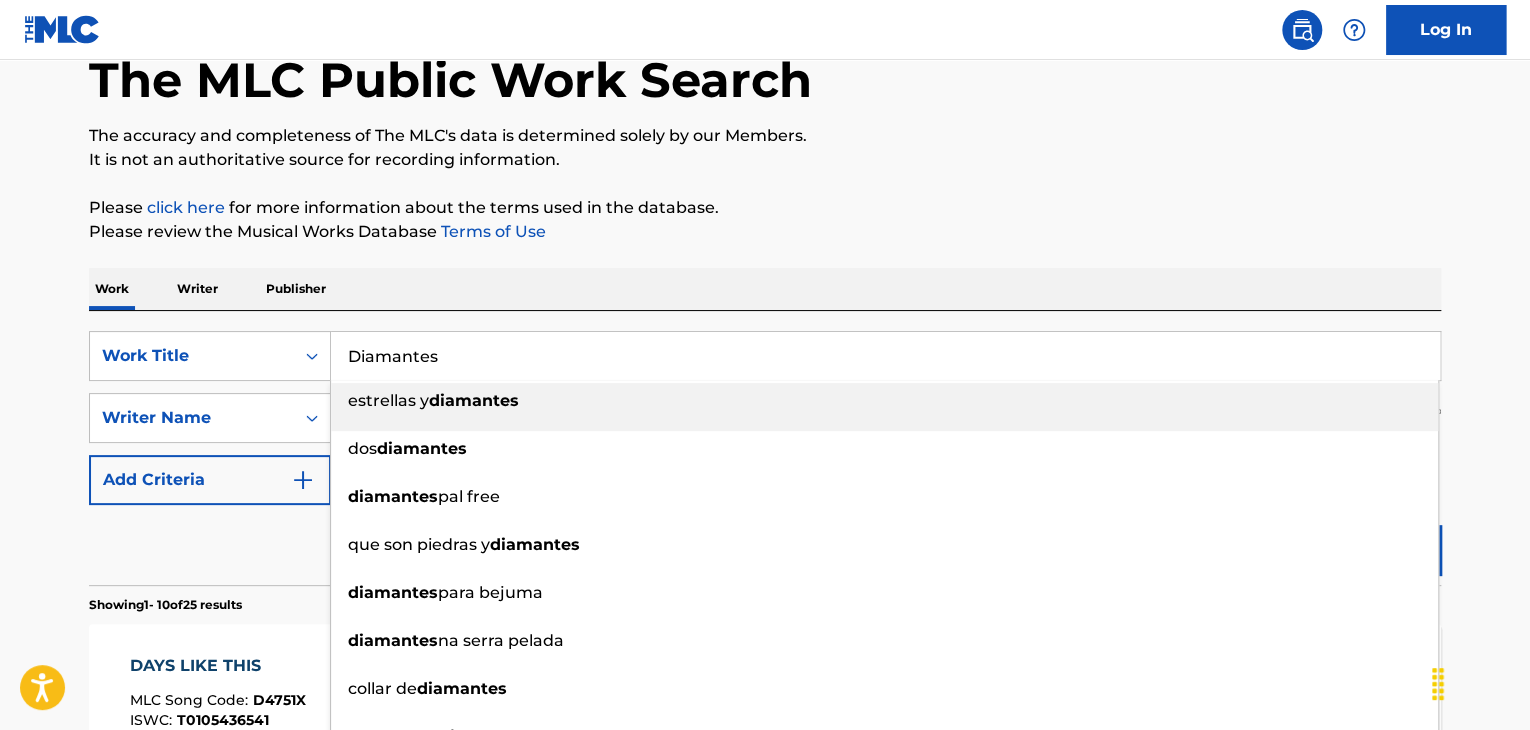 type on "Diamantes" 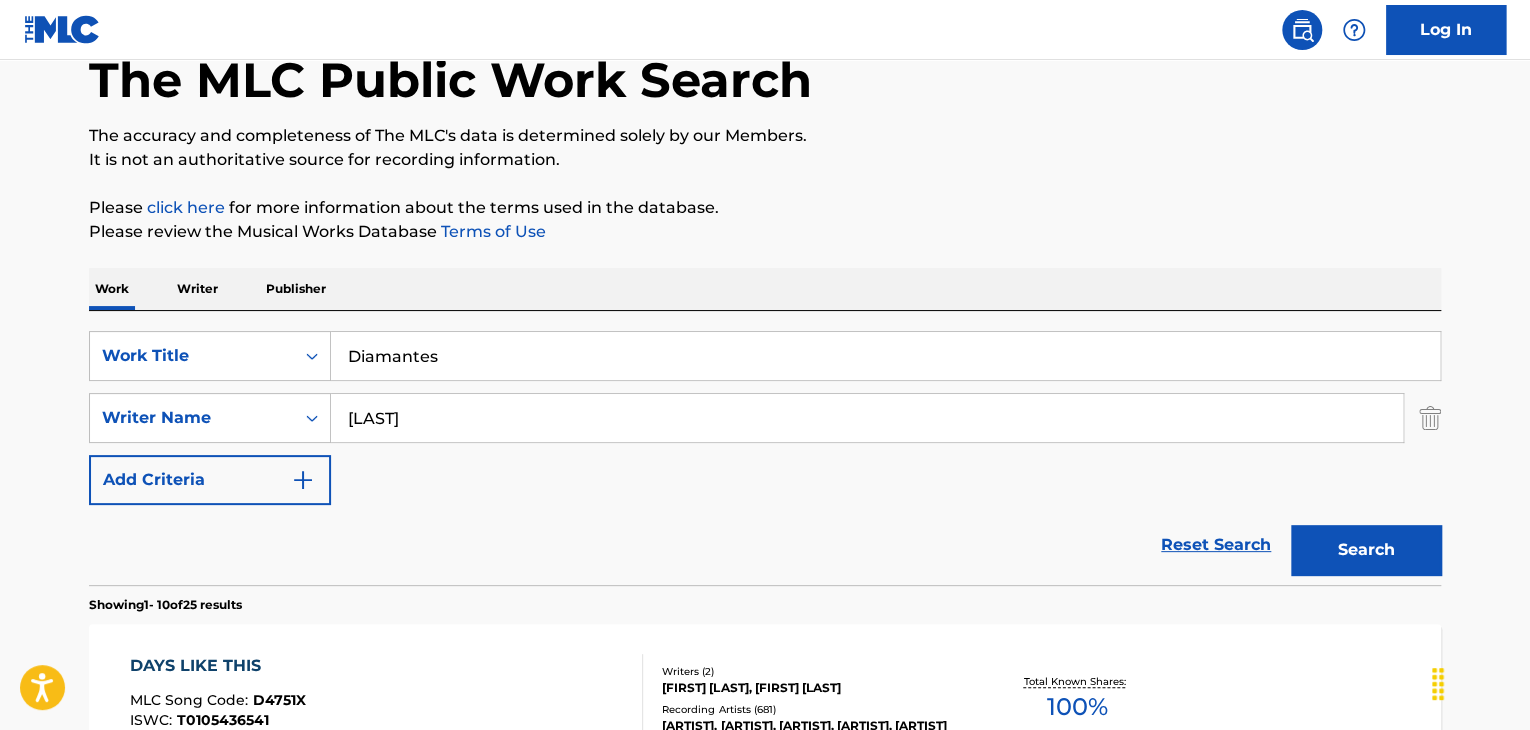 click on "[LAST]" at bounding box center [867, 418] 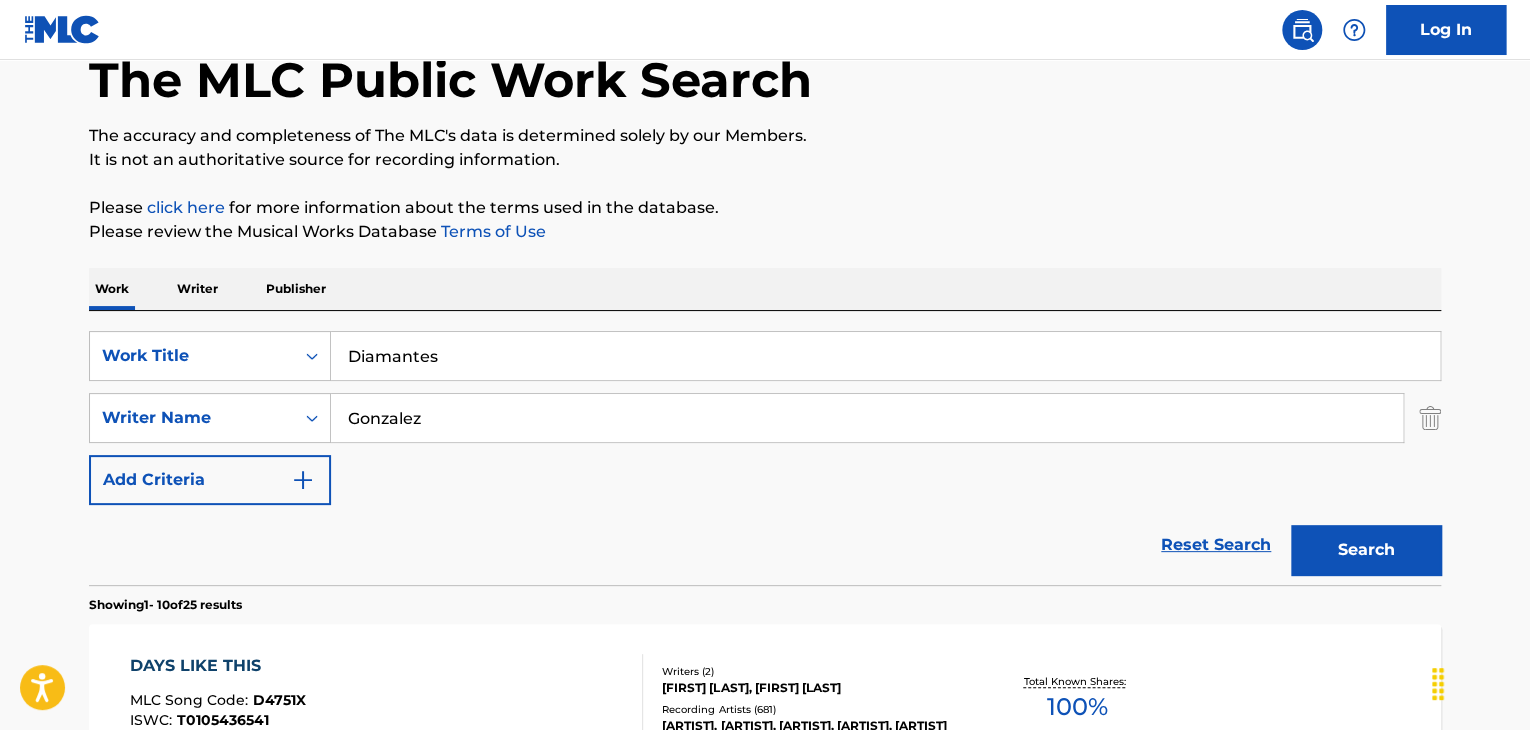 click on "Gonzalez" at bounding box center [867, 418] 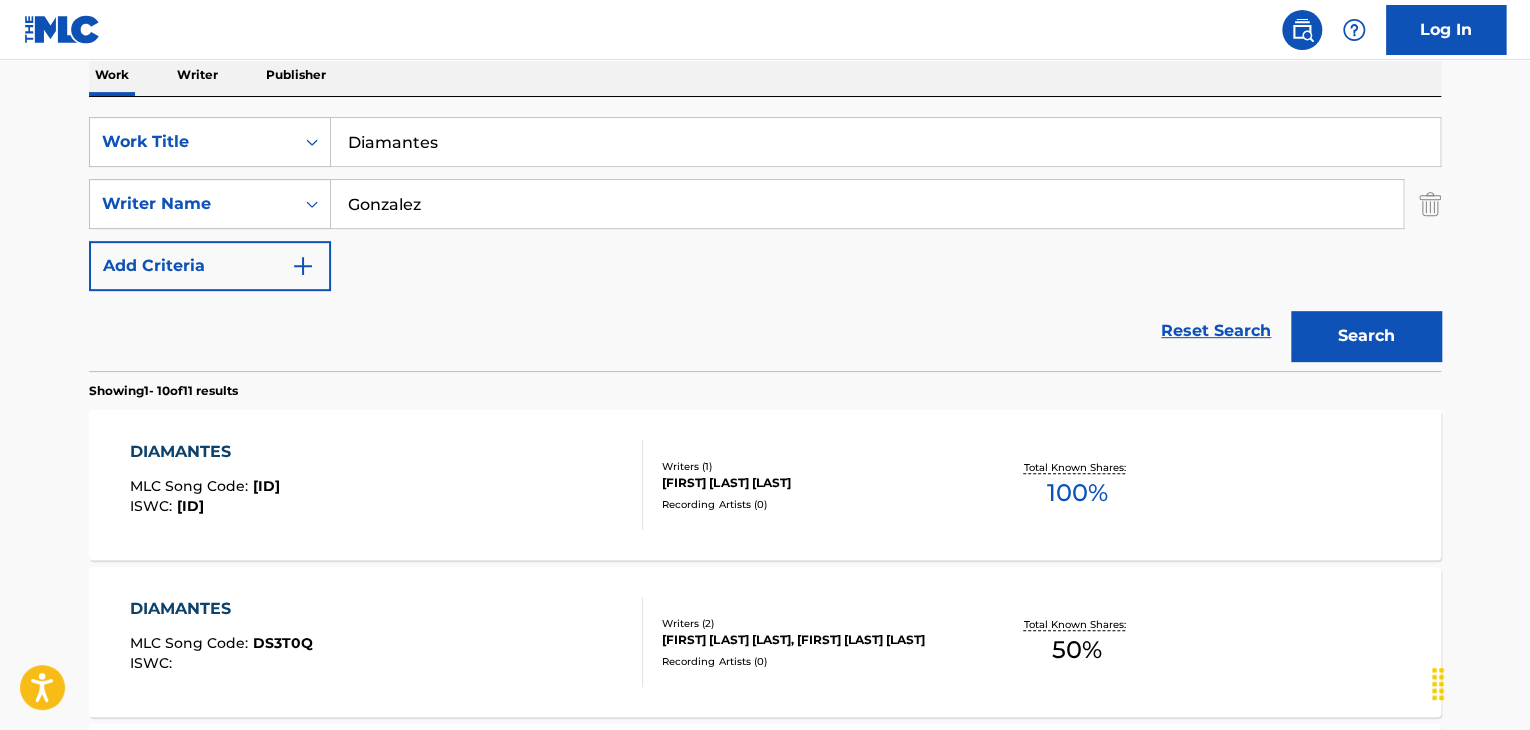scroll, scrollTop: 314, scrollLeft: 0, axis: vertical 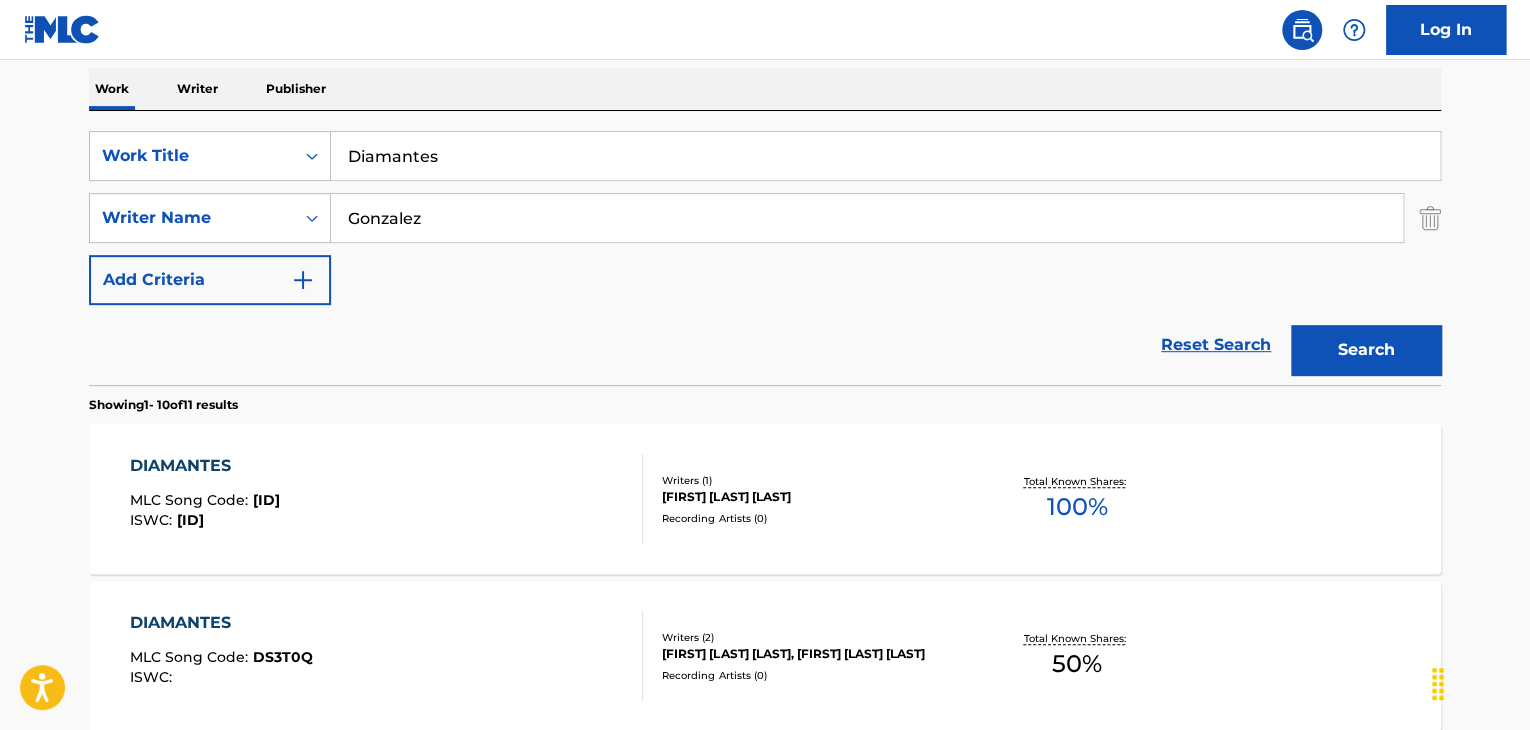 click on "Gonzalez" at bounding box center (867, 218) 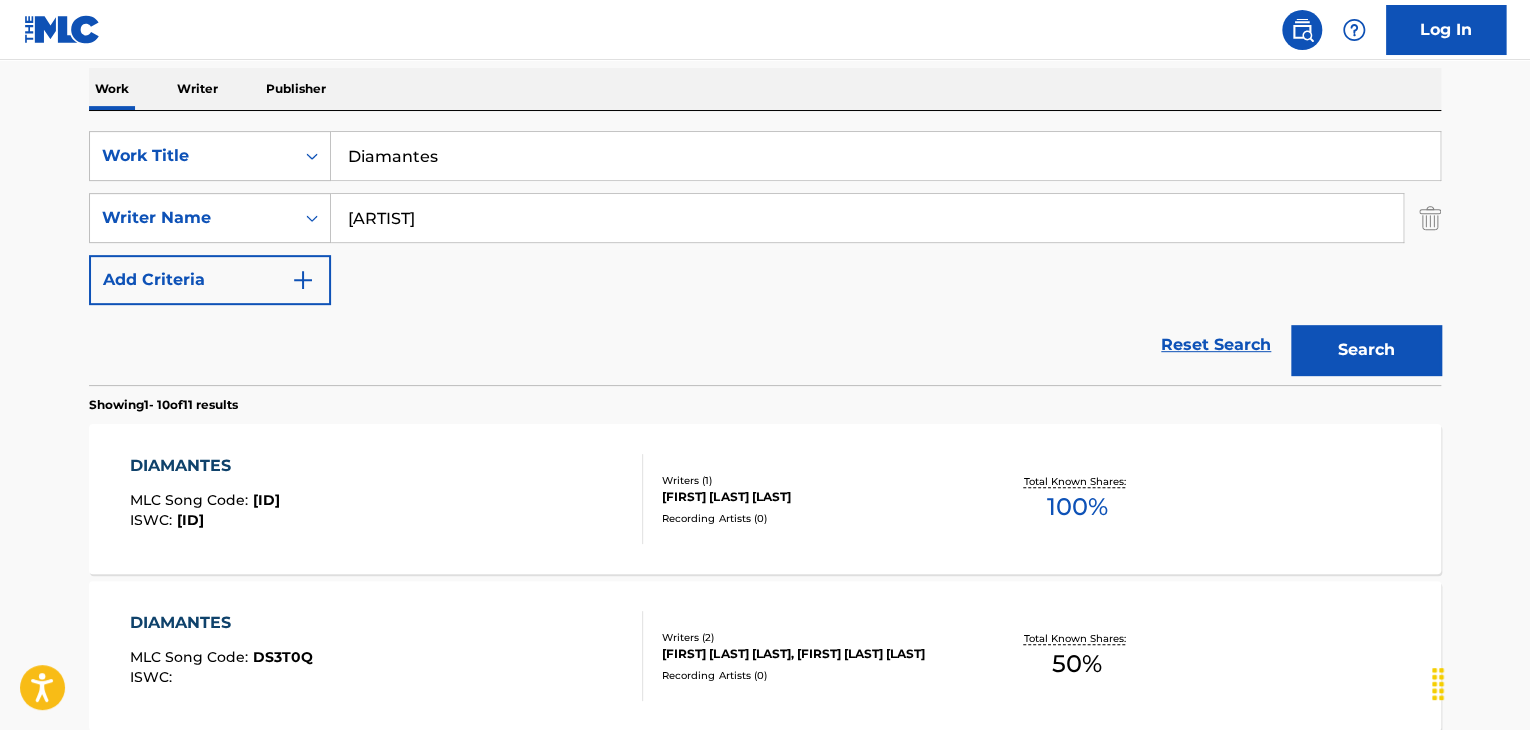 click on "Search" at bounding box center (1366, 350) 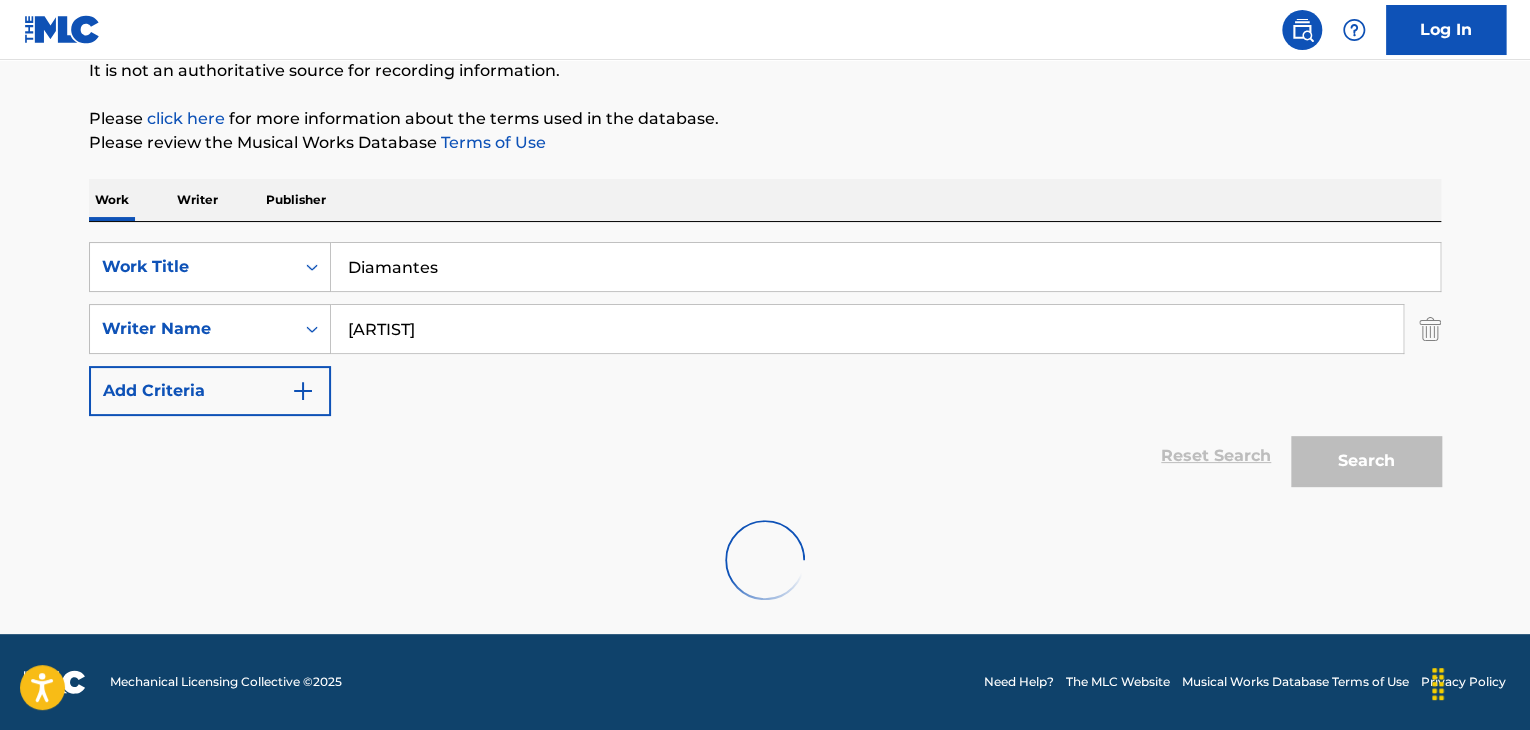 scroll, scrollTop: 138, scrollLeft: 0, axis: vertical 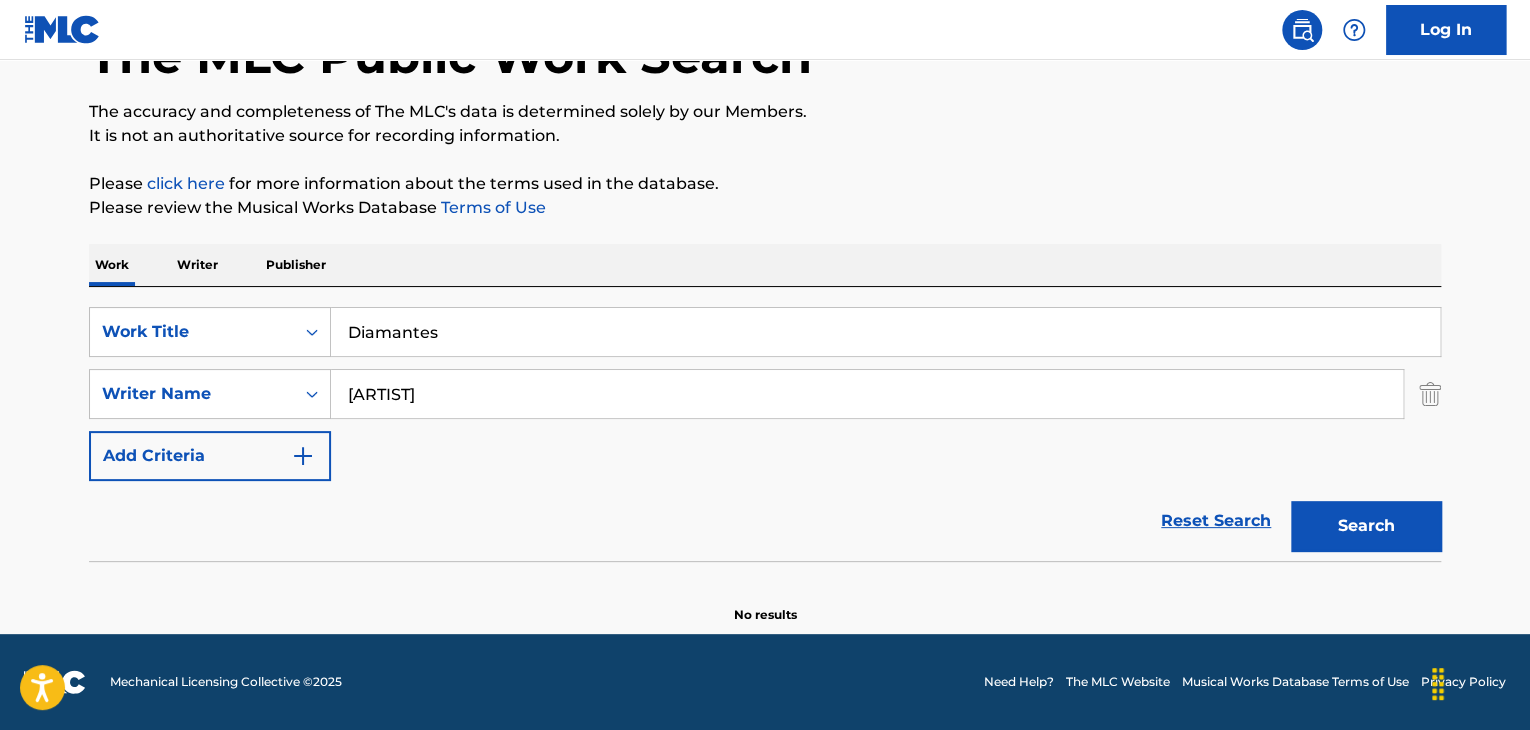 click on "[ARTIST]" at bounding box center (867, 394) 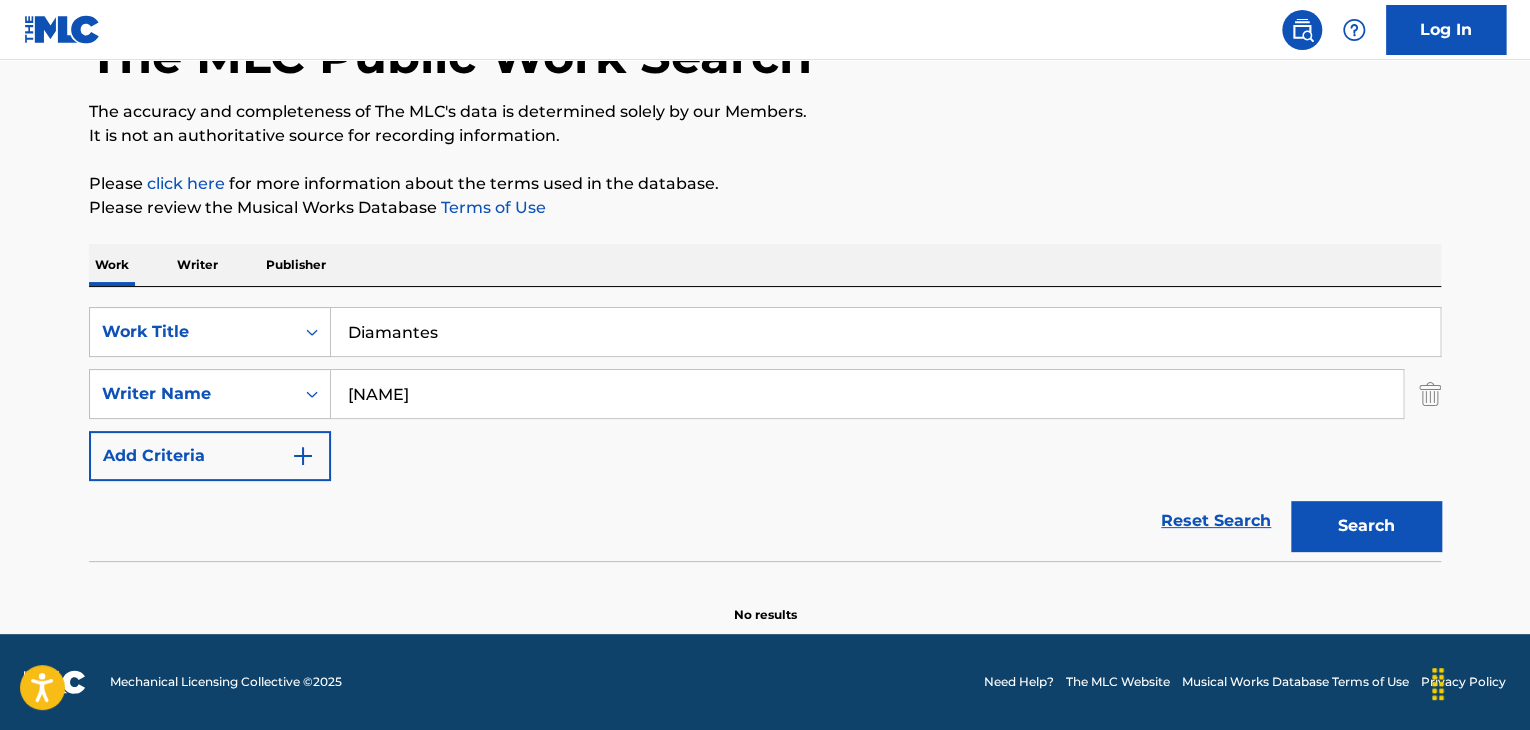 type on "[NAME]" 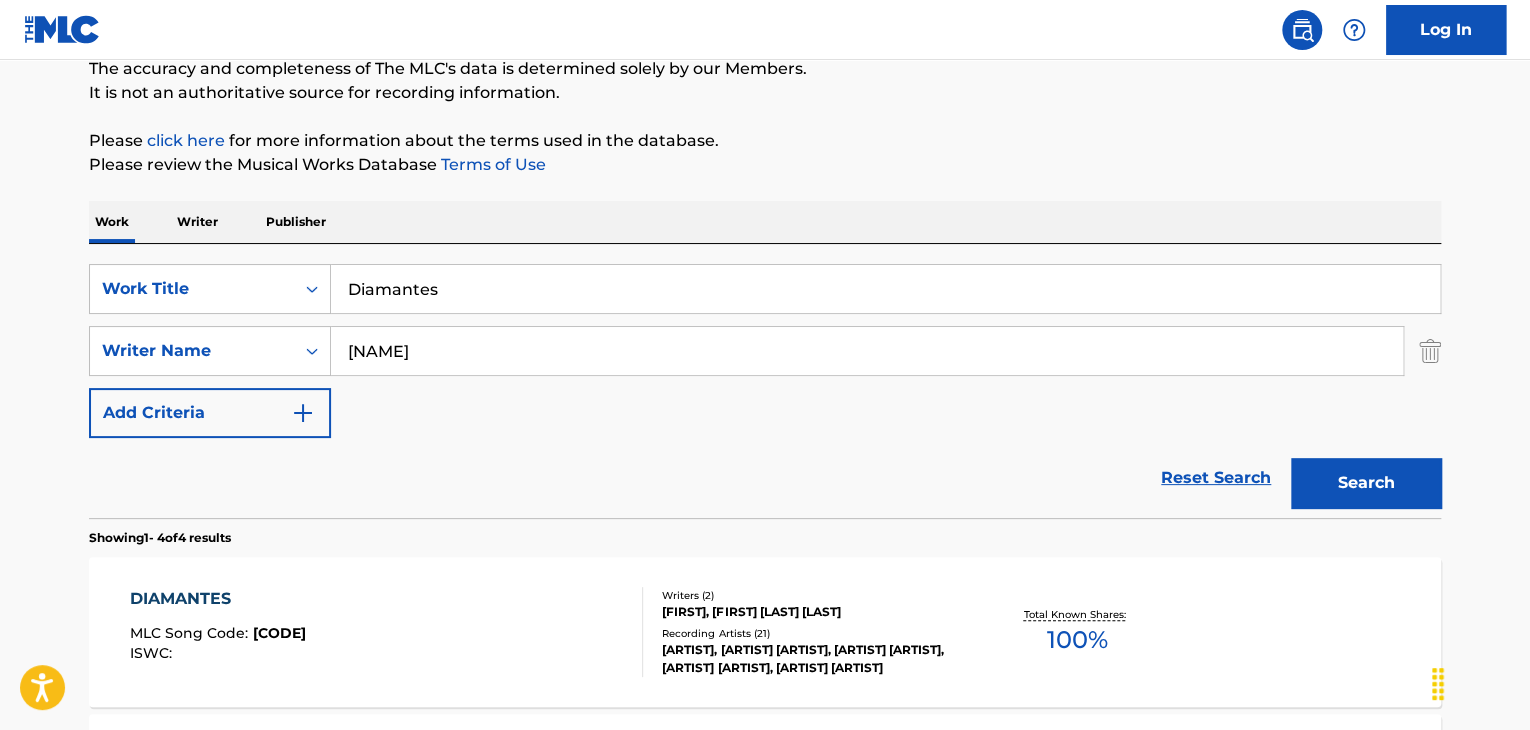 scroll, scrollTop: 204, scrollLeft: 0, axis: vertical 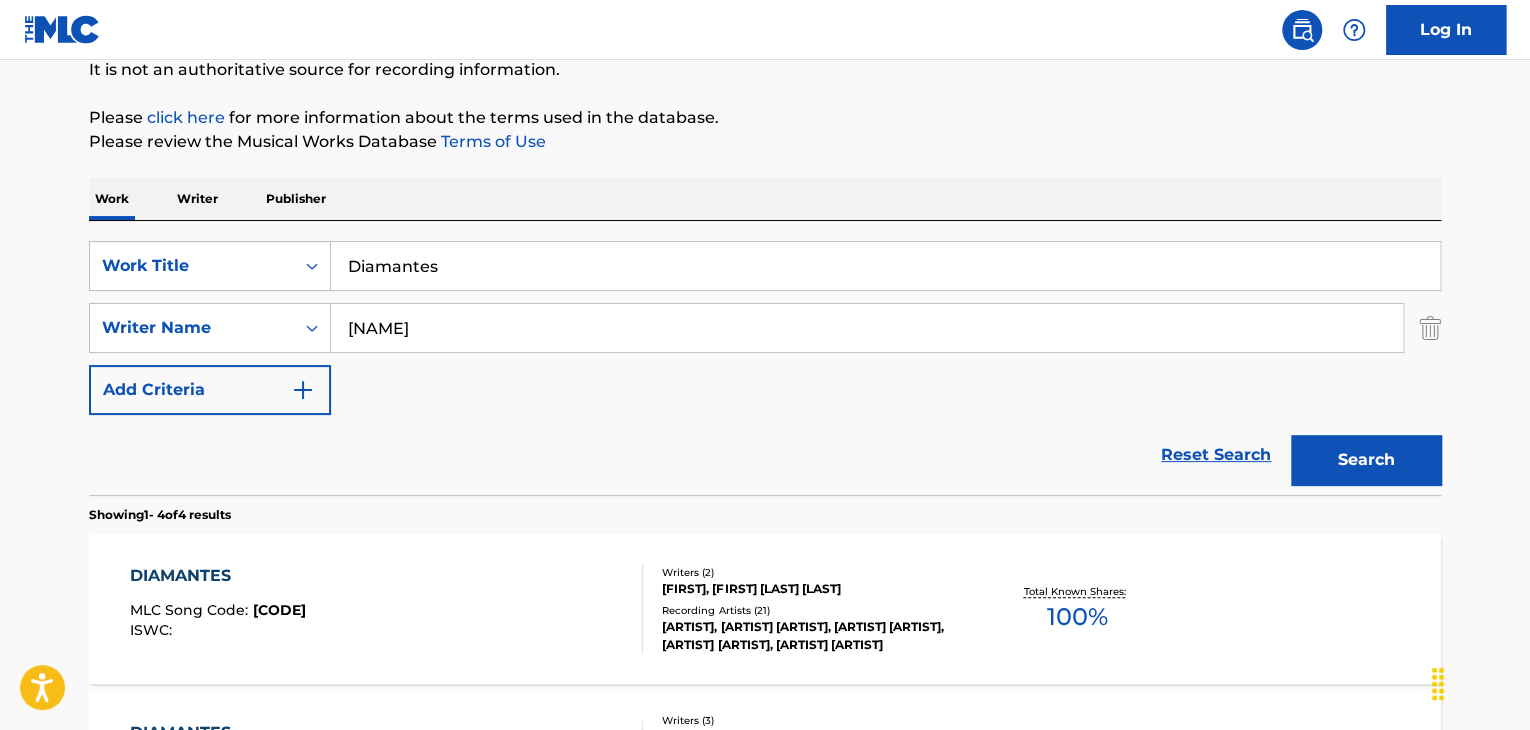 click on "DIAMANTES" at bounding box center (218, 576) 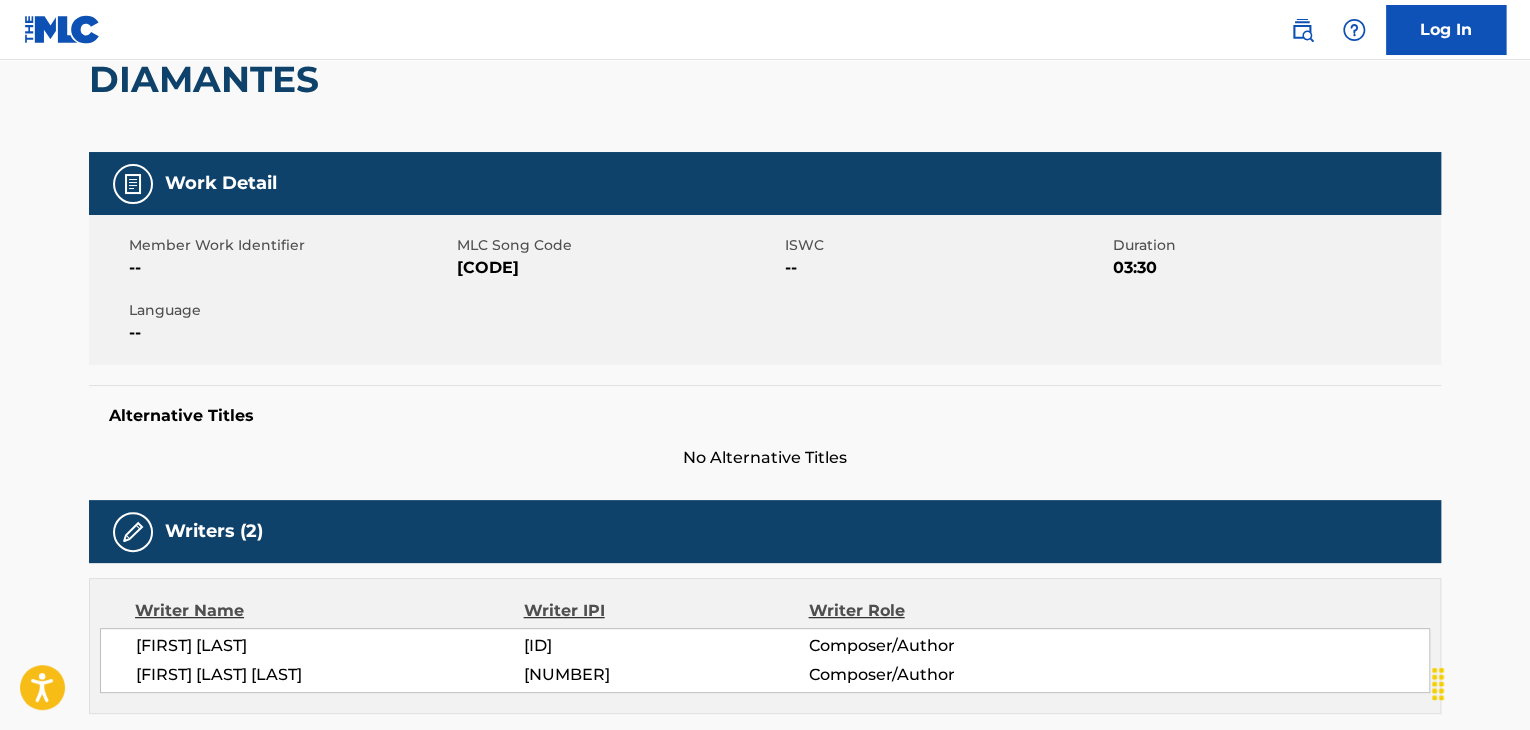 scroll, scrollTop: 0, scrollLeft: 0, axis: both 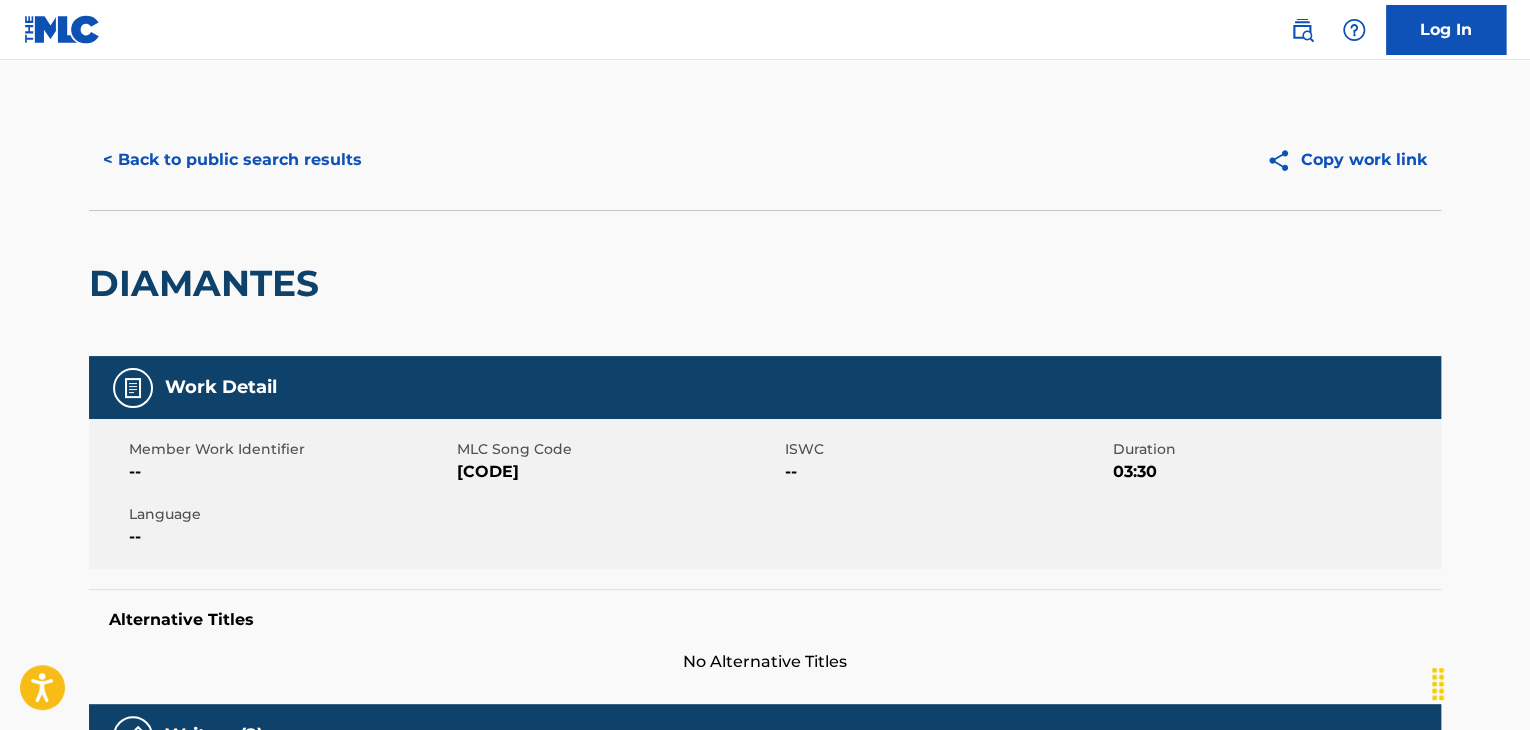 click on "[CODE]" at bounding box center [618, 472] 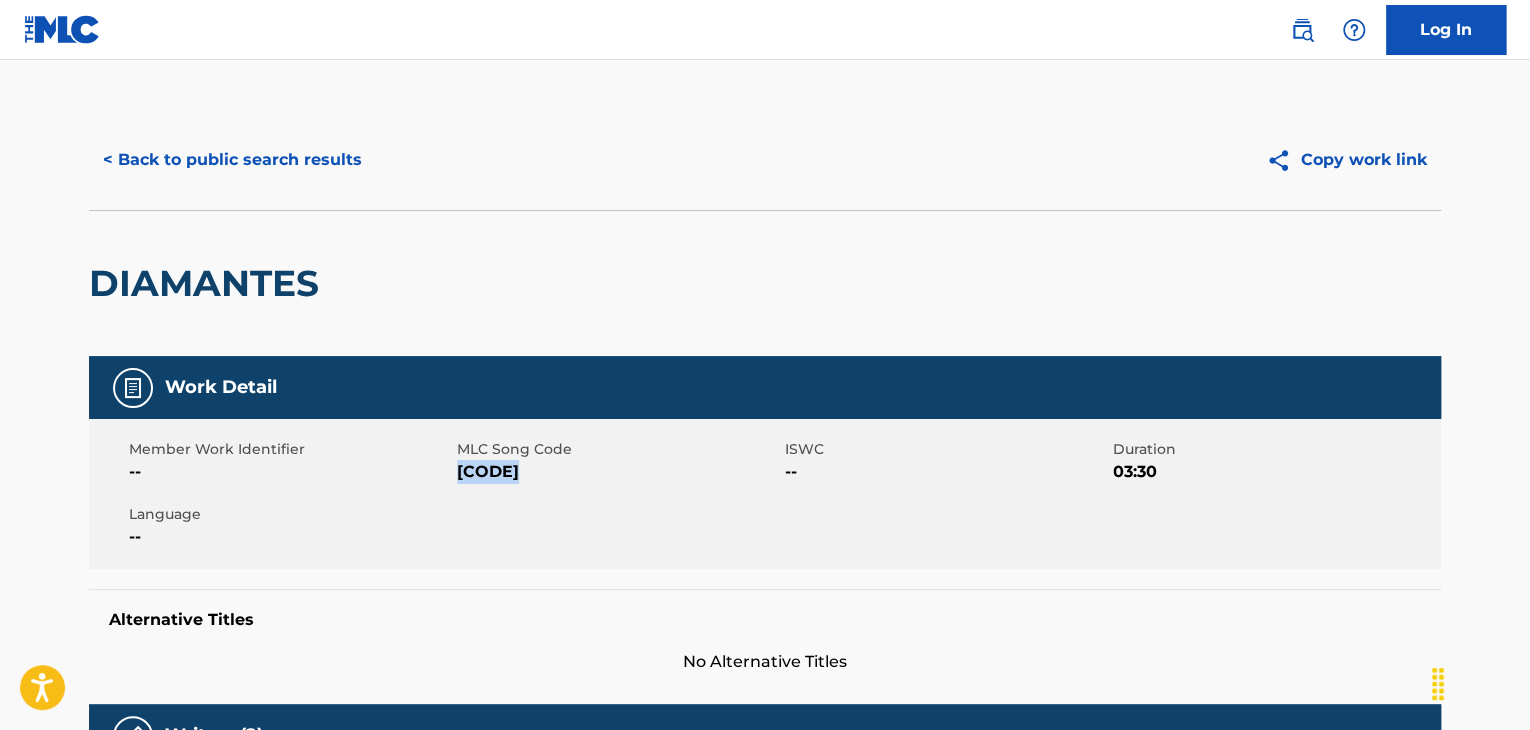 click on "[CODE]" at bounding box center [618, 472] 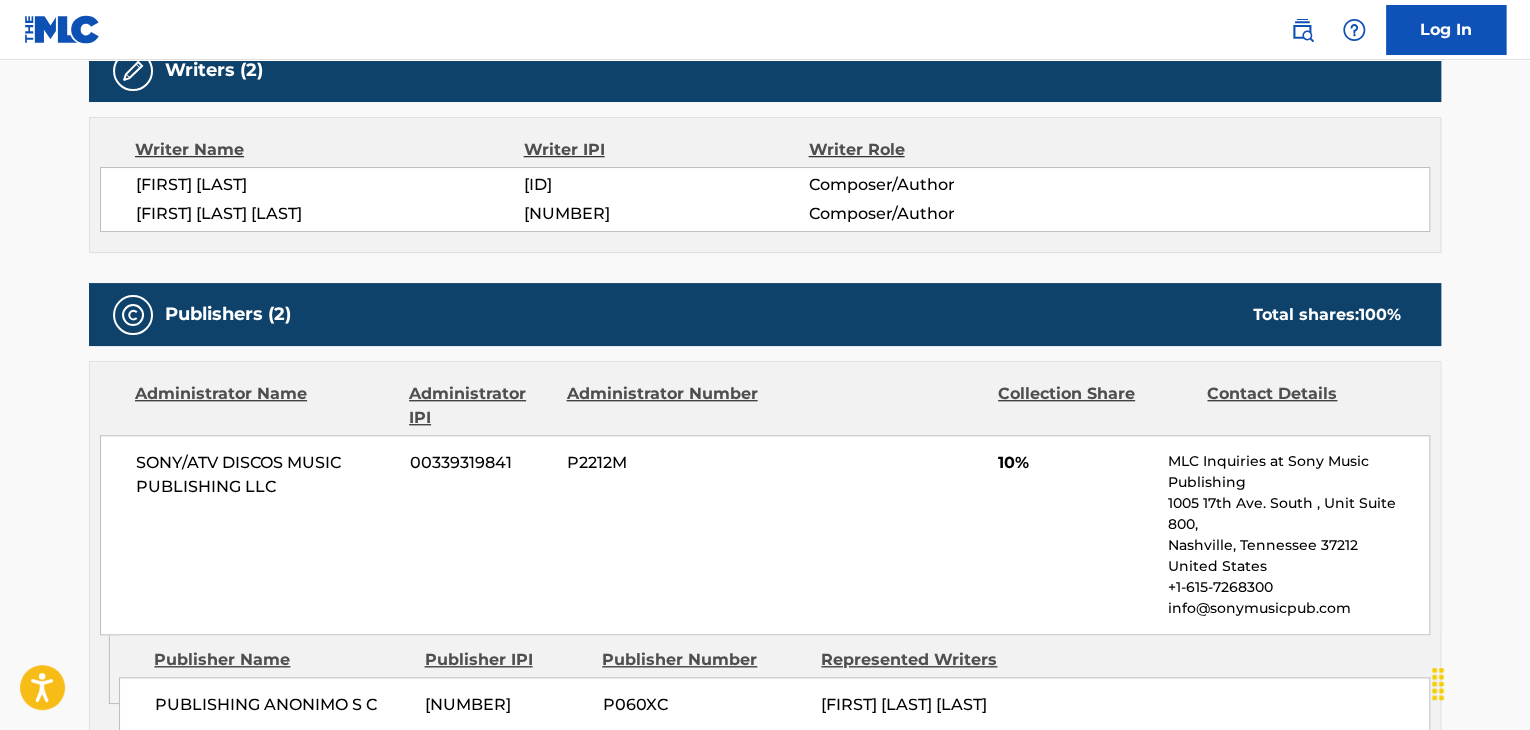 scroll, scrollTop: 733, scrollLeft: 0, axis: vertical 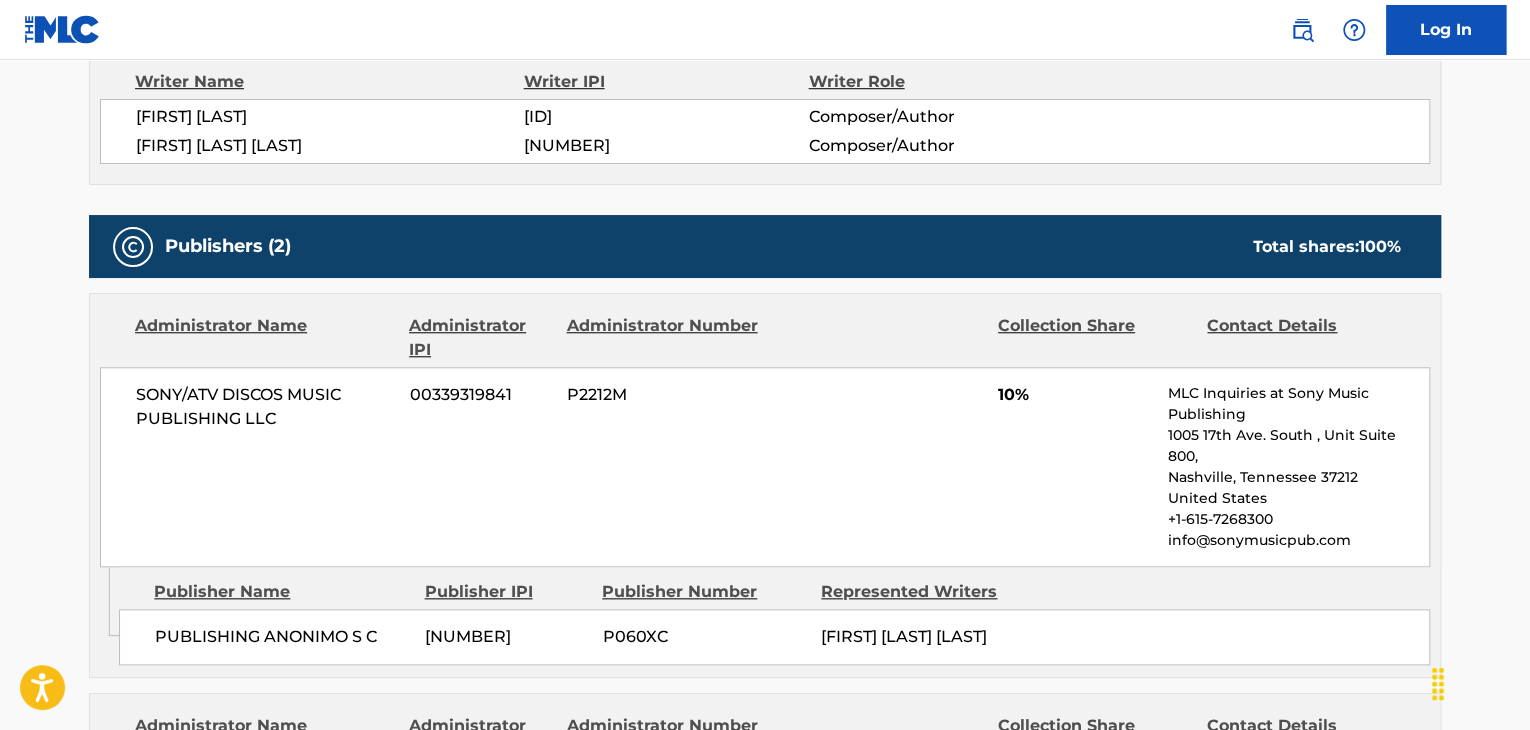 click on "PUBLISHING ANONIMO S C" at bounding box center [282, 637] 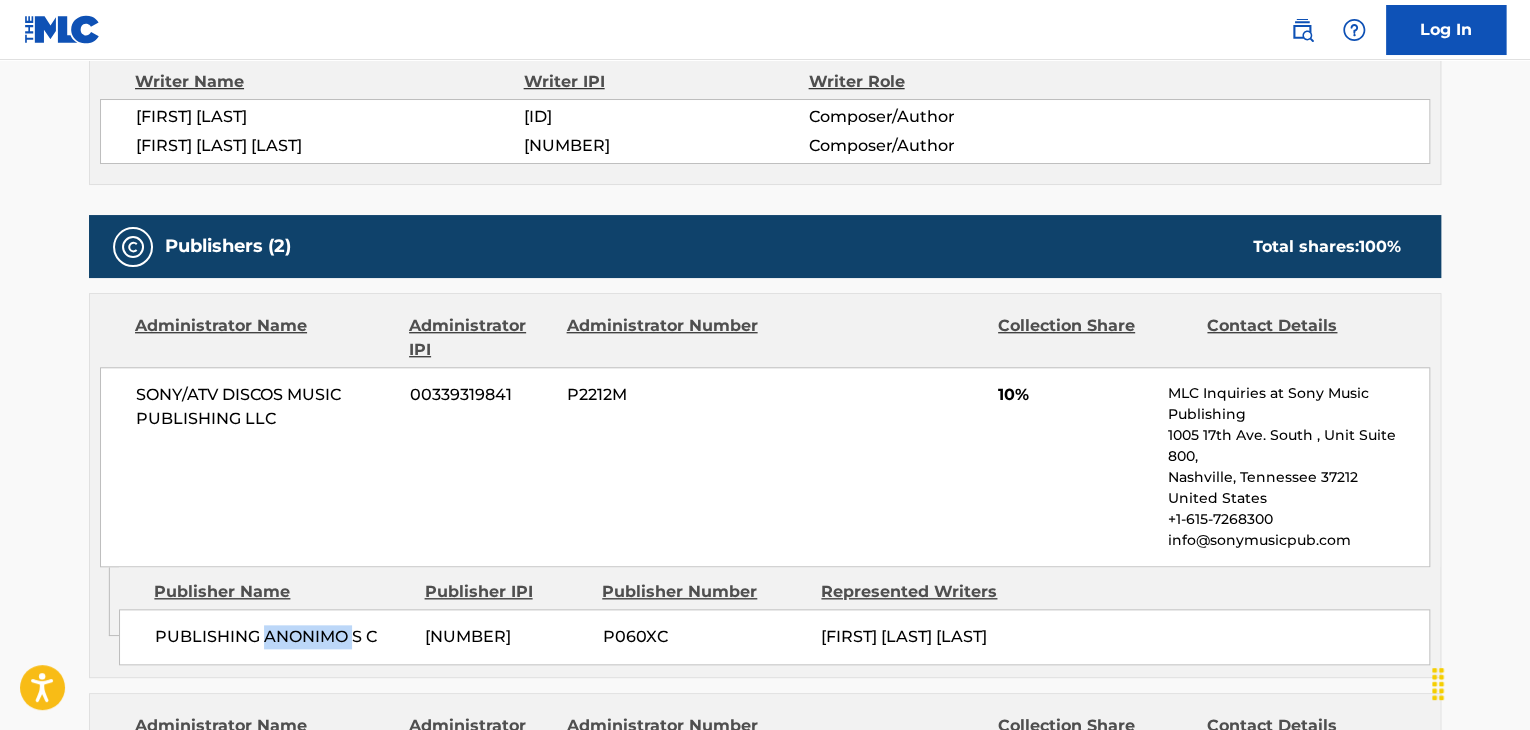 click on "PUBLISHING ANONIMO S C" at bounding box center (282, 637) 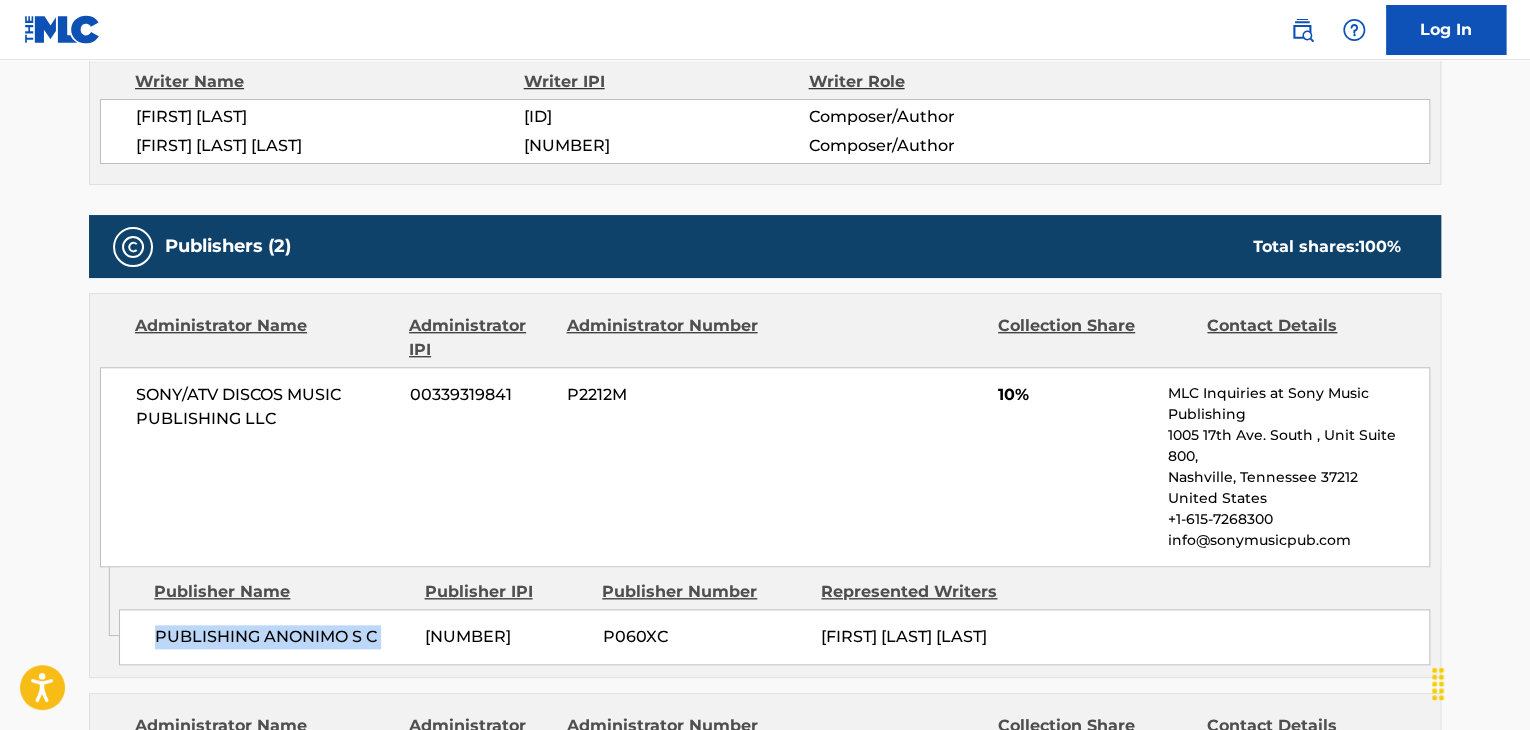 click on "PUBLISHING ANONIMO S C" at bounding box center (282, 637) 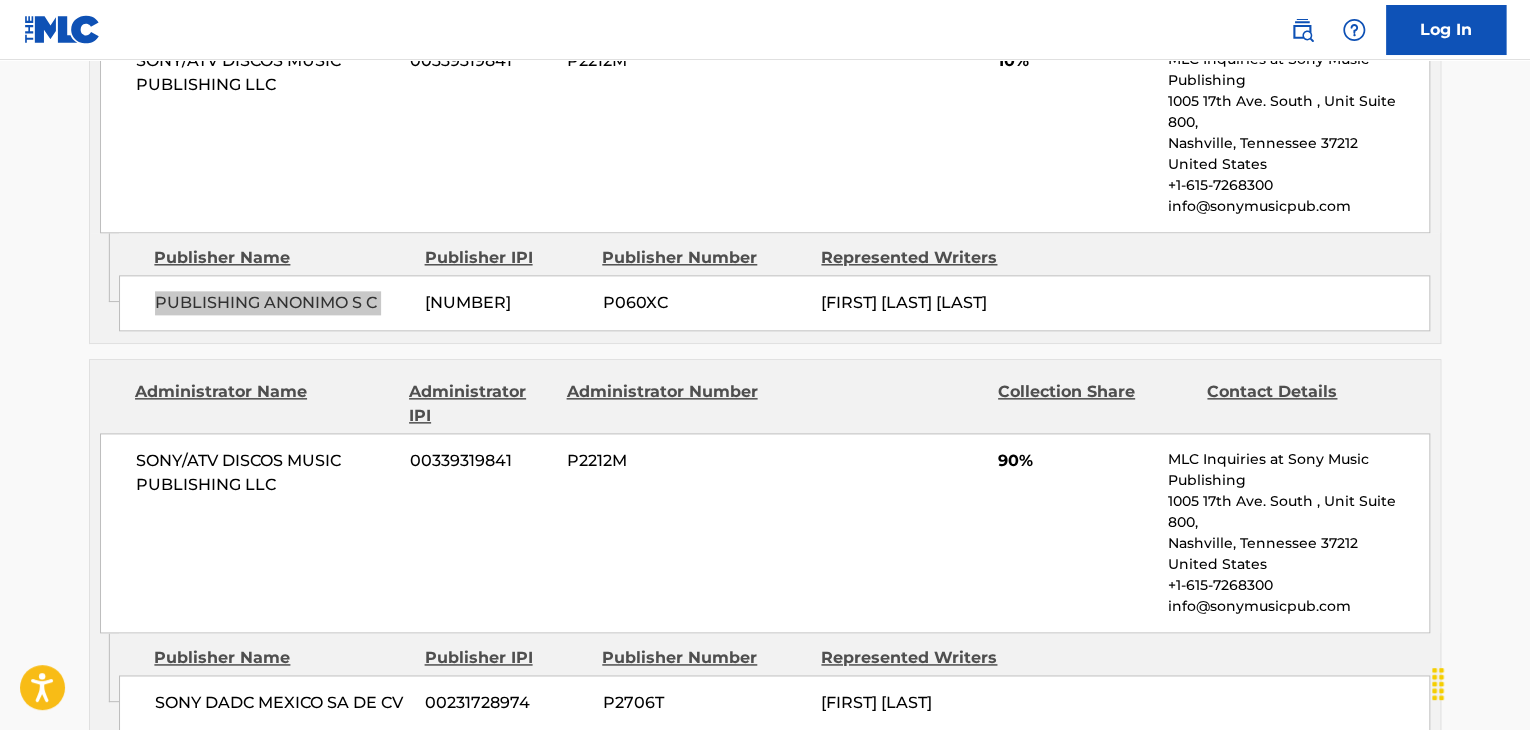 scroll, scrollTop: 1133, scrollLeft: 0, axis: vertical 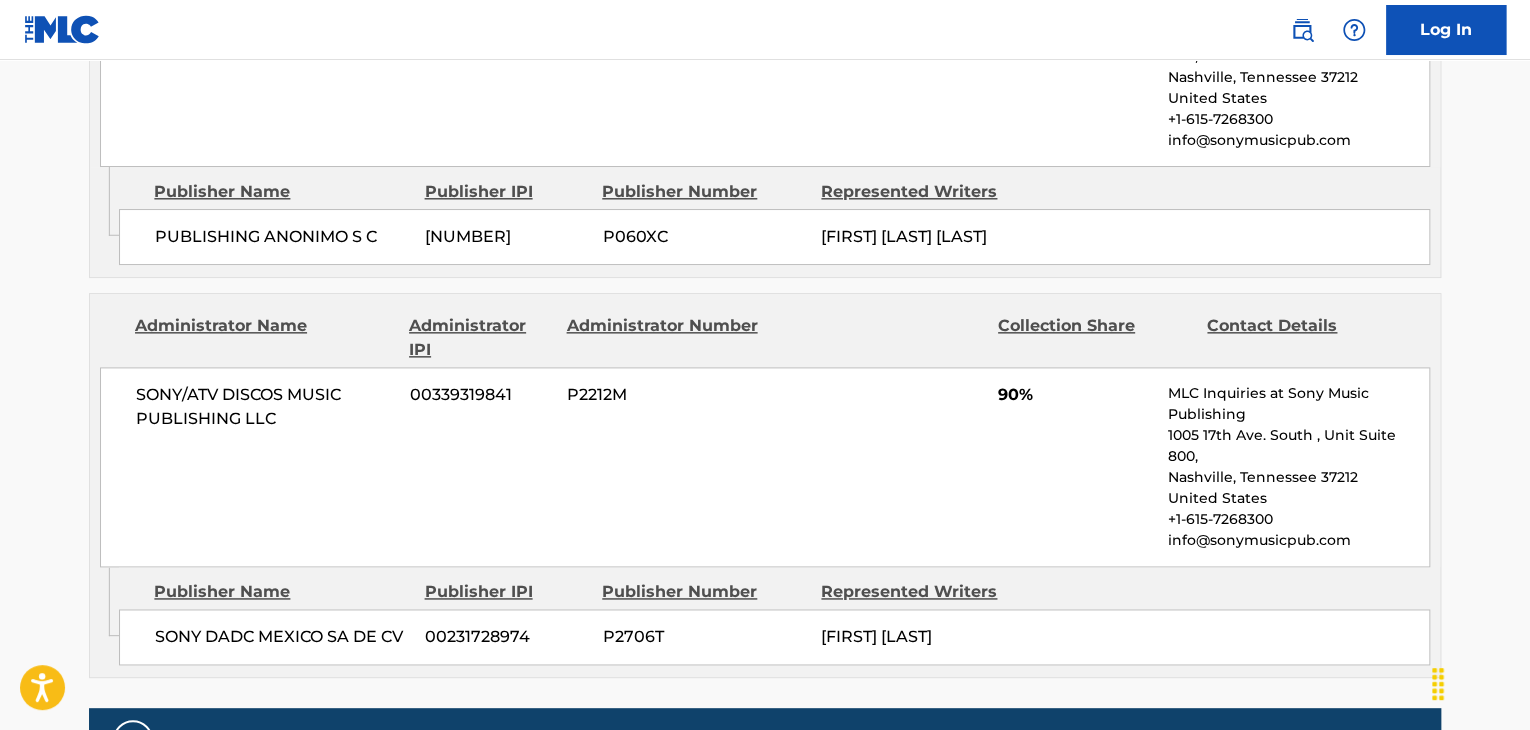 click on "SONY DADC MEXICO SA DE CV" at bounding box center [282, 637] 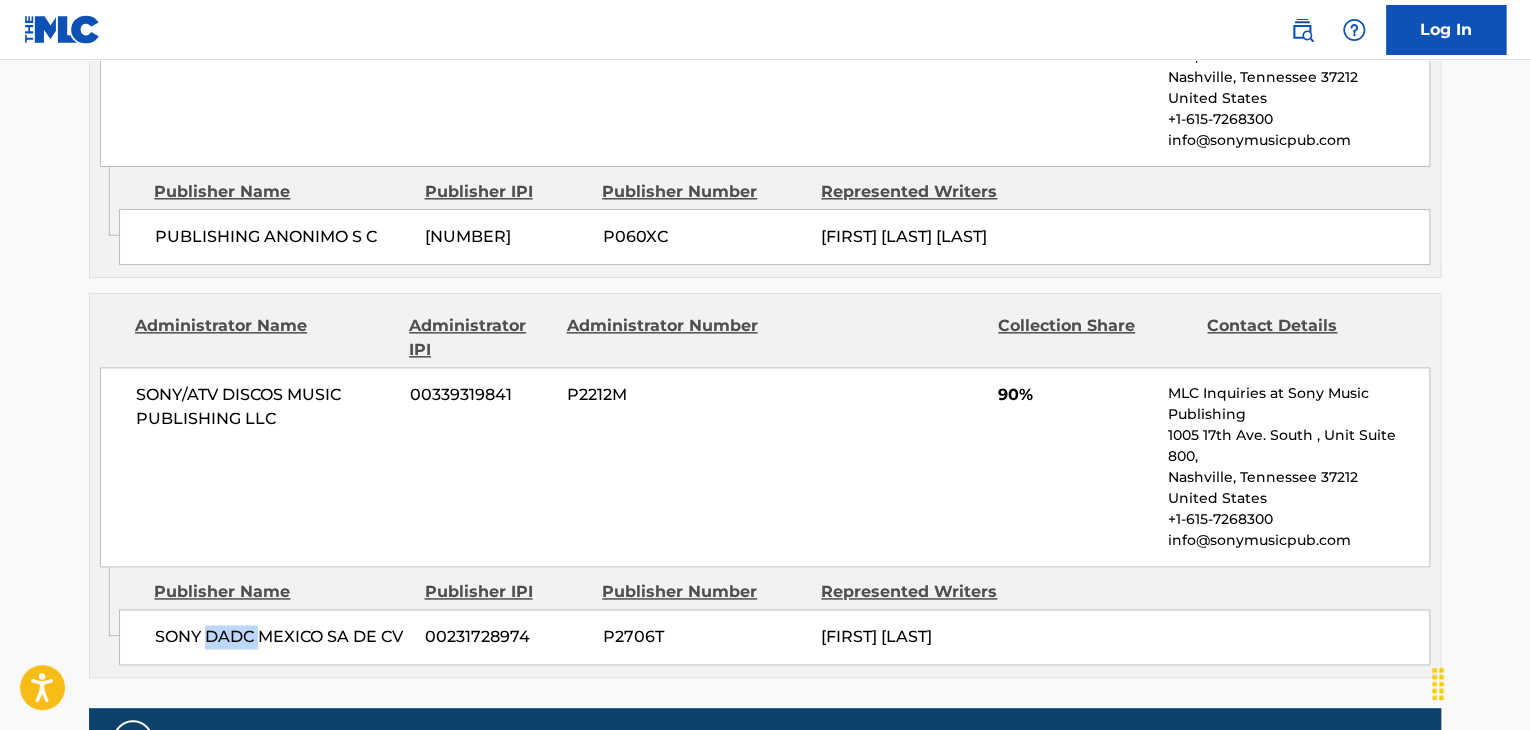 click on "SONY DADC MEXICO SA DE CV" at bounding box center (282, 637) 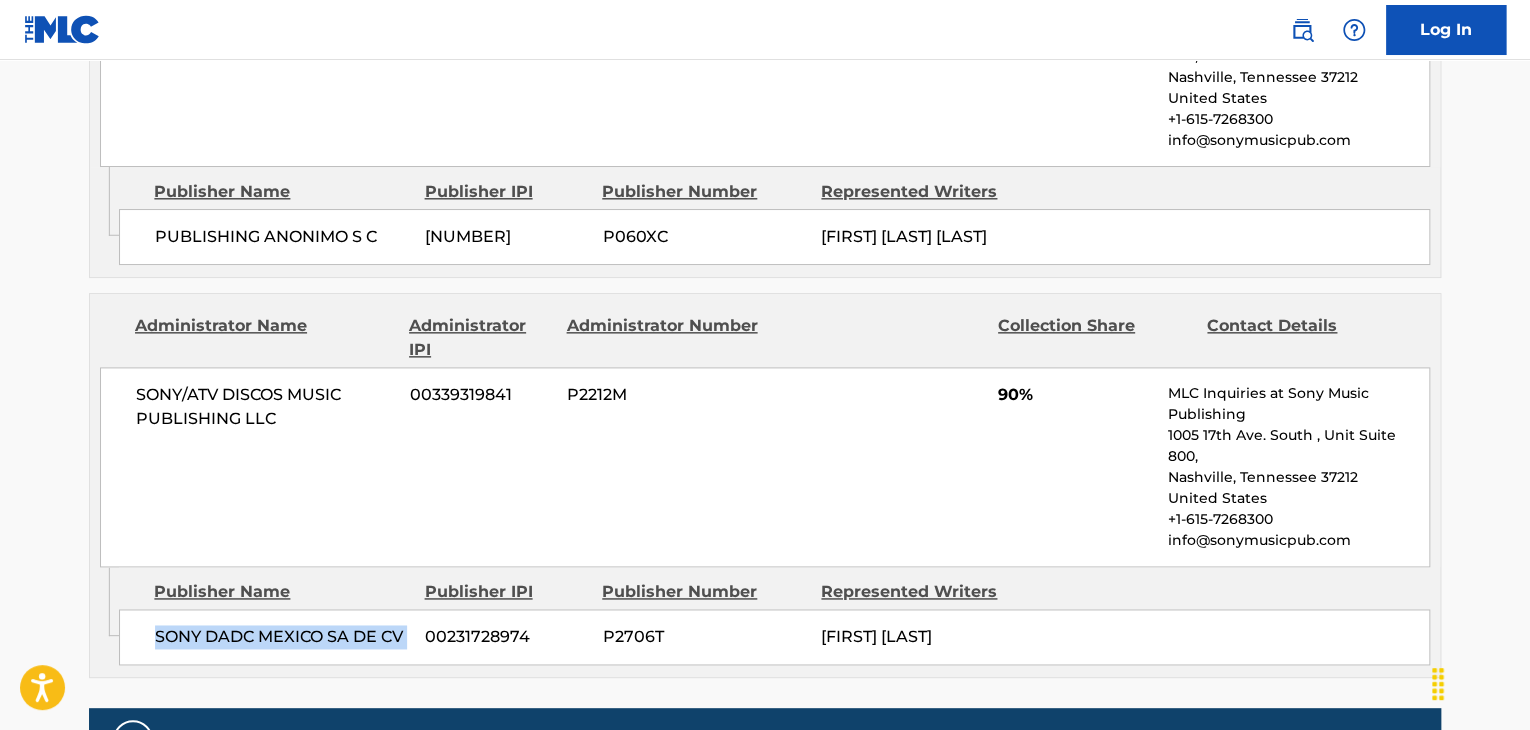 click on "SONY DADC MEXICO SA DE CV" at bounding box center (282, 637) 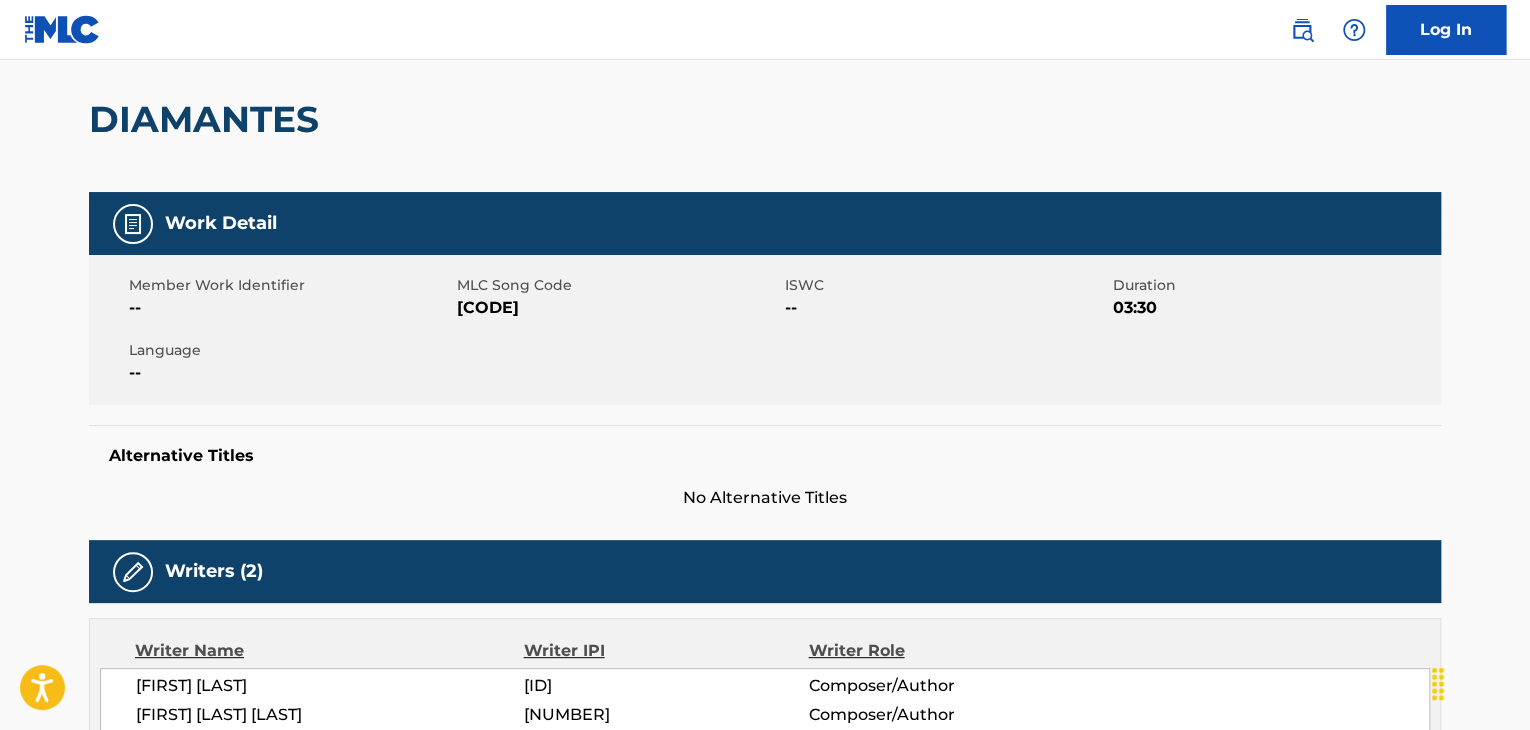 scroll, scrollTop: 0, scrollLeft: 0, axis: both 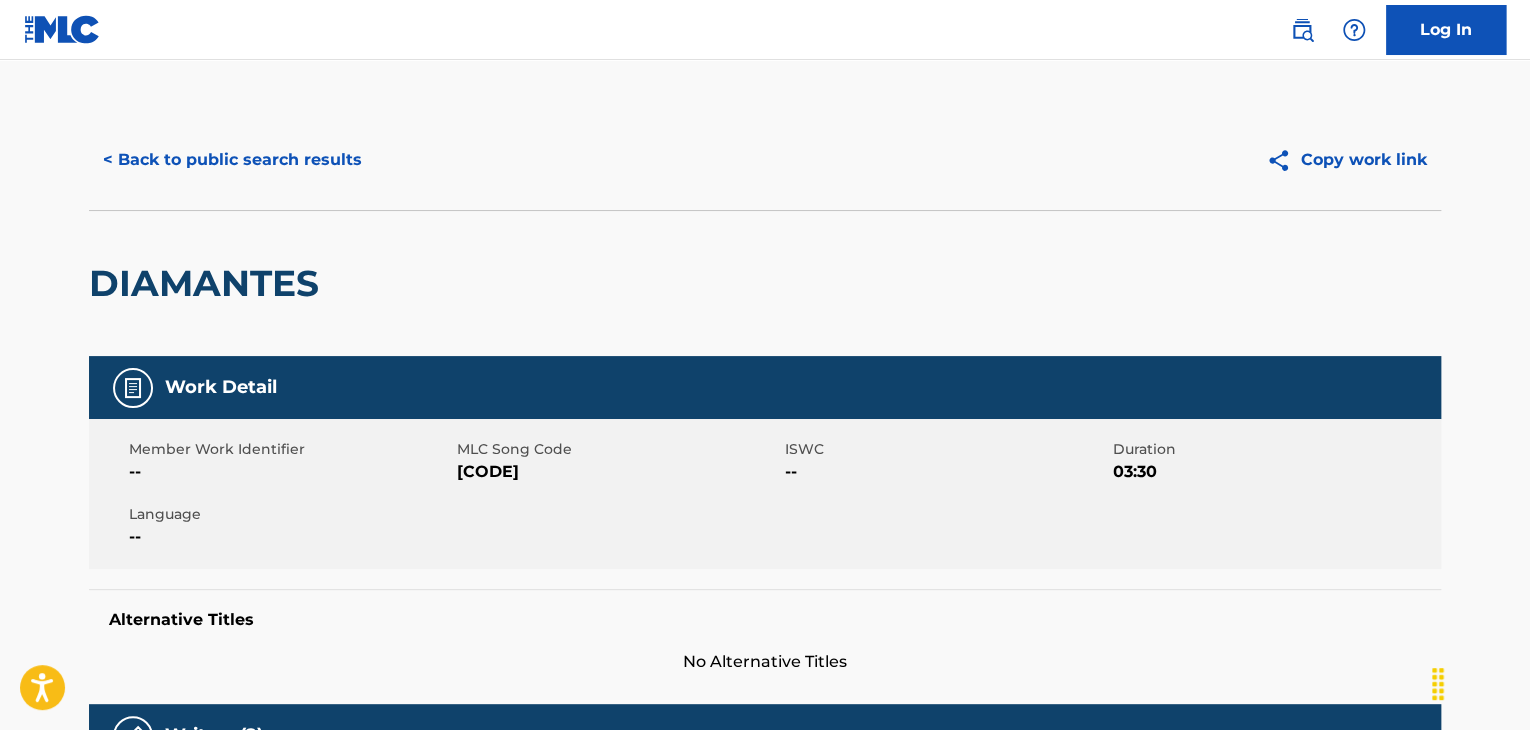 click on "< Back to public search results" at bounding box center (232, 160) 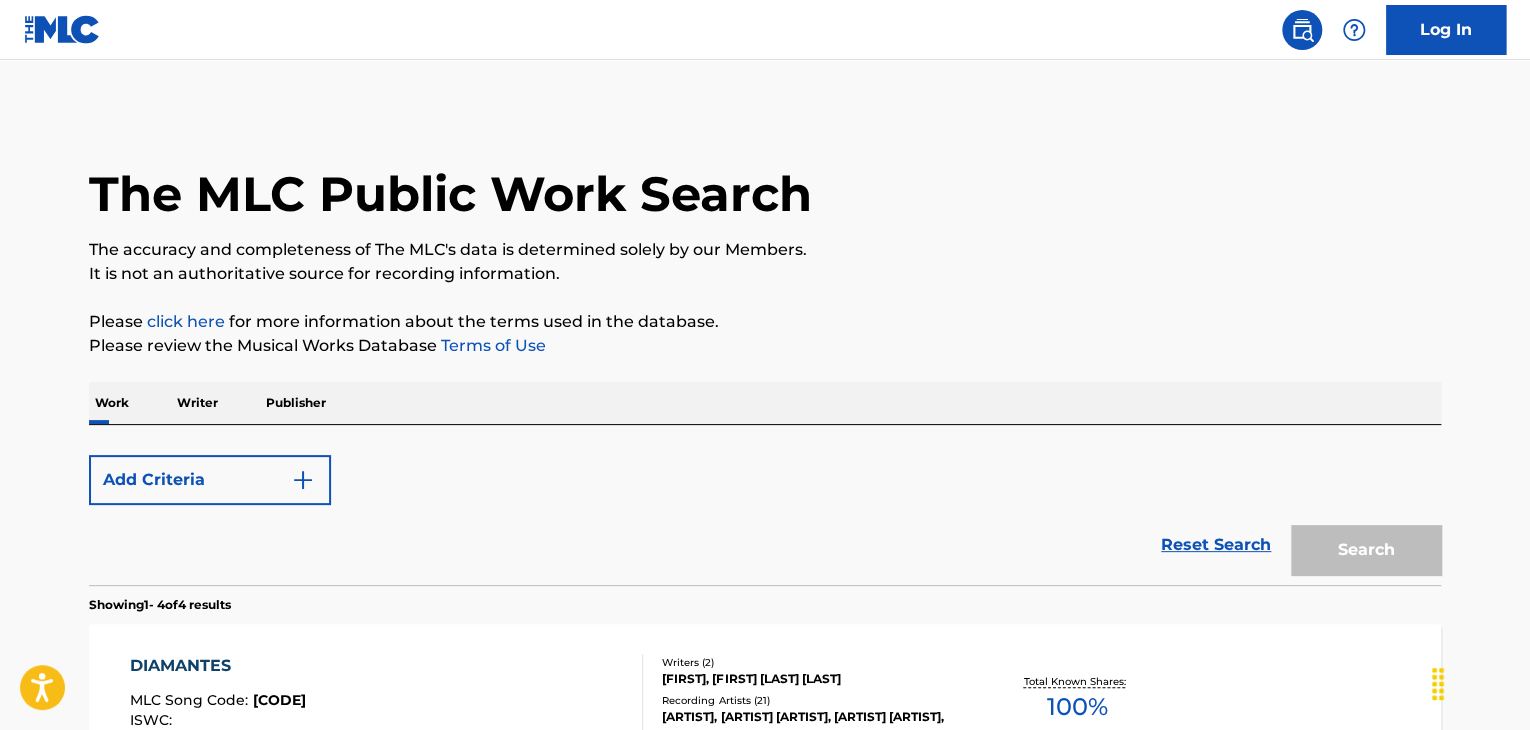 scroll, scrollTop: 204, scrollLeft: 0, axis: vertical 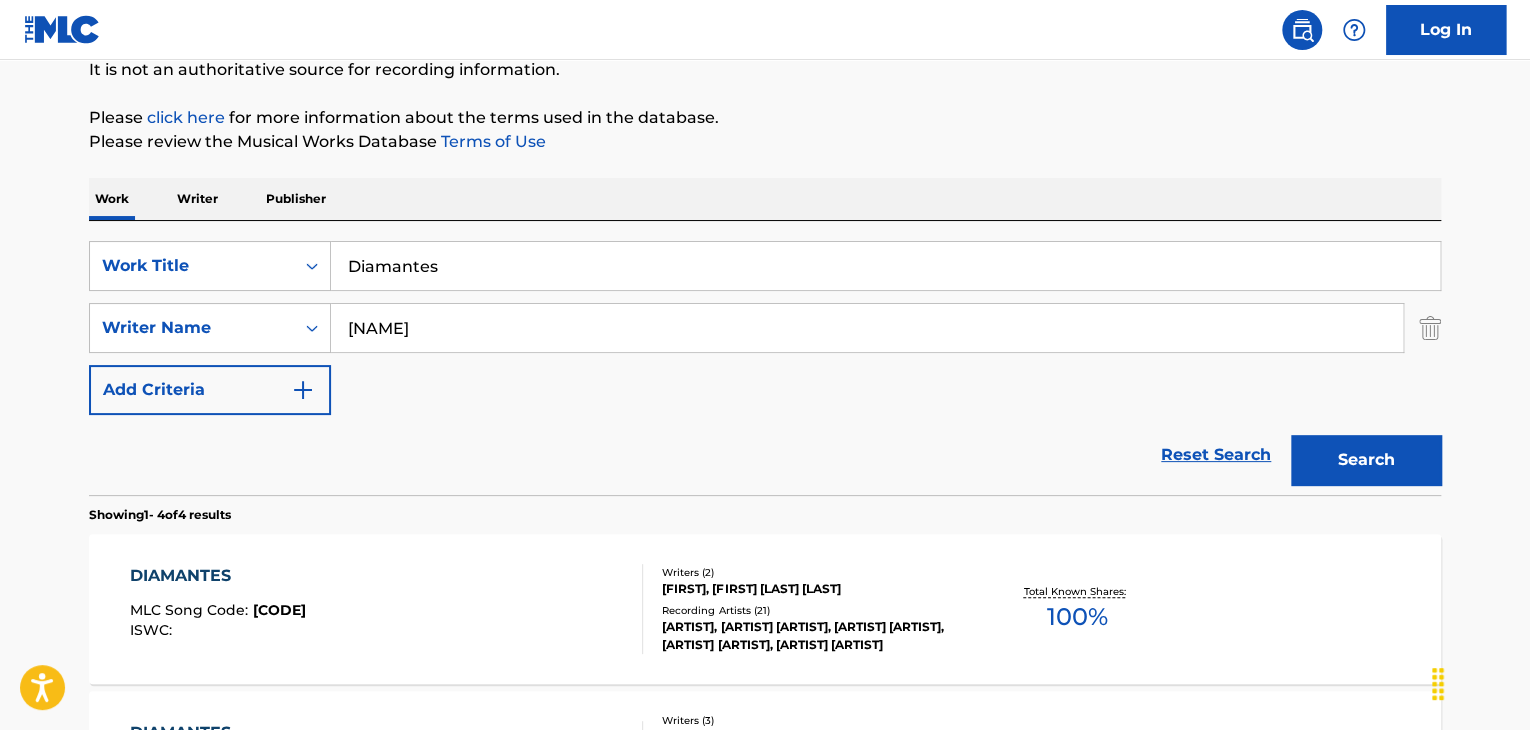 click on "Diamantes" at bounding box center [885, 266] 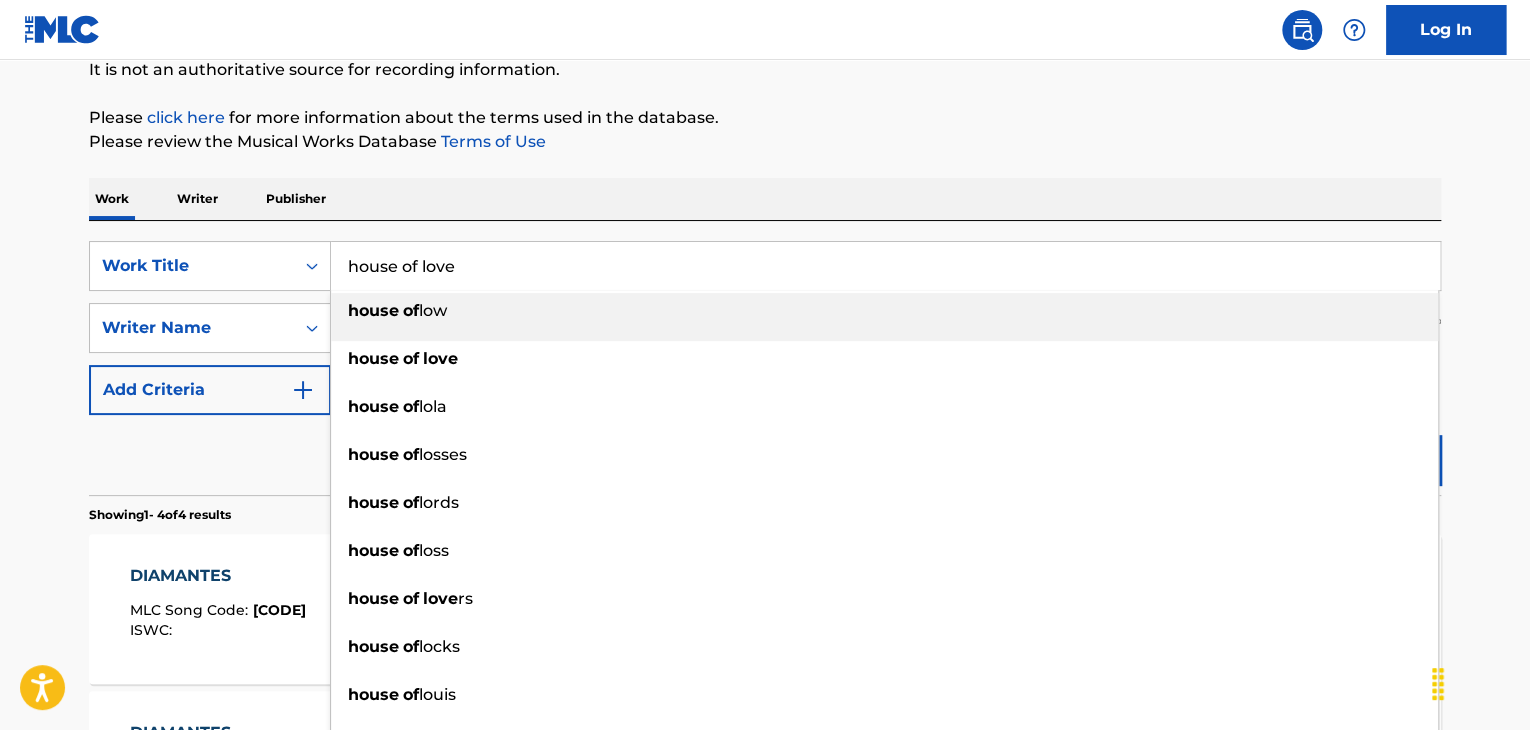 type on "house of love" 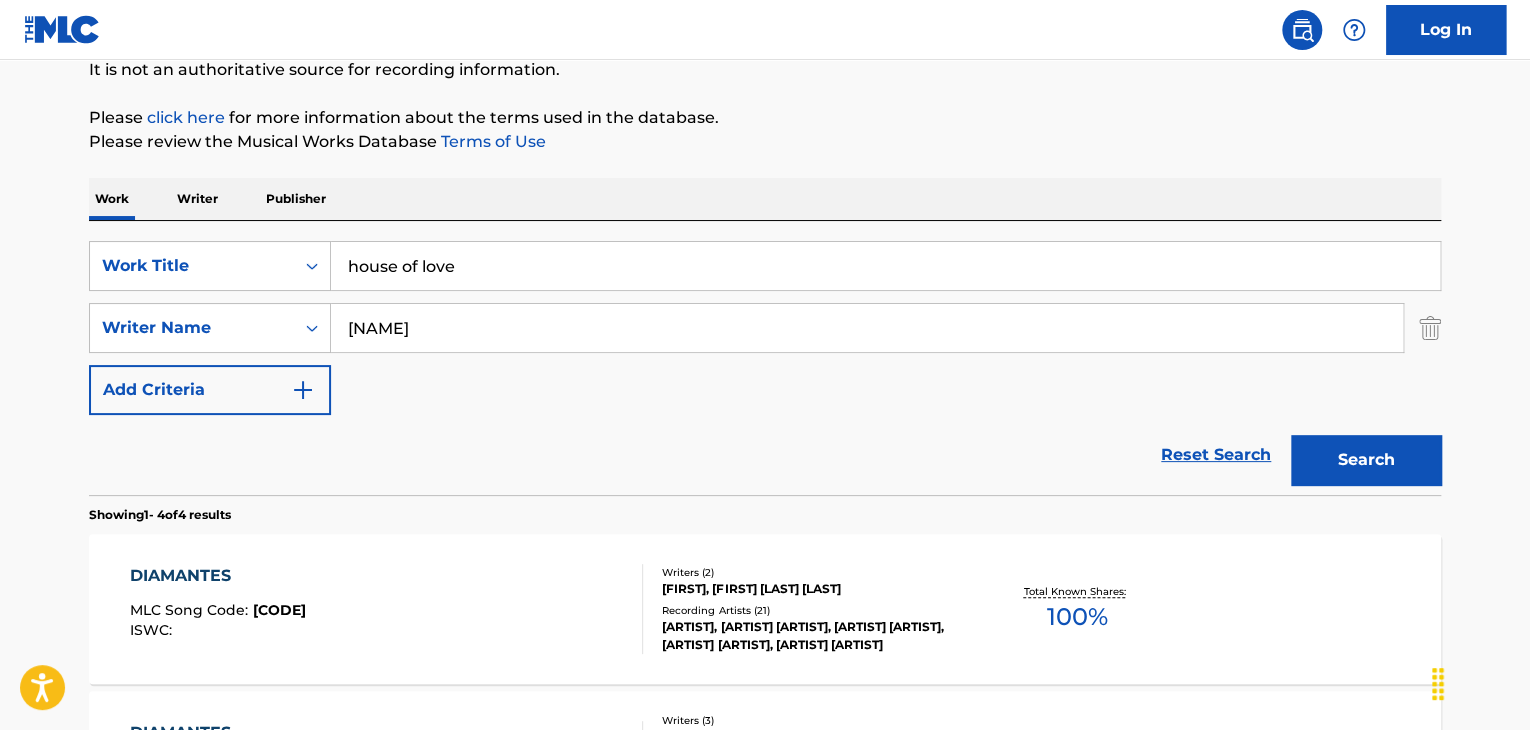 paste on "Morillo" 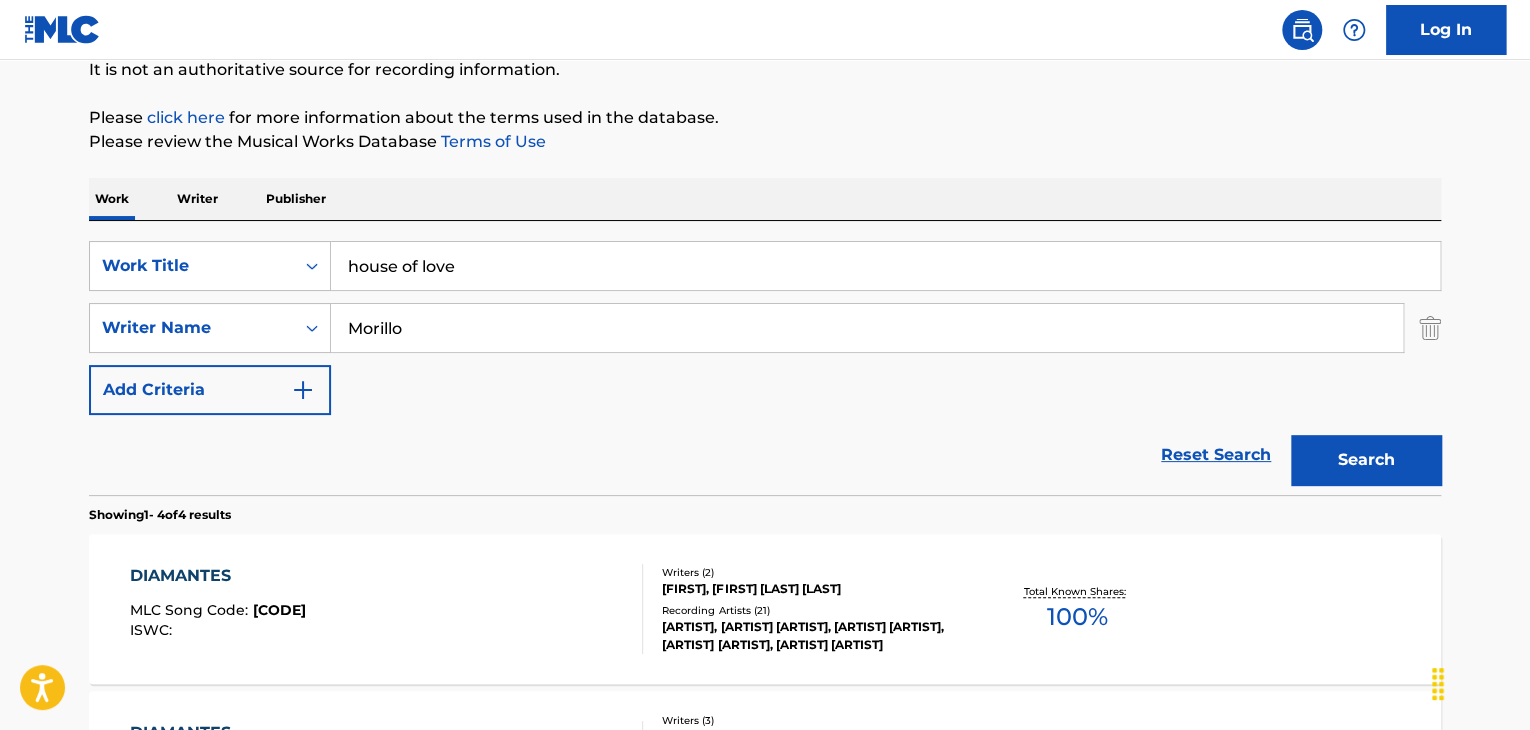 type on "Morillo" 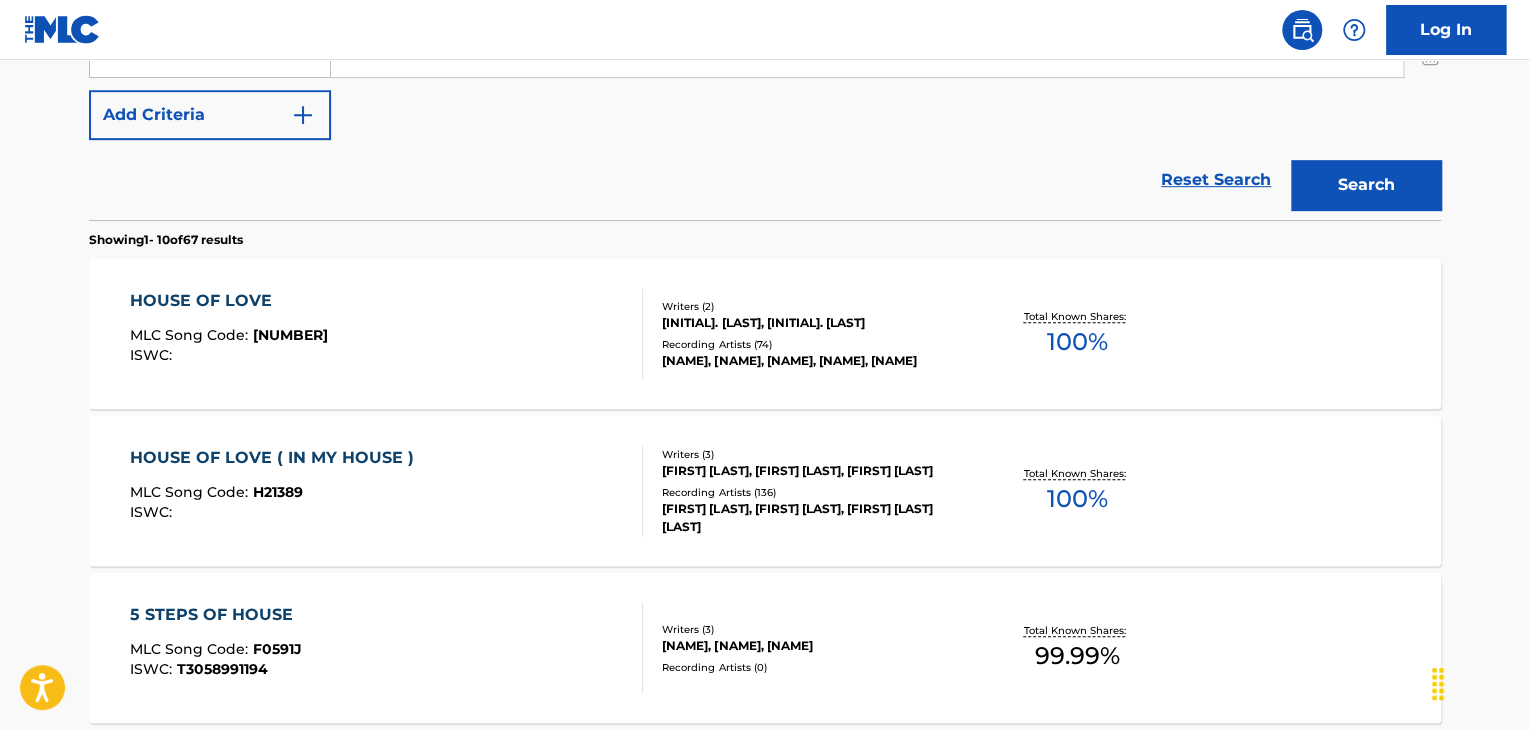 scroll, scrollTop: 404, scrollLeft: 0, axis: vertical 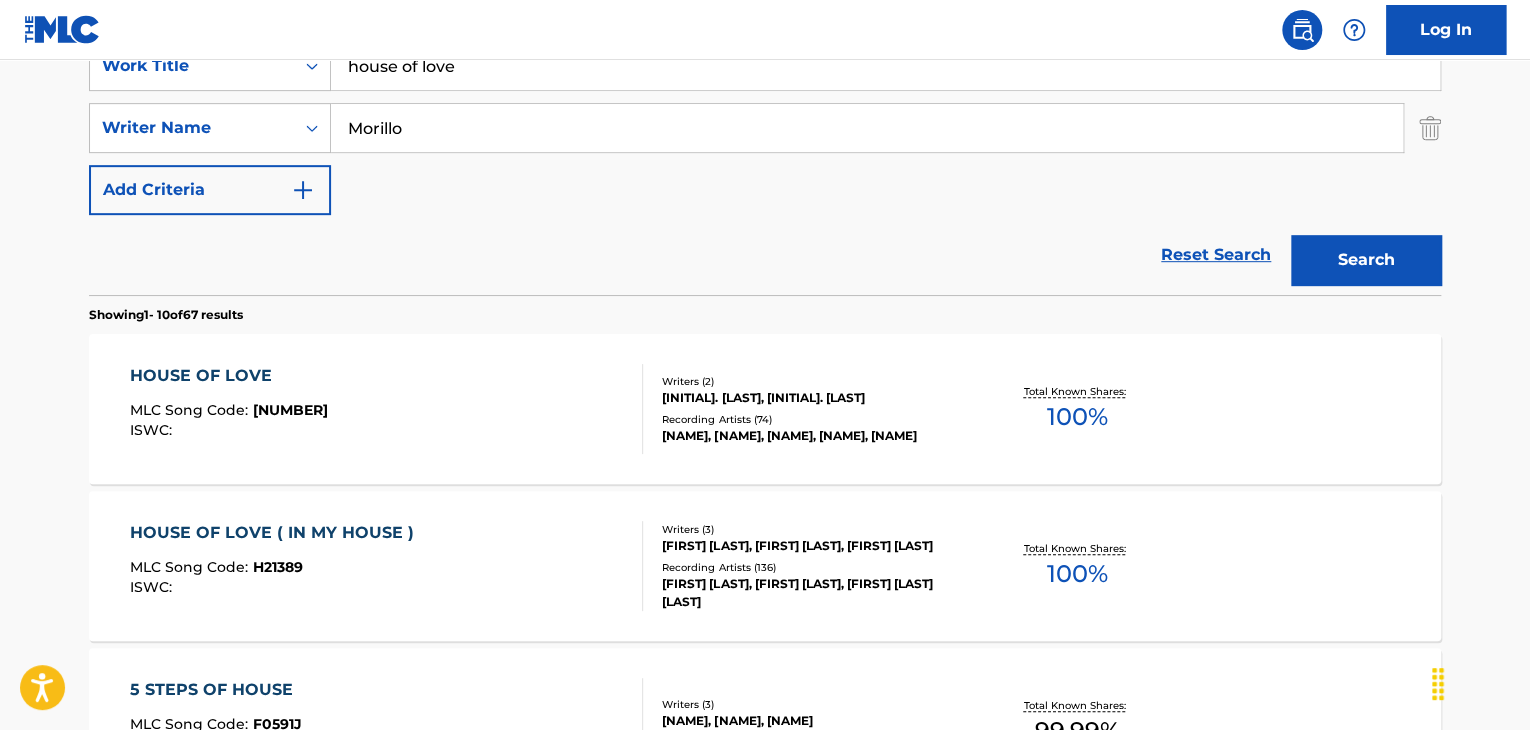 click on "HOUSE OF LOVE" at bounding box center (229, 376) 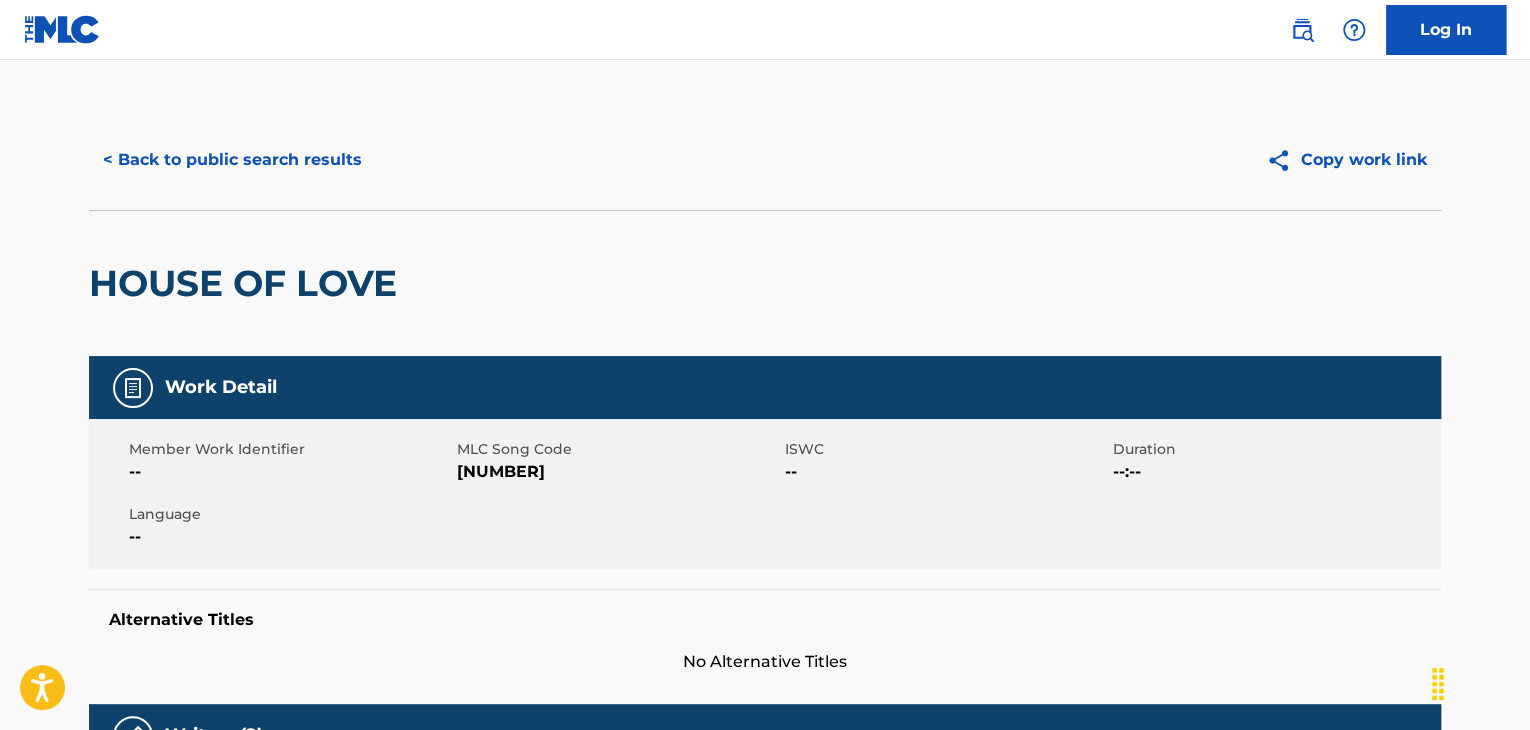 click on "[NUMBER]" at bounding box center [618, 472] 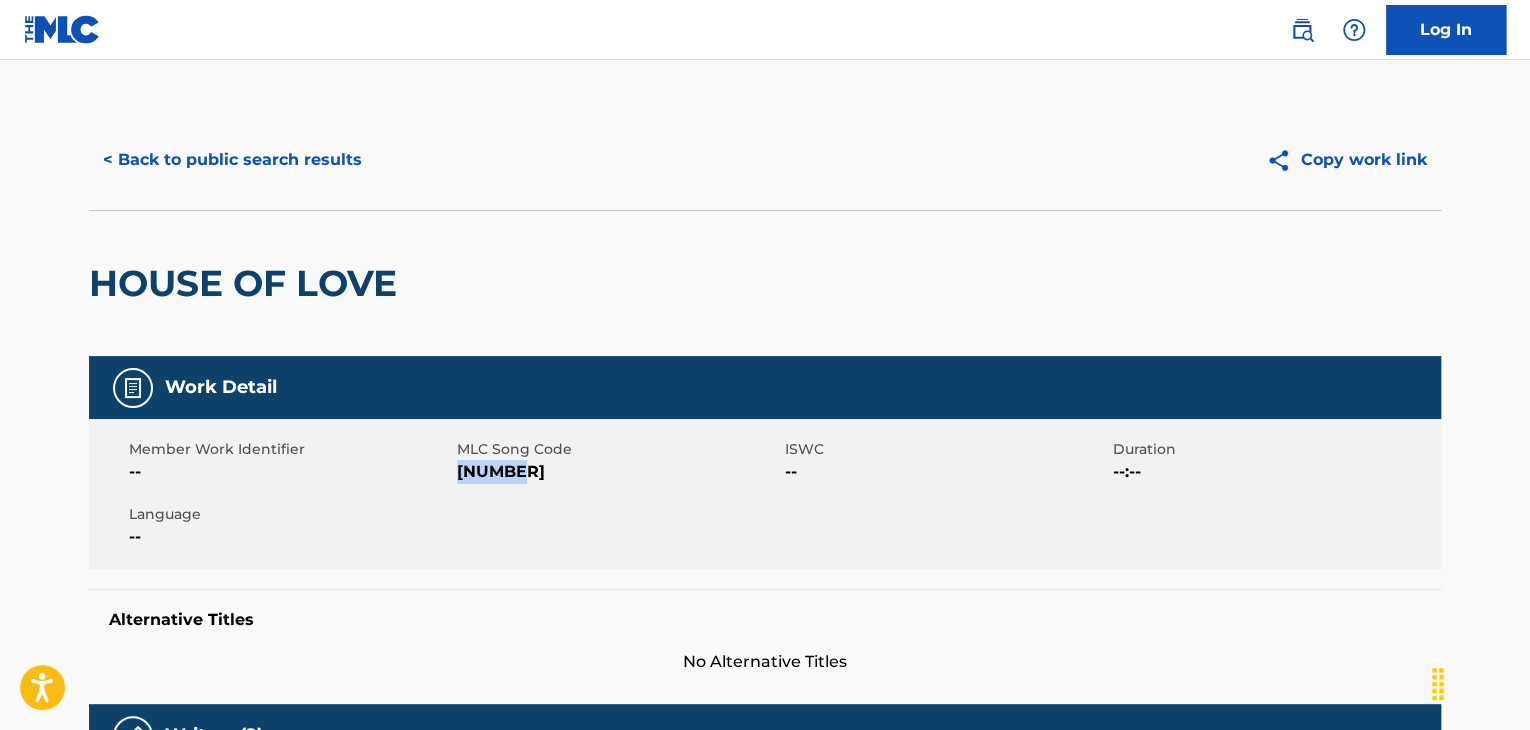 click on "[NUMBER]" at bounding box center (618, 472) 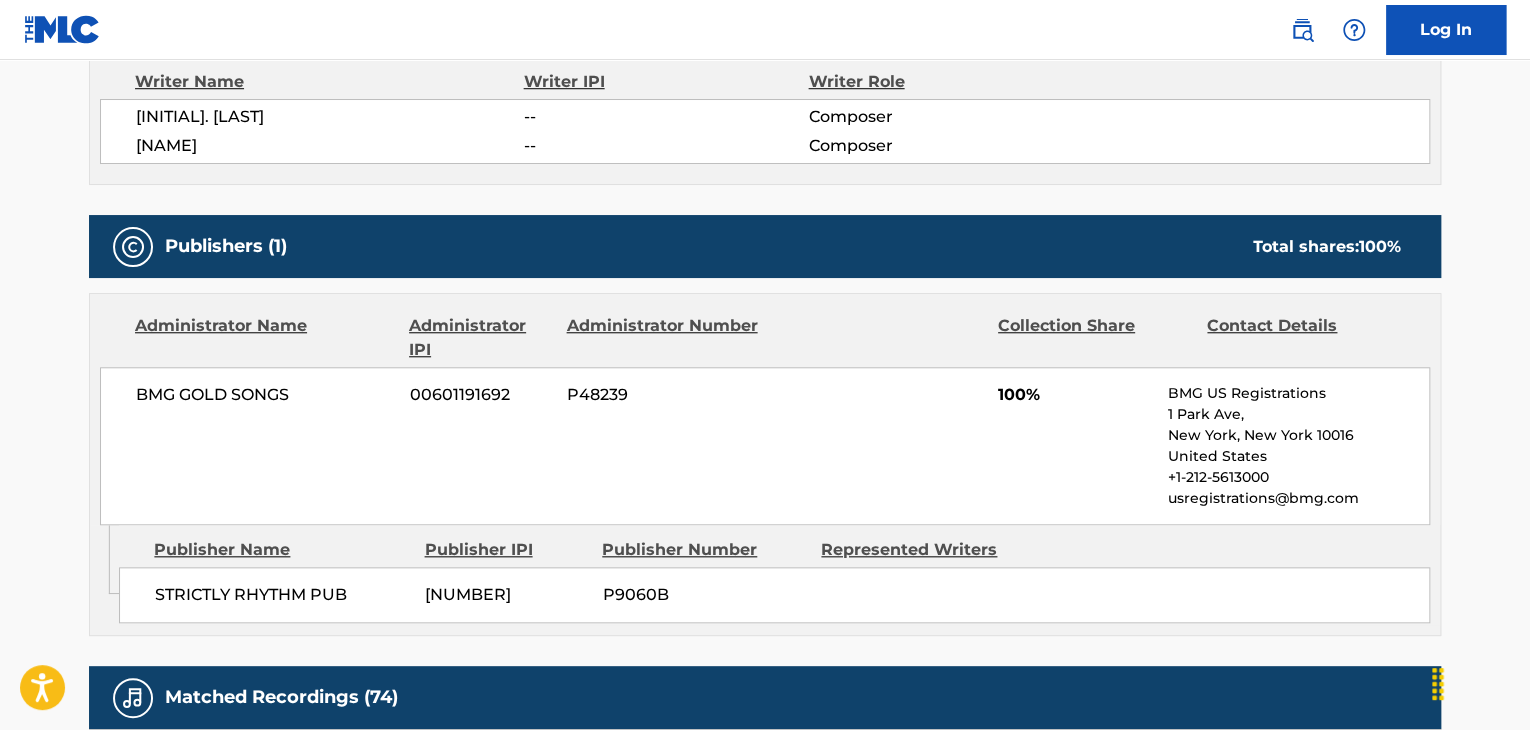 scroll, scrollTop: 866, scrollLeft: 0, axis: vertical 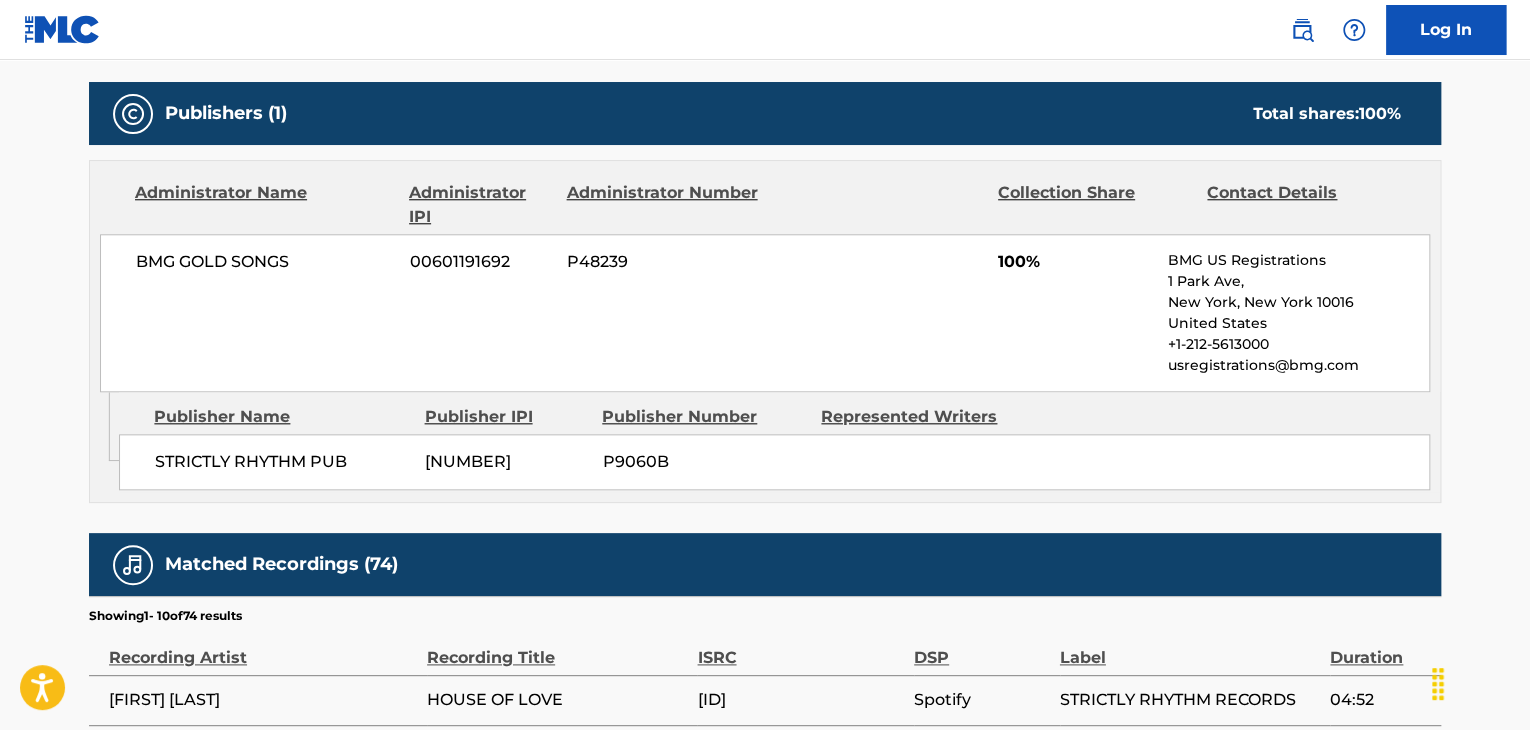 click on "STRICTLY RHYTHM PUB" at bounding box center (282, 462) 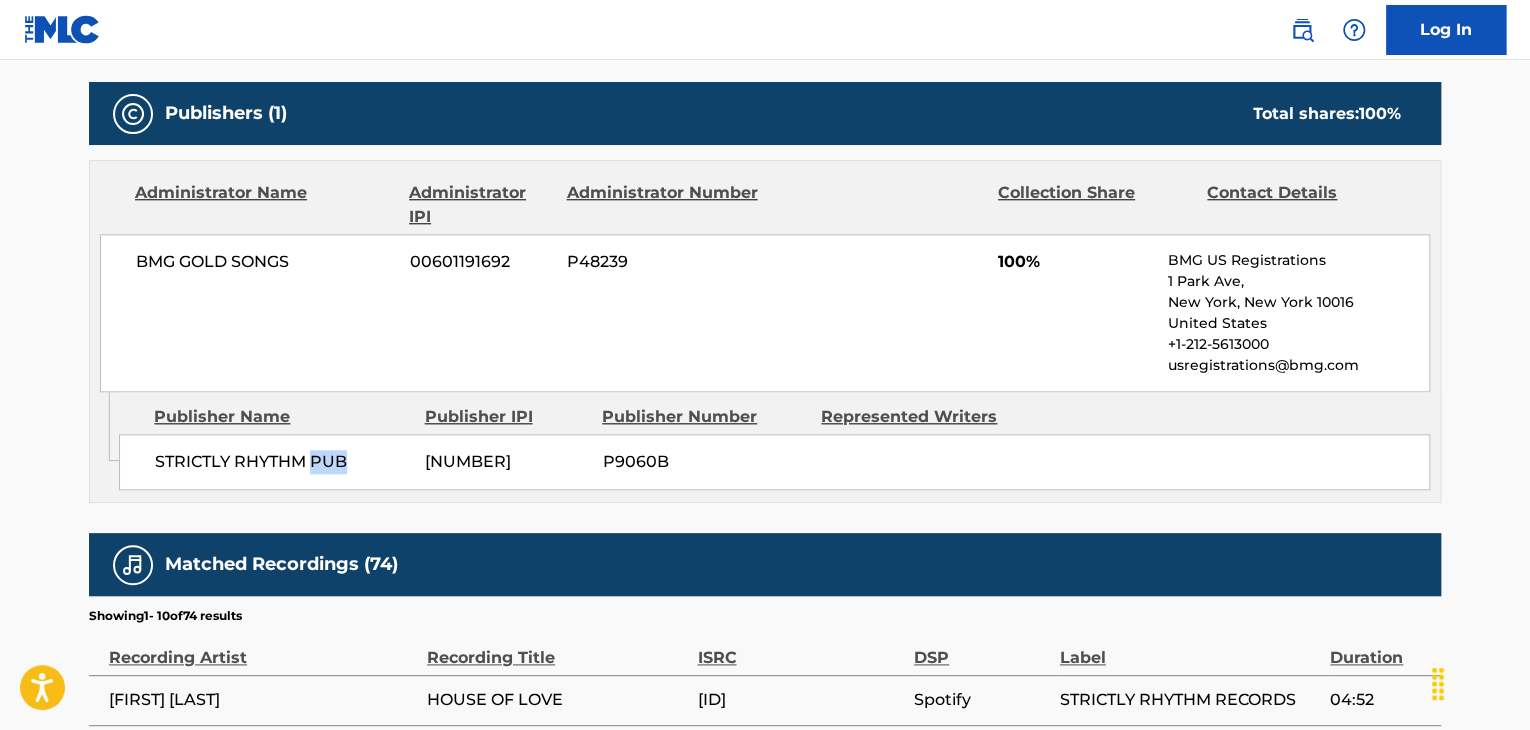 click on "STRICTLY RHYTHM PUB" at bounding box center (282, 462) 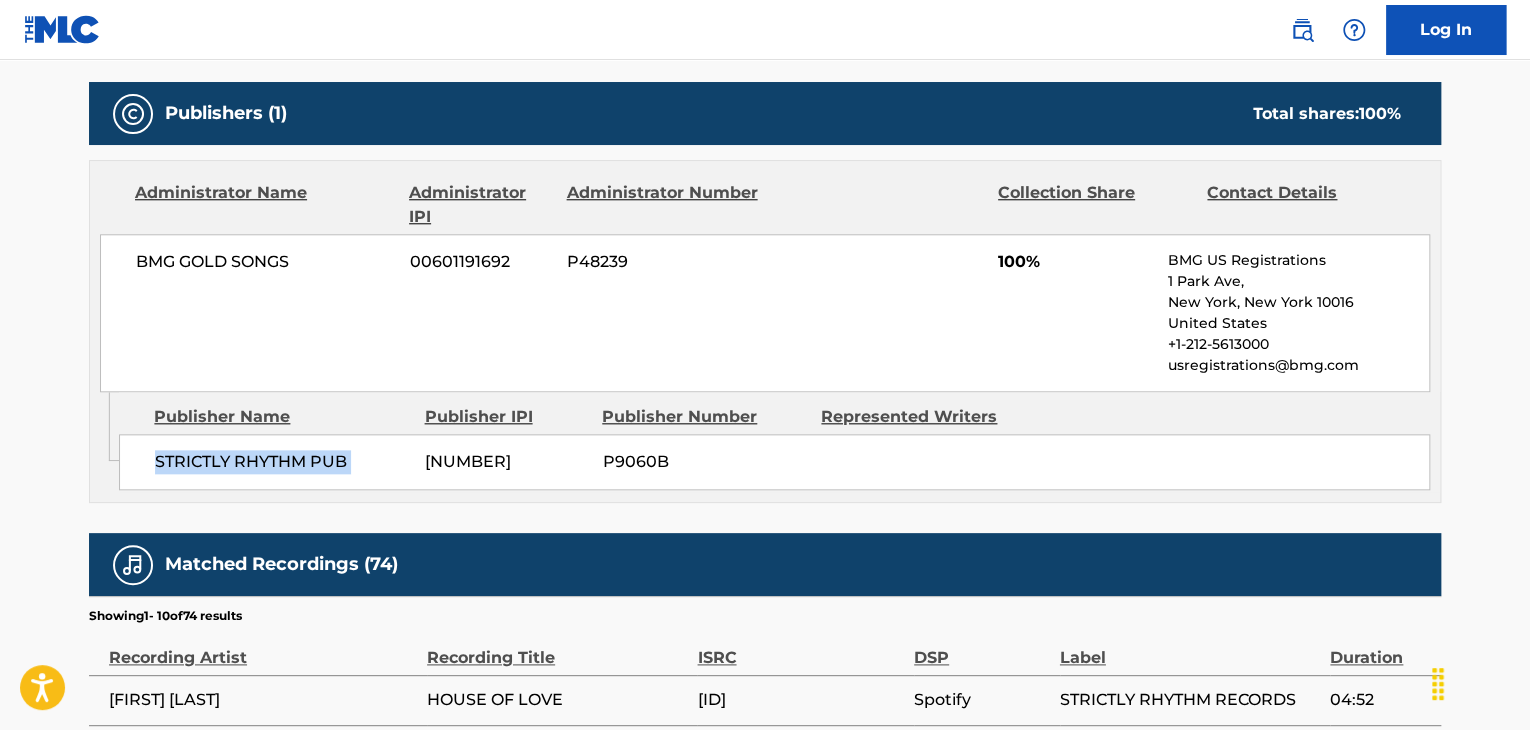 click on "STRICTLY RHYTHM PUB" at bounding box center [282, 462] 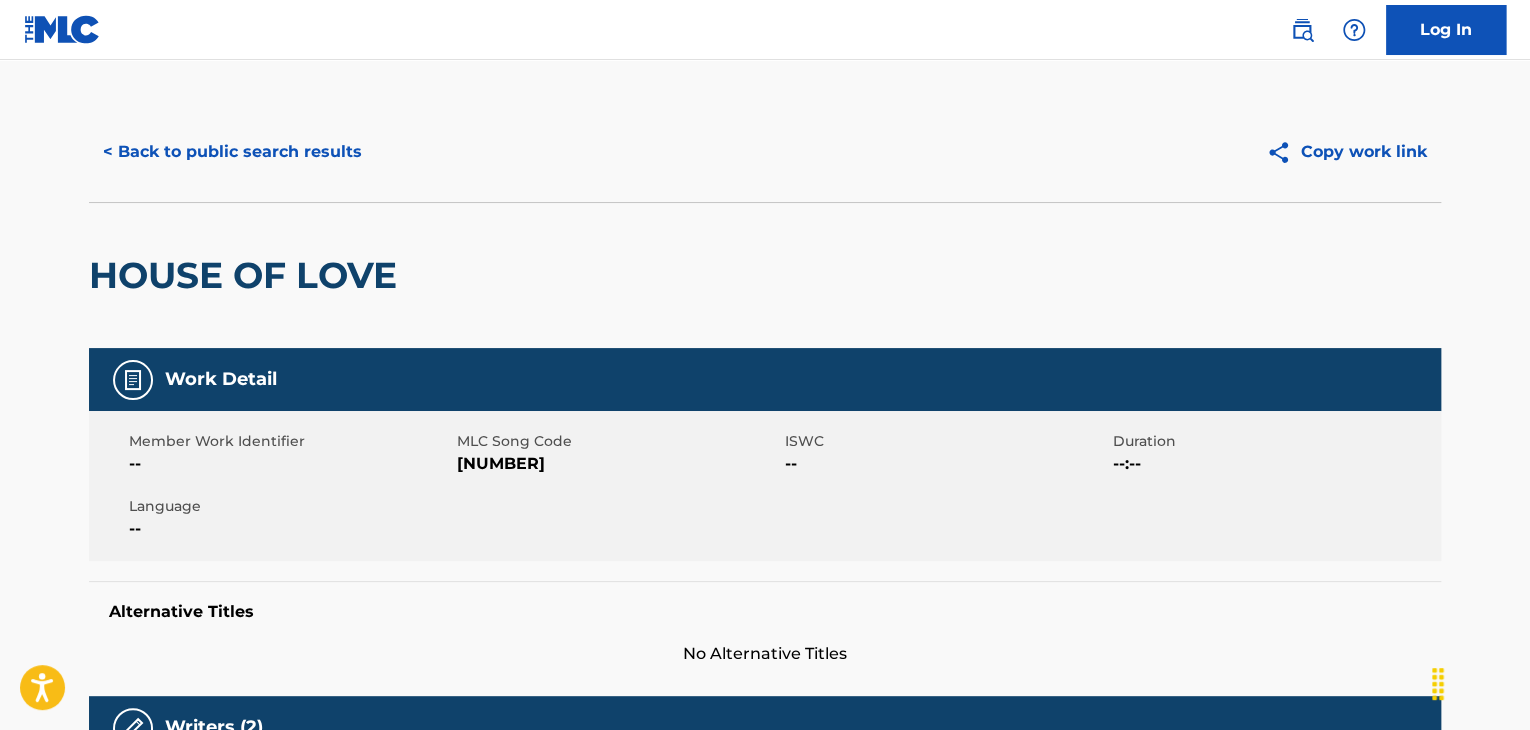 scroll, scrollTop: 0, scrollLeft: 0, axis: both 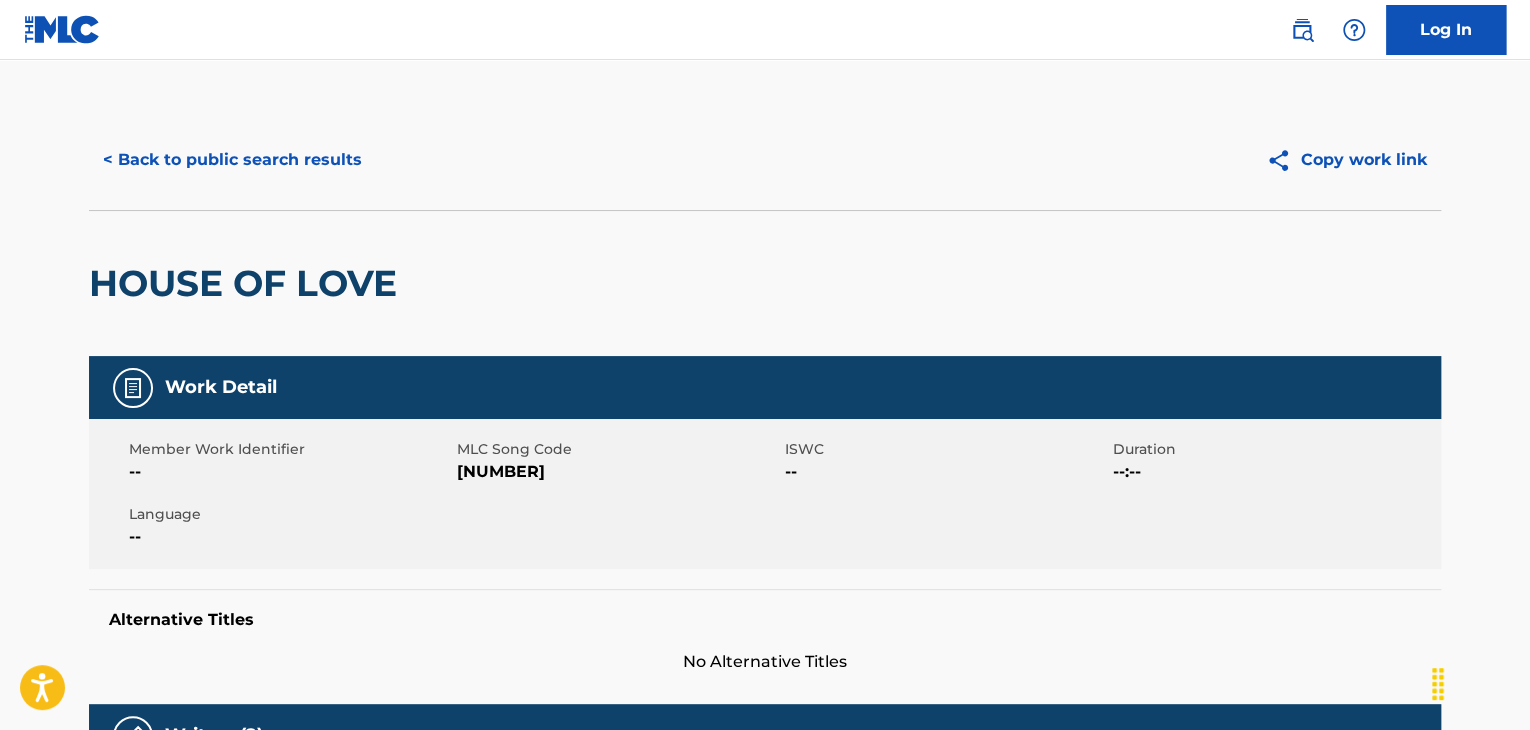 click on "< Back to public search results" at bounding box center (232, 160) 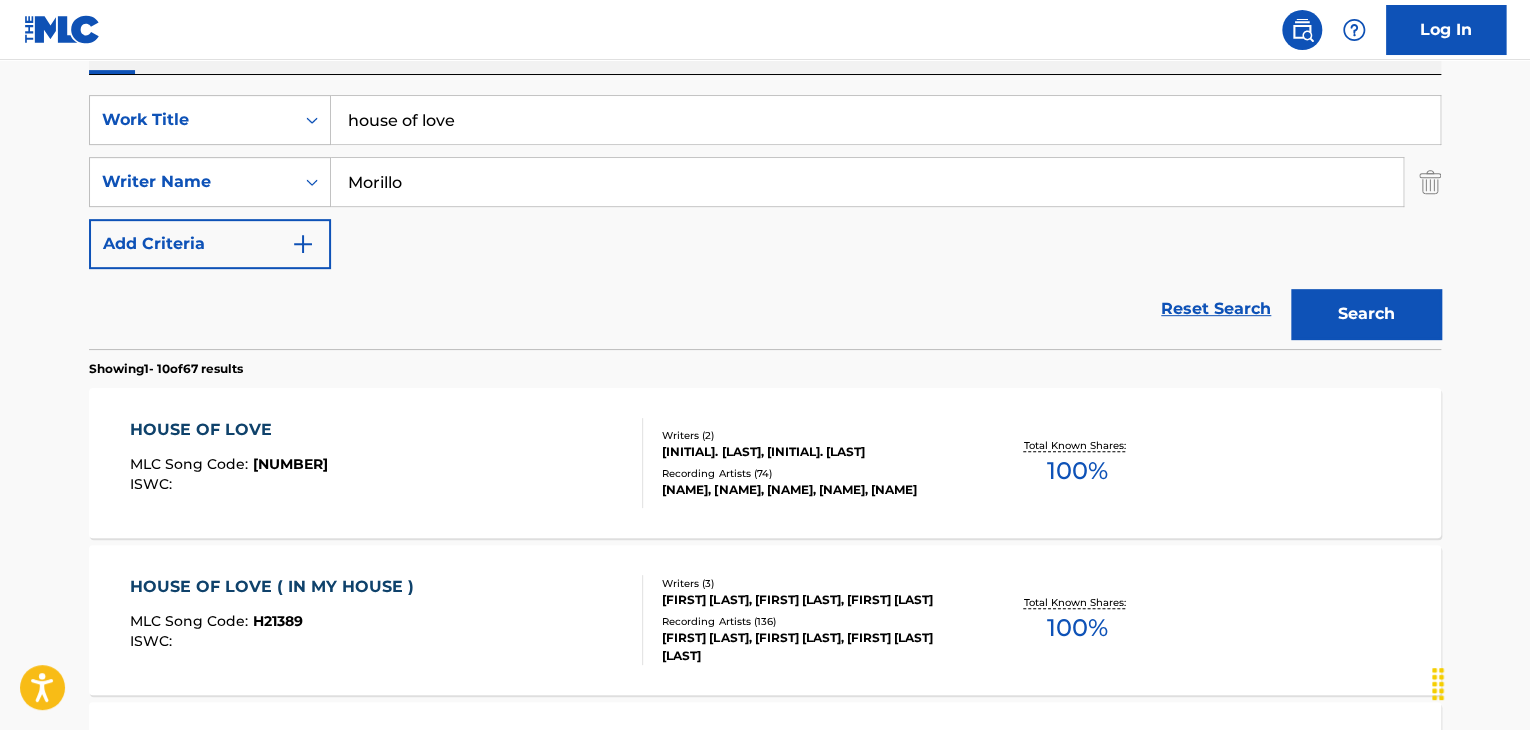 scroll, scrollTop: 271, scrollLeft: 0, axis: vertical 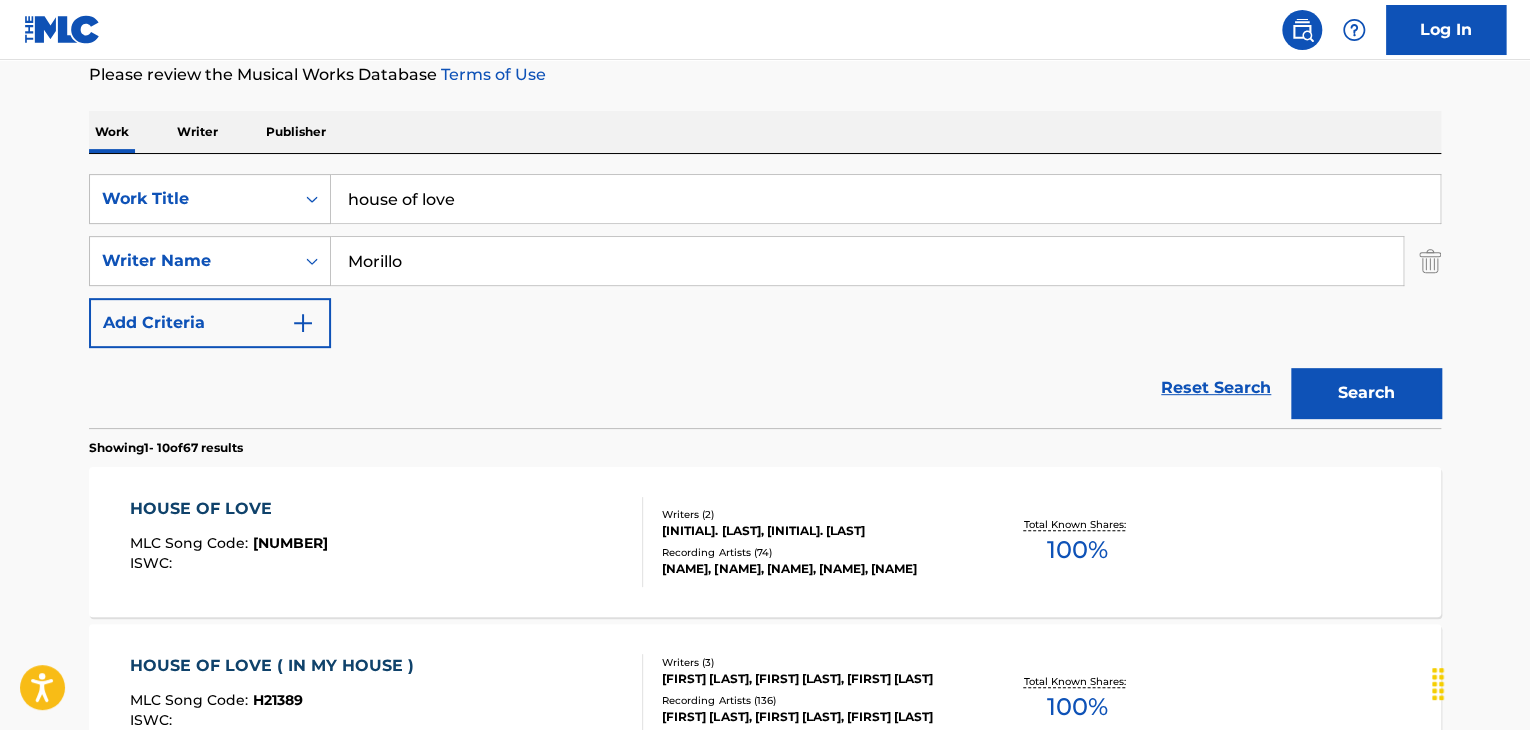click on "house of love" at bounding box center (885, 199) 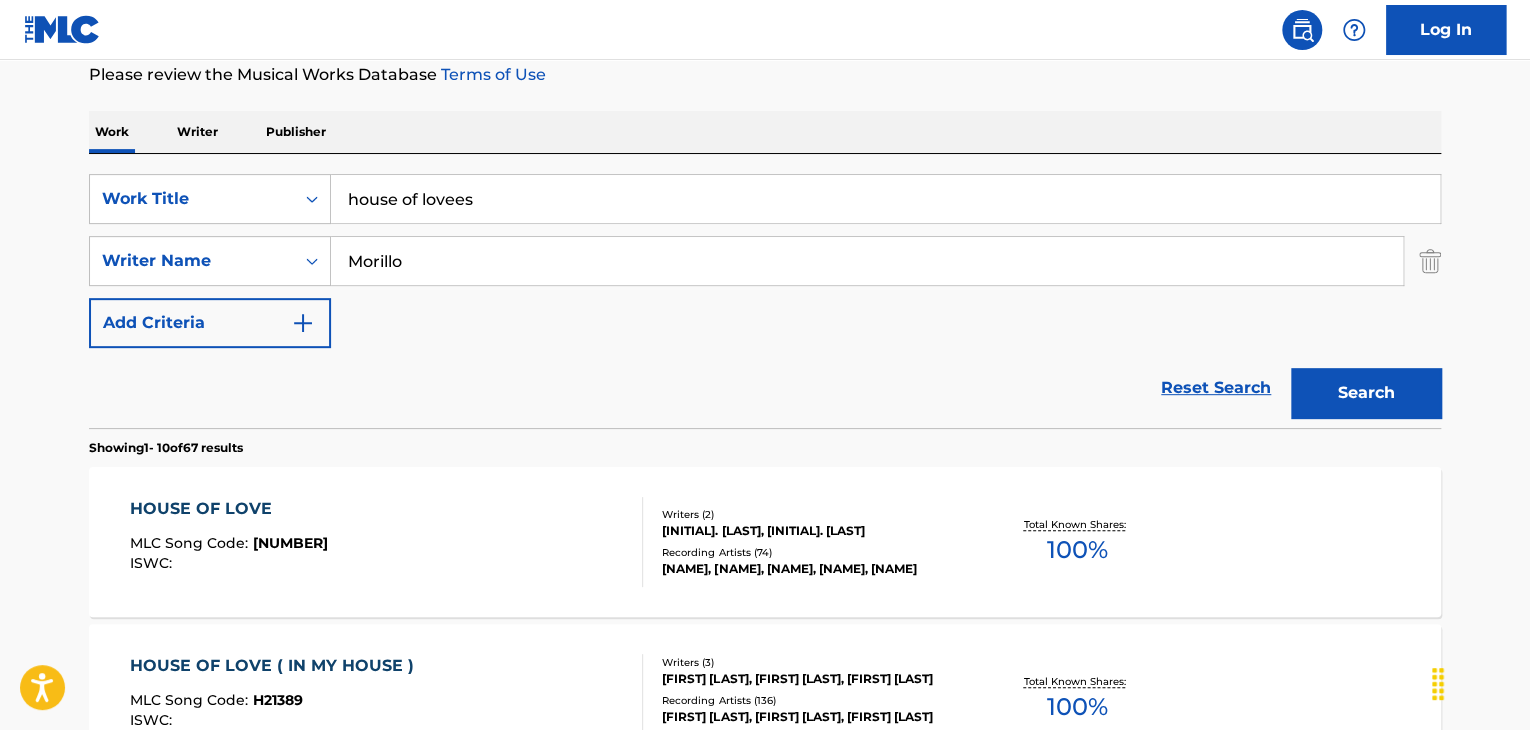 click on "house of lovees" at bounding box center [885, 199] 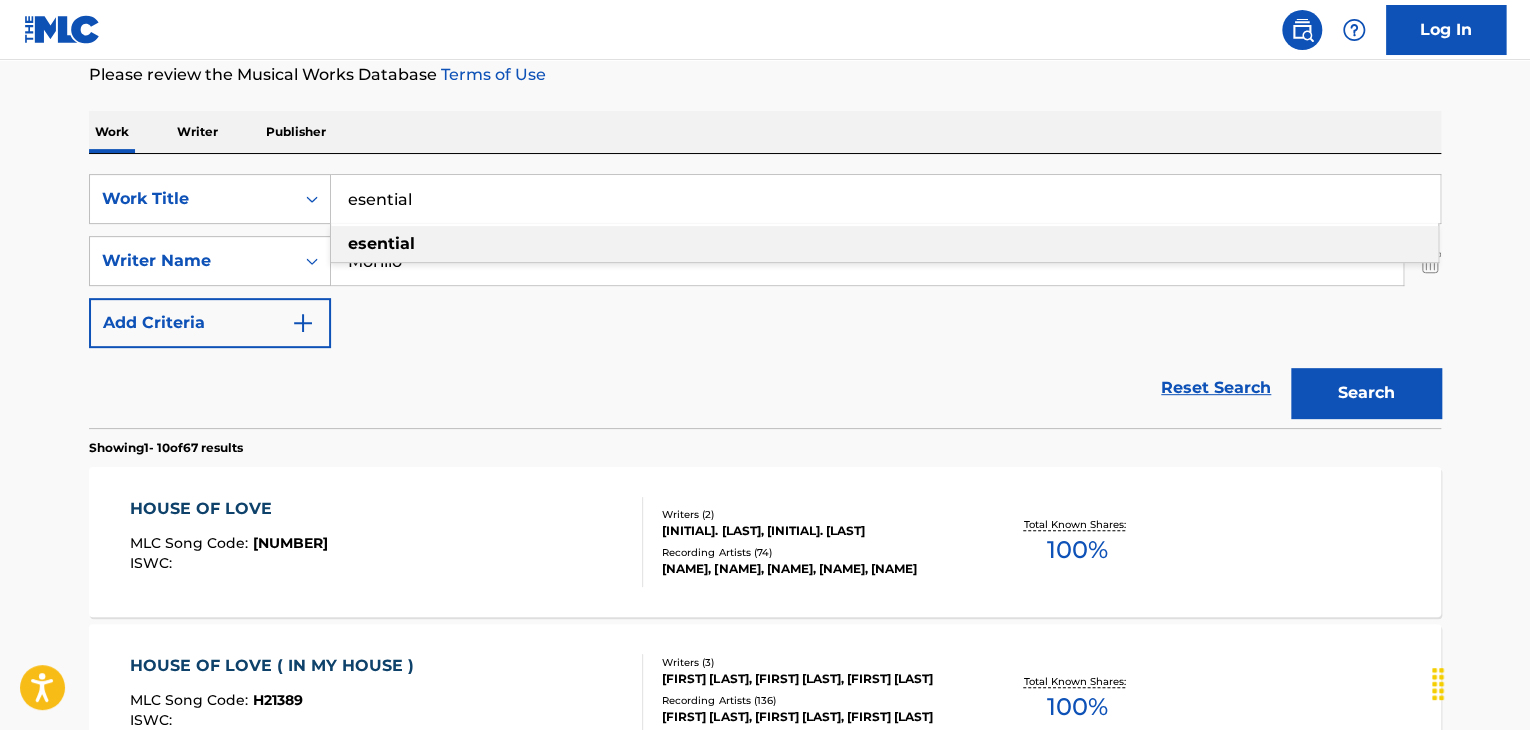 type on "esential" 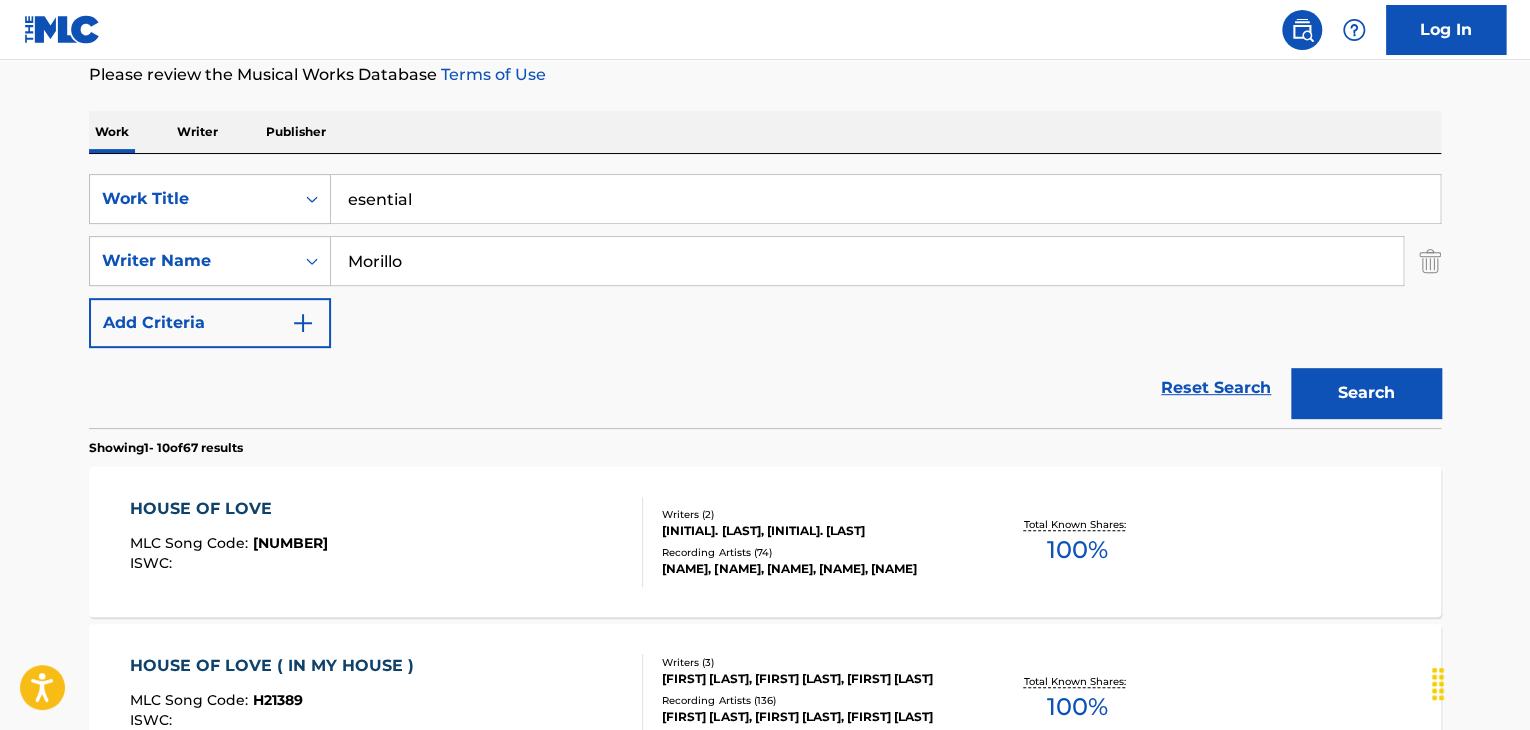 paste on "[NAME]" 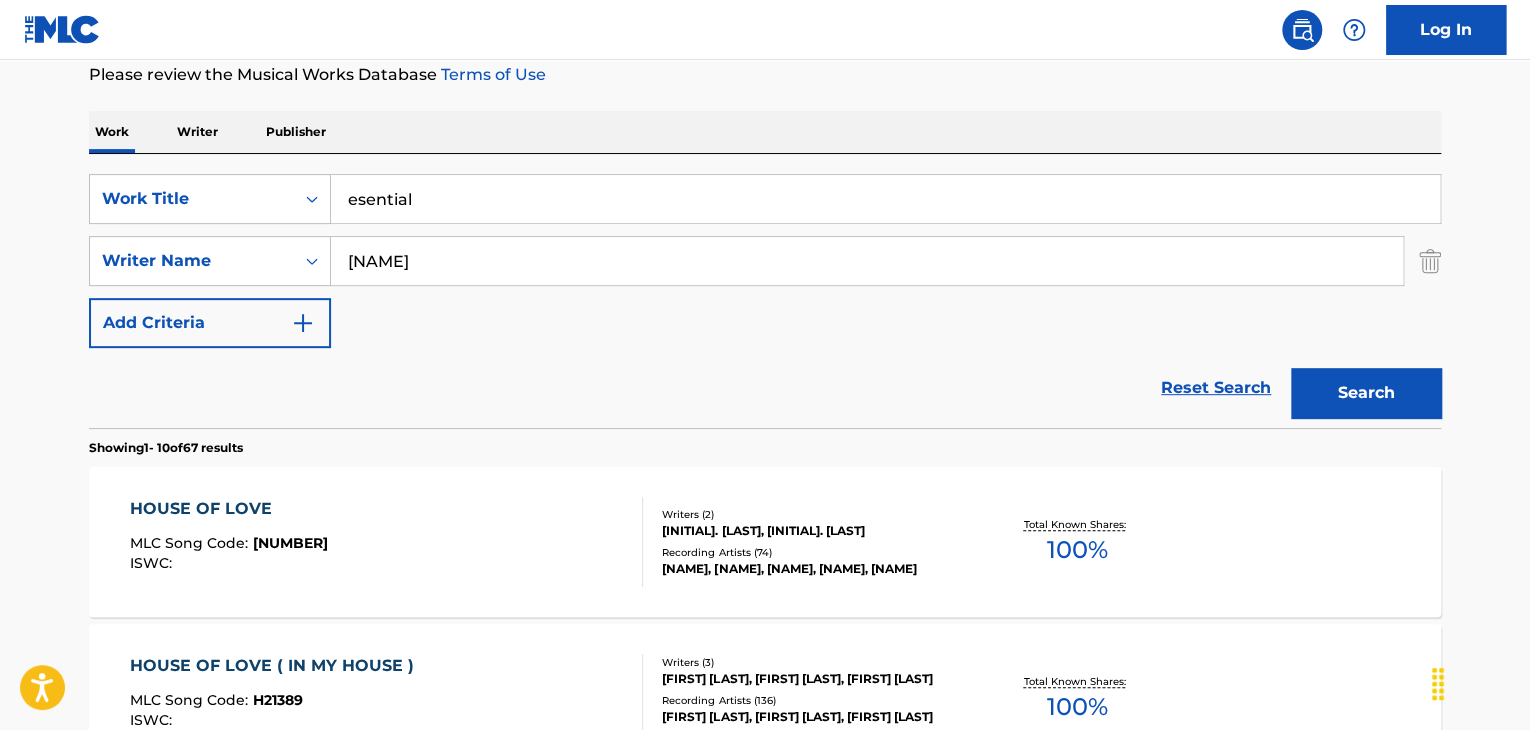 click on "Search" at bounding box center (1366, 393) 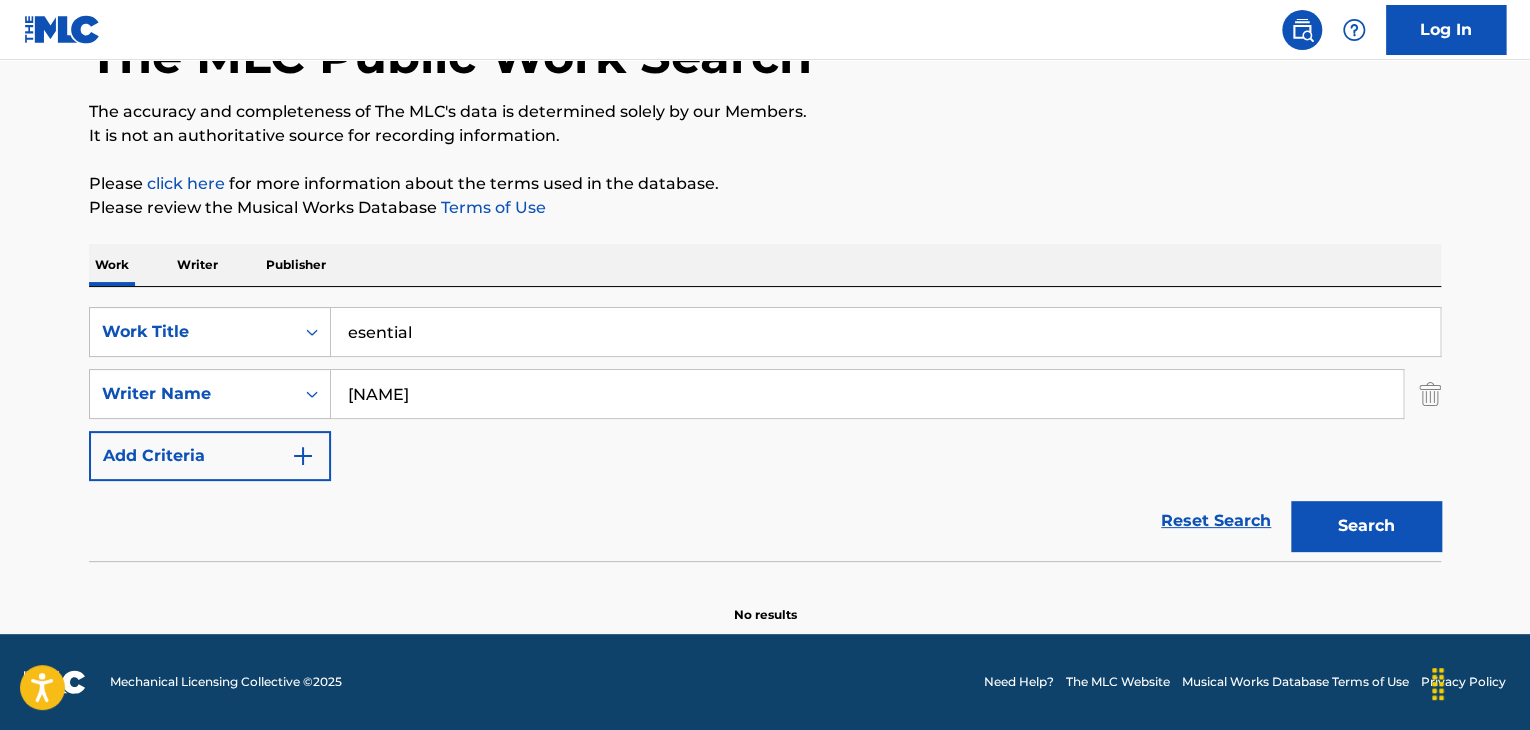 scroll, scrollTop: 138, scrollLeft: 0, axis: vertical 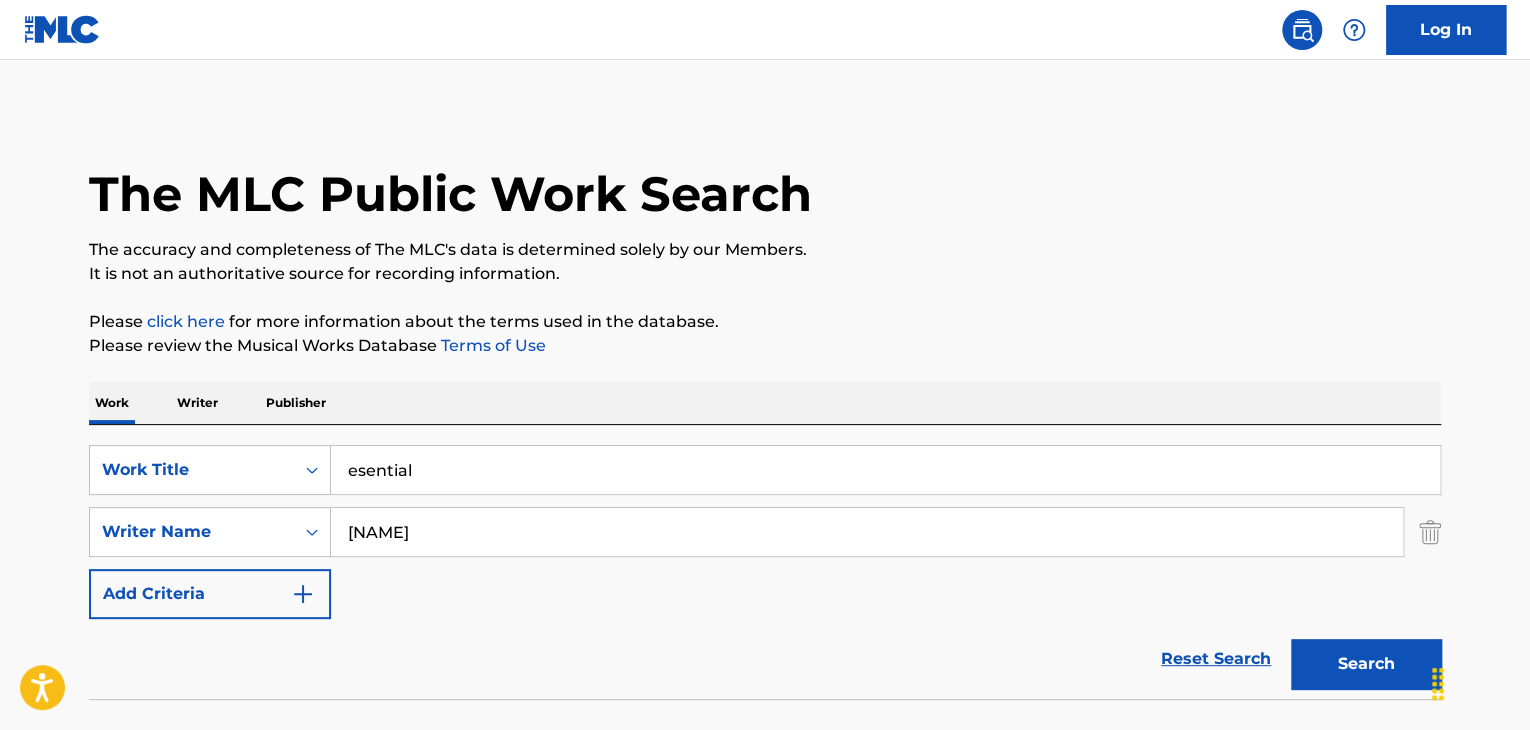 click on "[NAME]" at bounding box center [867, 532] 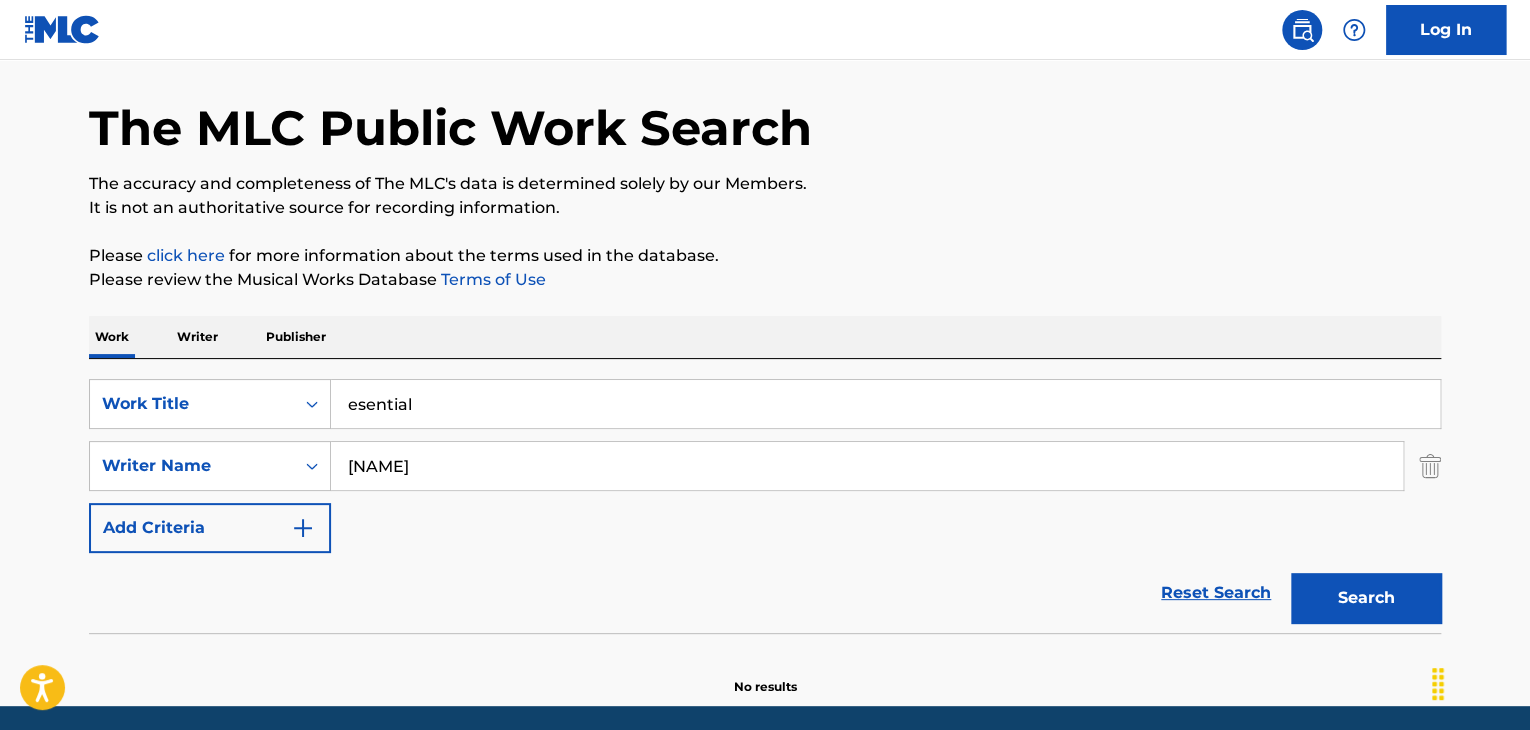 scroll, scrollTop: 0, scrollLeft: 0, axis: both 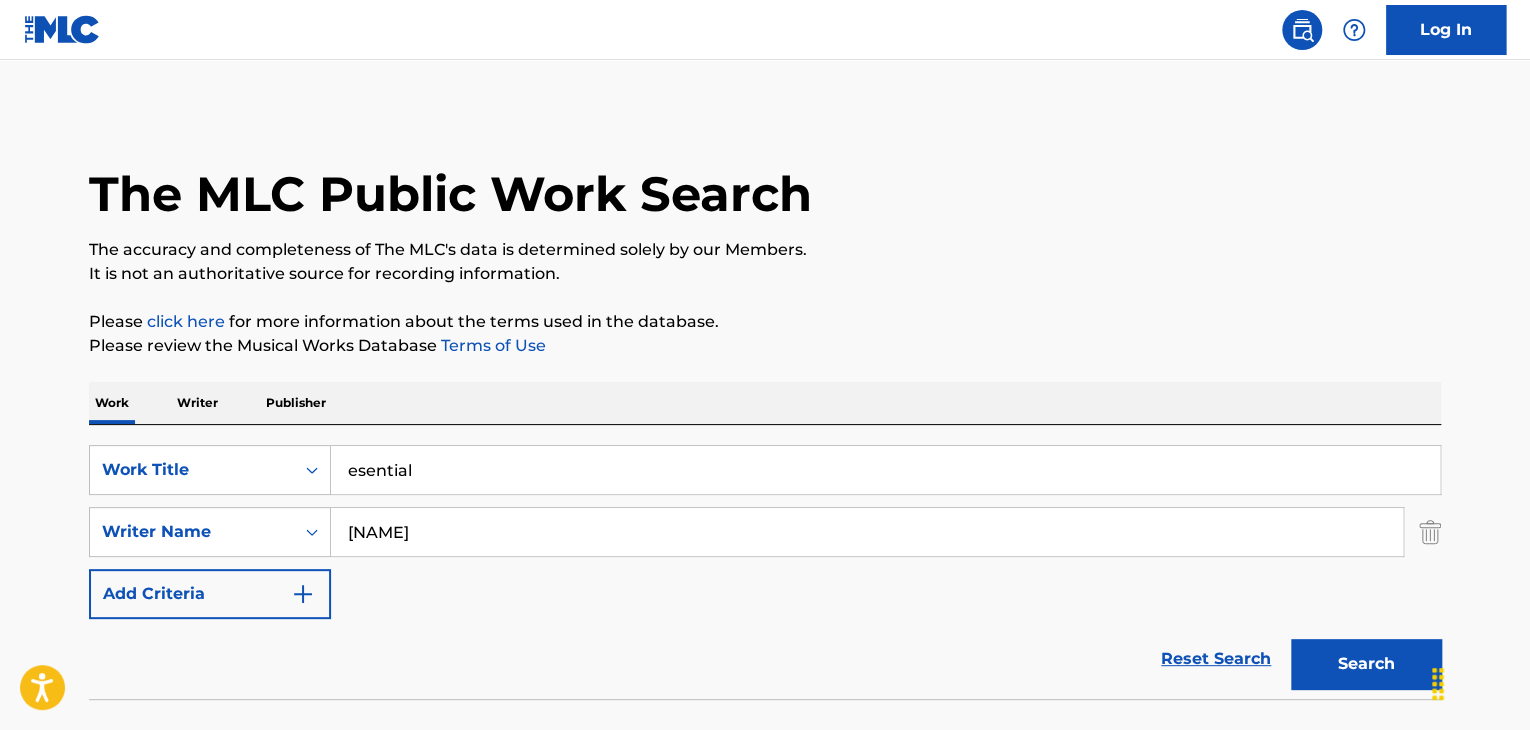 click on "[NAME]" at bounding box center (867, 532) 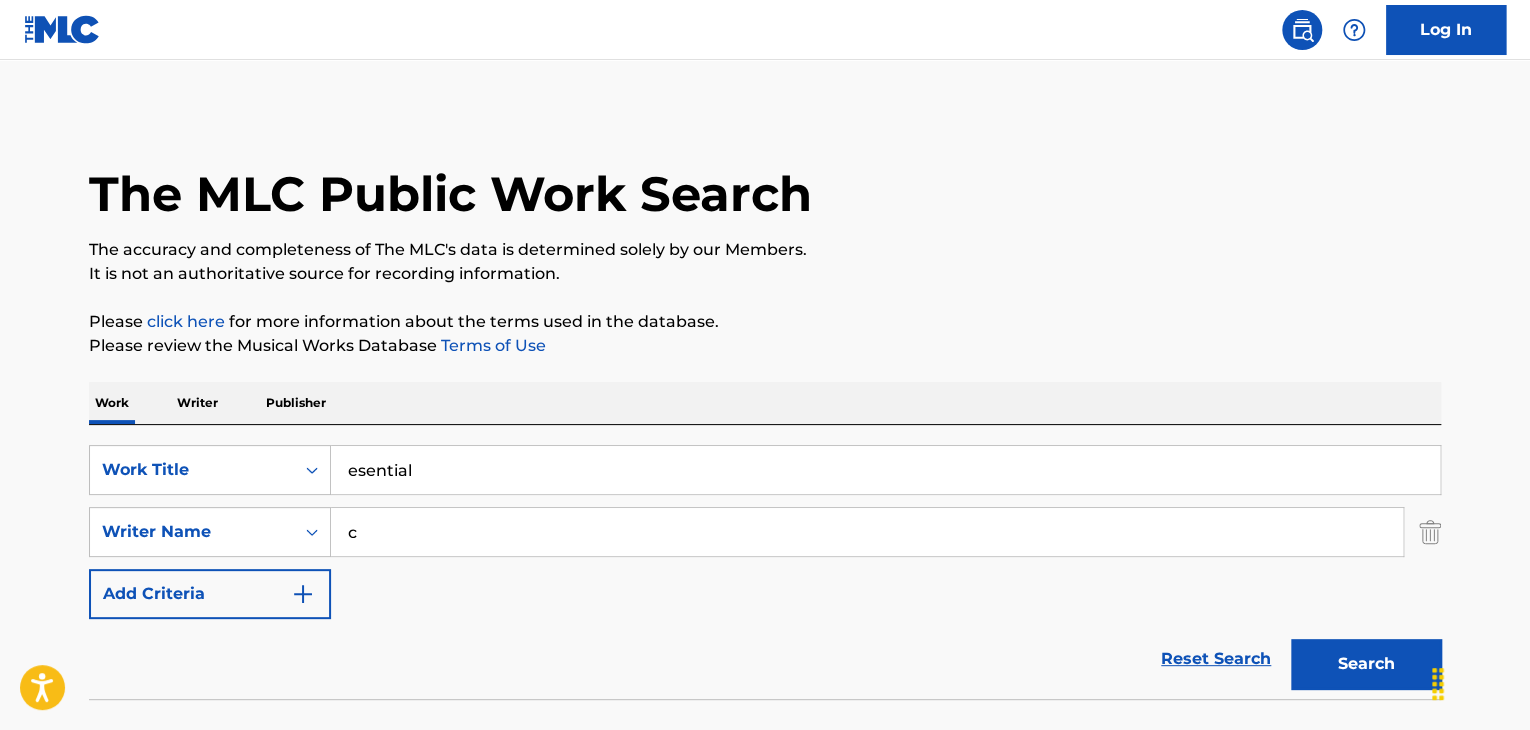 type on "c" 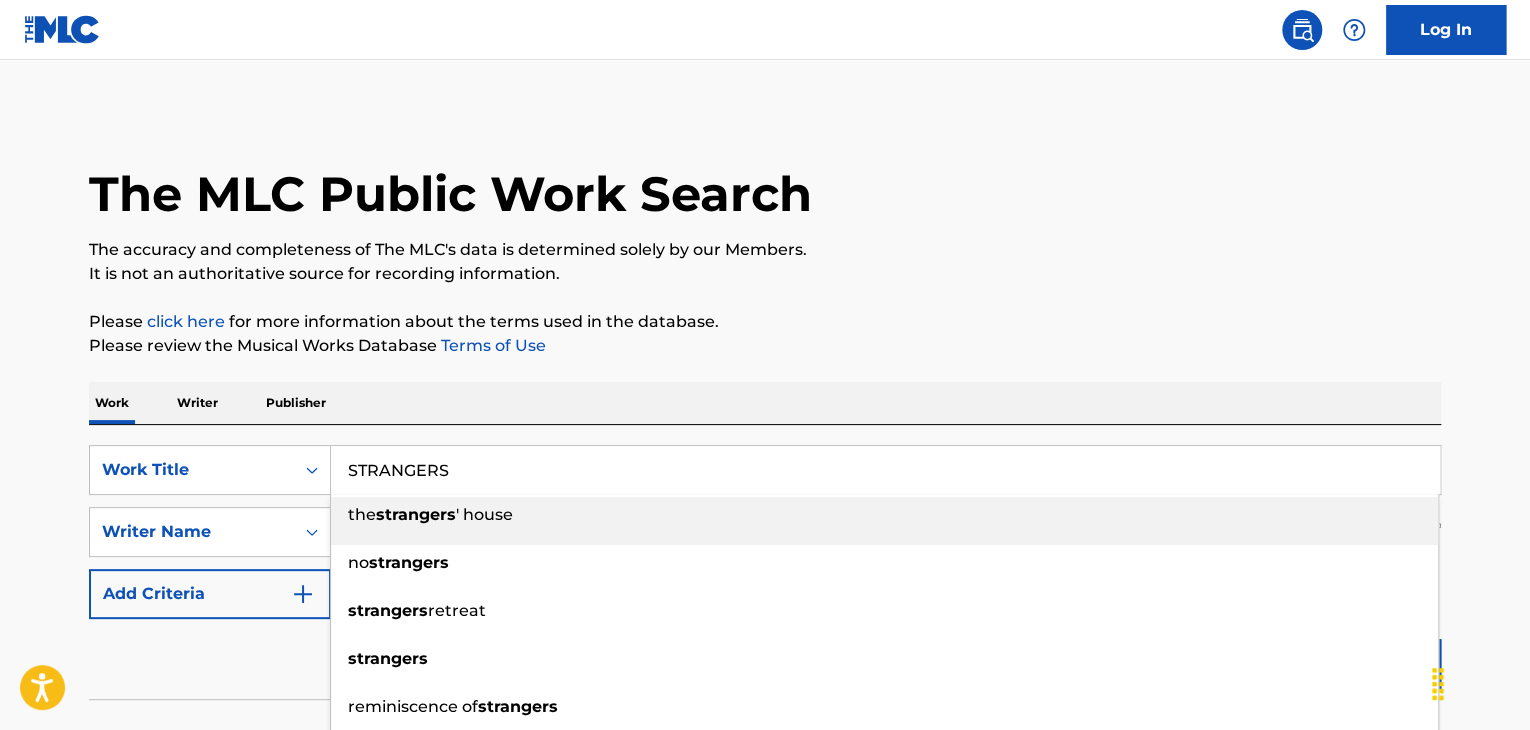 type on "STRANGERS" 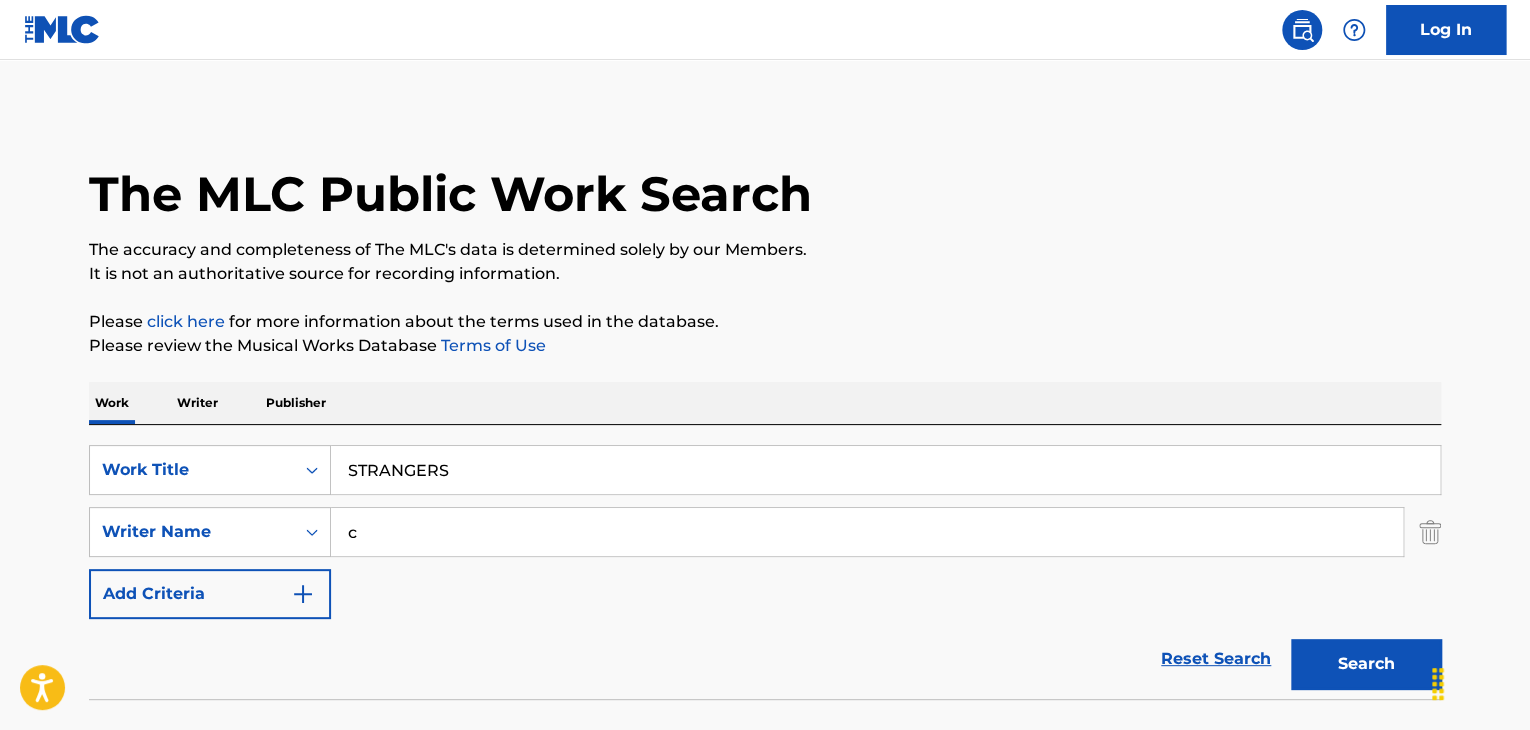 click on "c" at bounding box center [867, 532] 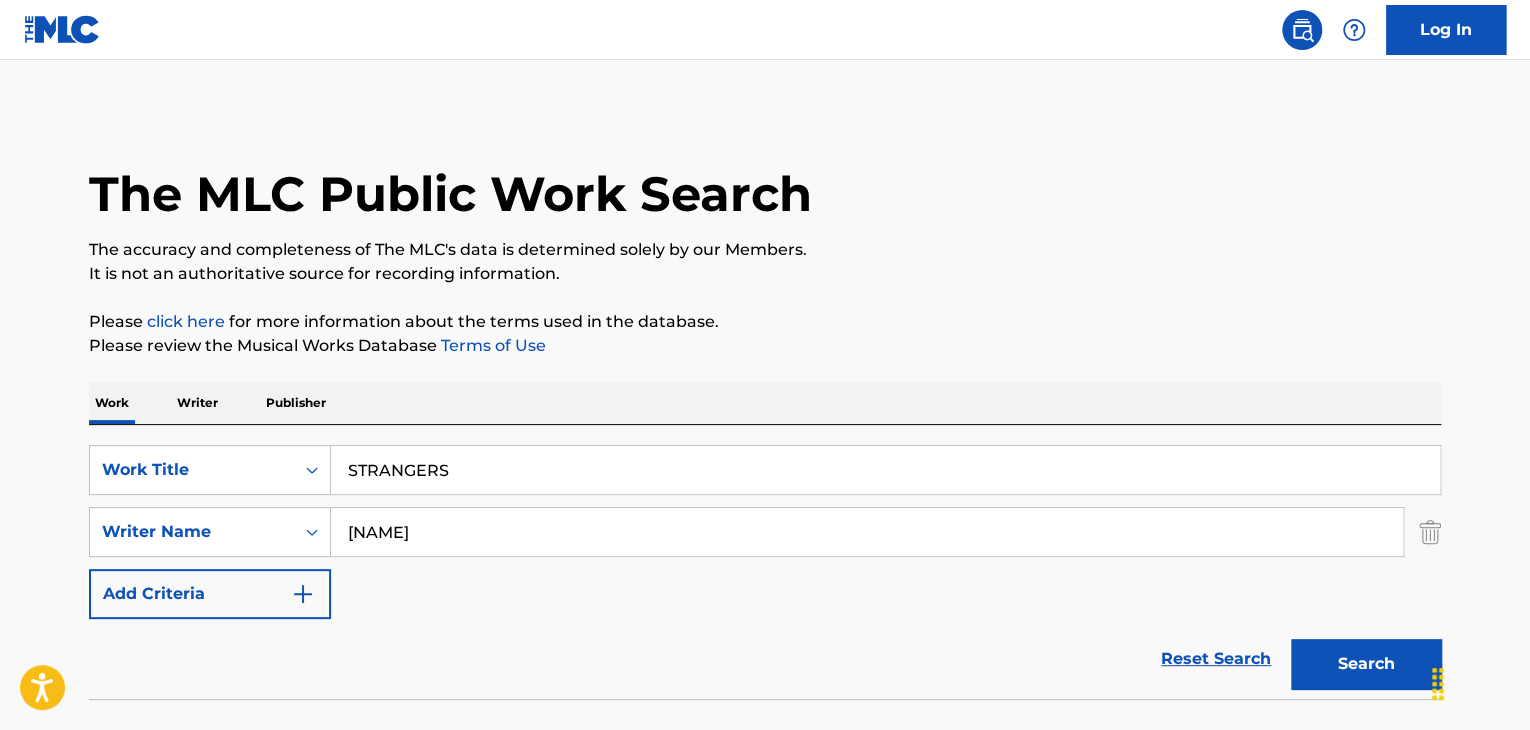 type on "[NAME]" 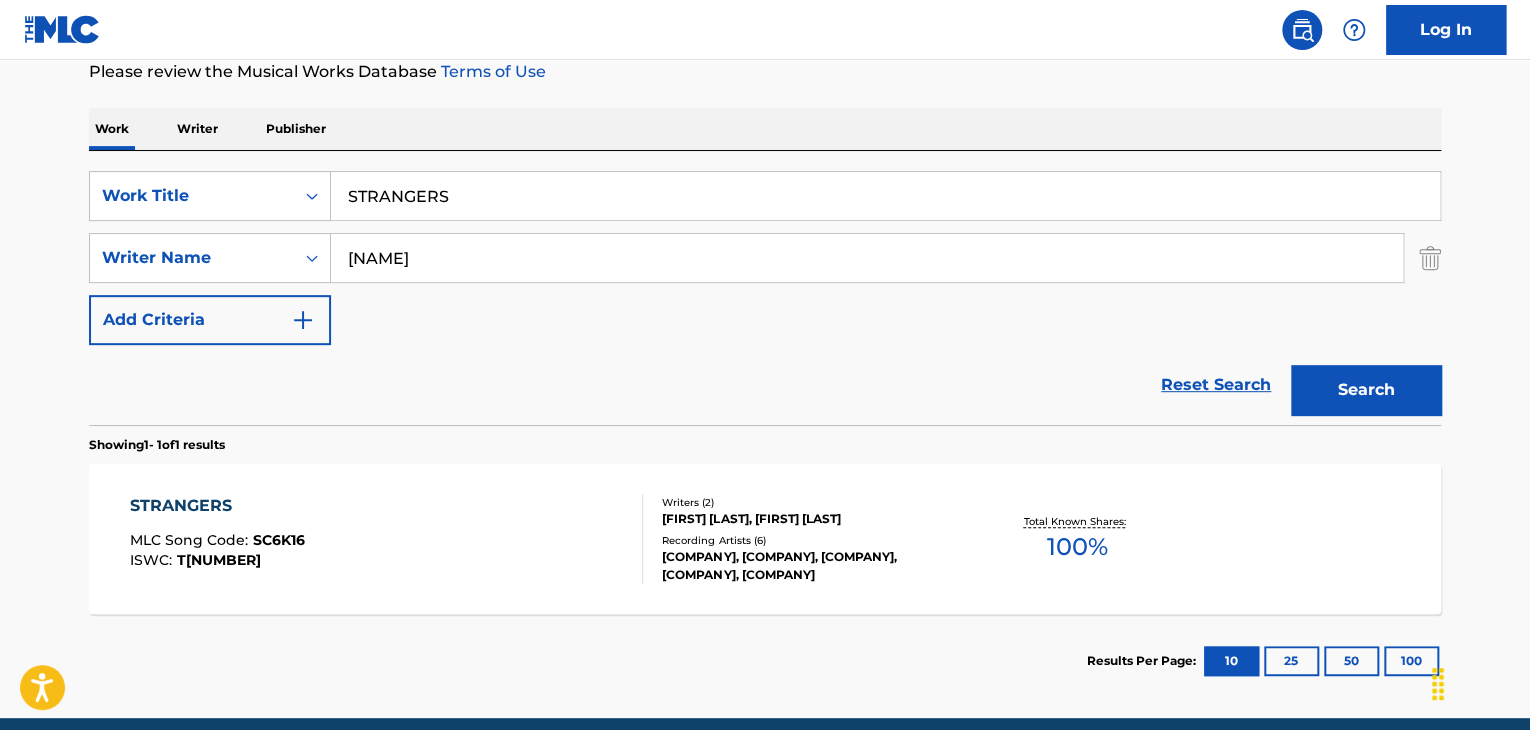 scroll, scrollTop: 358, scrollLeft: 0, axis: vertical 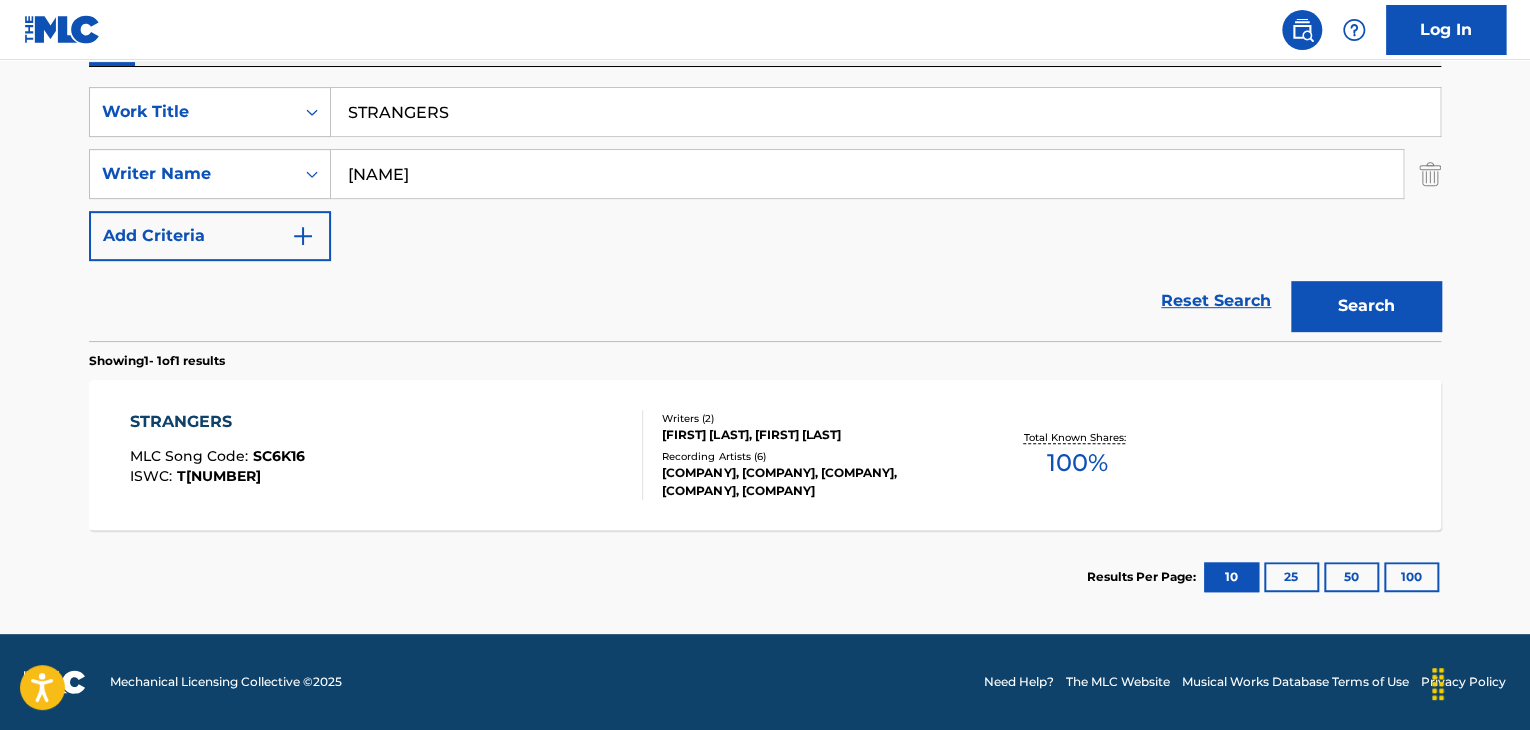 click on "STRANGERS" at bounding box center (217, 422) 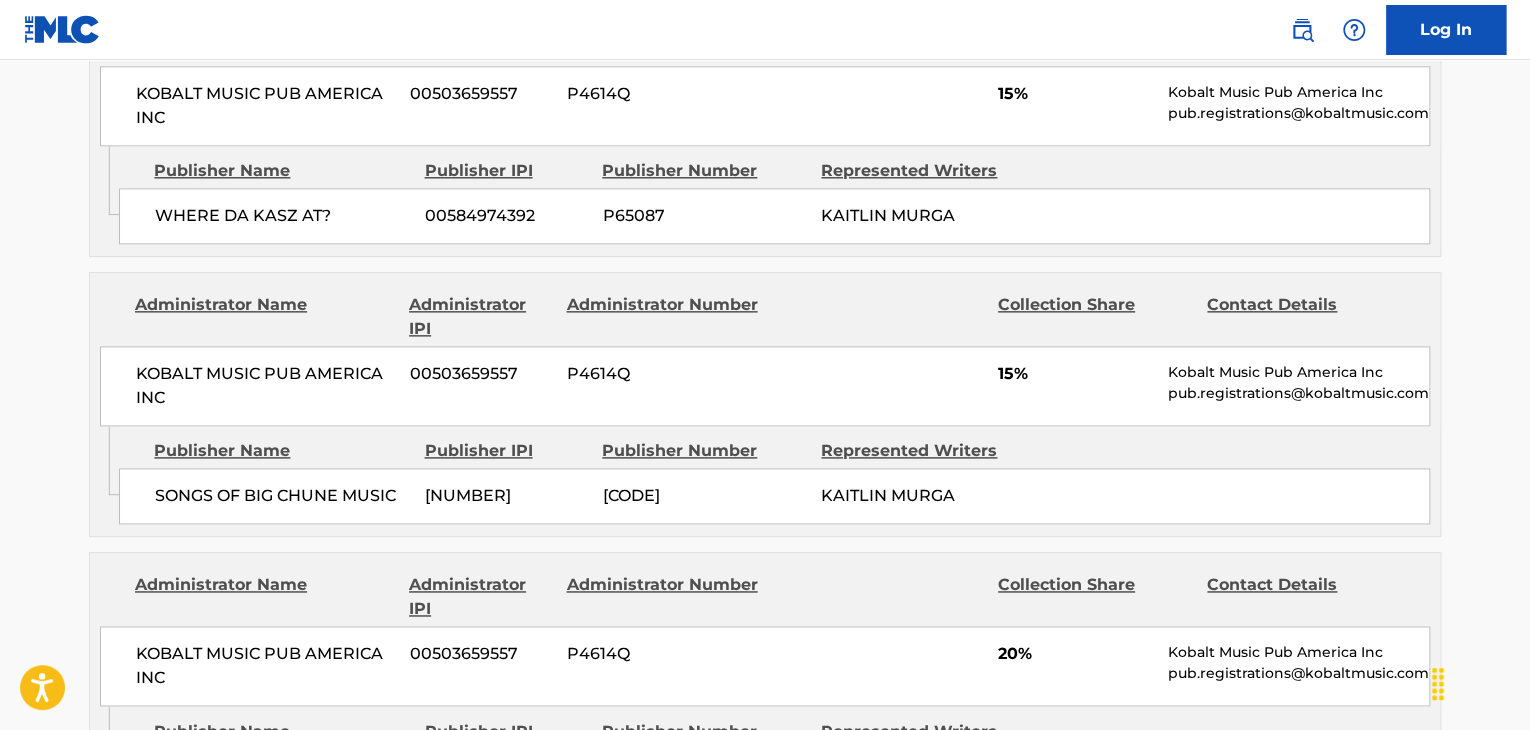scroll, scrollTop: 1266, scrollLeft: 0, axis: vertical 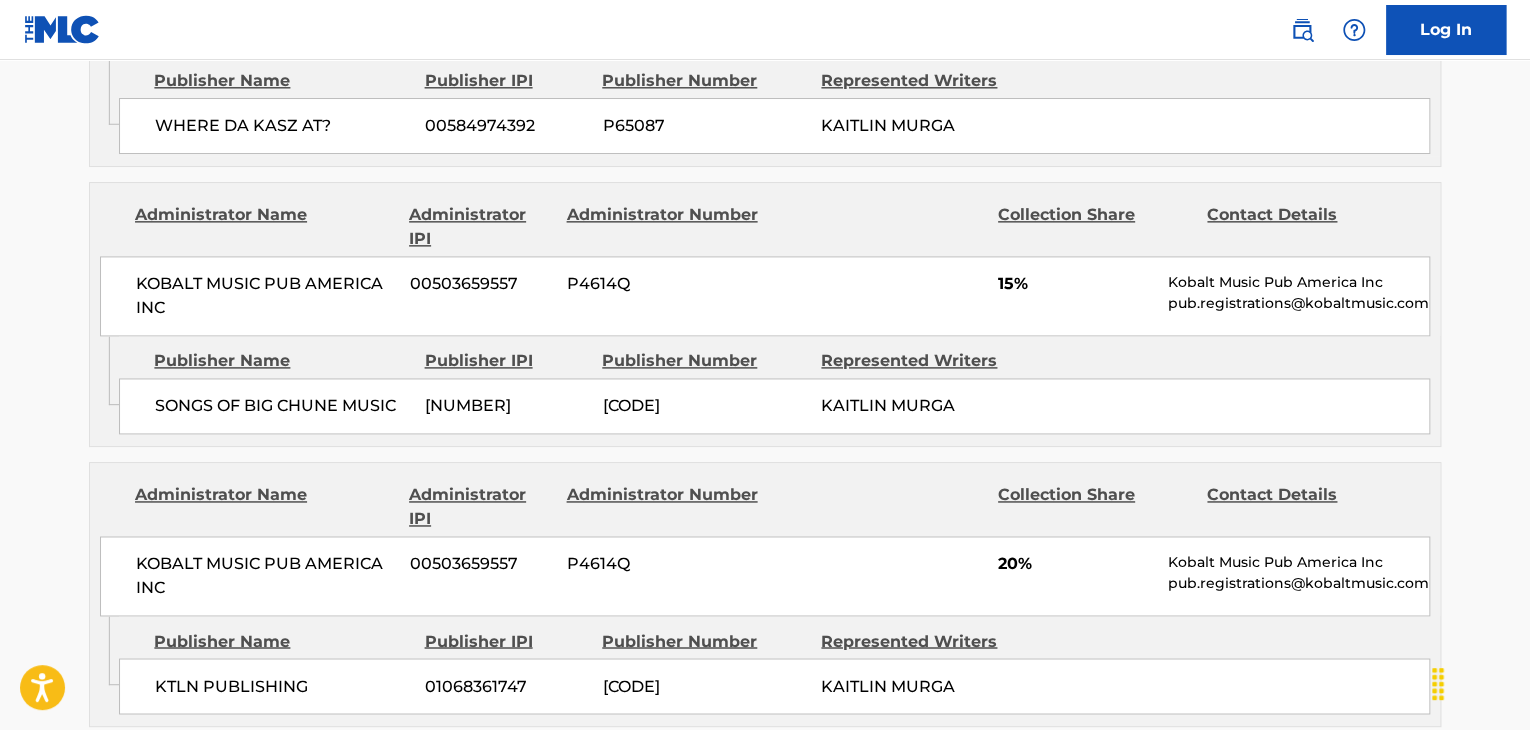 click on "SONGS OF BIG CHUNE MUSIC" at bounding box center [282, 406] 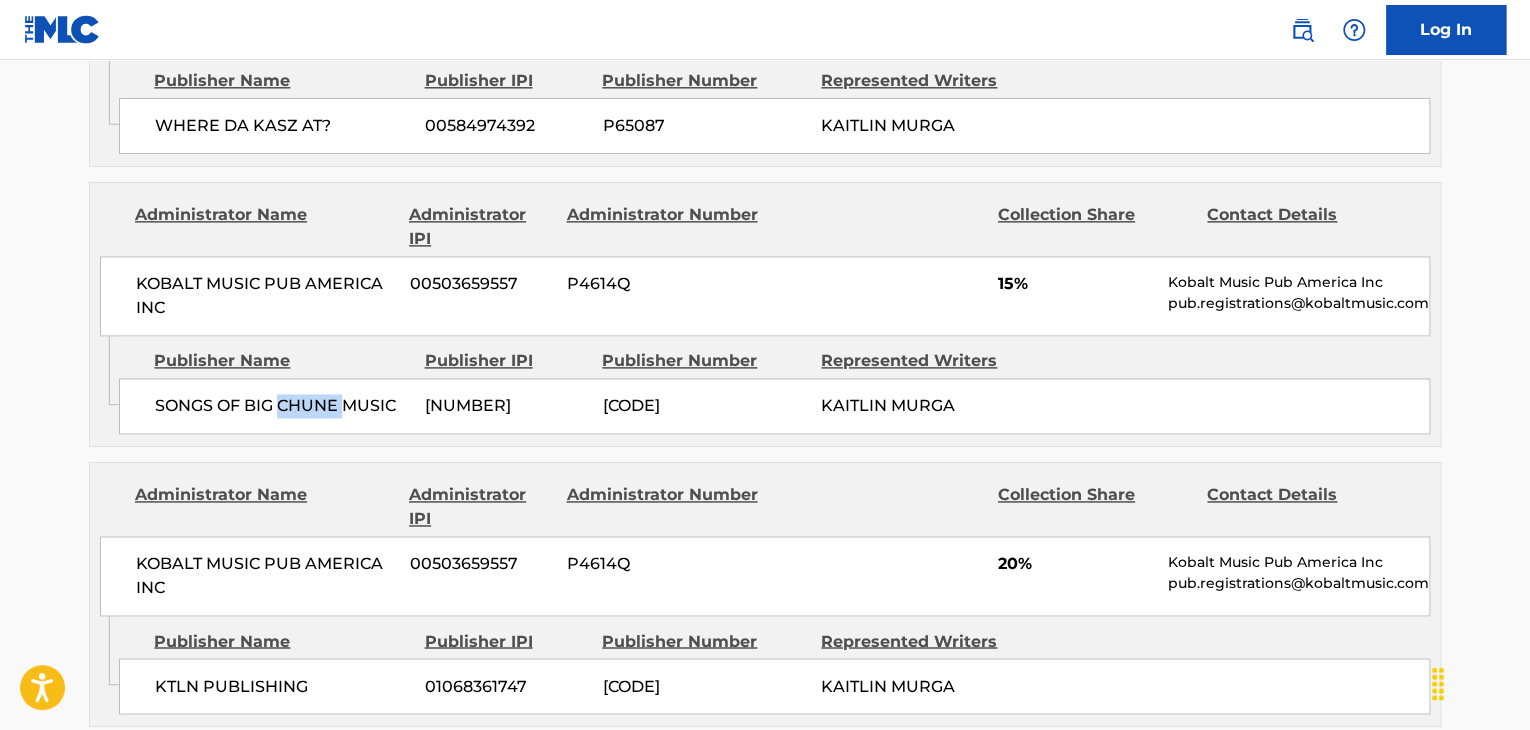 click on "SONGS OF BIG CHUNE MUSIC" at bounding box center (282, 406) 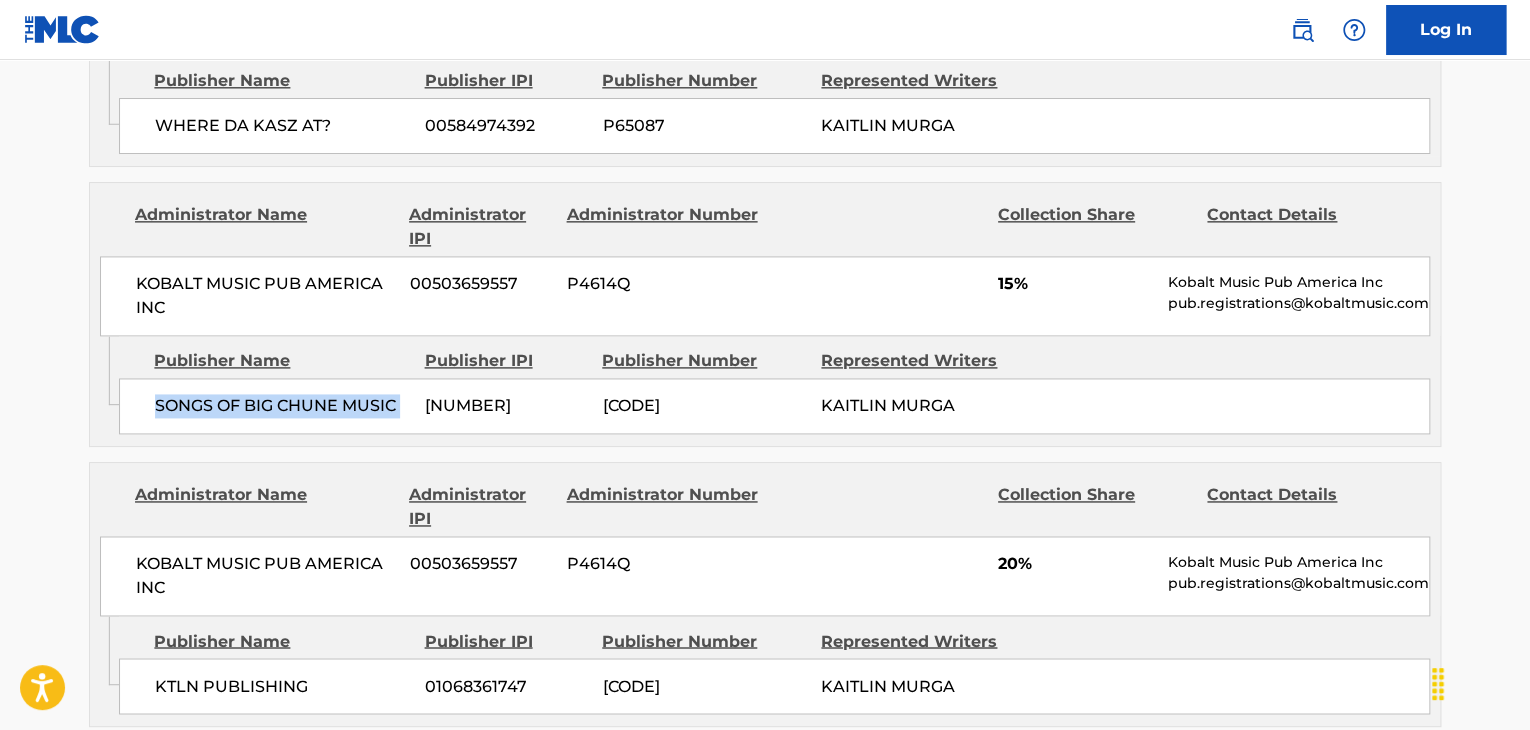 click on "SONGS OF BIG CHUNE MUSIC" at bounding box center [282, 406] 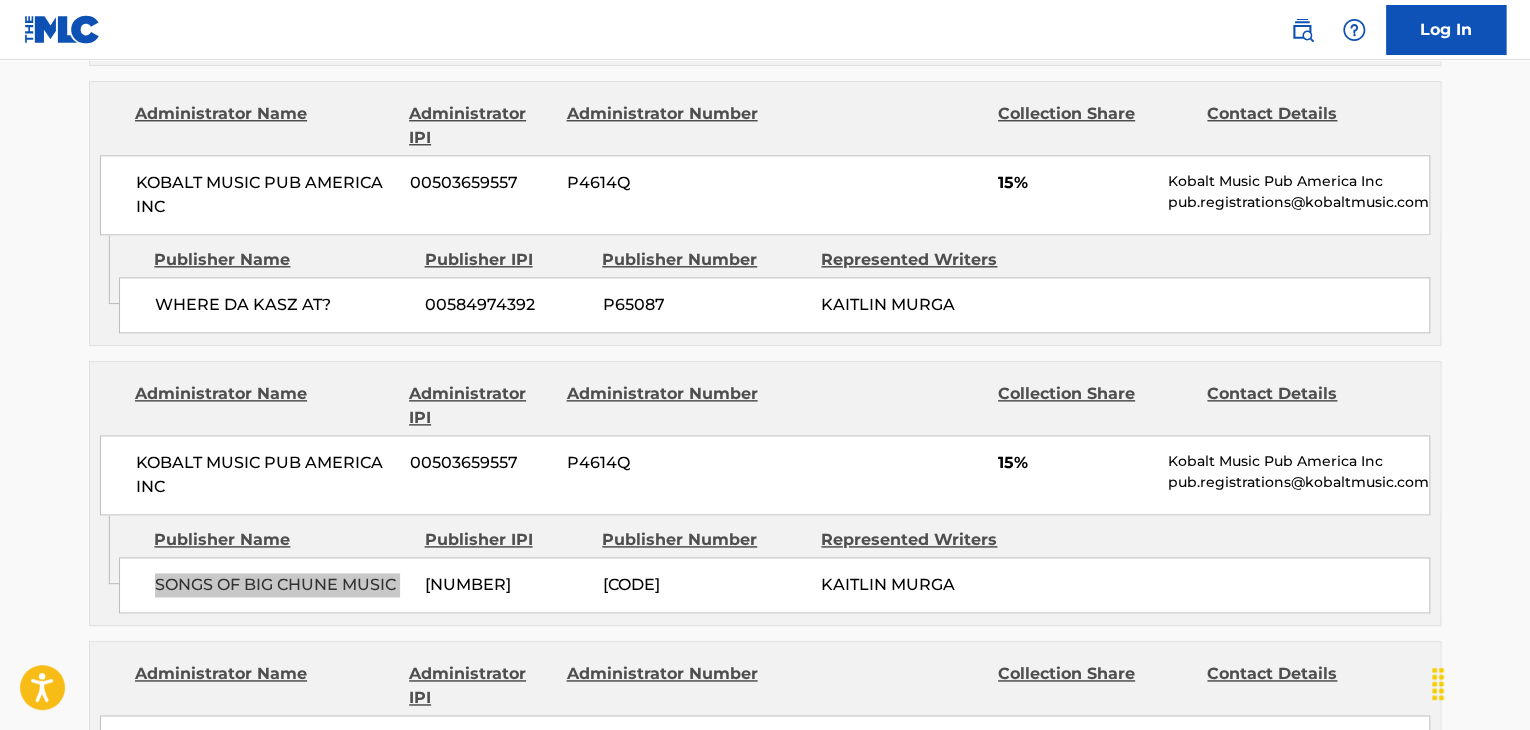 scroll, scrollTop: 1066, scrollLeft: 0, axis: vertical 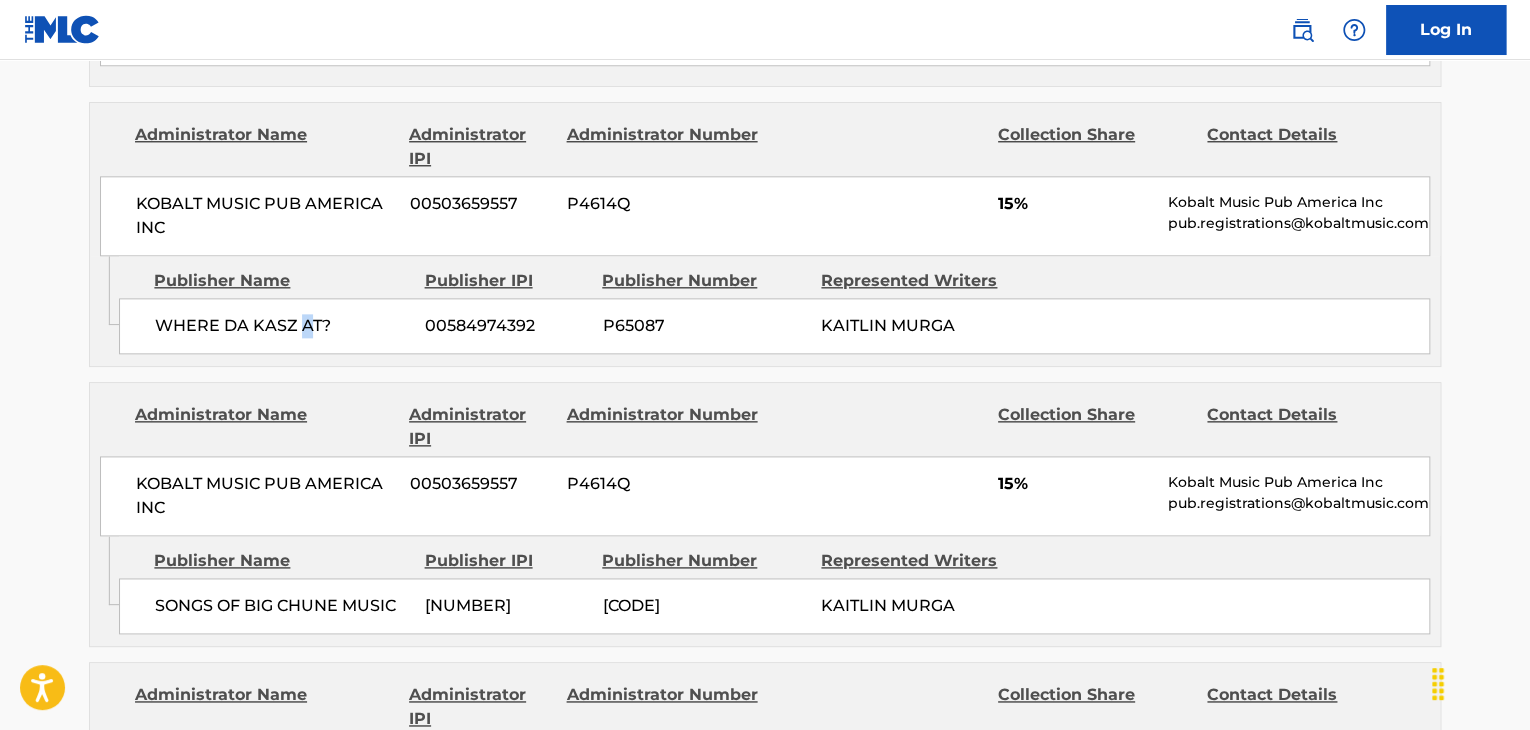 drag, startPoint x: 314, startPoint y: 326, endPoint x: 300, endPoint y: 325, distance: 14.035668 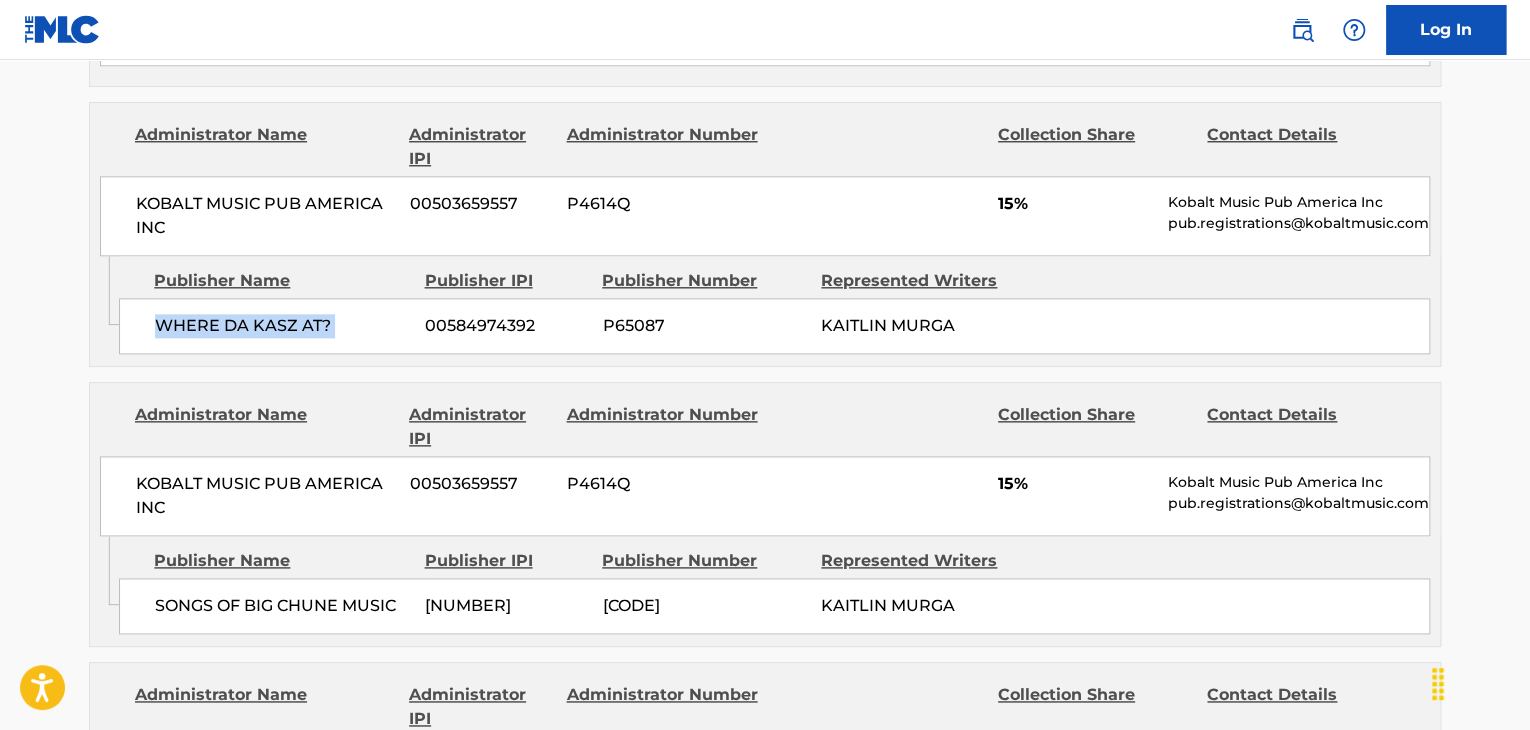 click on "WHERE DA KASZ AT?" at bounding box center (282, 326) 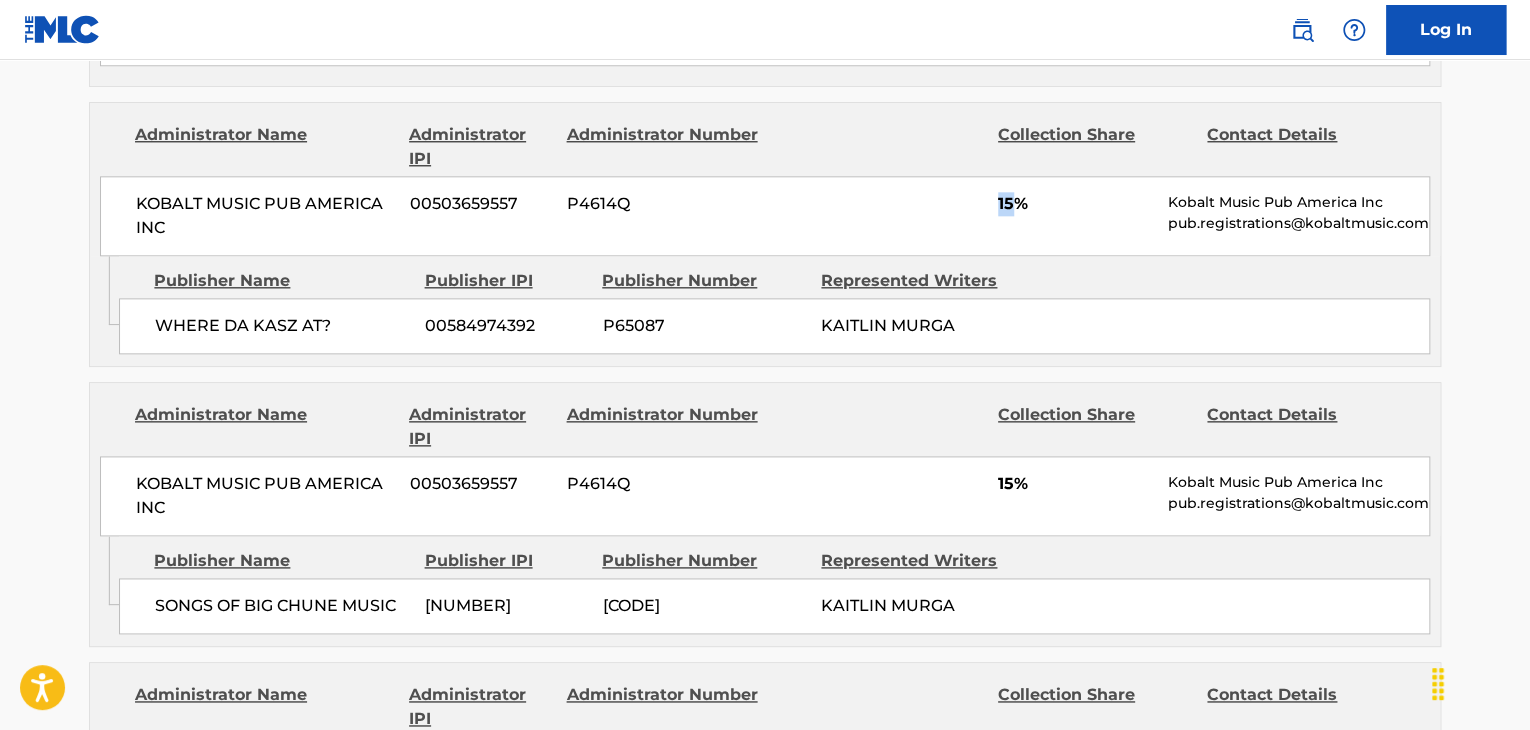 drag, startPoint x: 1015, startPoint y: 200, endPoint x: 996, endPoint y: 208, distance: 20.615528 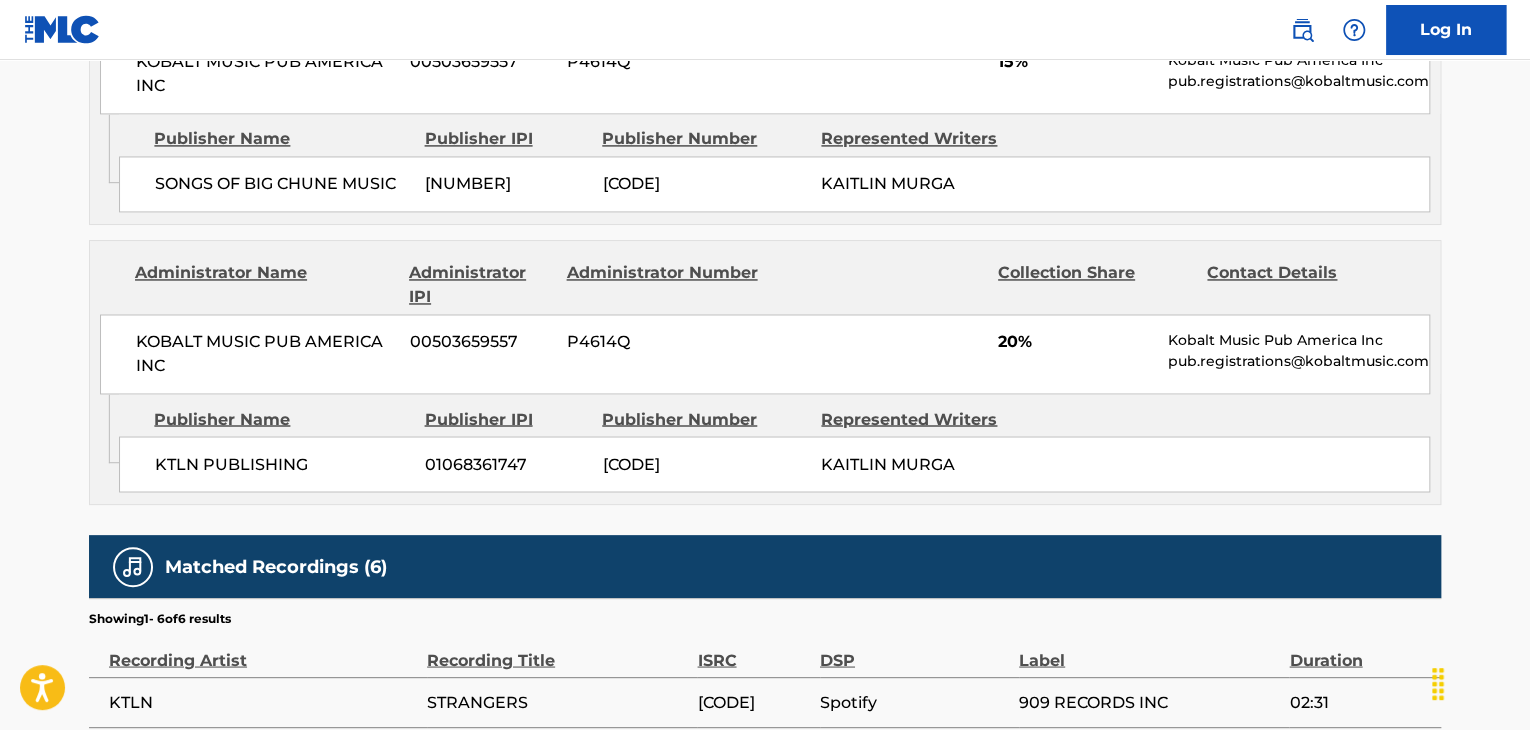 scroll, scrollTop: 1533, scrollLeft: 0, axis: vertical 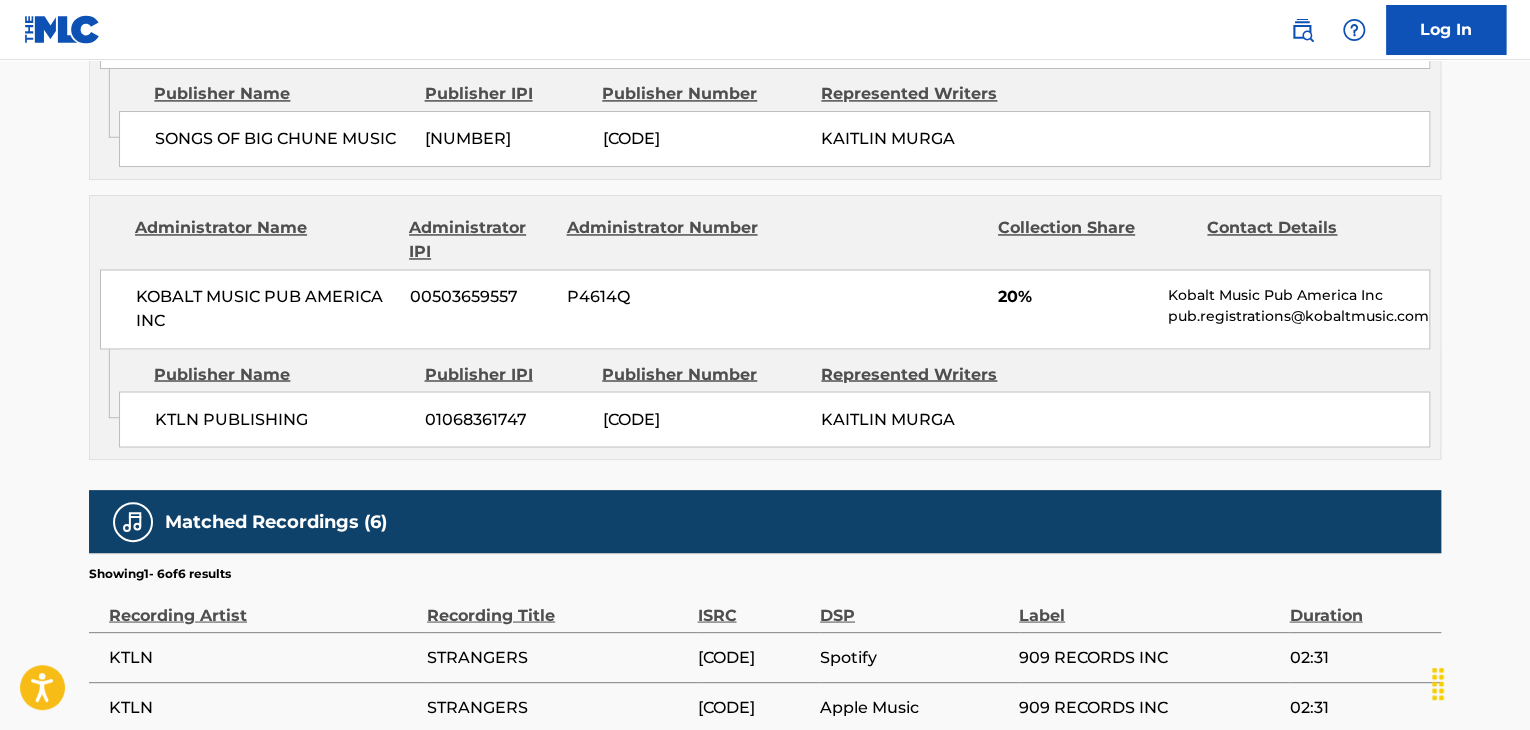 click on "[COMPANY] [NUMBER] [ID] [FIRST] [LAST]" at bounding box center [774, 419] 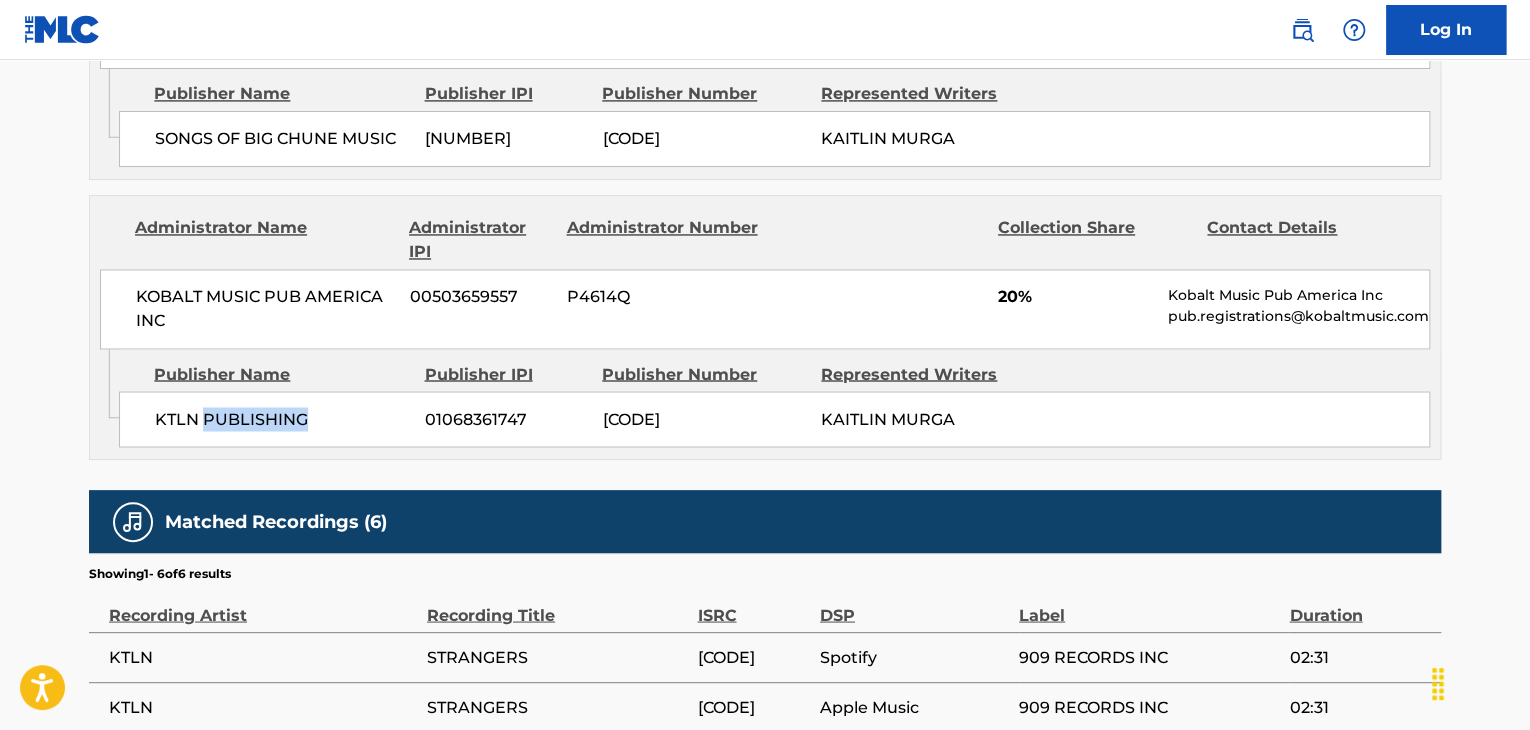 click on "[COMPANY] [NUMBER] [ID] [FIRST] [LAST]" at bounding box center (774, 419) 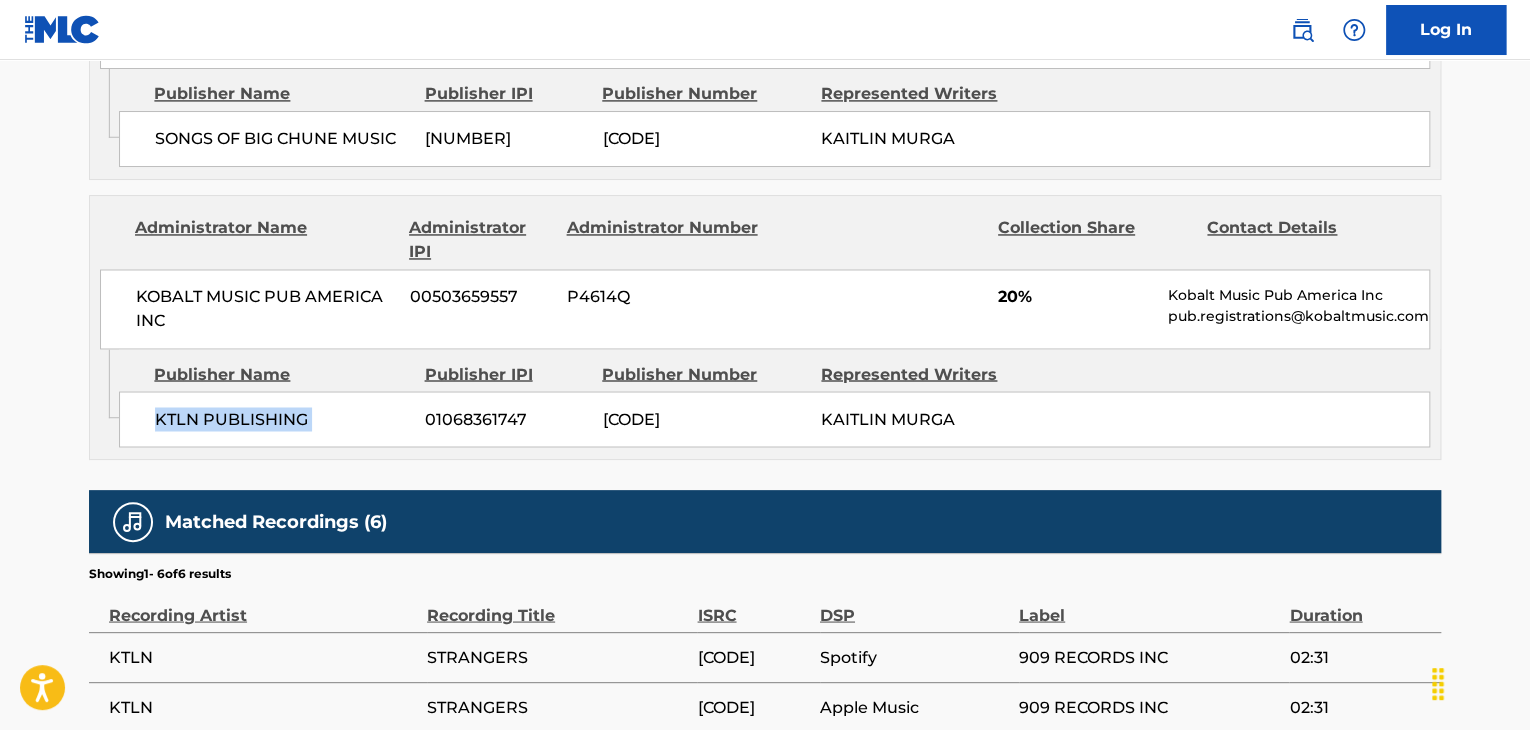 click on "[COMPANY] [NUMBER] [ID] [FIRST] [LAST]" at bounding box center (774, 419) 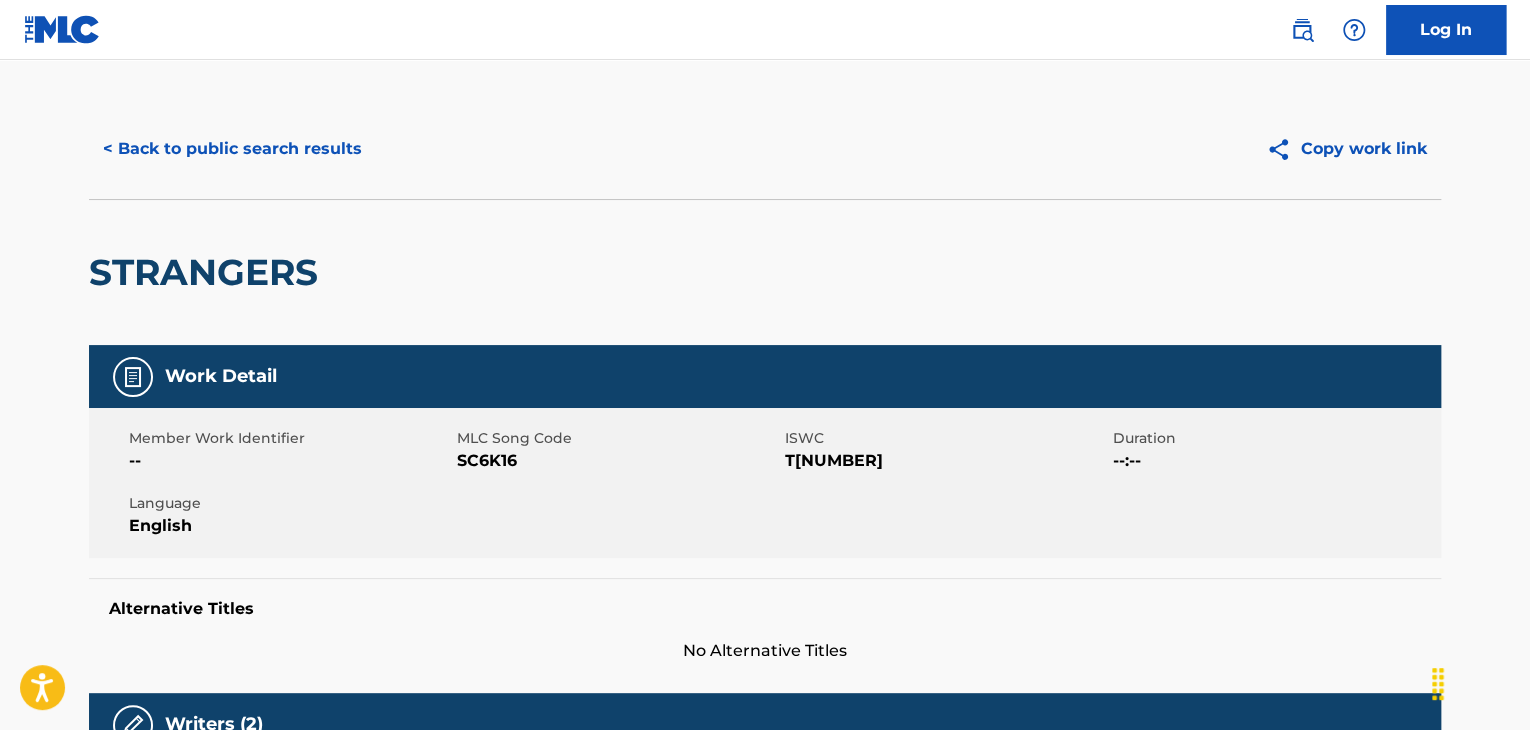 scroll, scrollTop: 0, scrollLeft: 0, axis: both 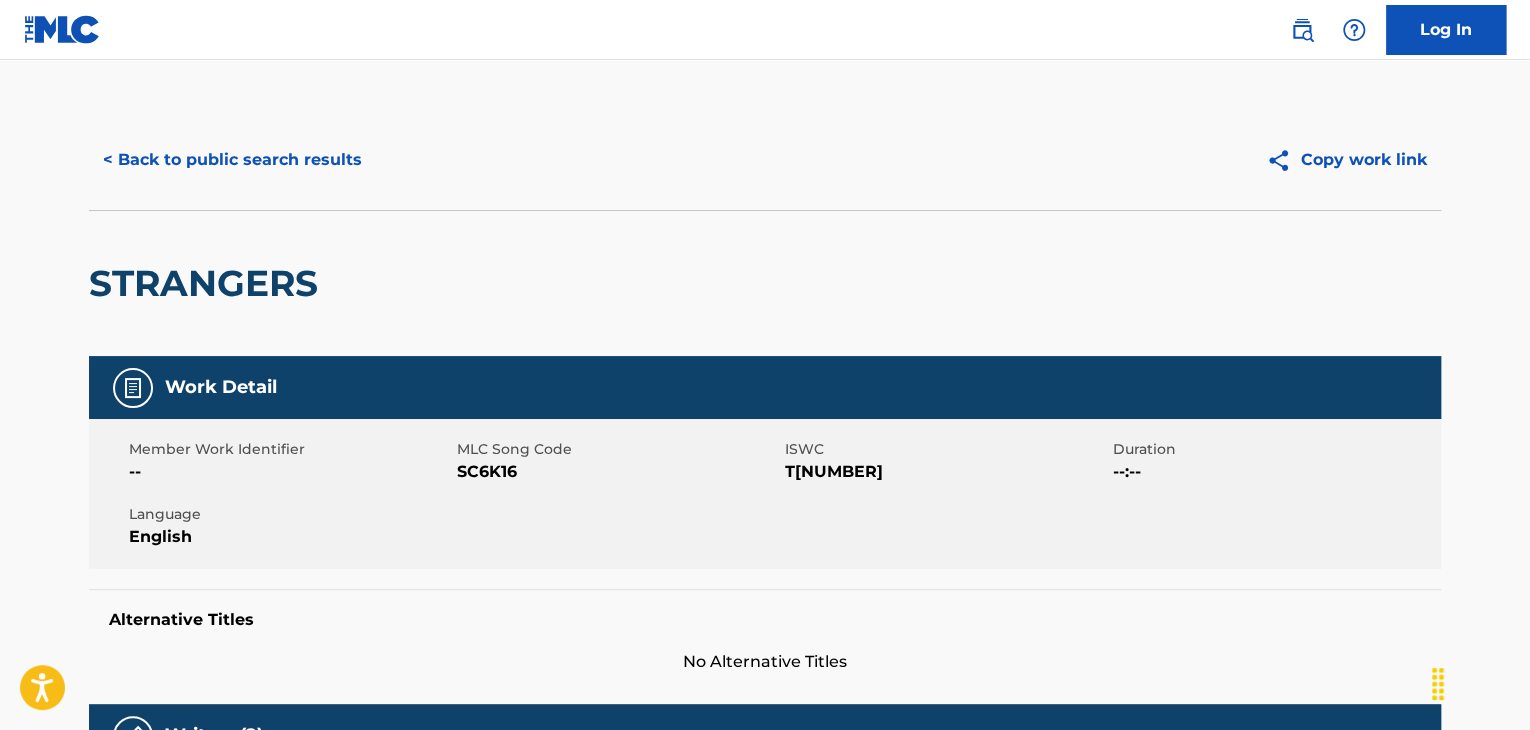 click on "< Back to public search results" at bounding box center [232, 160] 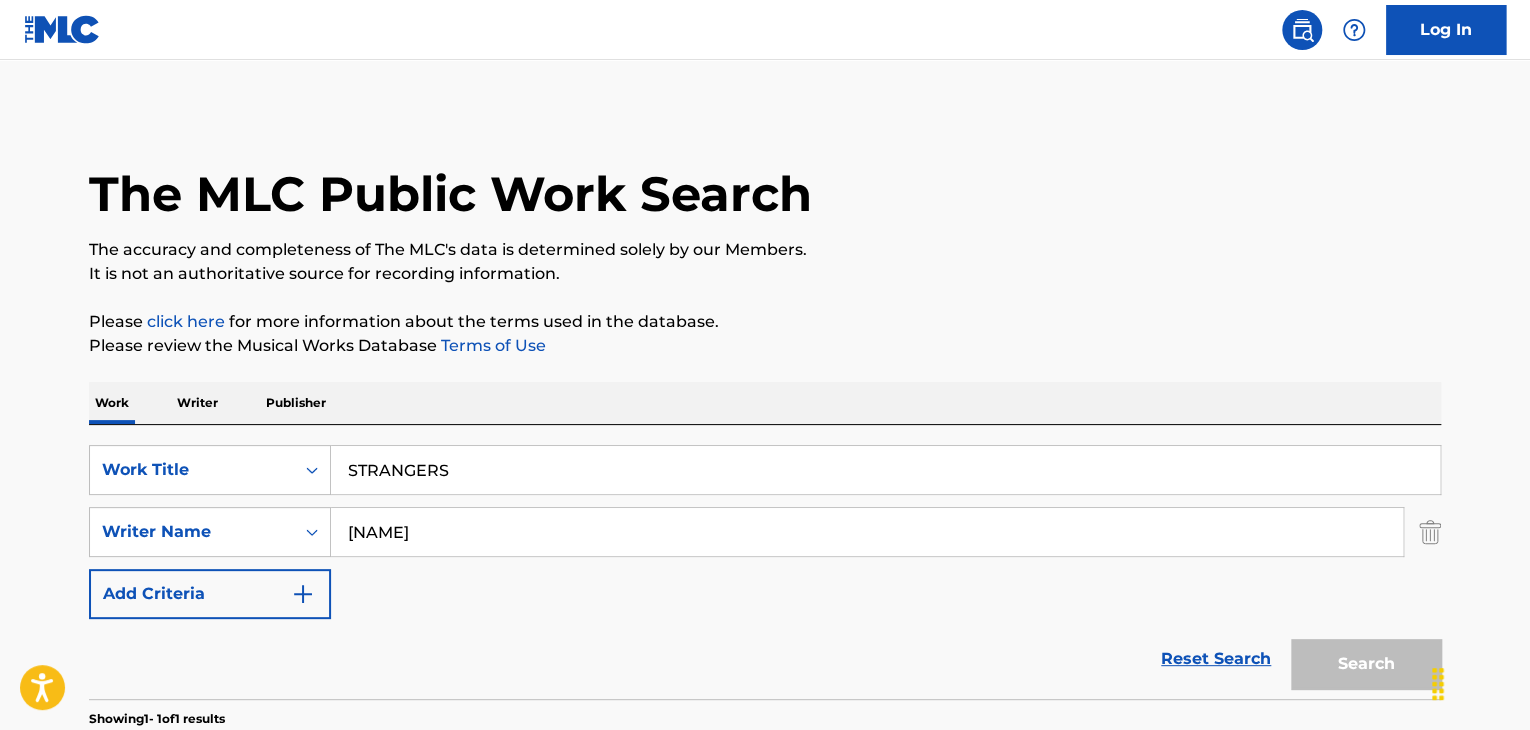 scroll, scrollTop: 244, scrollLeft: 0, axis: vertical 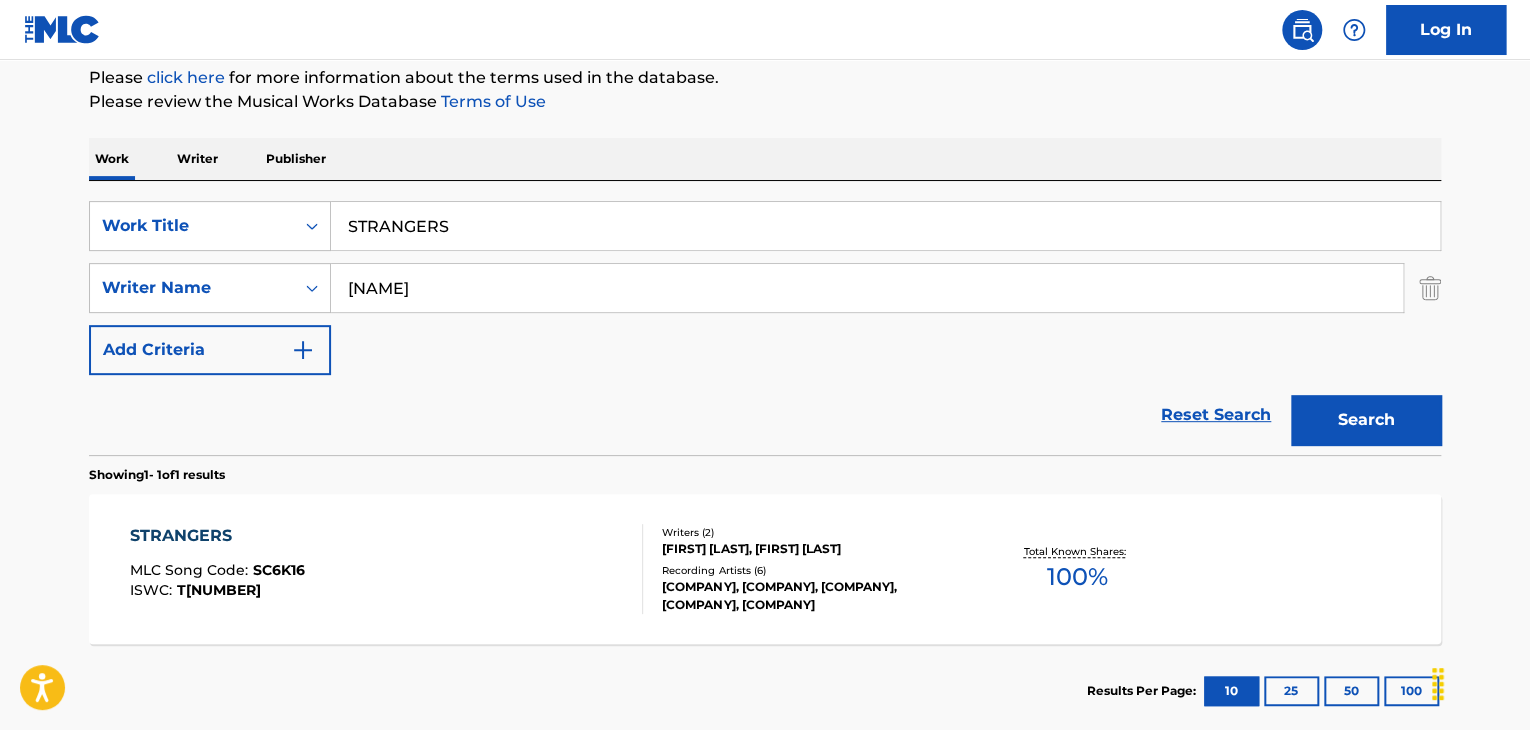 click on "STRANGERS" at bounding box center [885, 226] 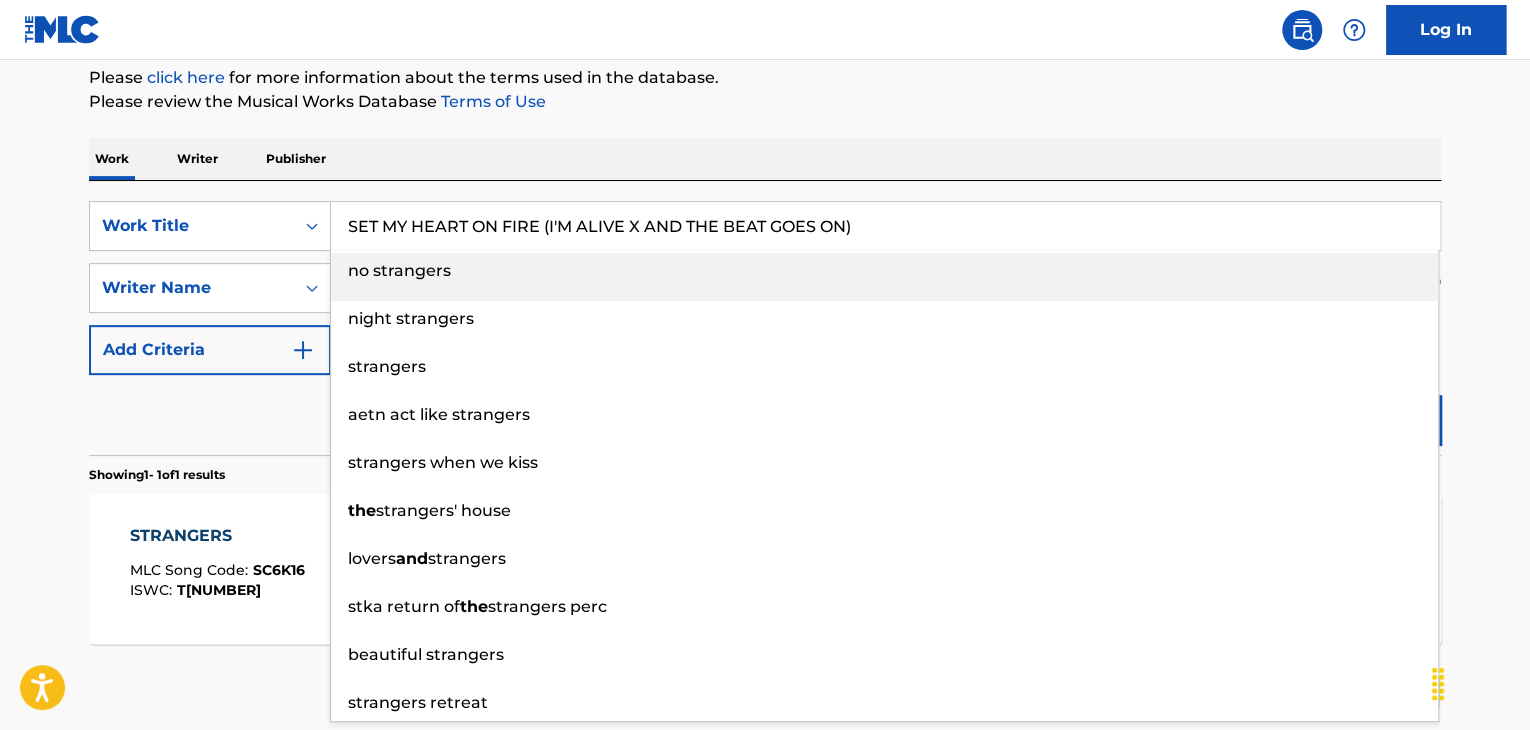 type on "SET MY HEART ON FIRE (I'M ALIVE X AND THE BEAT GOES ON)" 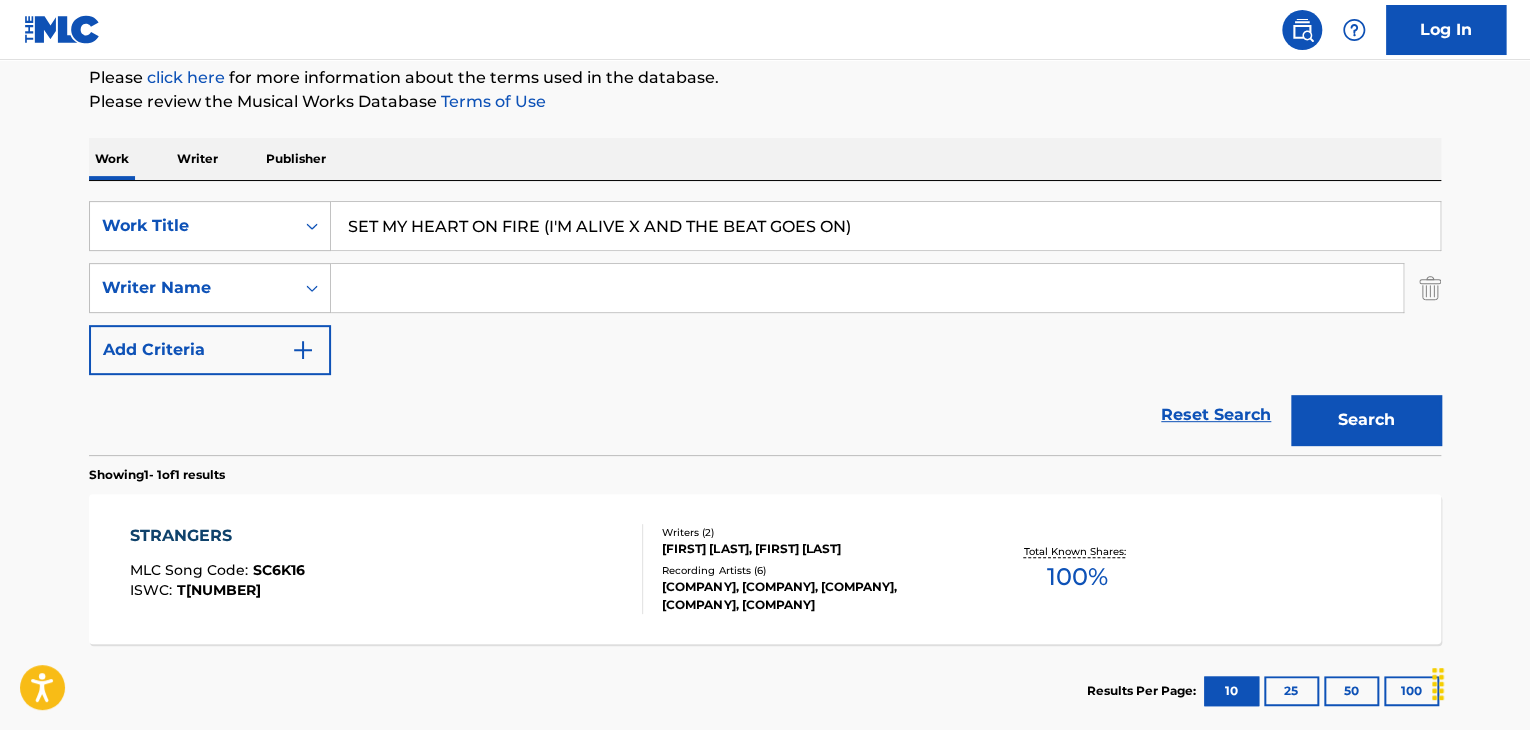 type 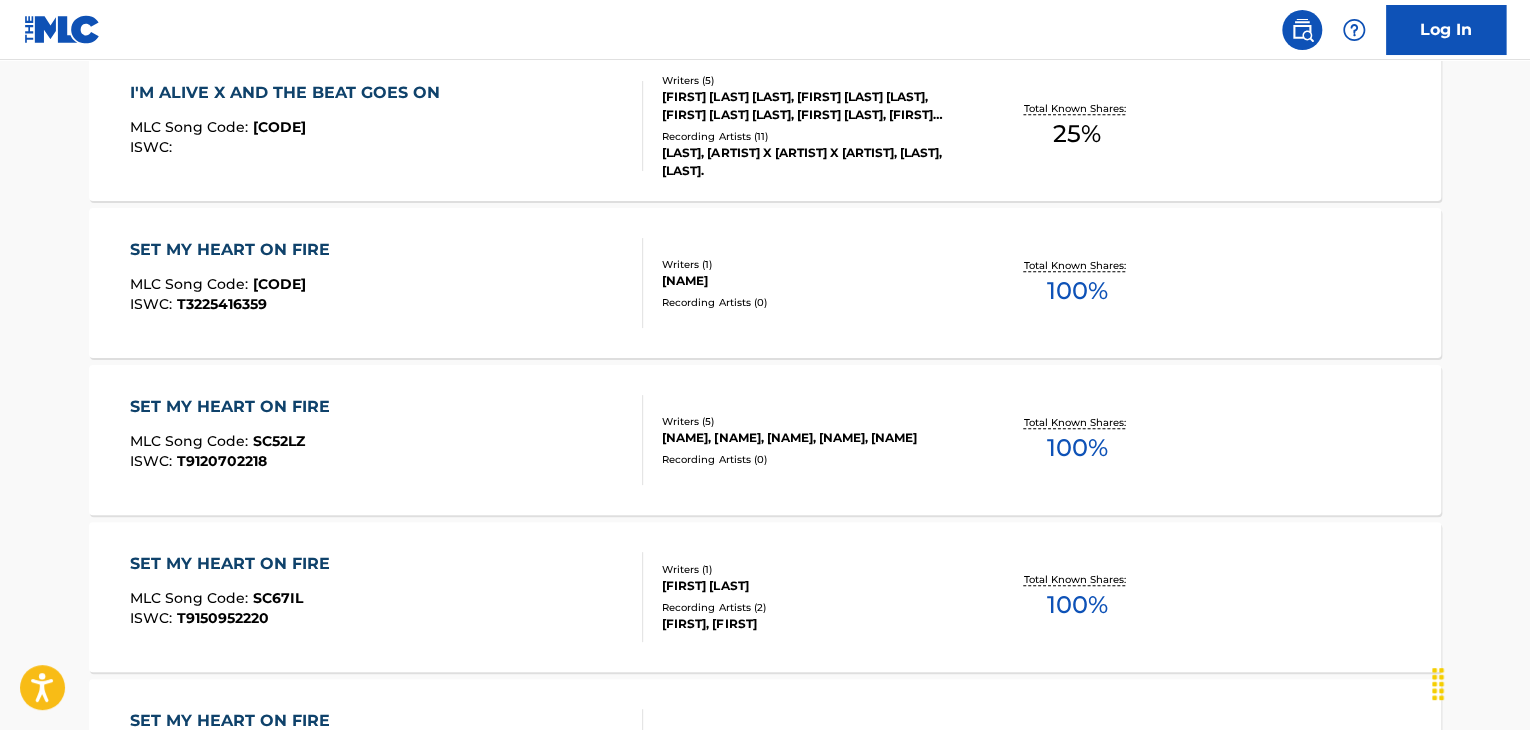 scroll, scrollTop: 577, scrollLeft: 0, axis: vertical 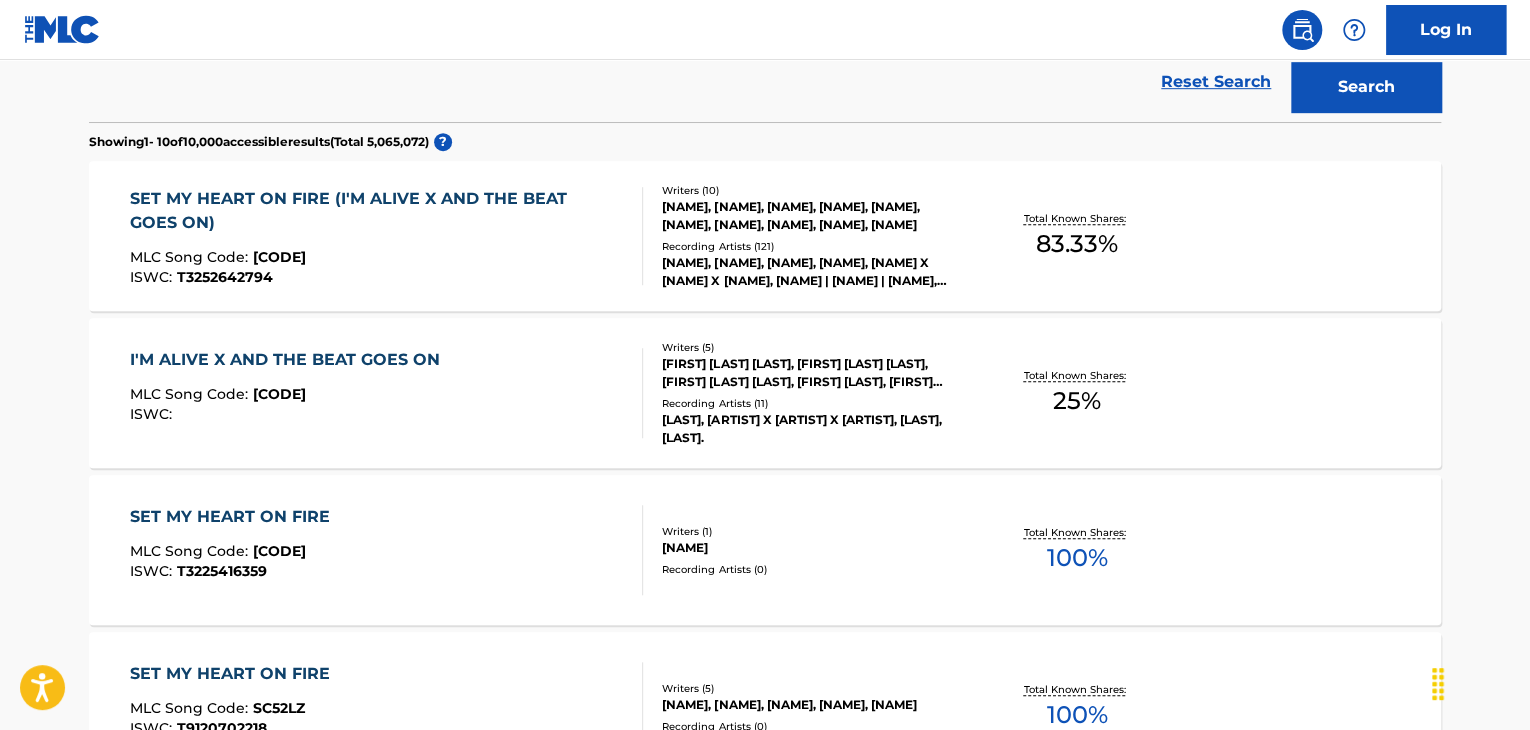 click on "SET MY HEART ON FIRE (I'M ALIVE X AND THE BEAT GOES ON)" at bounding box center [378, 211] 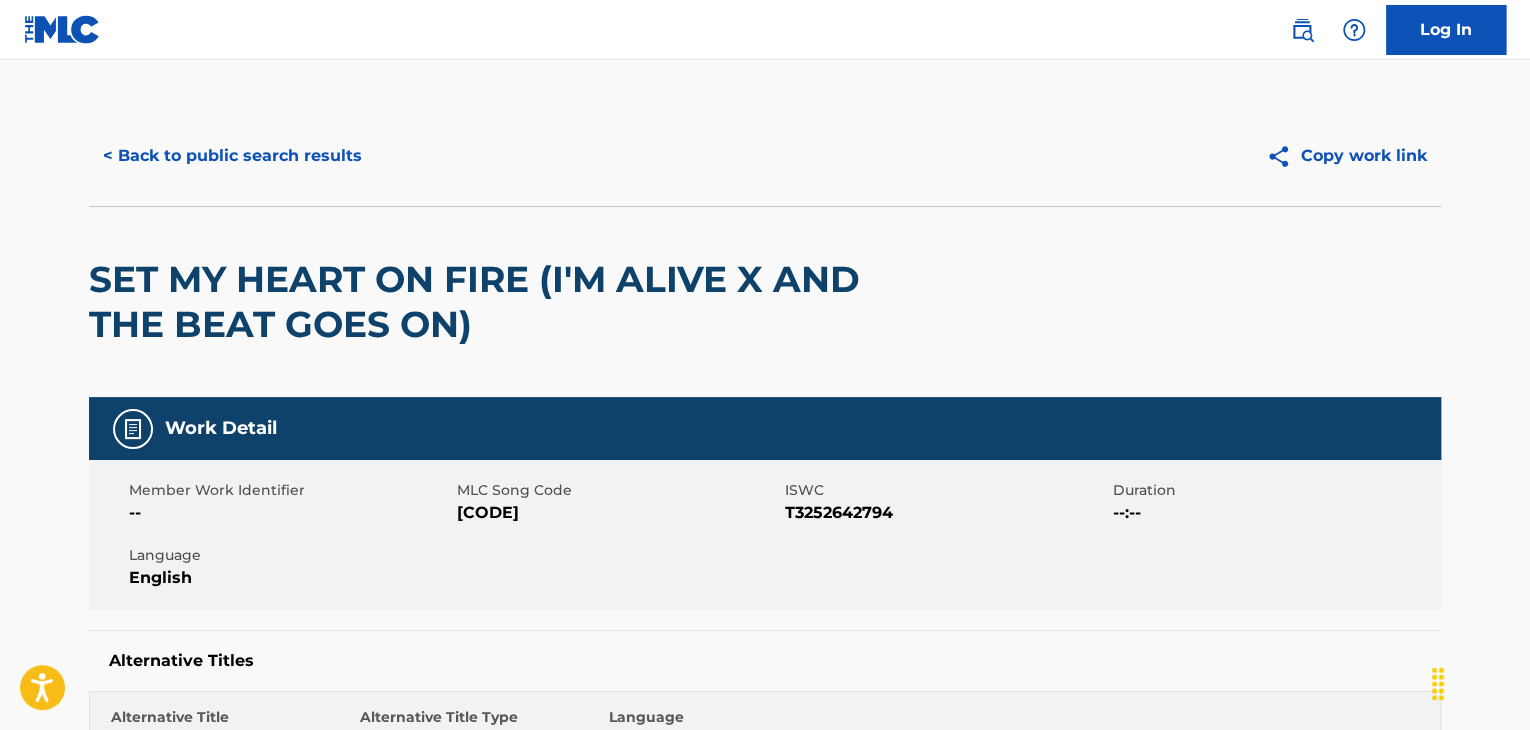 scroll, scrollTop: 0, scrollLeft: 0, axis: both 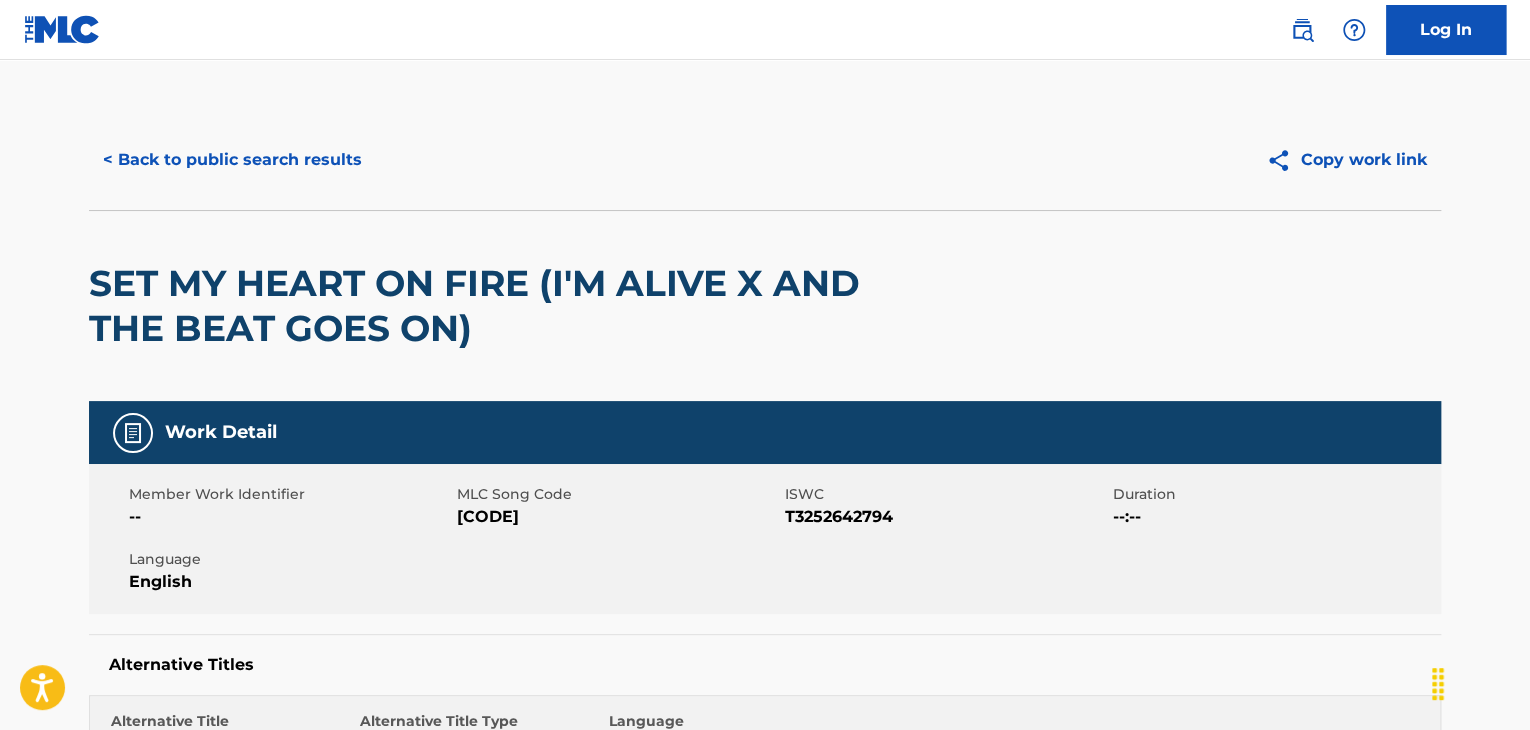 click on "< Back to public search results" at bounding box center (232, 160) 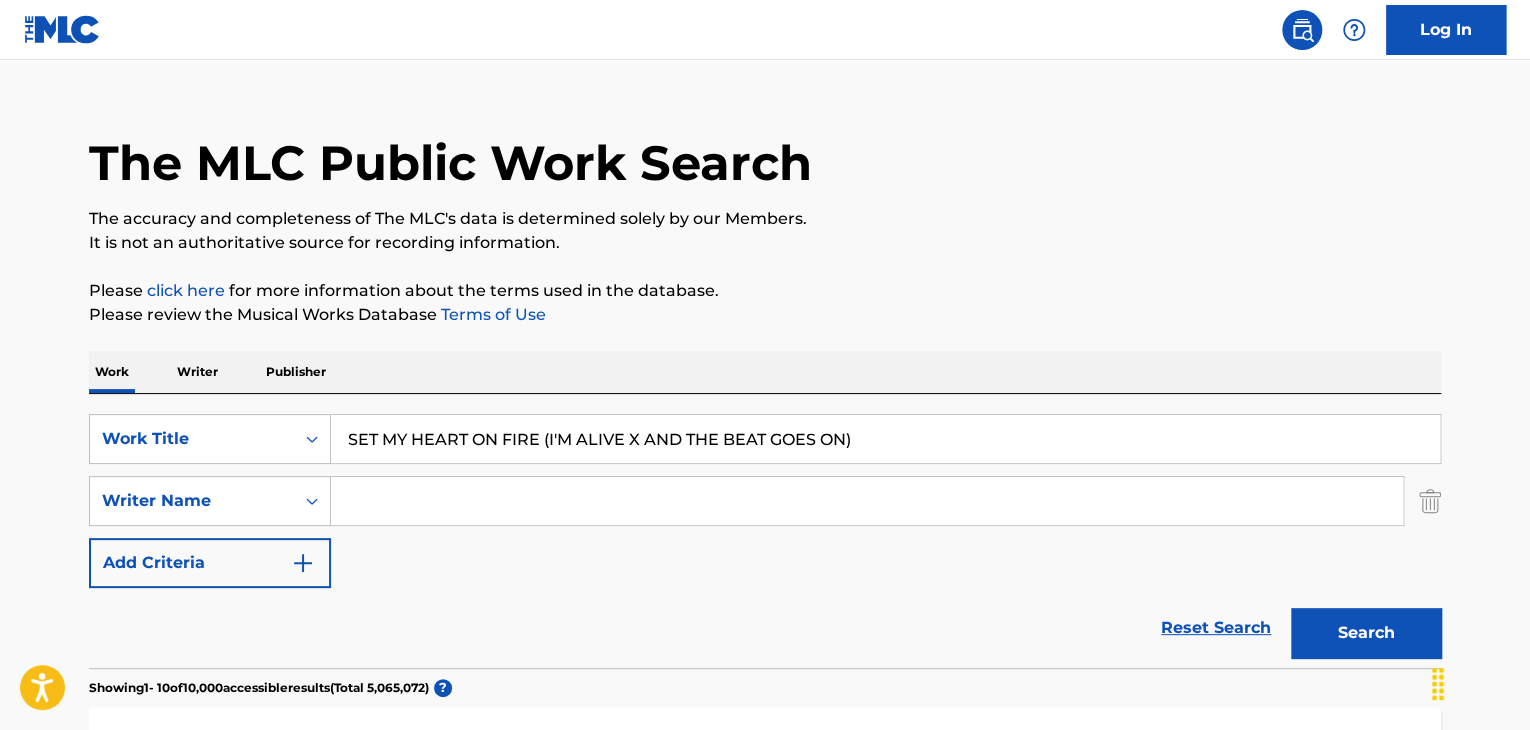 scroll, scrollTop: 25, scrollLeft: 0, axis: vertical 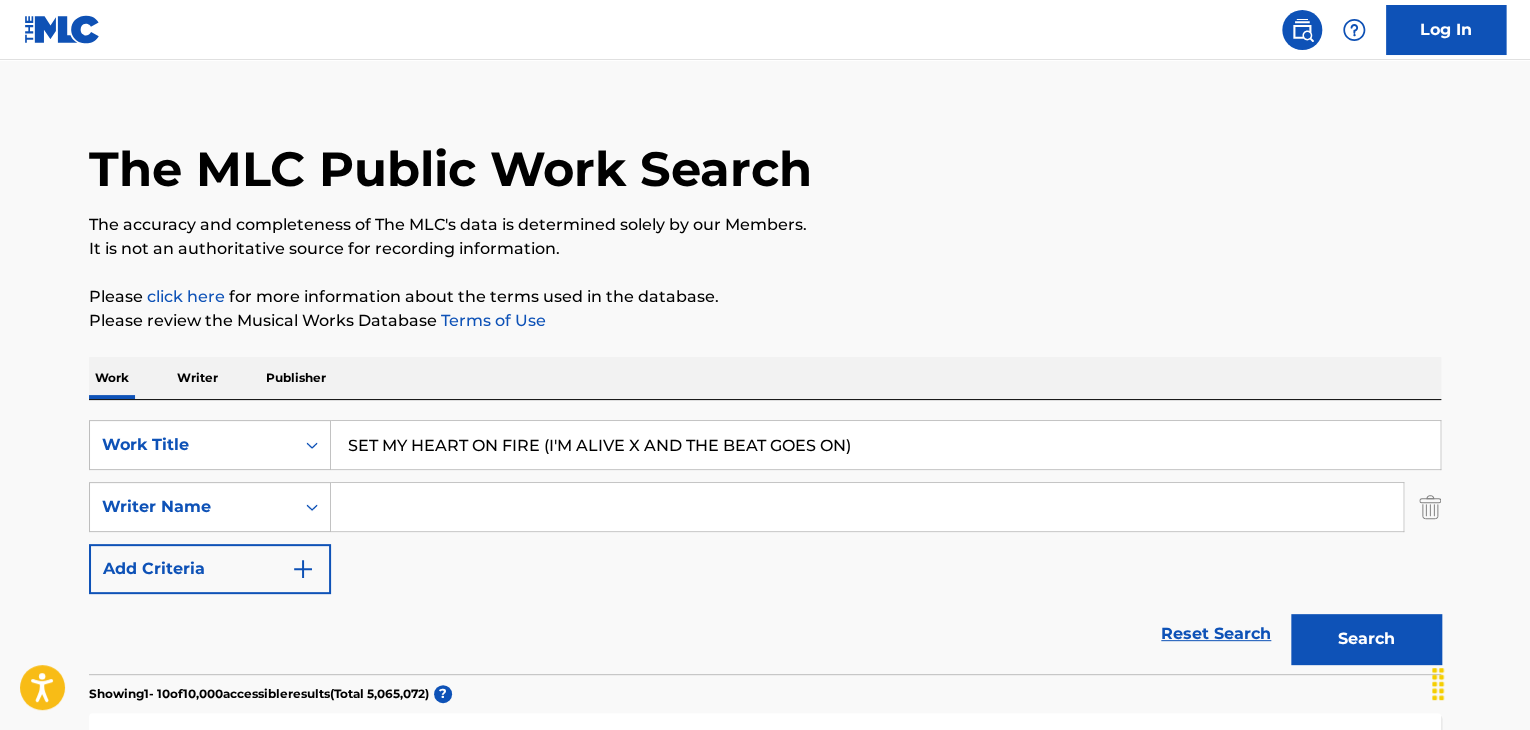click at bounding box center [867, 507] 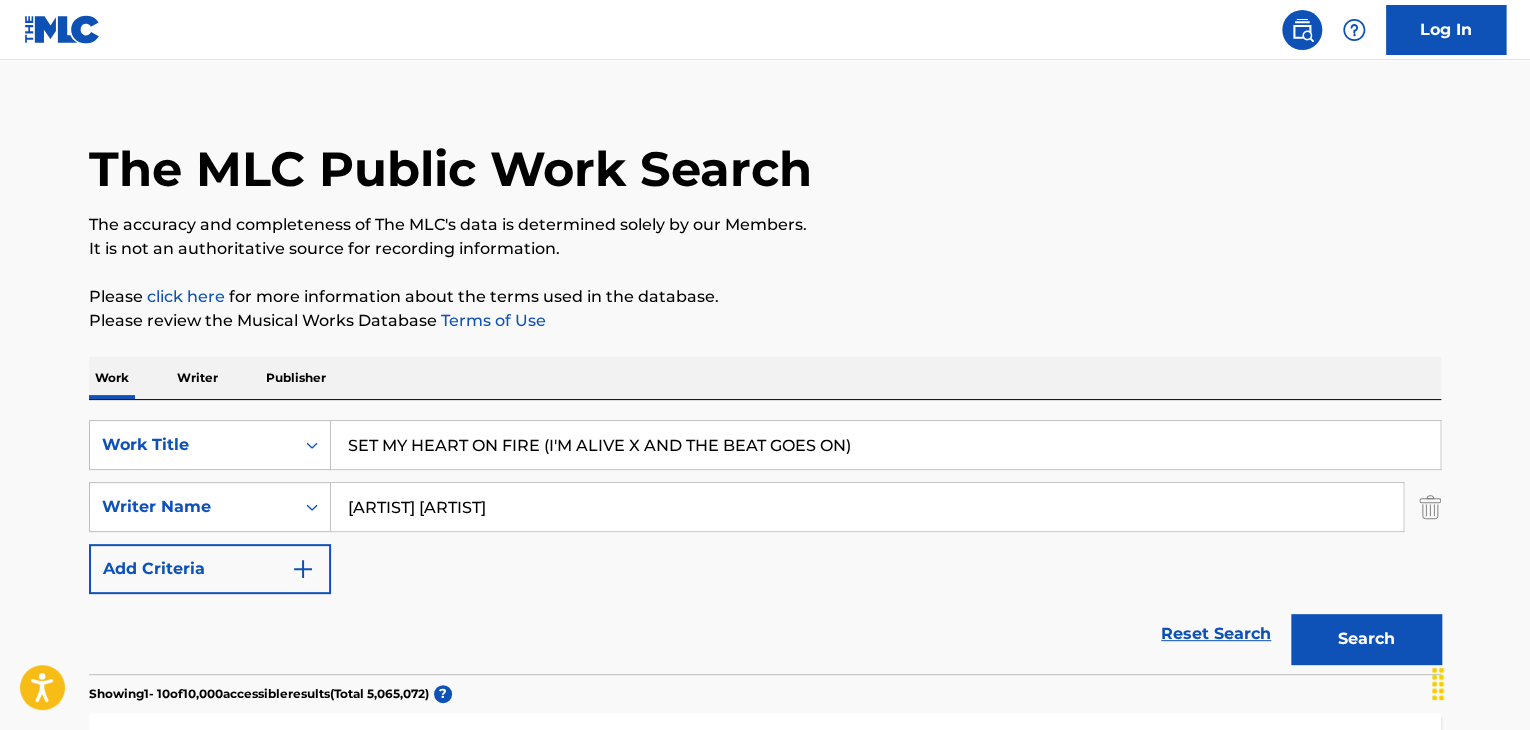 type on "[ARTIST] [ARTIST]" 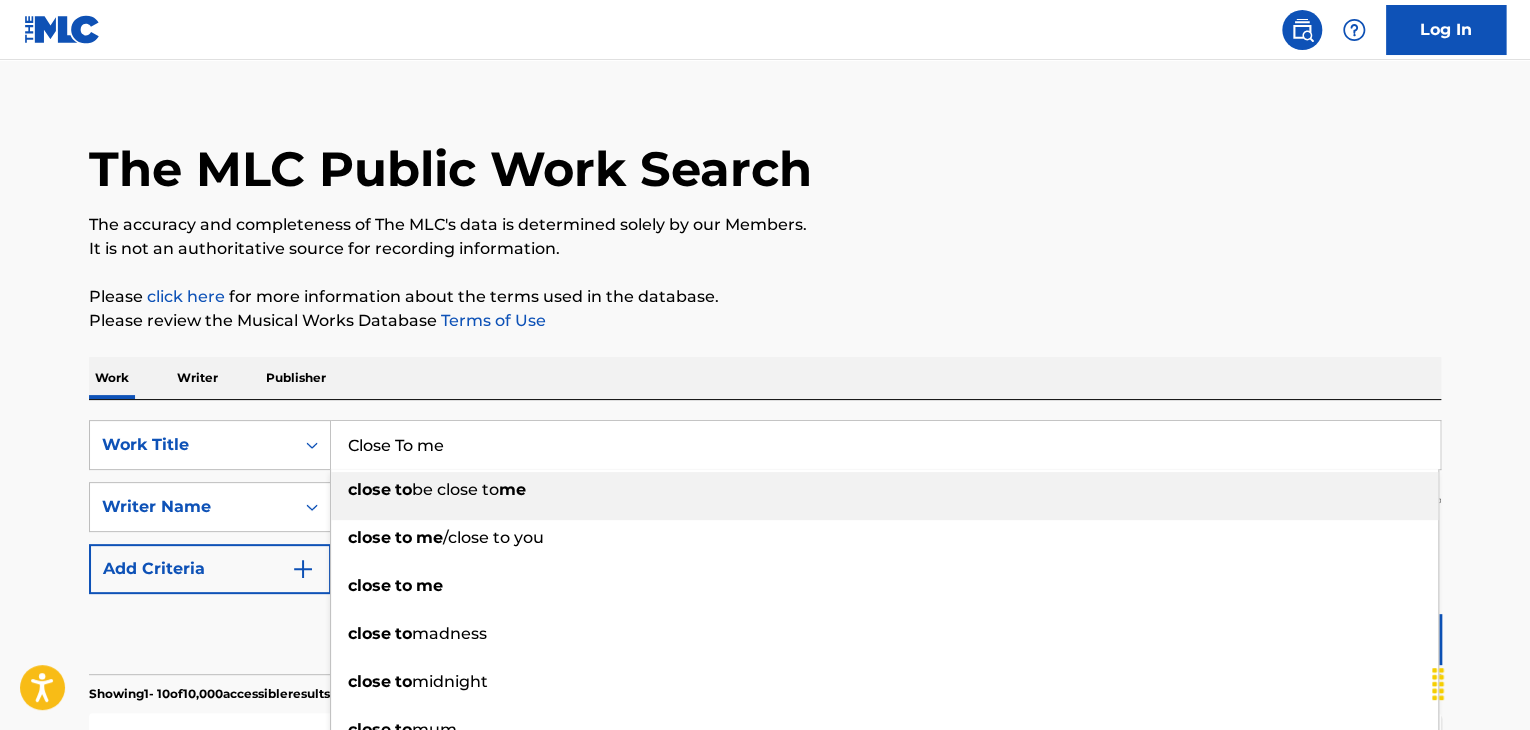 type on "Close To me" 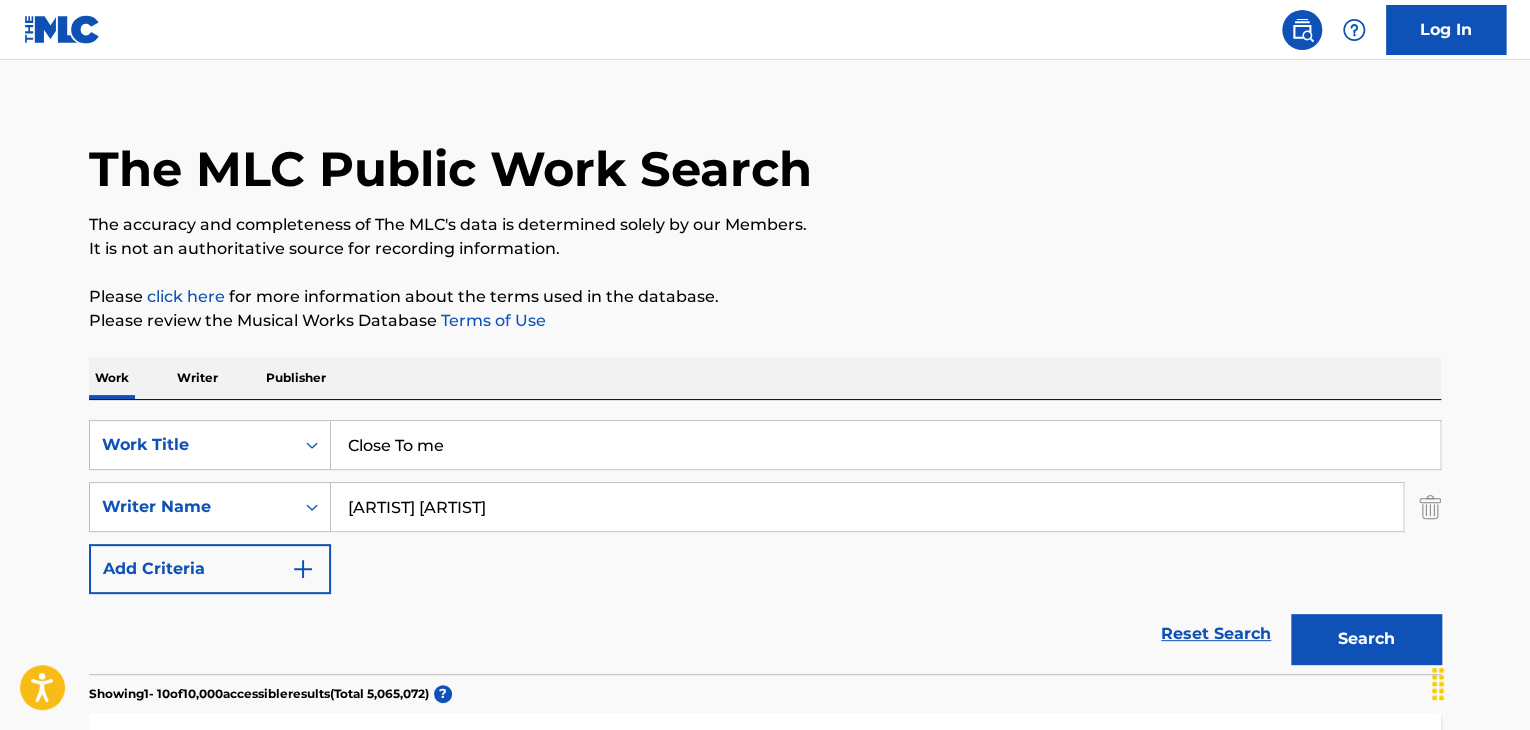 drag, startPoint x: 439, startPoint y: 505, endPoint x: 259, endPoint y: 540, distance: 183.37122 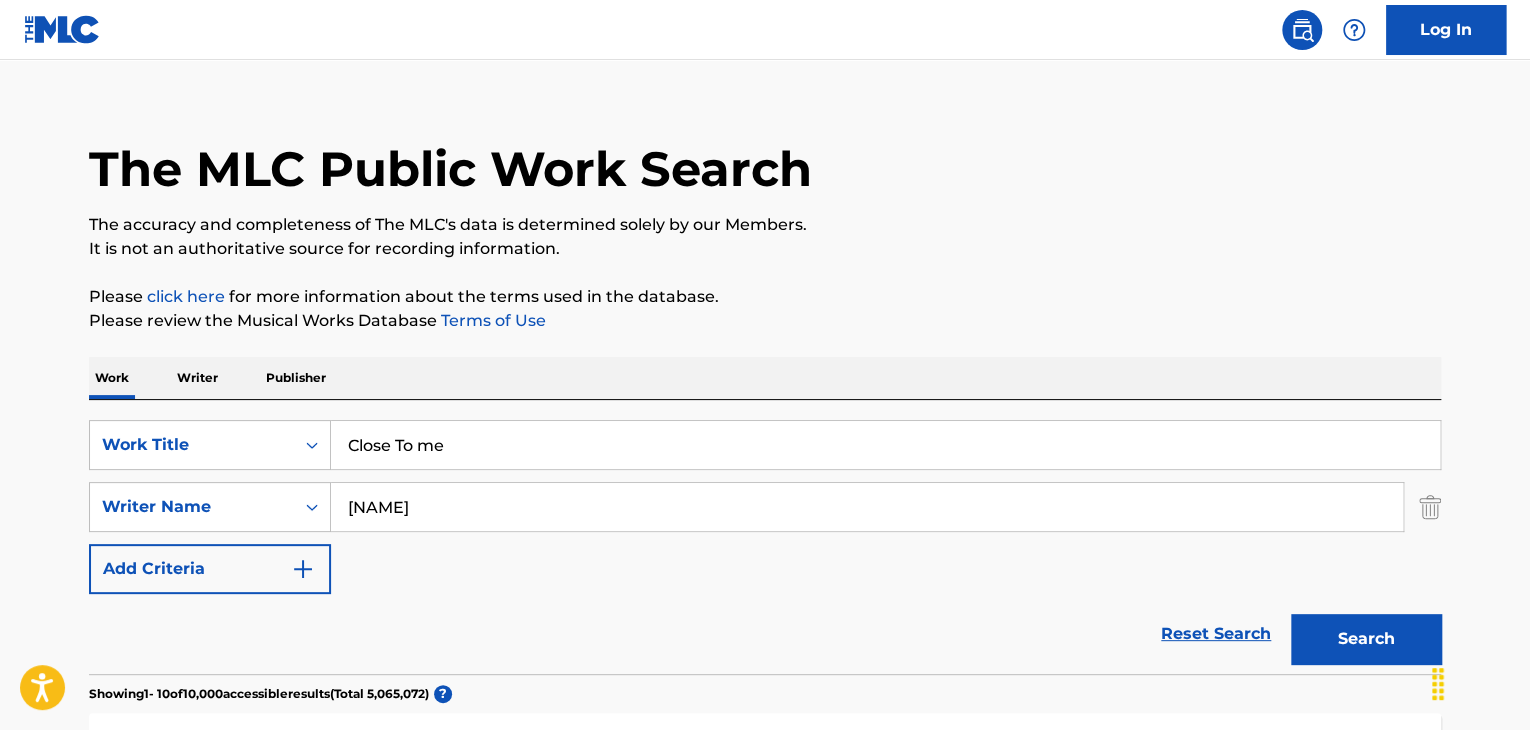 type on "[NAME]" 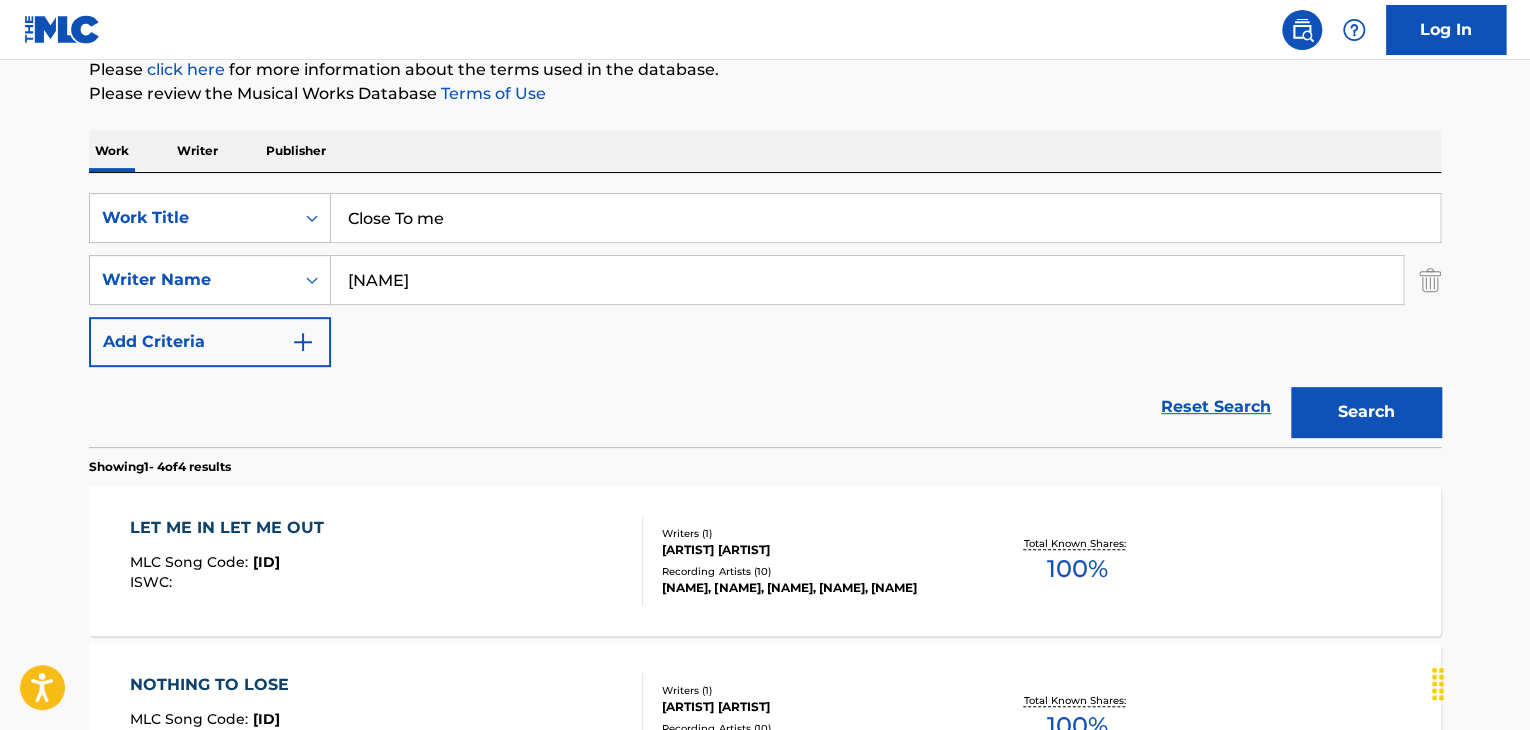 scroll, scrollTop: 225, scrollLeft: 0, axis: vertical 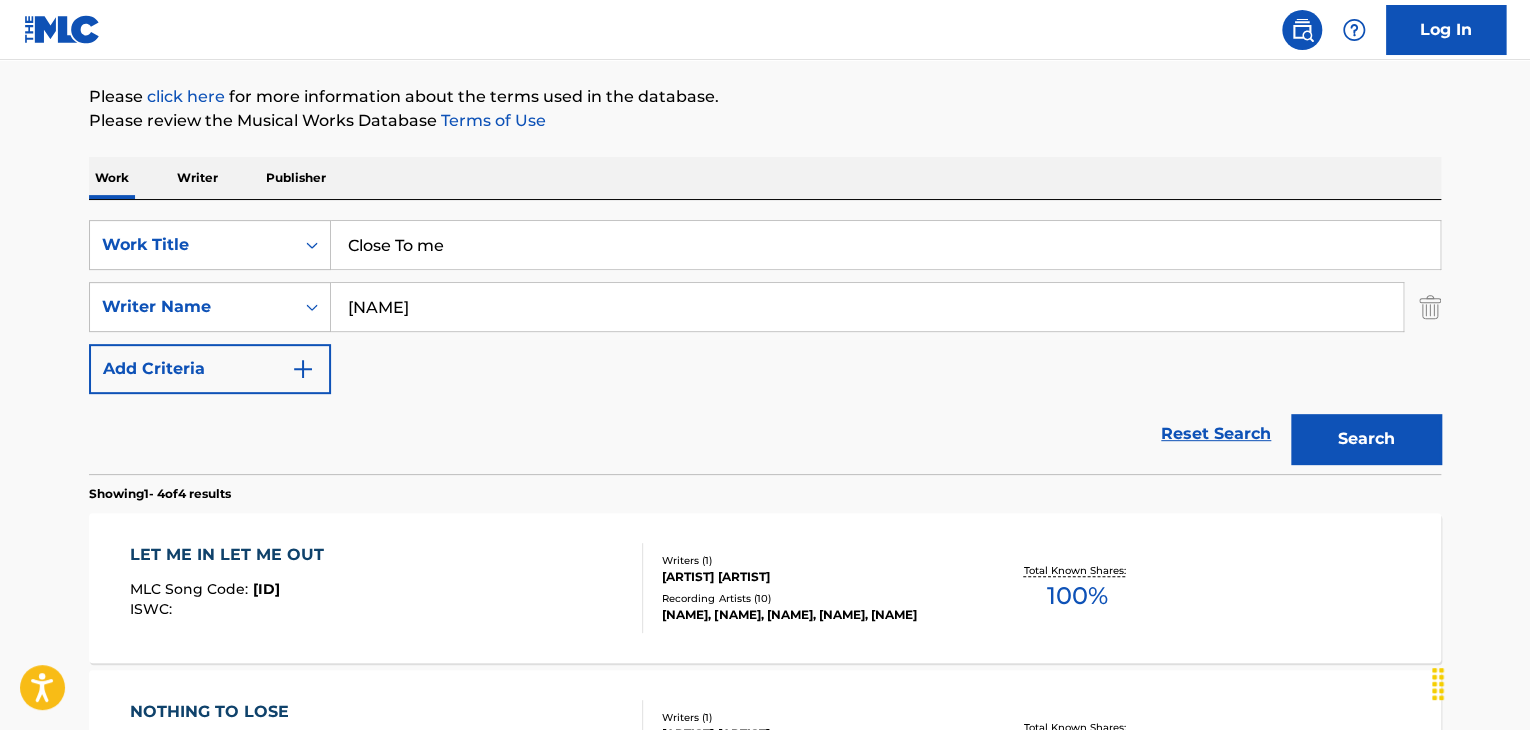 click on "Close To me" at bounding box center (885, 245) 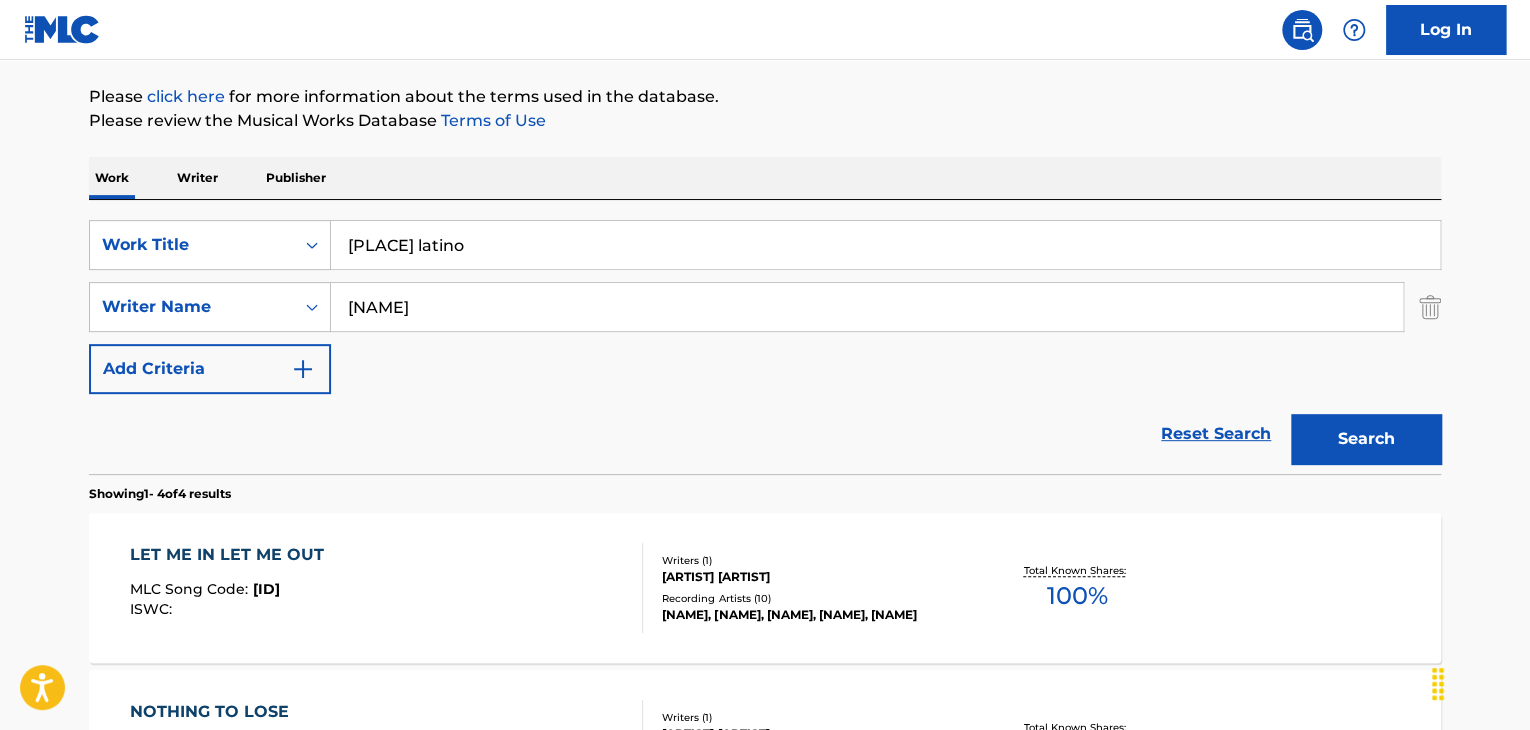 type on "[PLACE] latino" 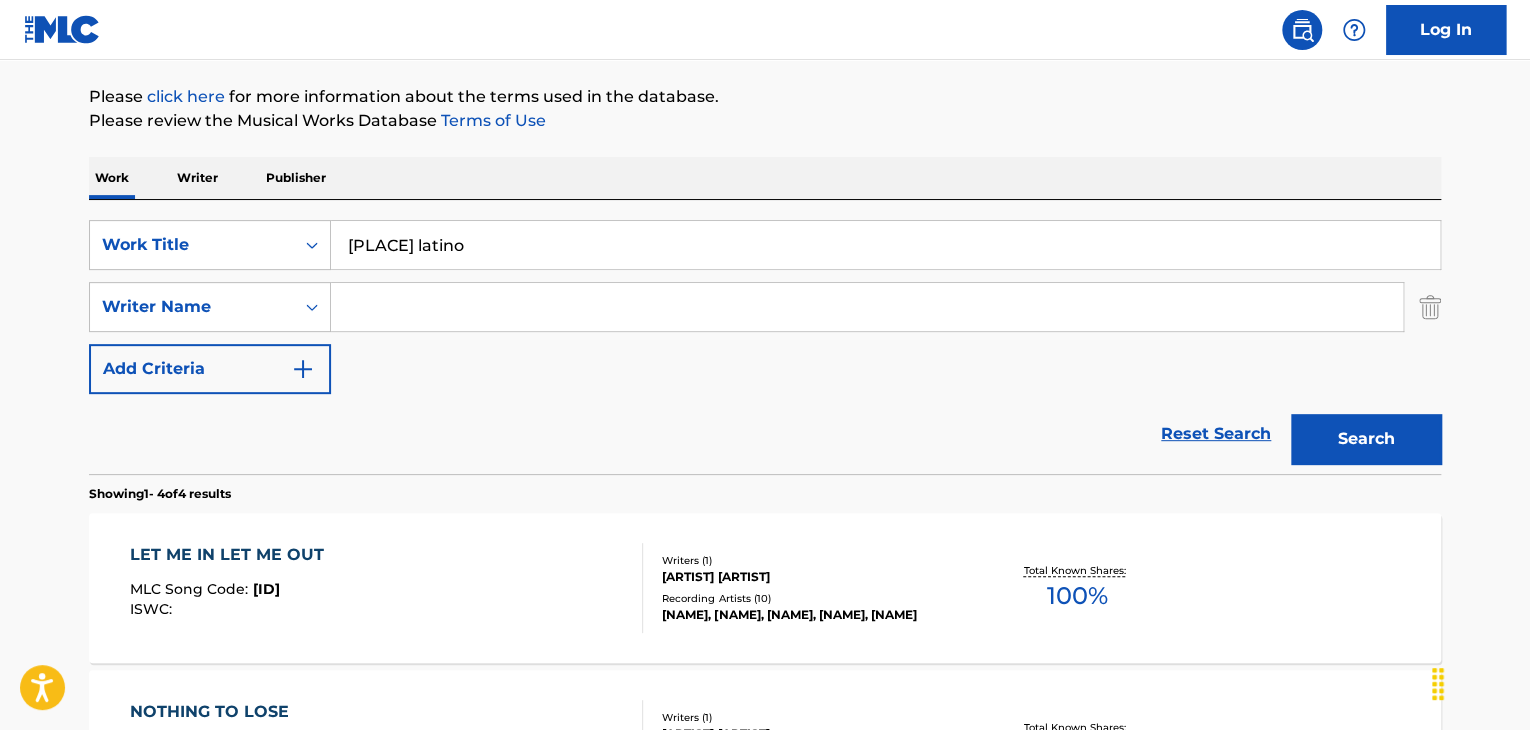 type 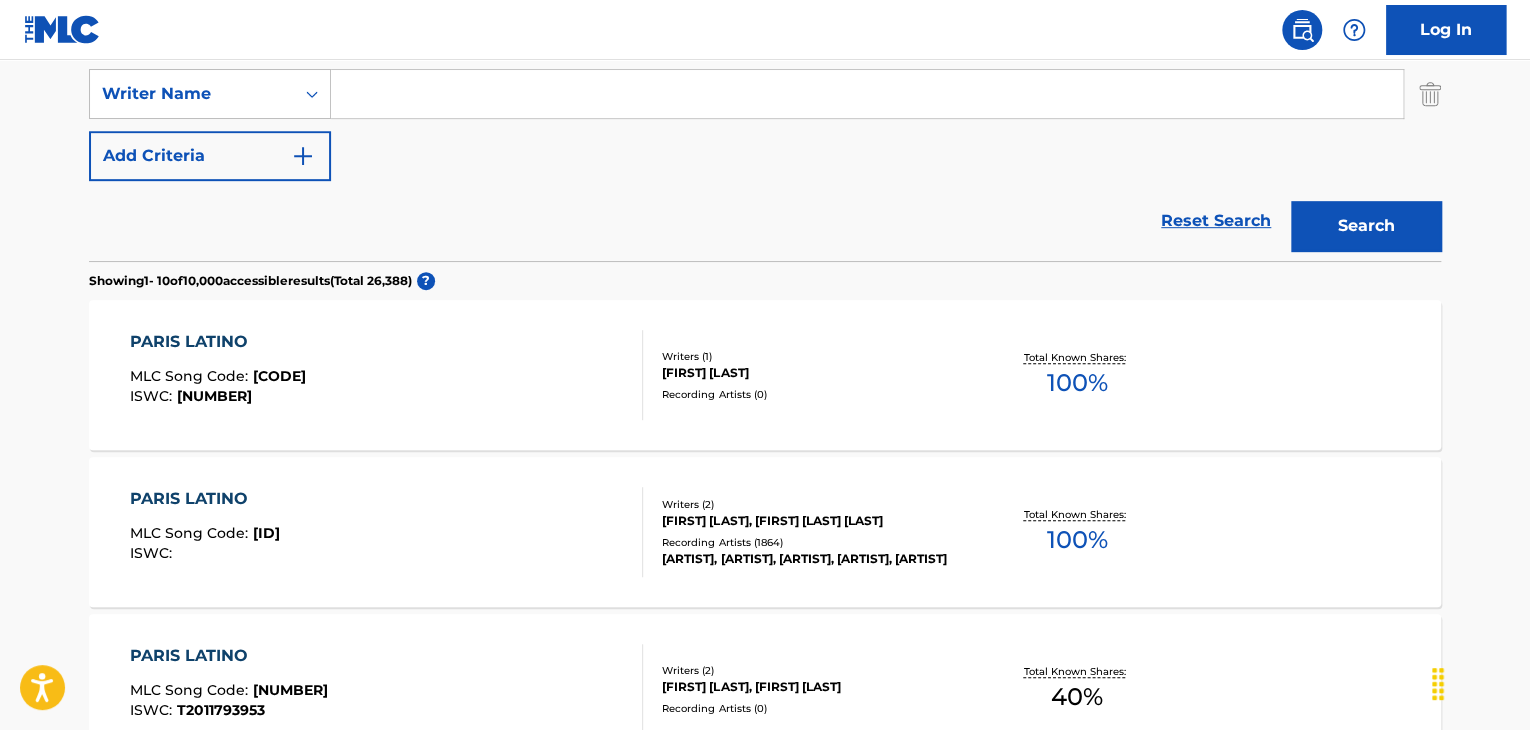 scroll, scrollTop: 492, scrollLeft: 0, axis: vertical 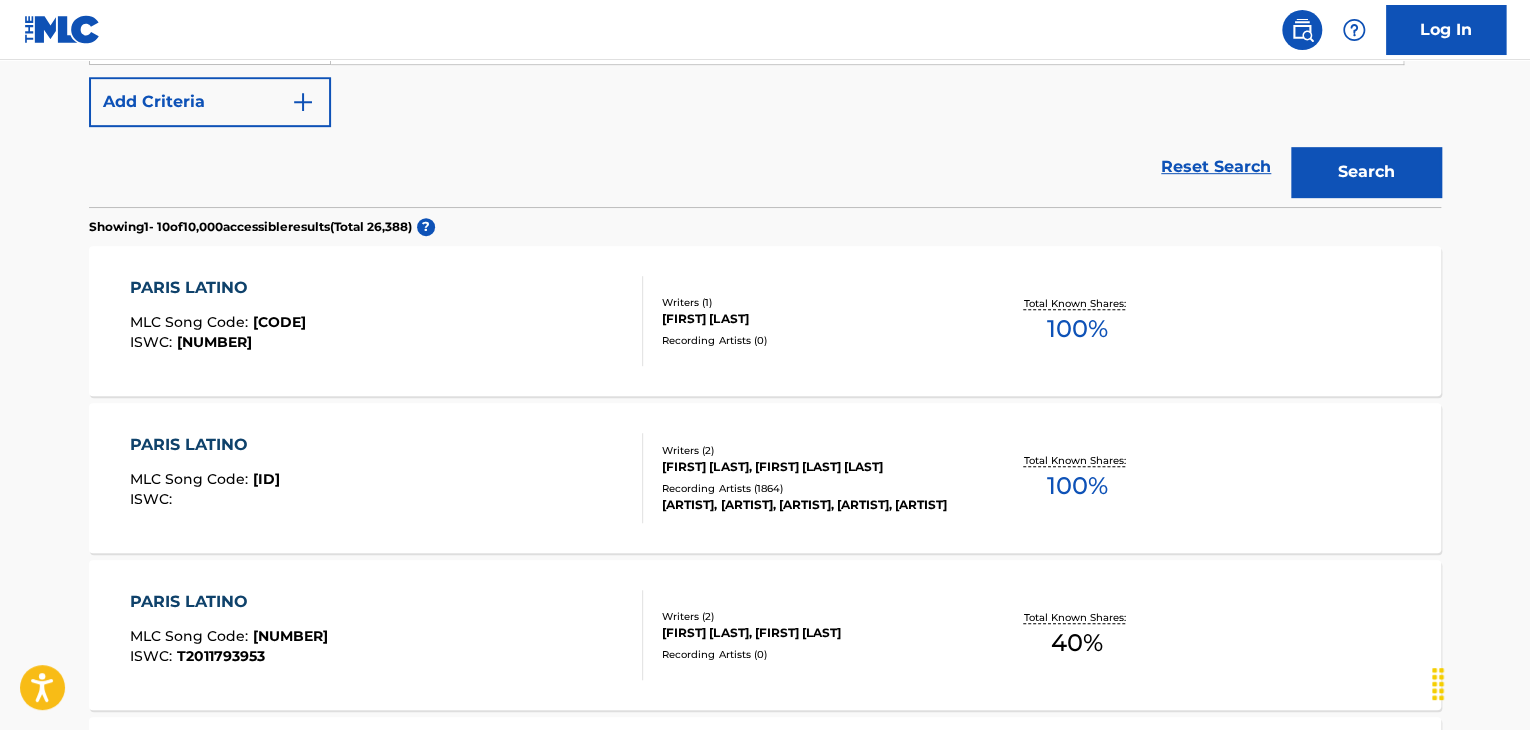 click on "PARIS LATINO" at bounding box center [205, 445] 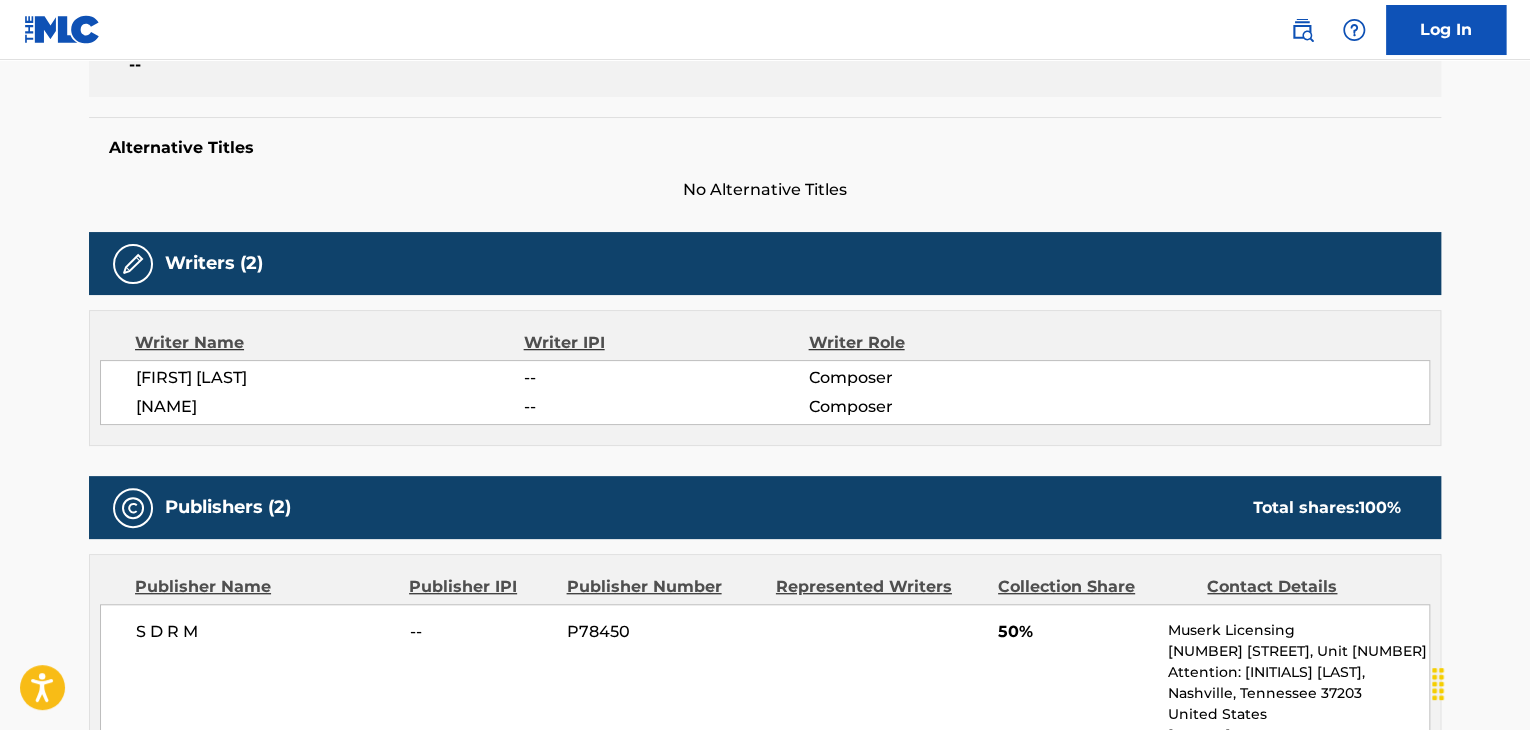 scroll, scrollTop: 466, scrollLeft: 0, axis: vertical 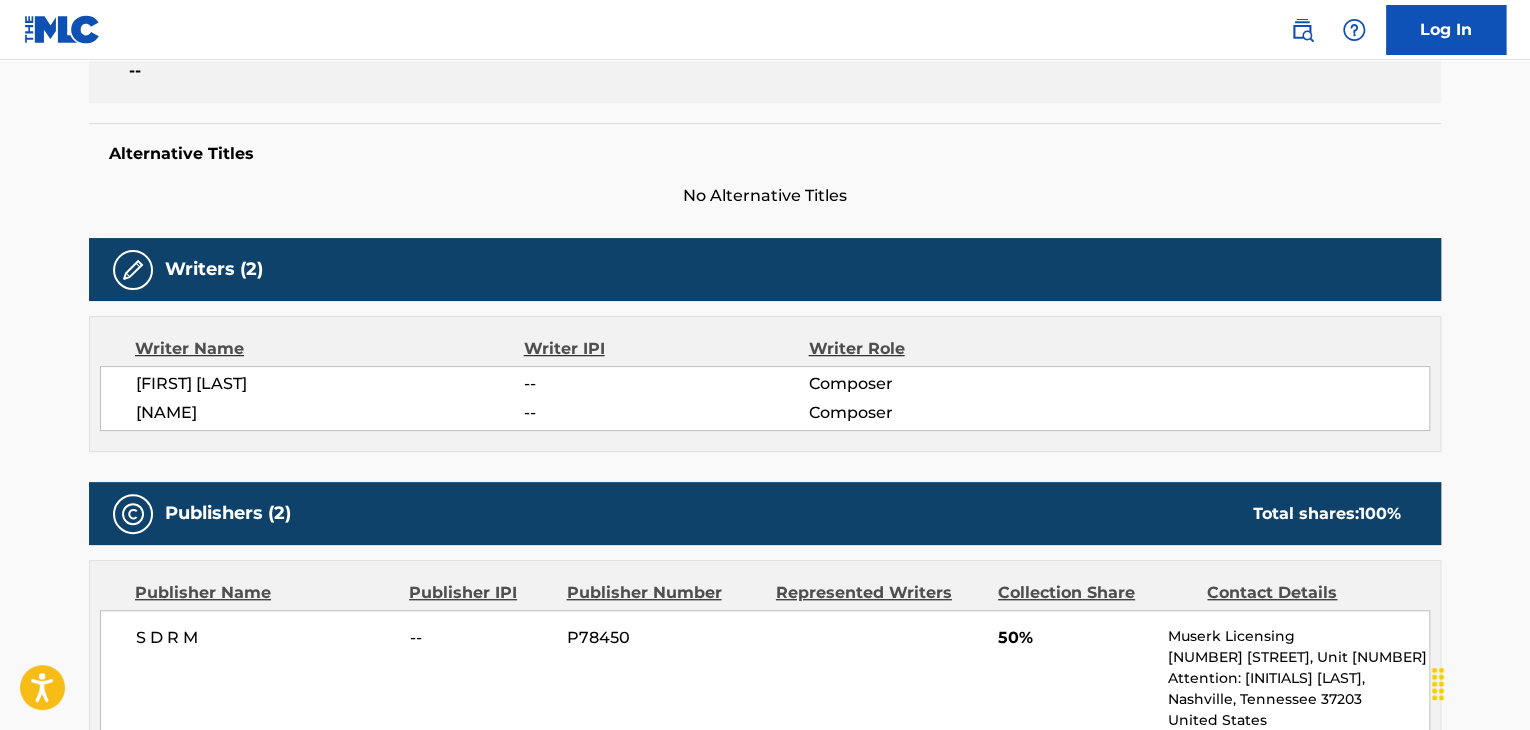 click on "[FIRST] [LAST]" at bounding box center [330, 384] 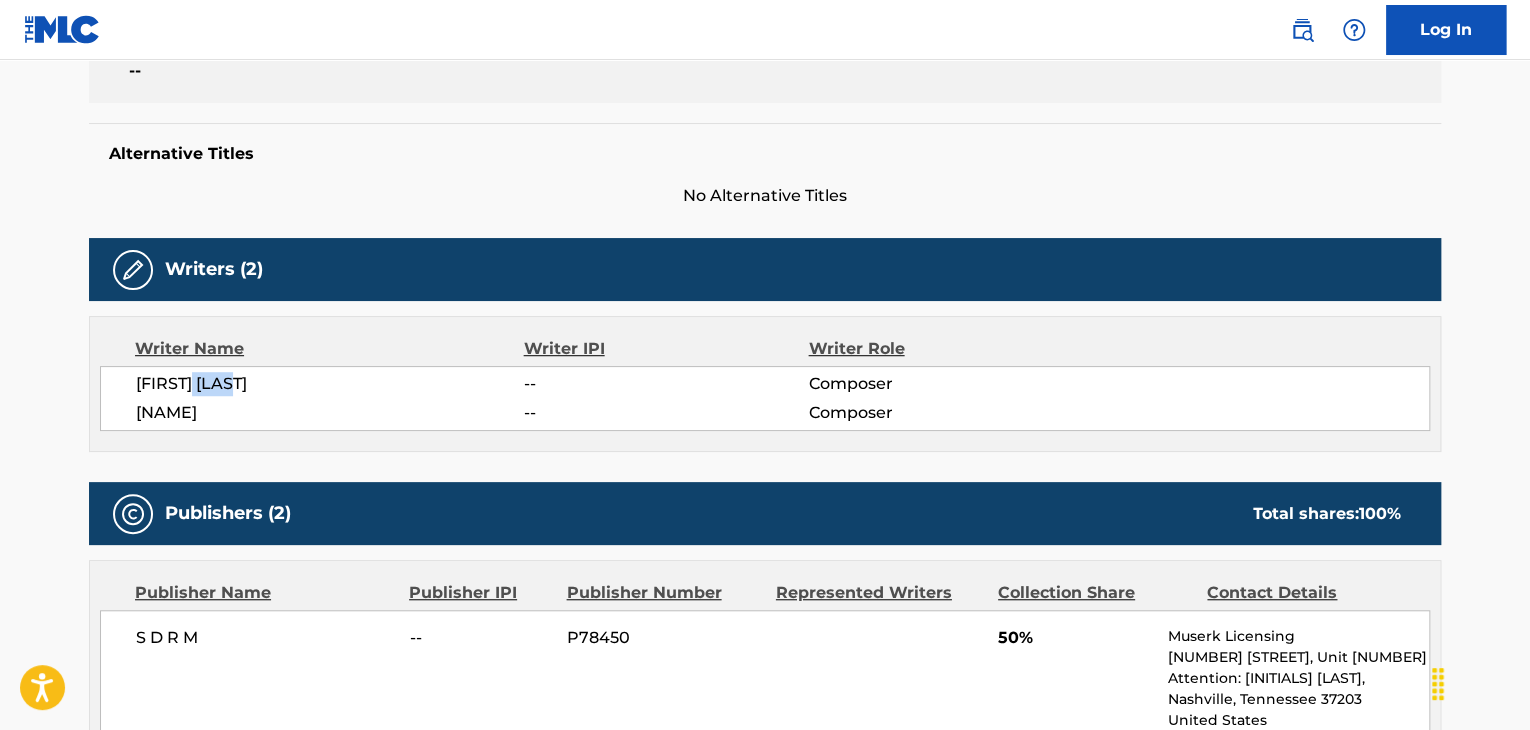click on "[FIRST] [LAST]" at bounding box center (330, 384) 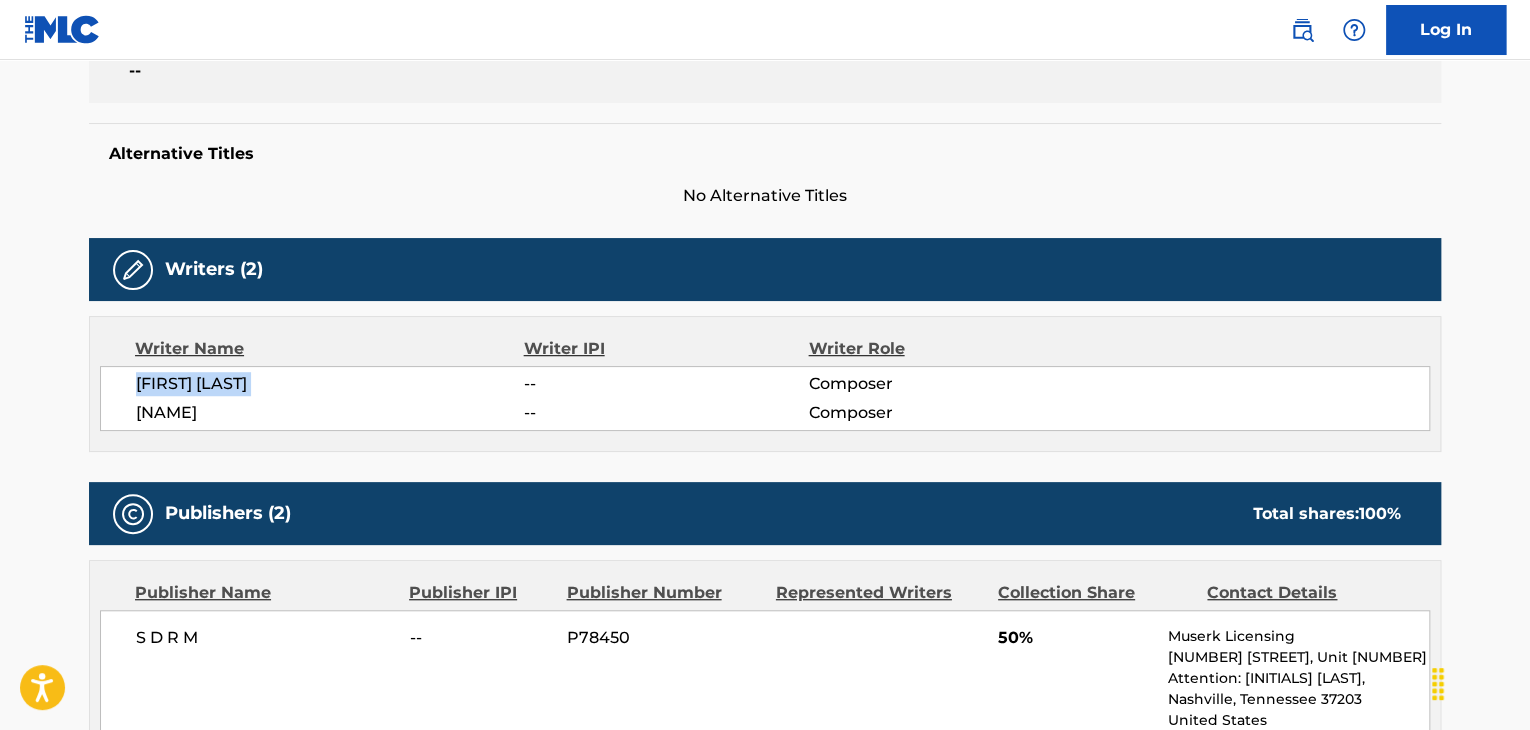 click on "[FIRST] [LAST]" at bounding box center [330, 384] 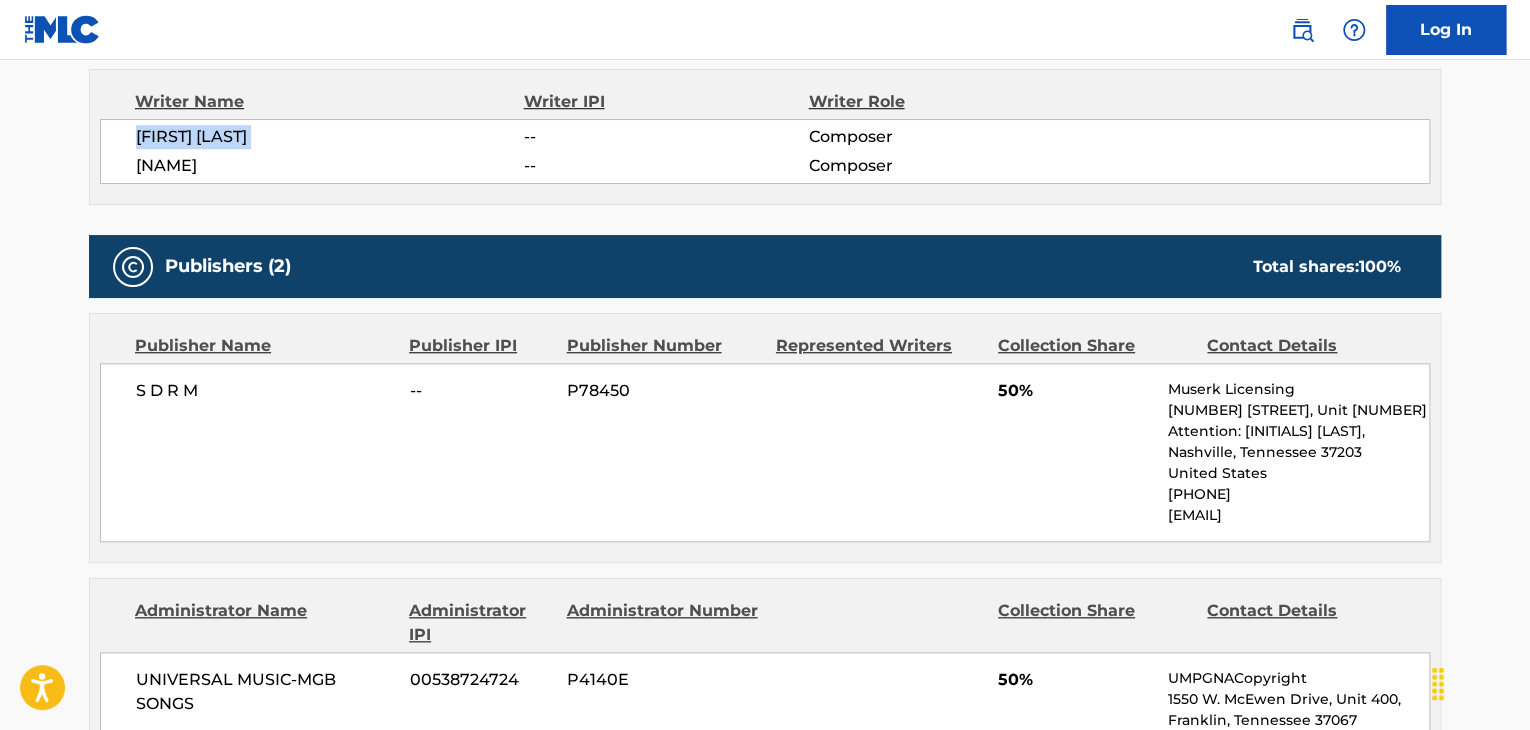 scroll, scrollTop: 733, scrollLeft: 0, axis: vertical 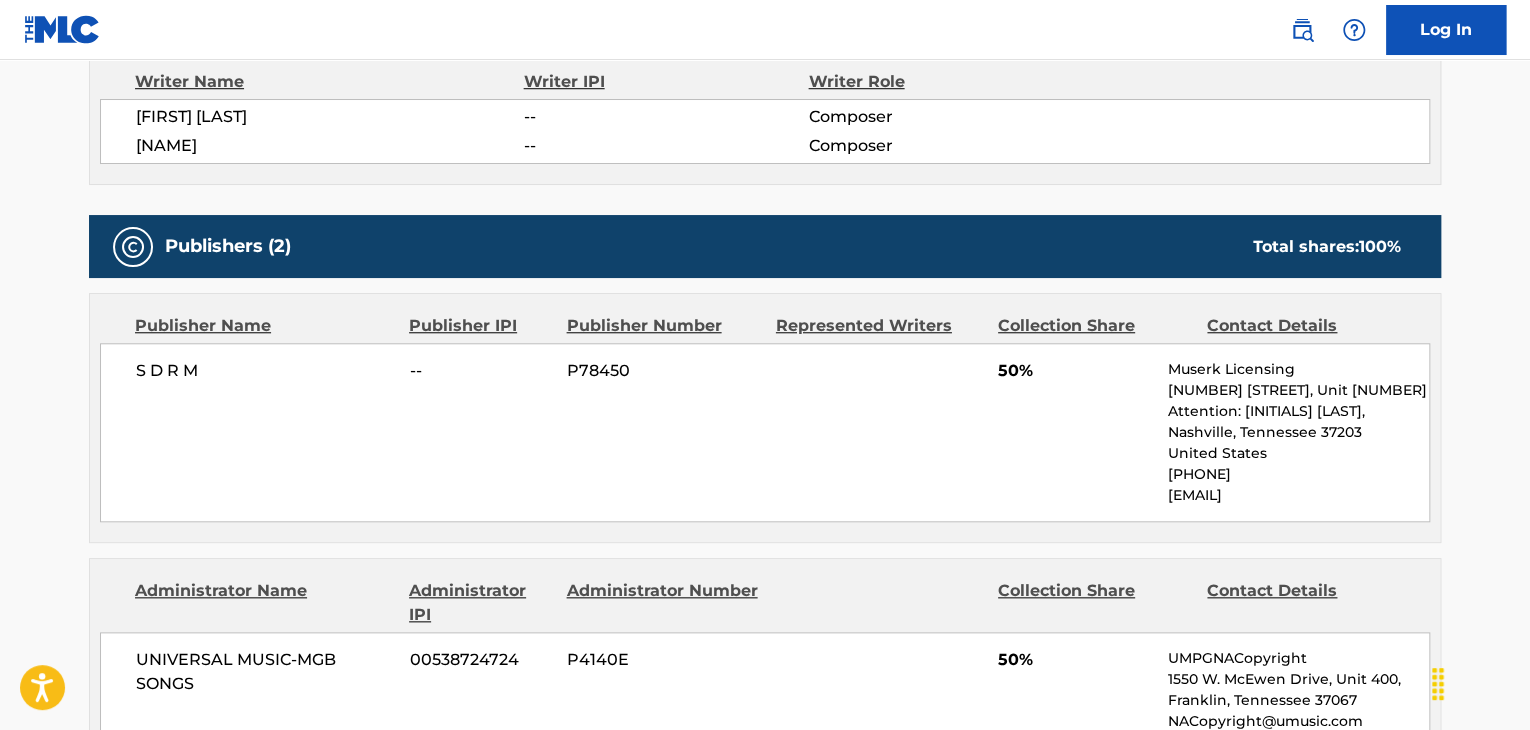 click on "S D R M" at bounding box center [265, 371] 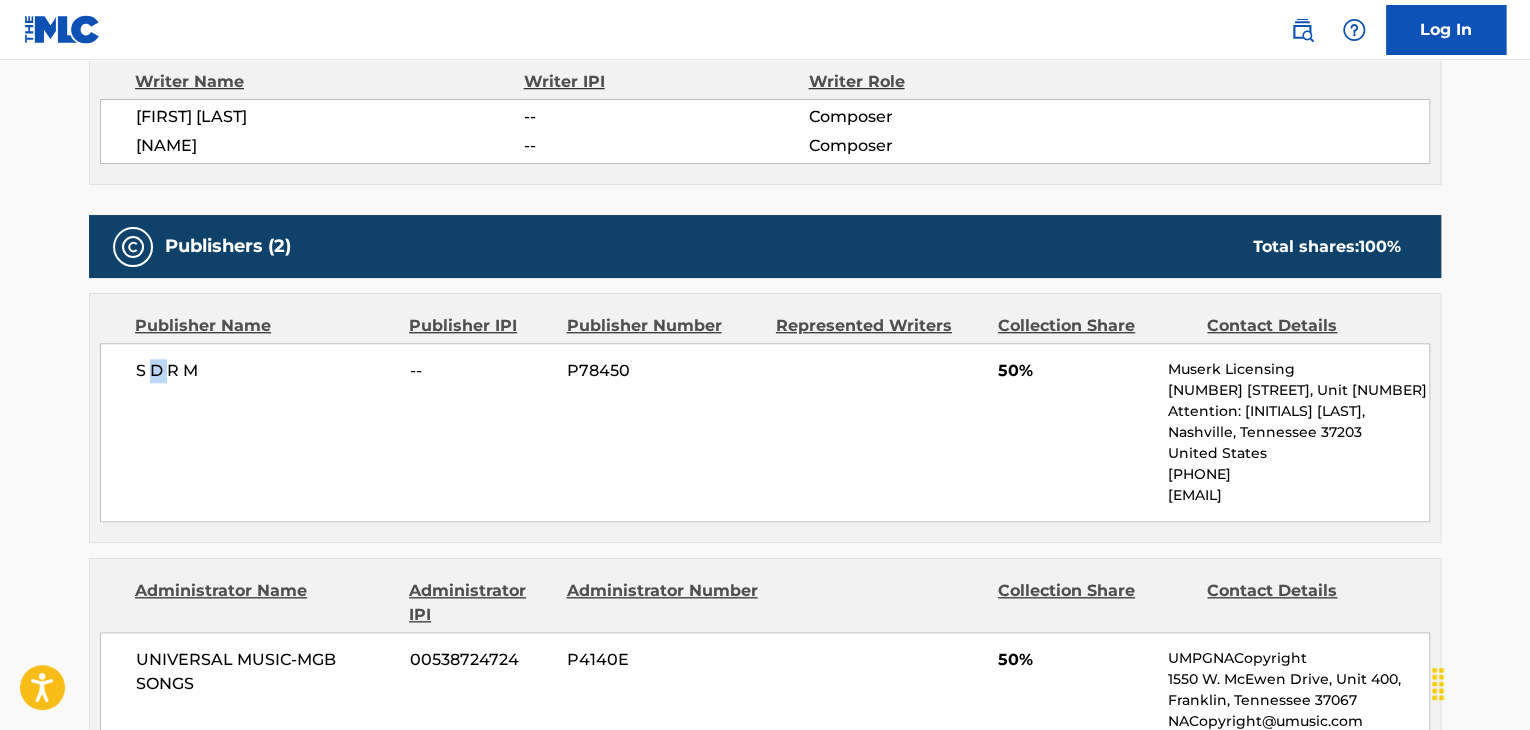 click on "S D R M" at bounding box center [265, 371] 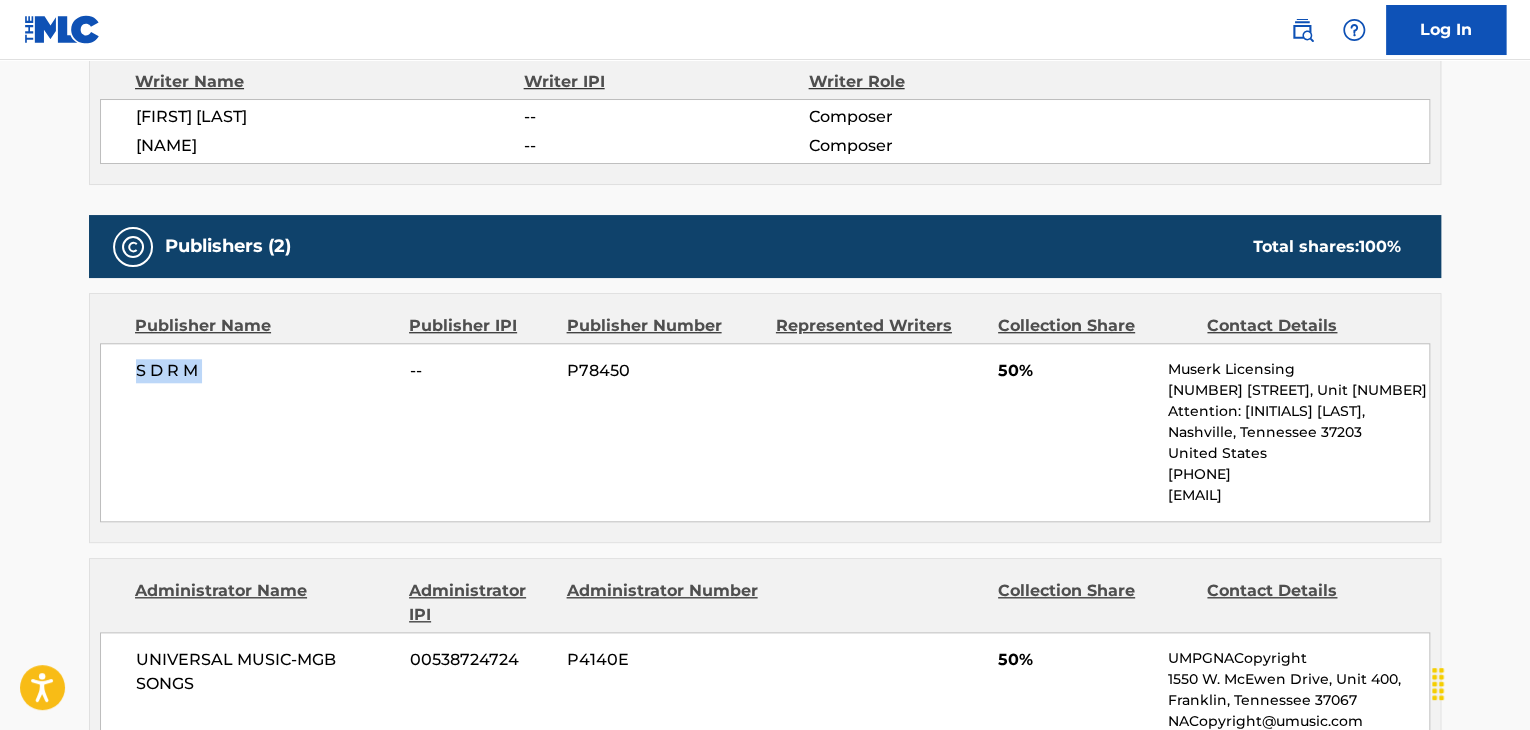 click on "S D R M" at bounding box center [265, 371] 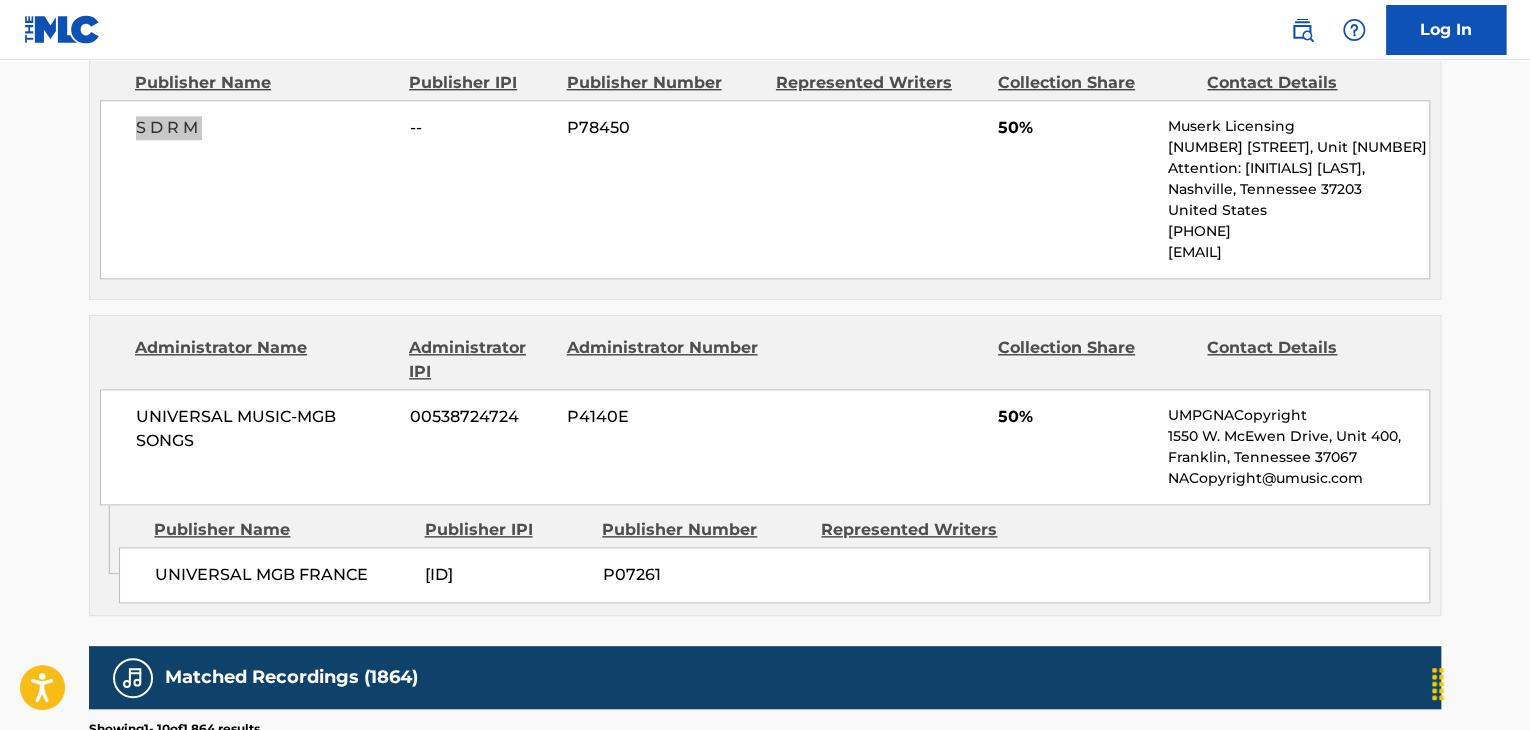 scroll, scrollTop: 1000, scrollLeft: 0, axis: vertical 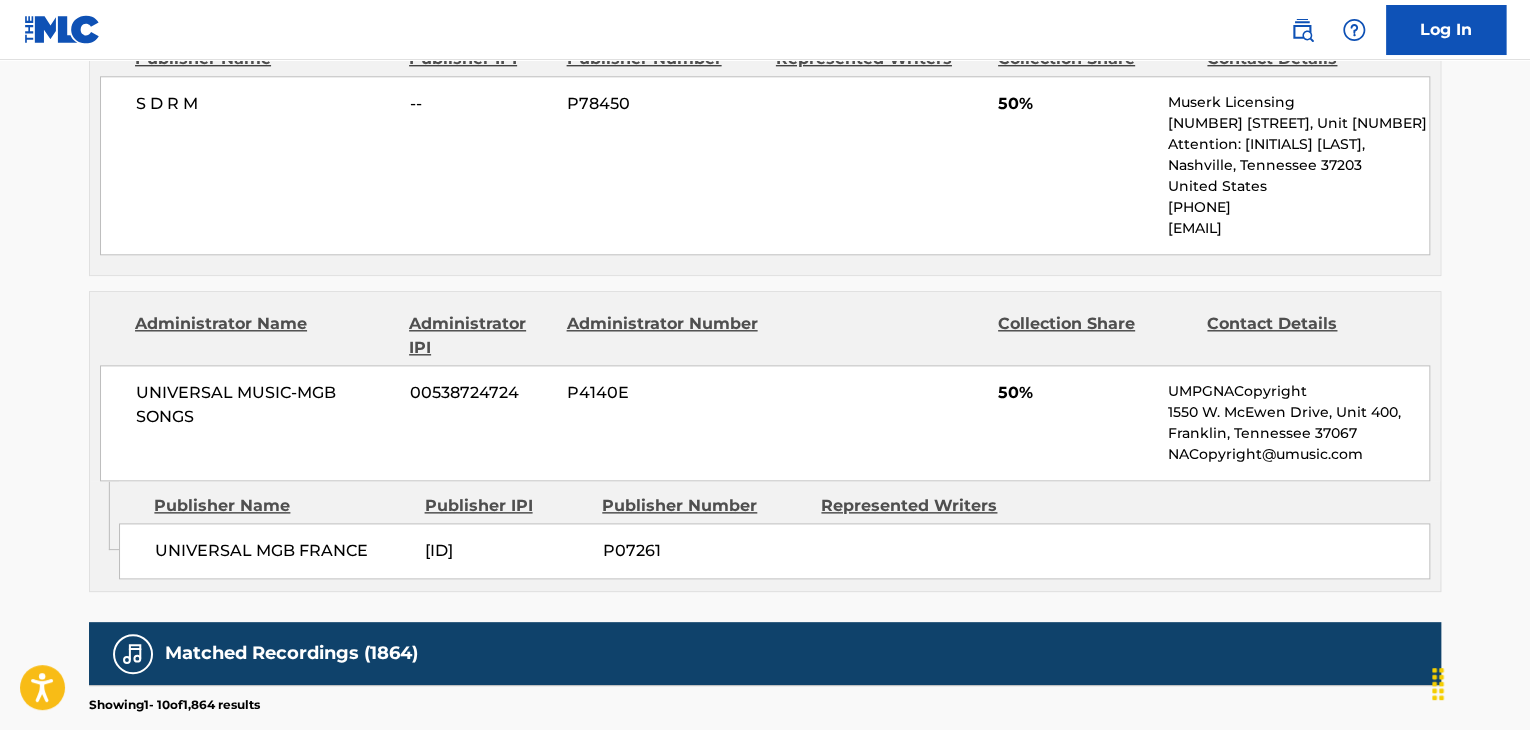 click on "[COMPANY] [ID] [ID] [ID] [ID]" at bounding box center [774, 551] 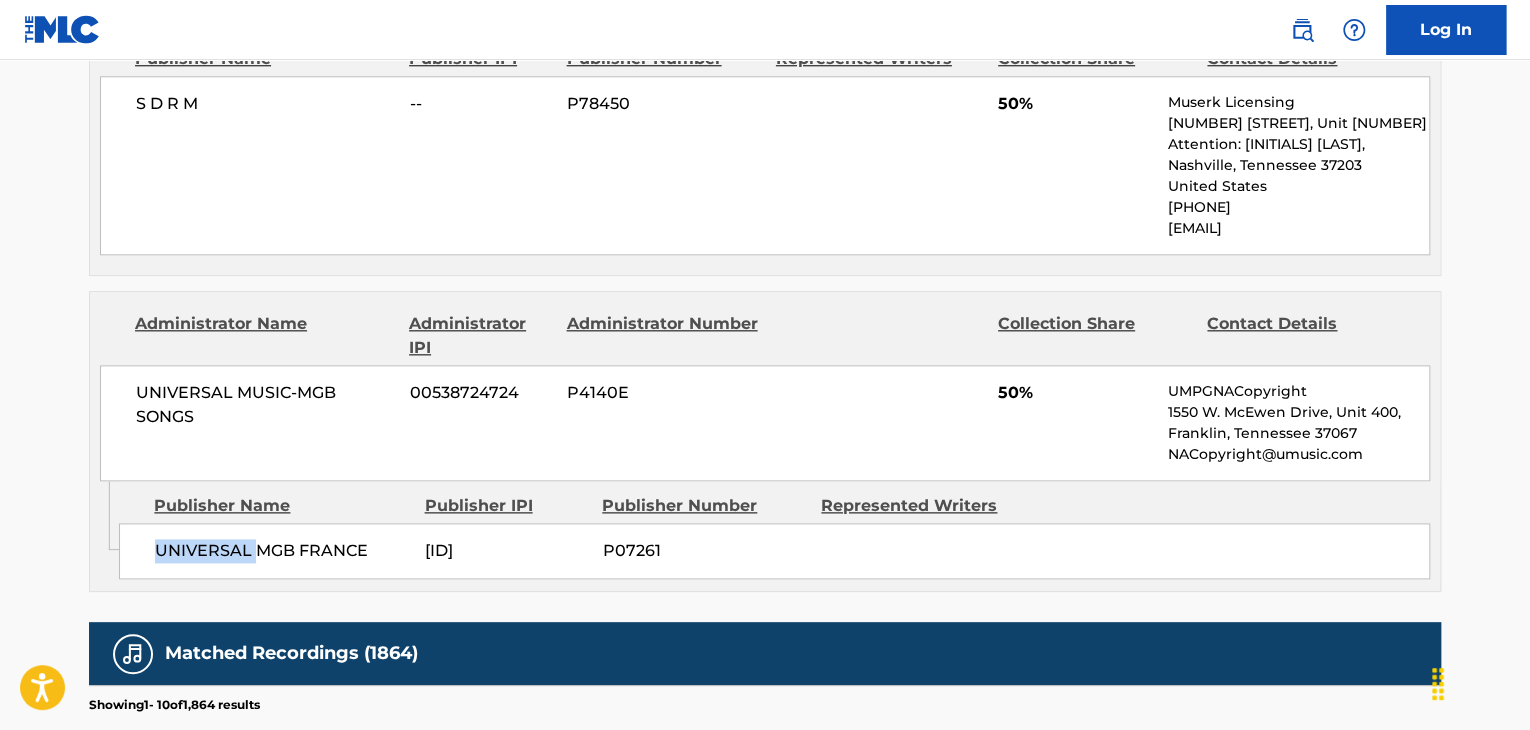 click on "UNIVERSAL MGB FRANCE" at bounding box center (282, 551) 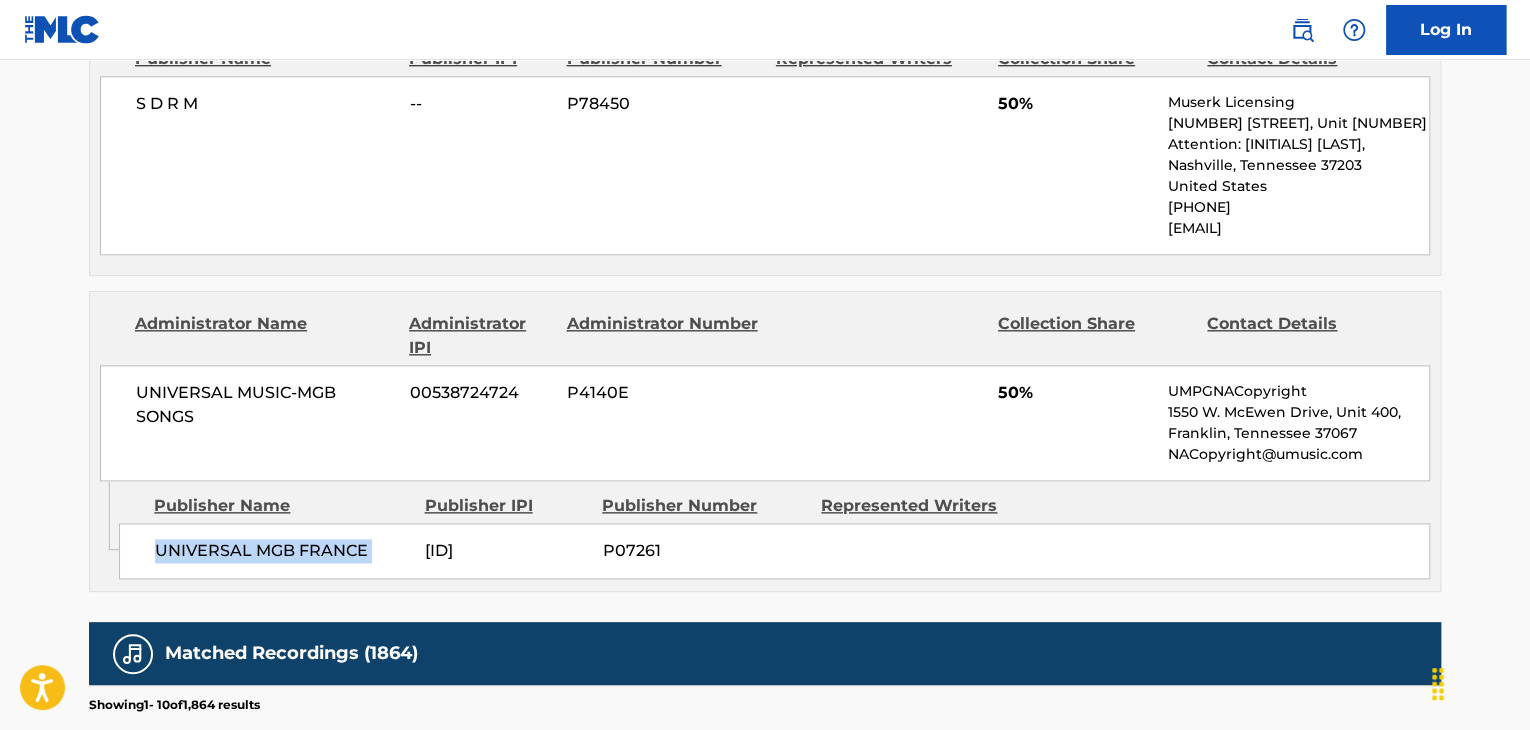 click on "UNIVERSAL MGB FRANCE" at bounding box center [282, 551] 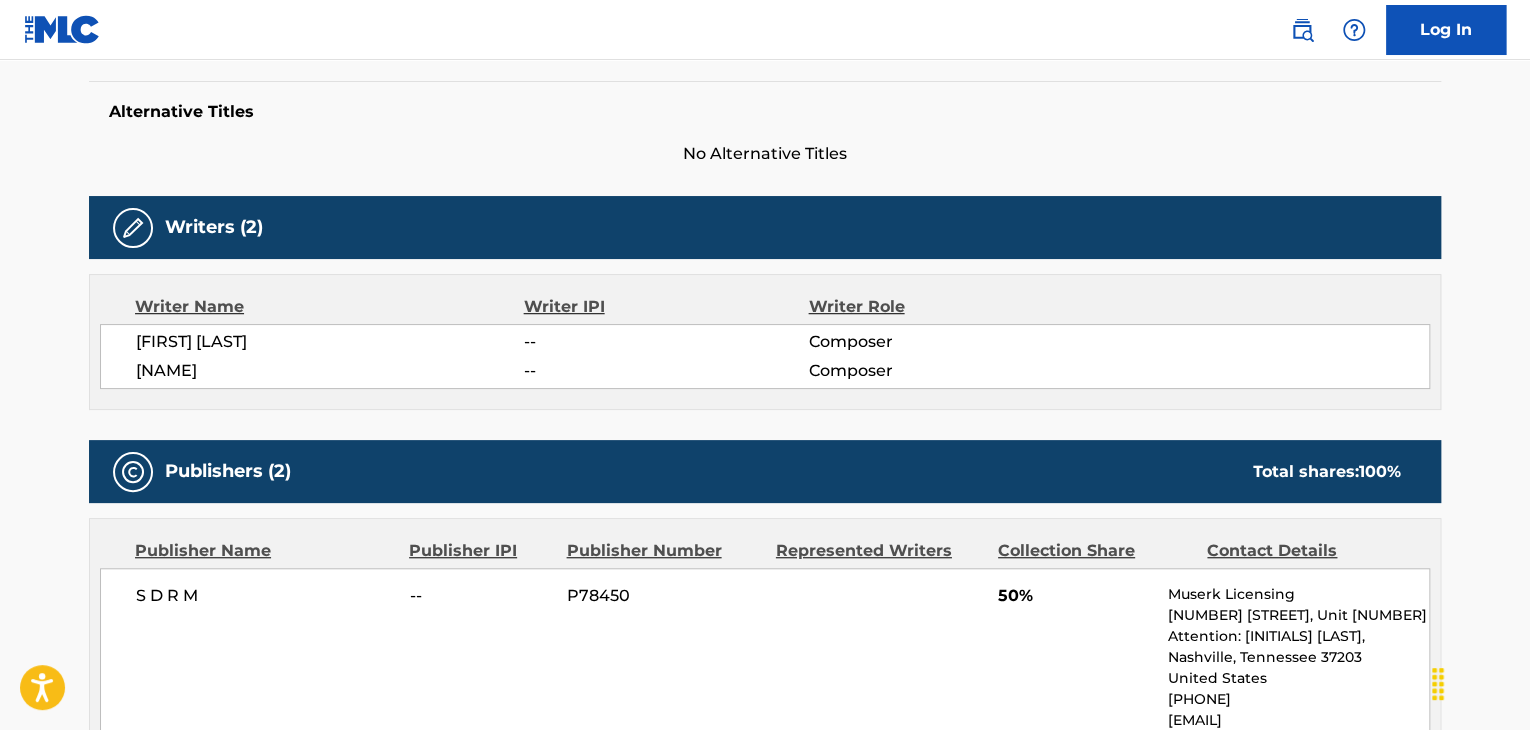 scroll, scrollTop: 400, scrollLeft: 0, axis: vertical 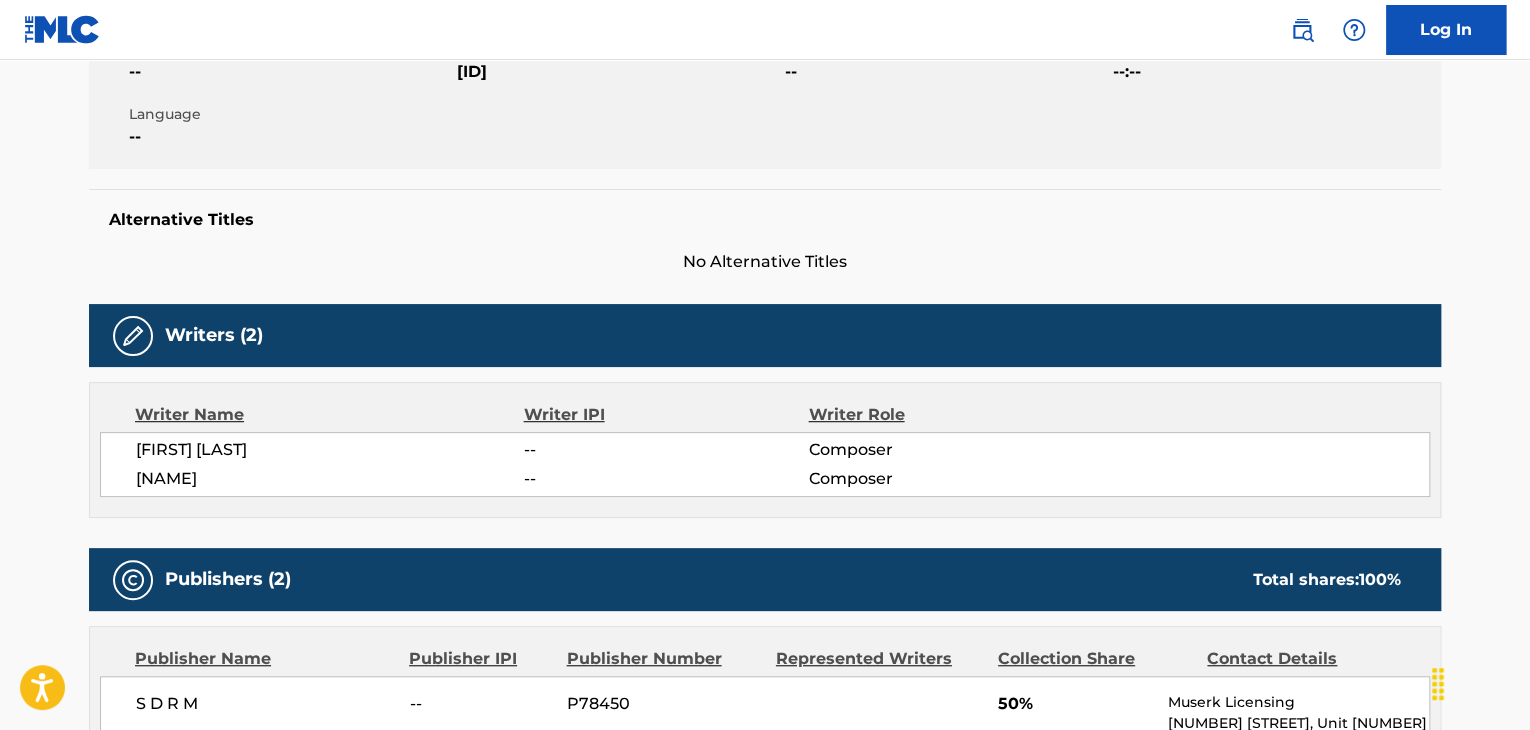 click on "[ID]" at bounding box center [618, 72] 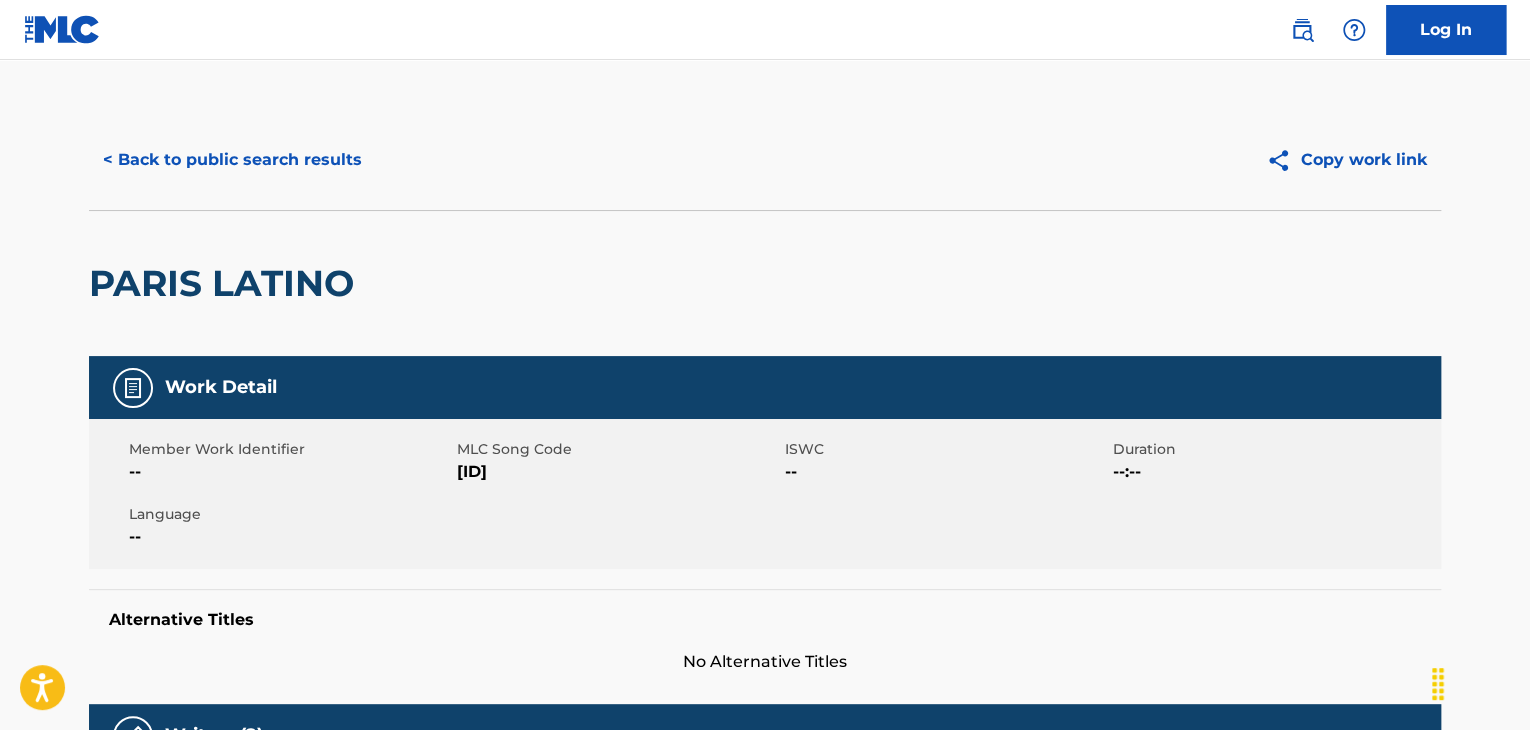 scroll, scrollTop: 0, scrollLeft: 0, axis: both 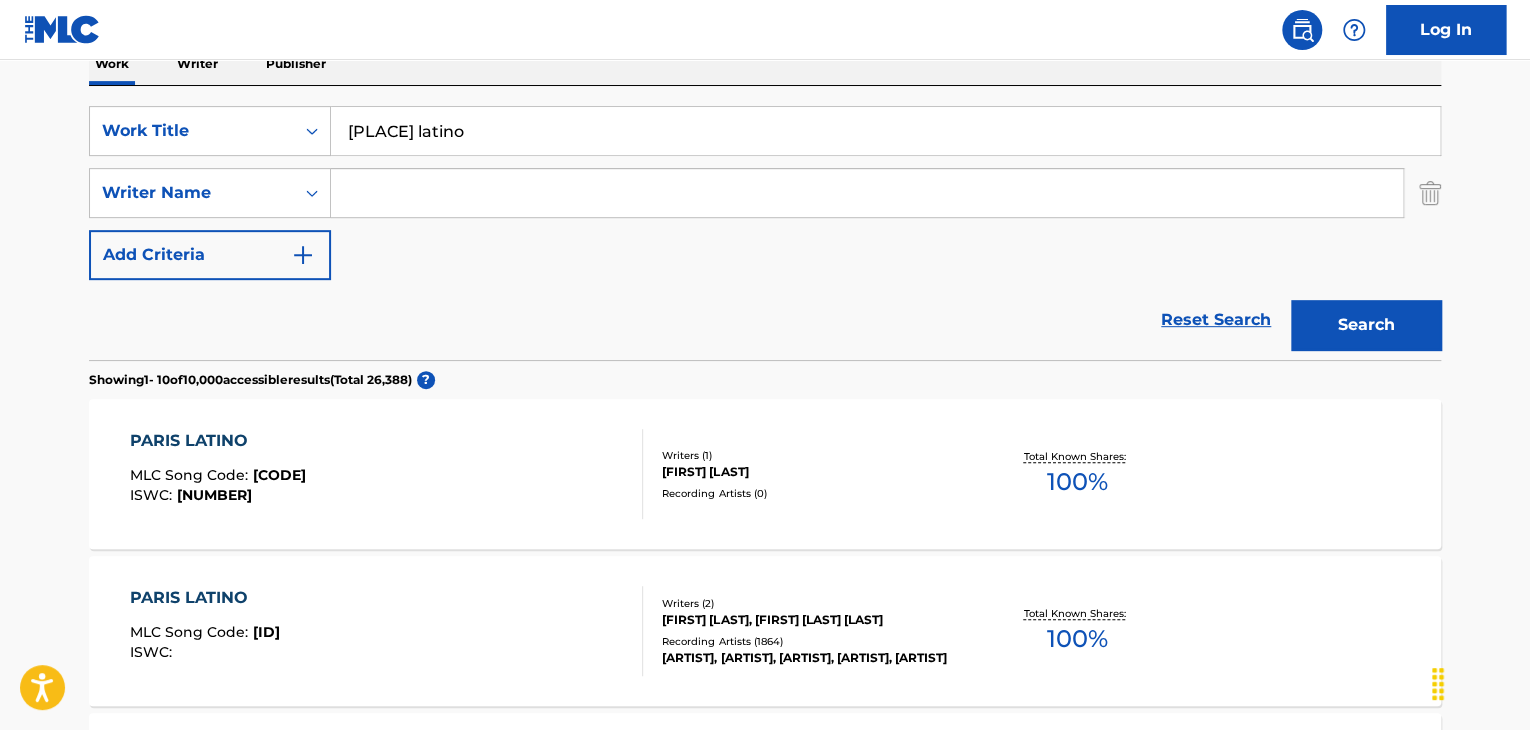 click on "[PLACE] latino" at bounding box center (885, 131) 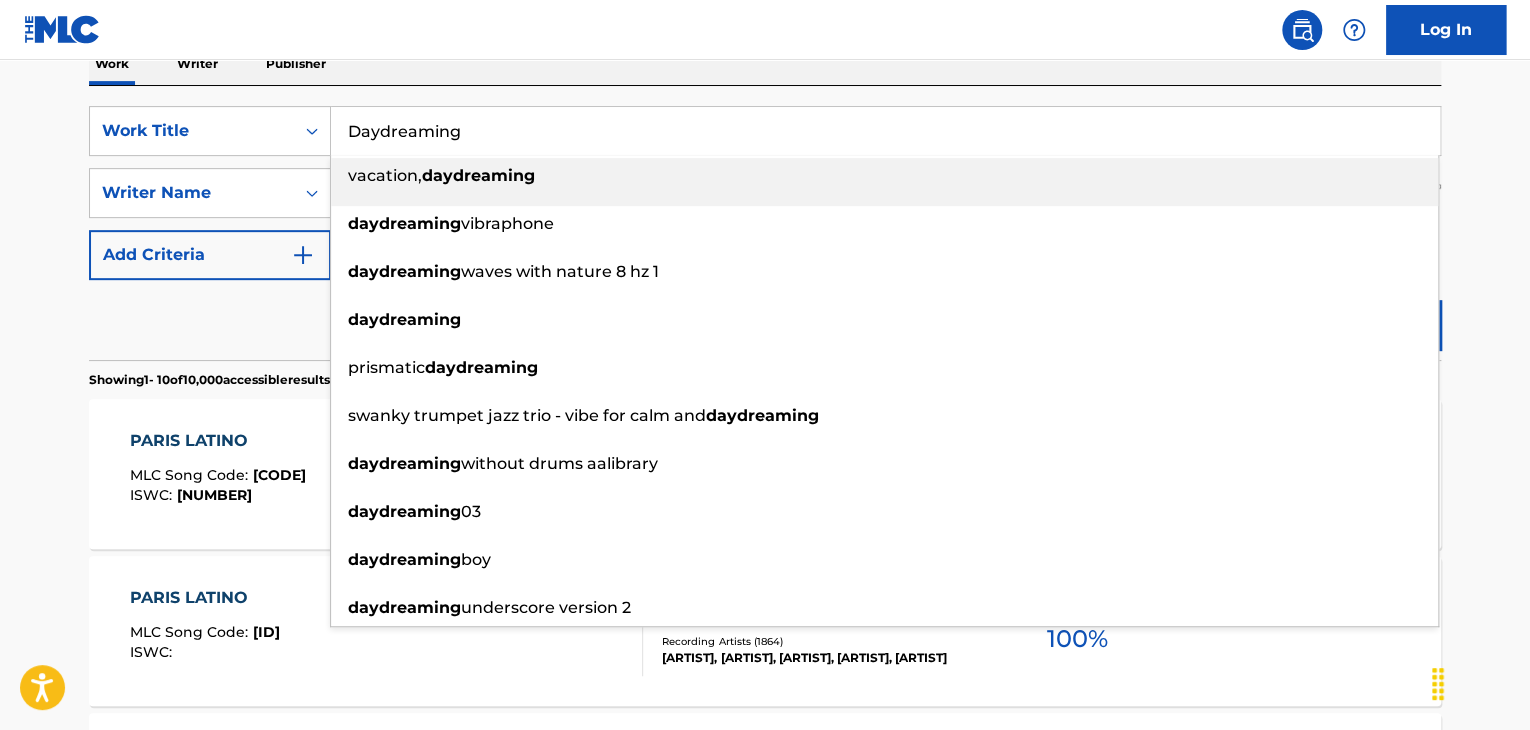 type on "Daydreaming" 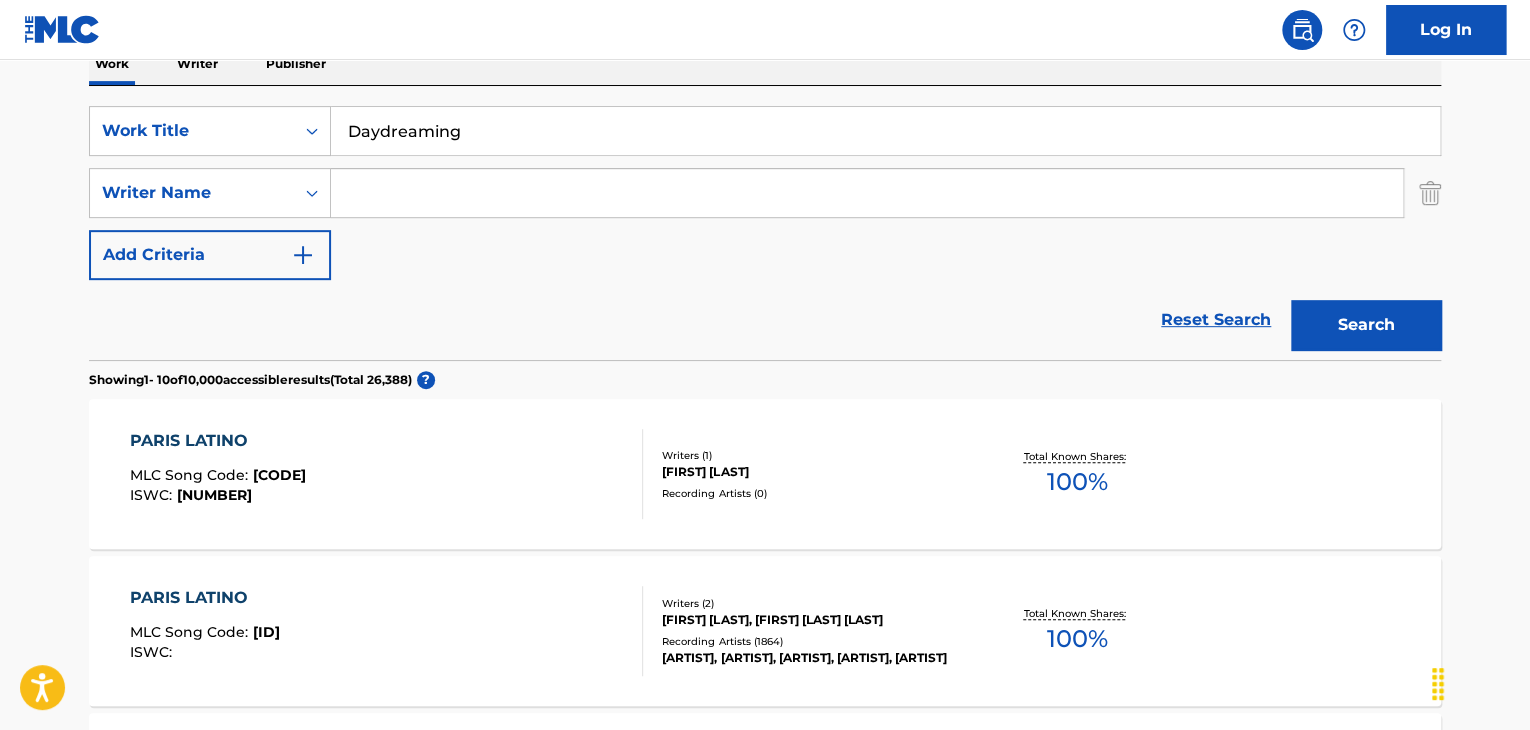 click at bounding box center [867, 193] 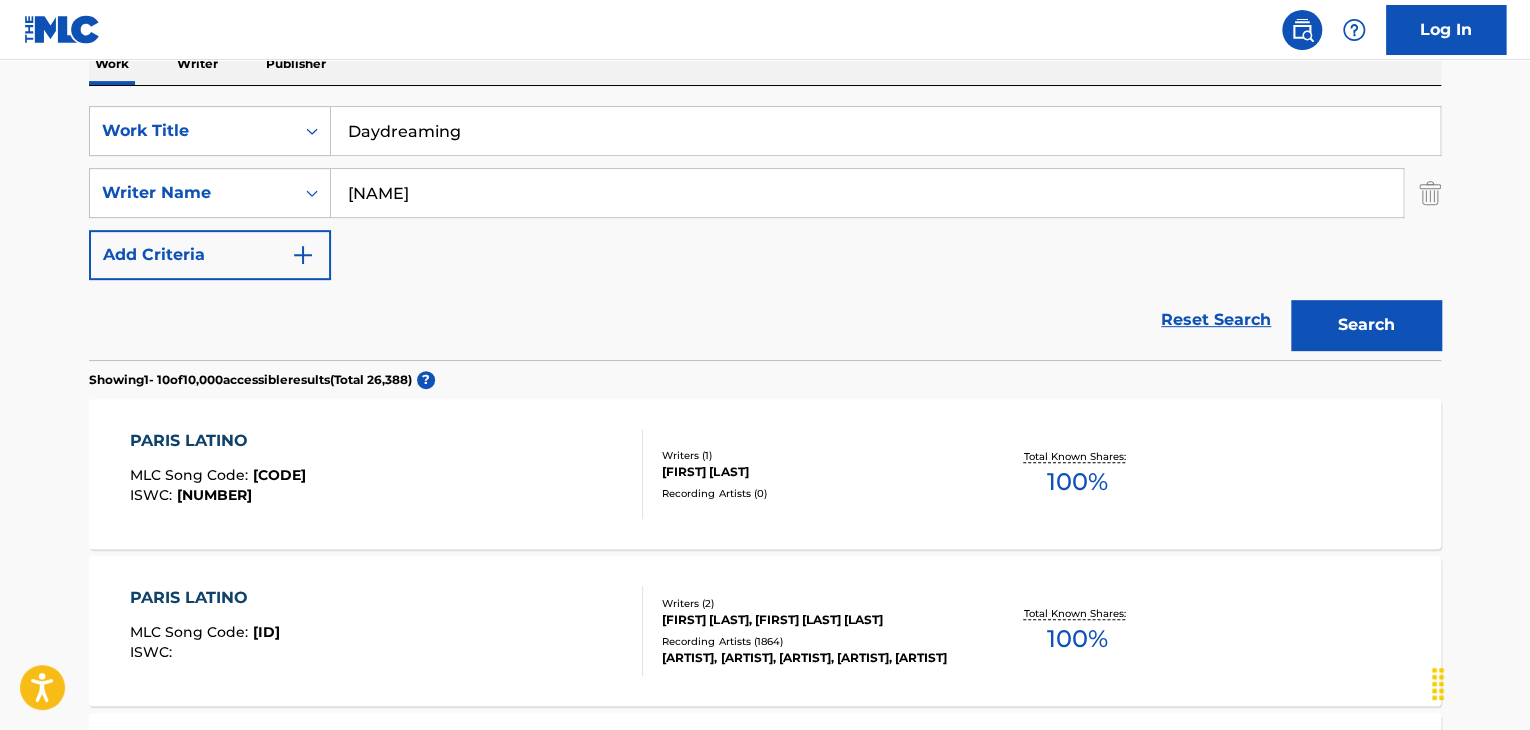 type on "[NAME]" 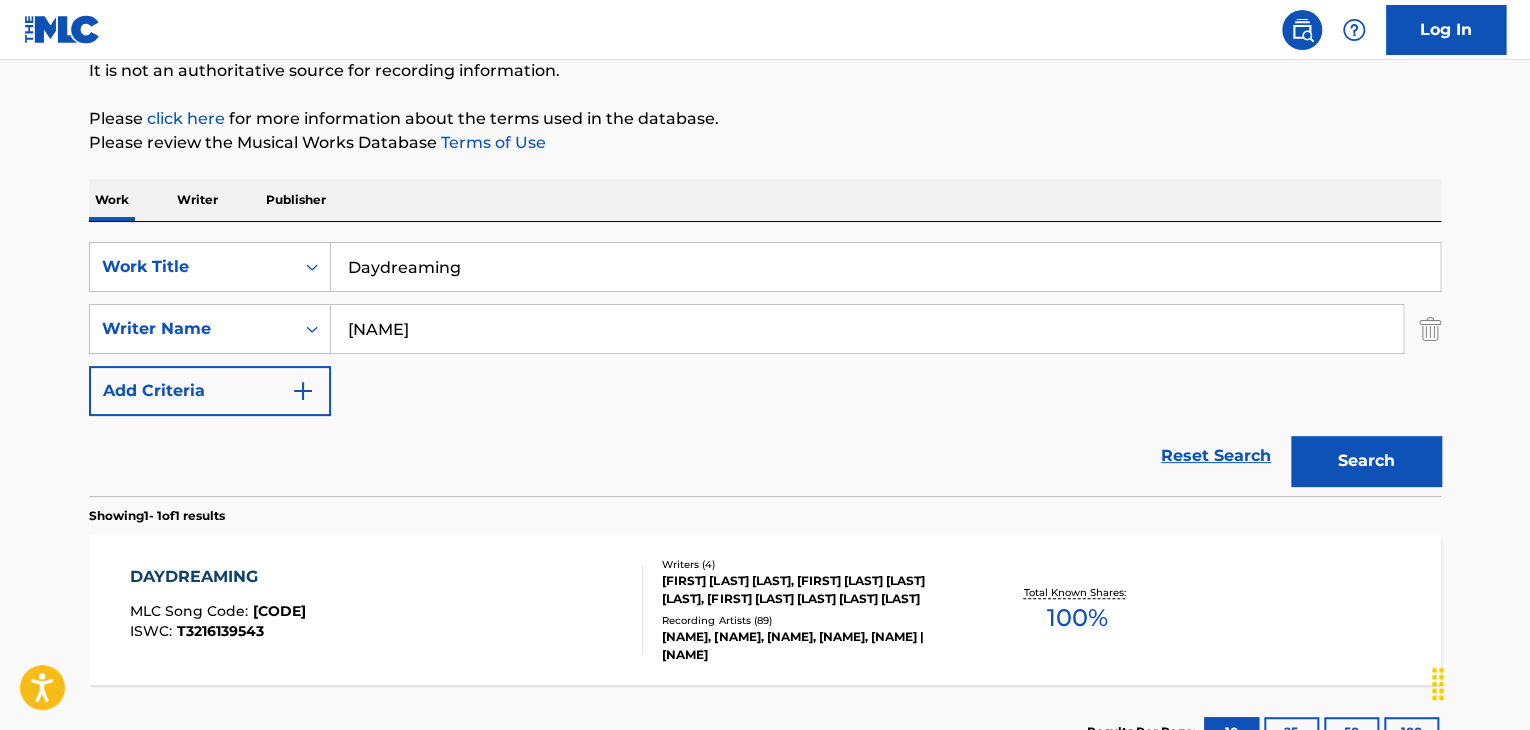 scroll, scrollTop: 339, scrollLeft: 0, axis: vertical 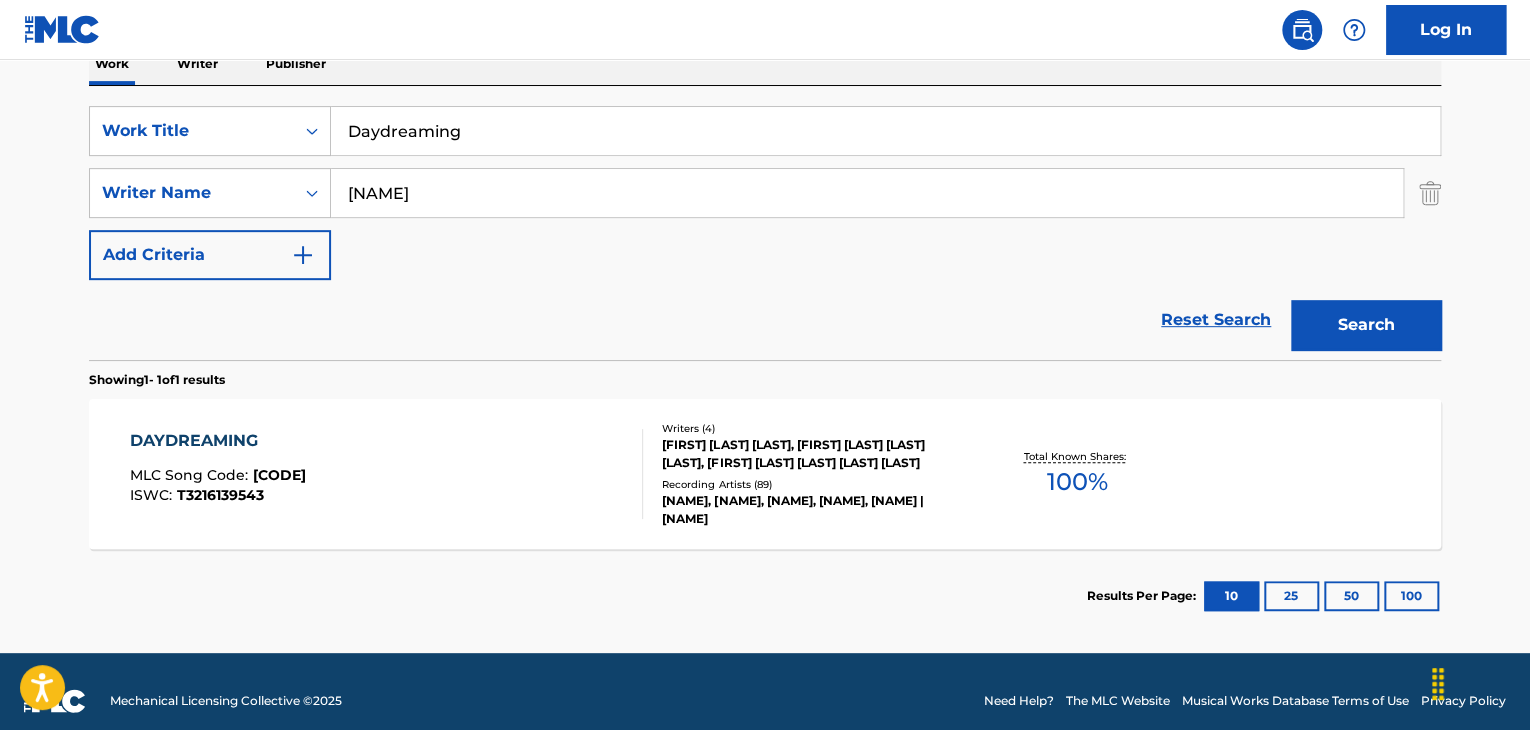 click on "Daydreaming" at bounding box center (885, 131) 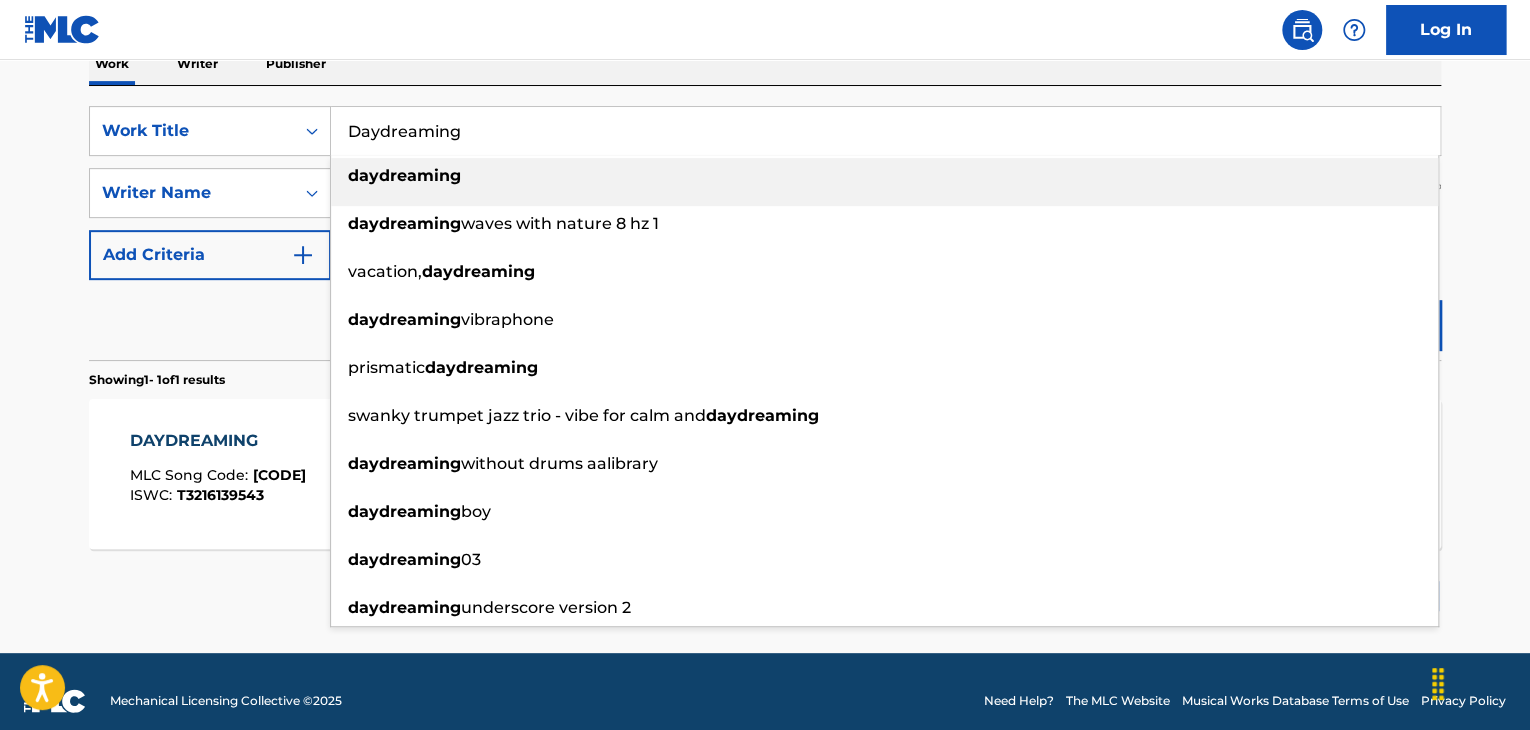click on "Daydreaming" at bounding box center (885, 131) 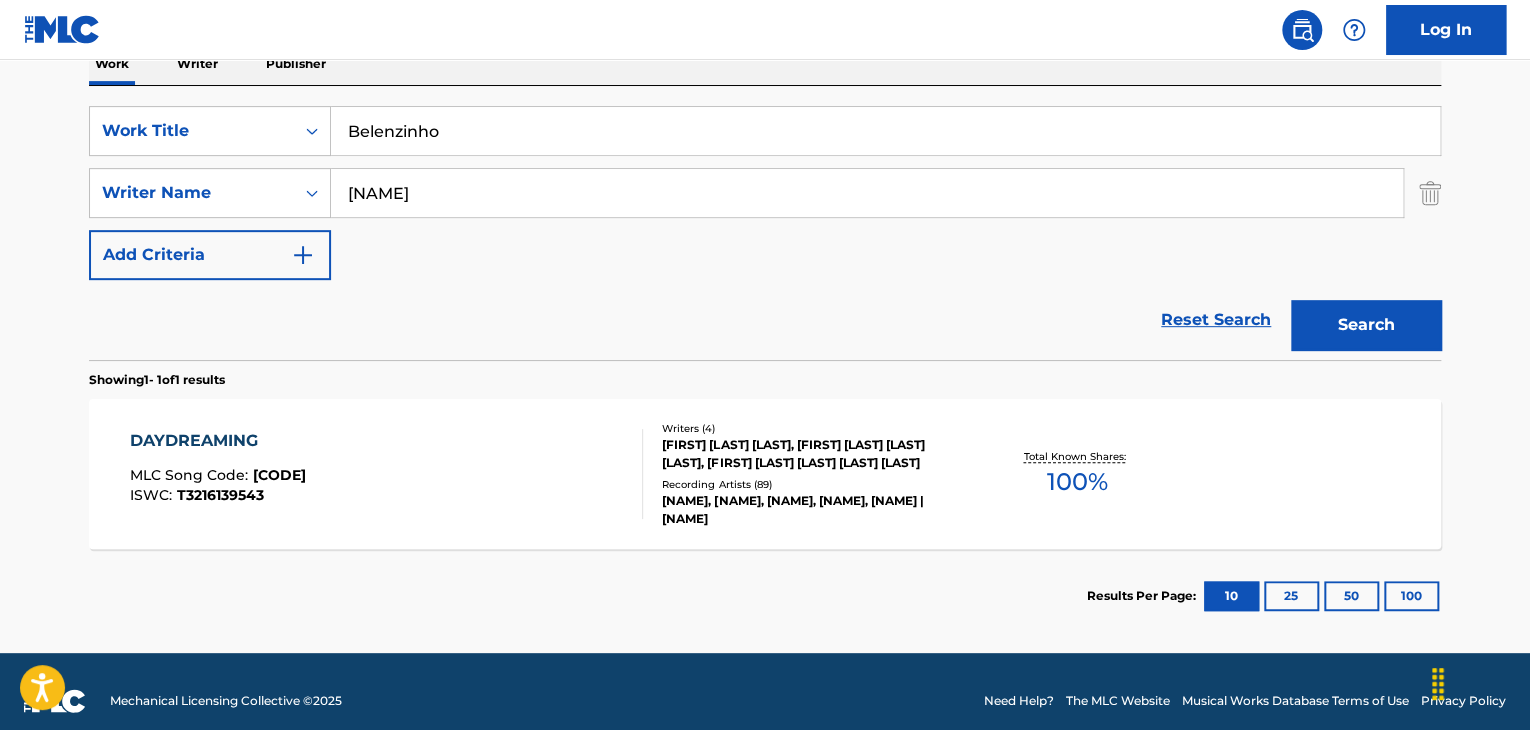type on "Belenzinho" 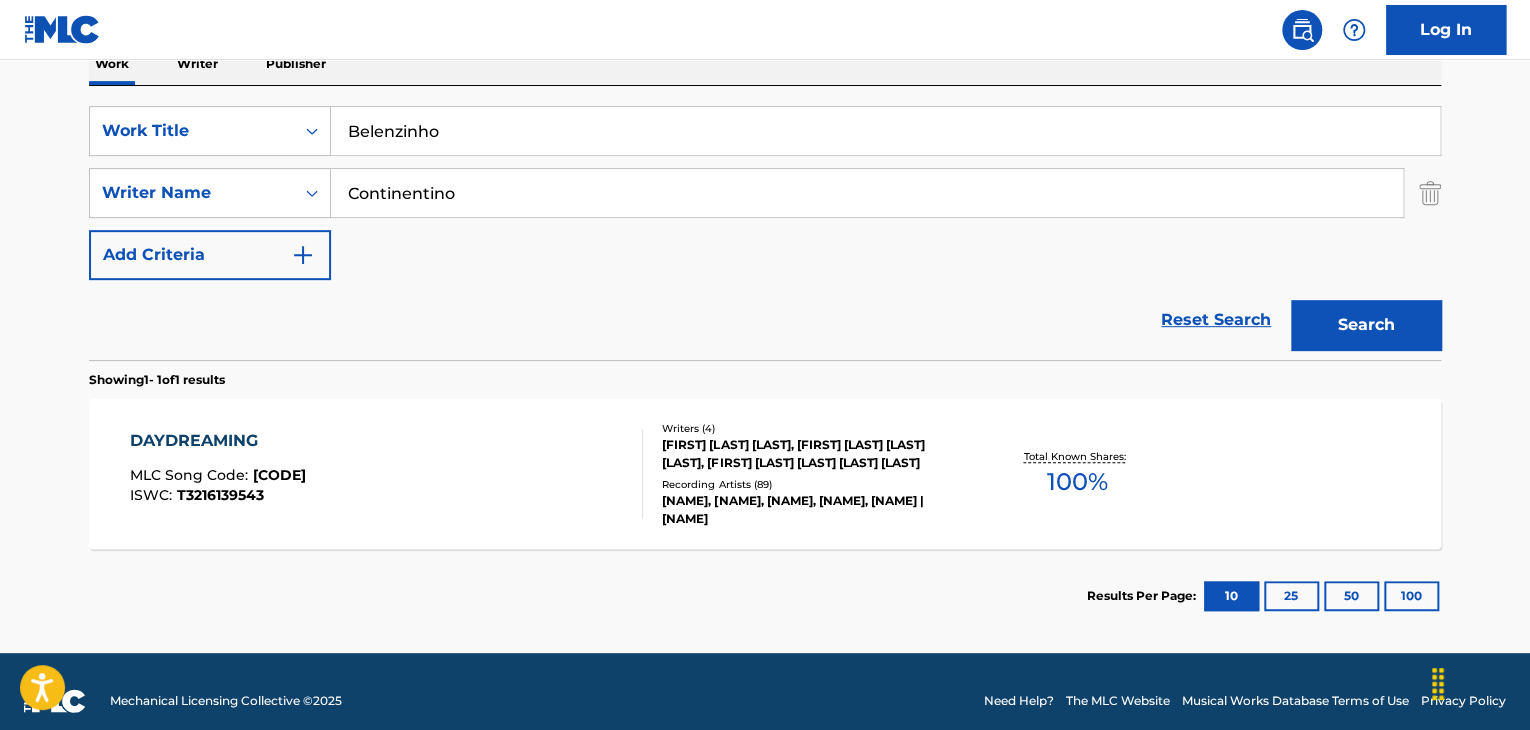 type on "Continentino" 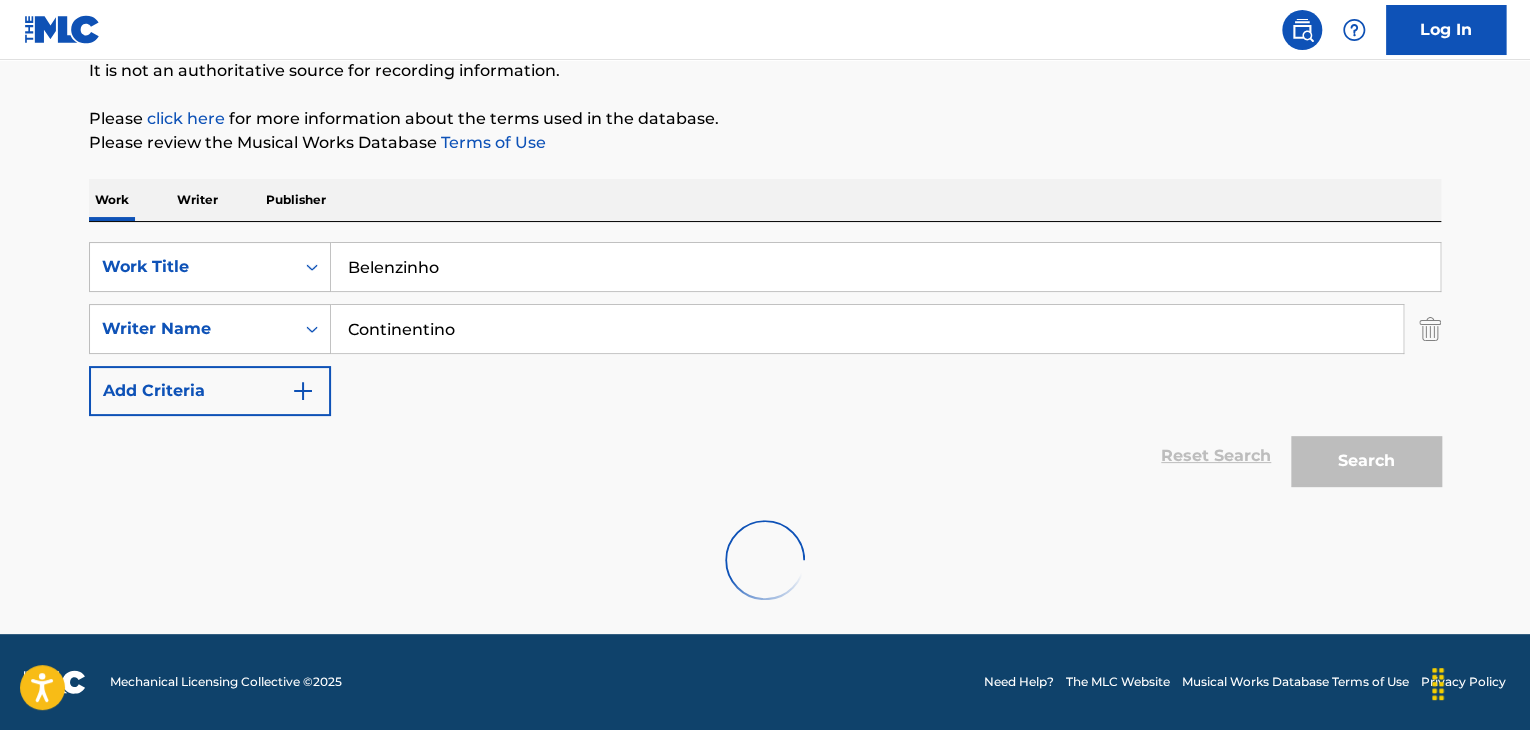 scroll, scrollTop: 138, scrollLeft: 0, axis: vertical 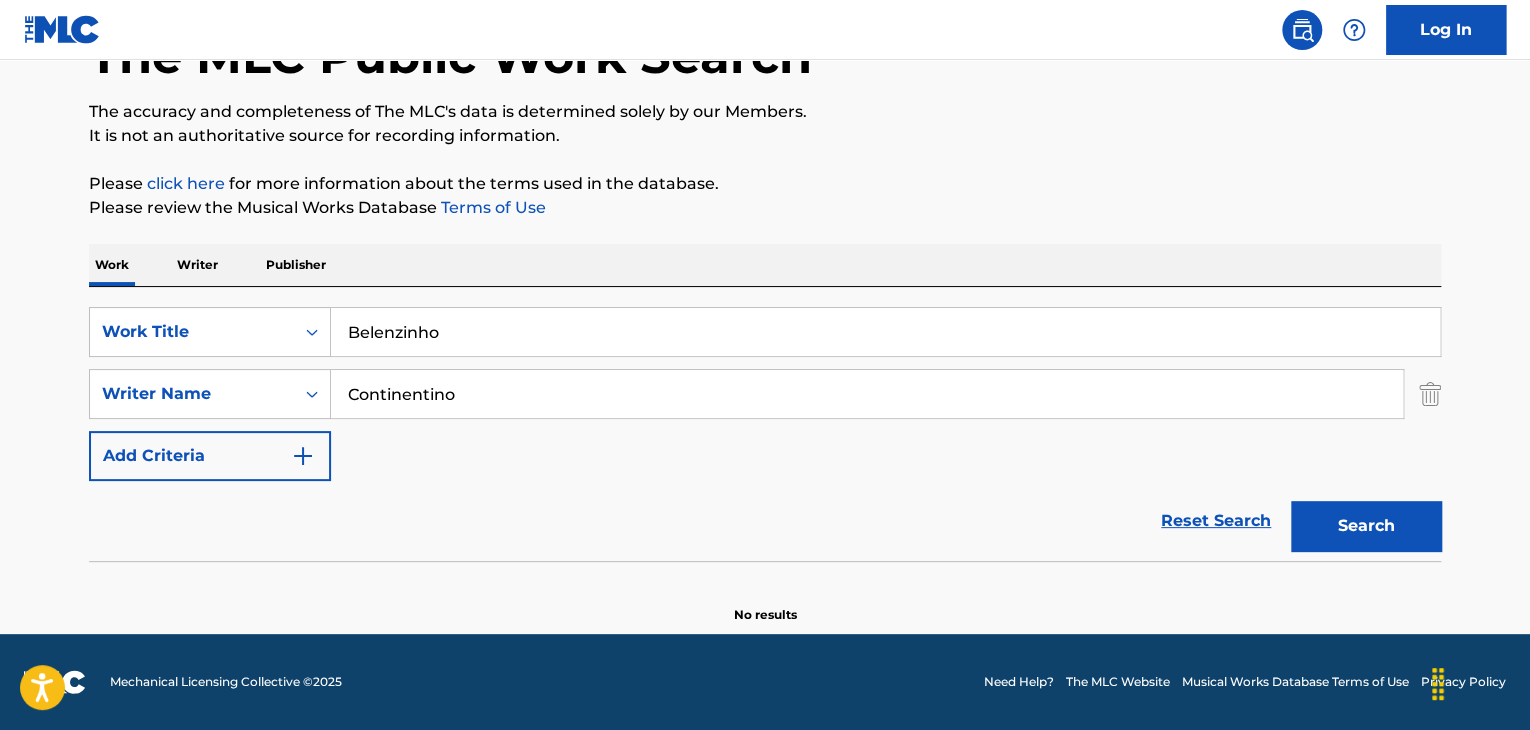 click on "Belenzinho" at bounding box center (885, 332) 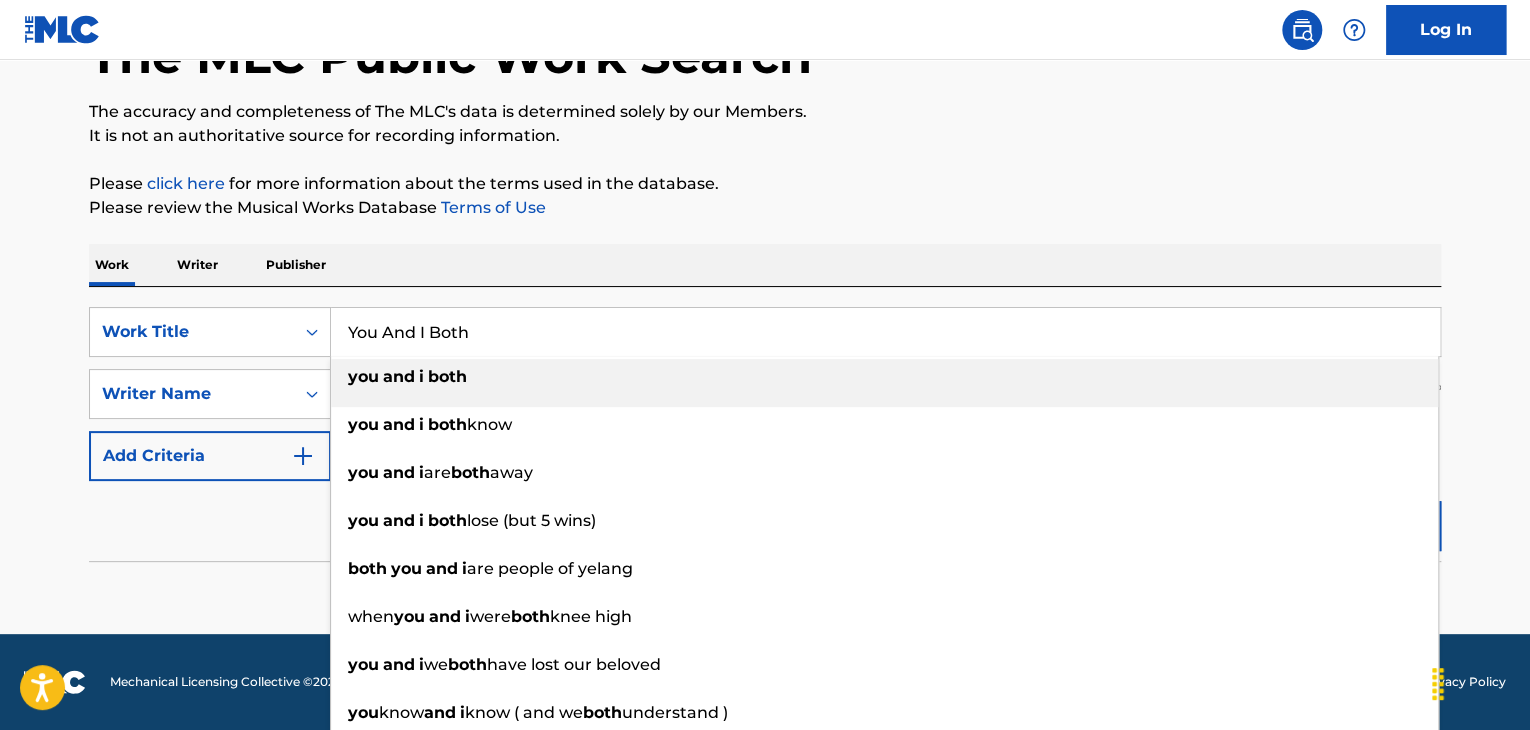 type on "You And I Both" 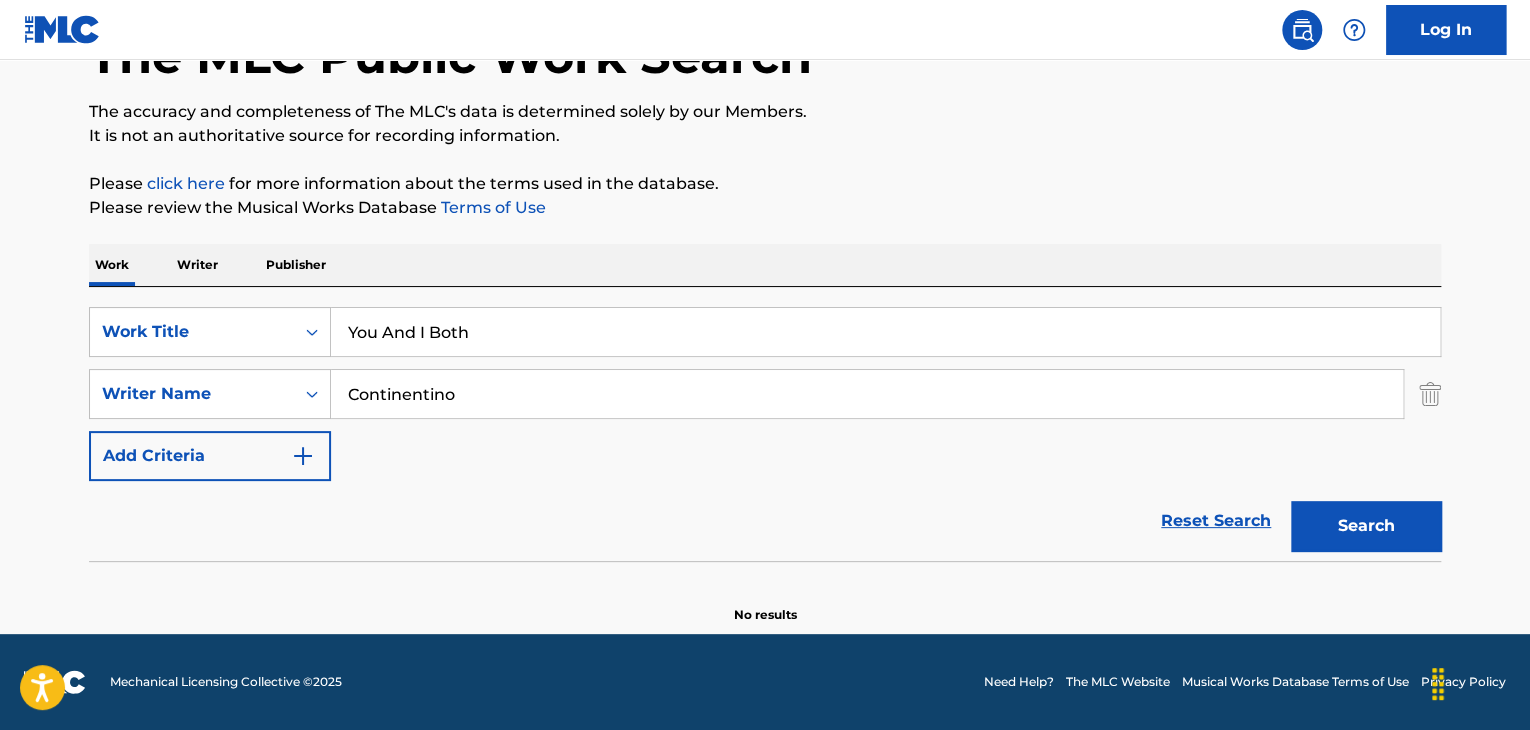 click on "Continentino" at bounding box center [867, 394] 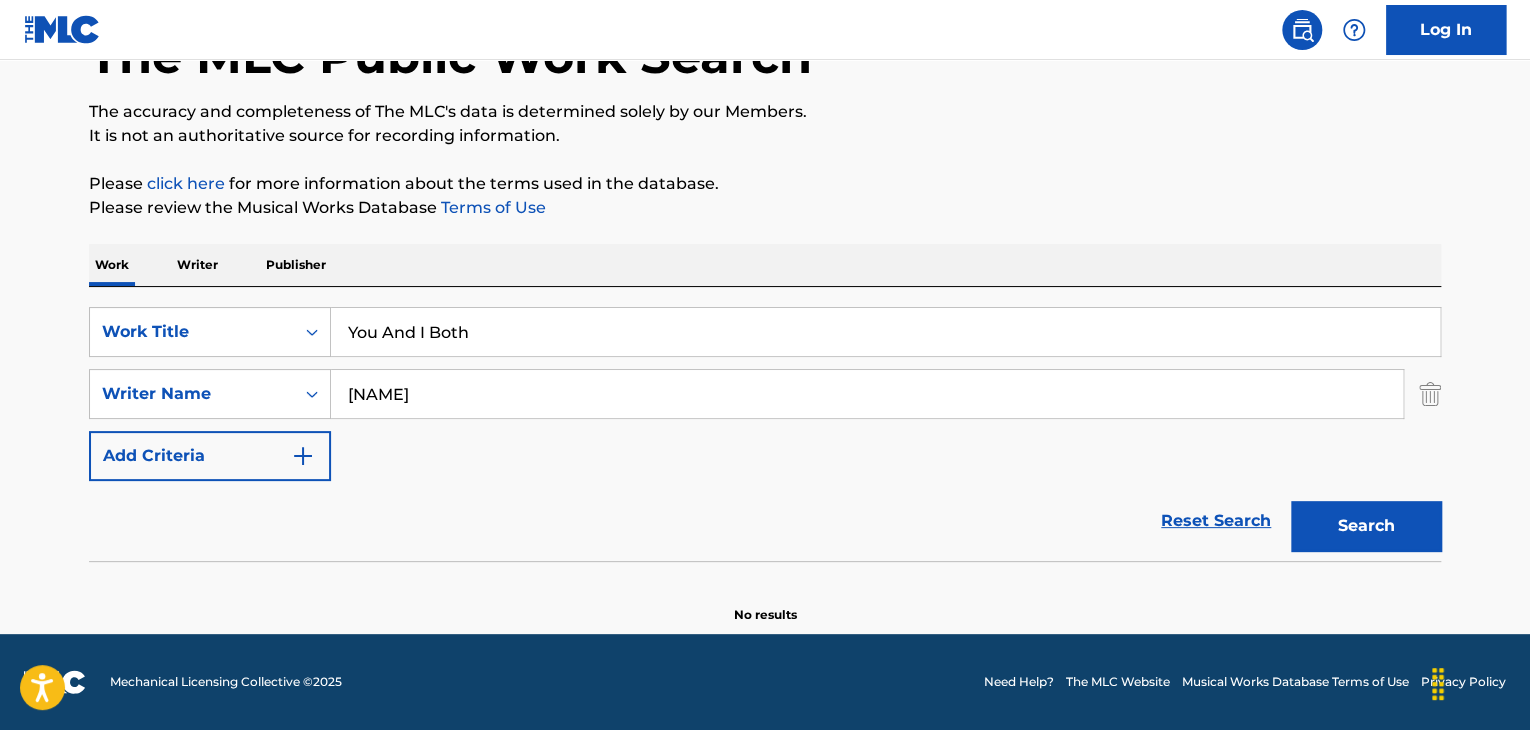 click on "Search" at bounding box center (1366, 526) 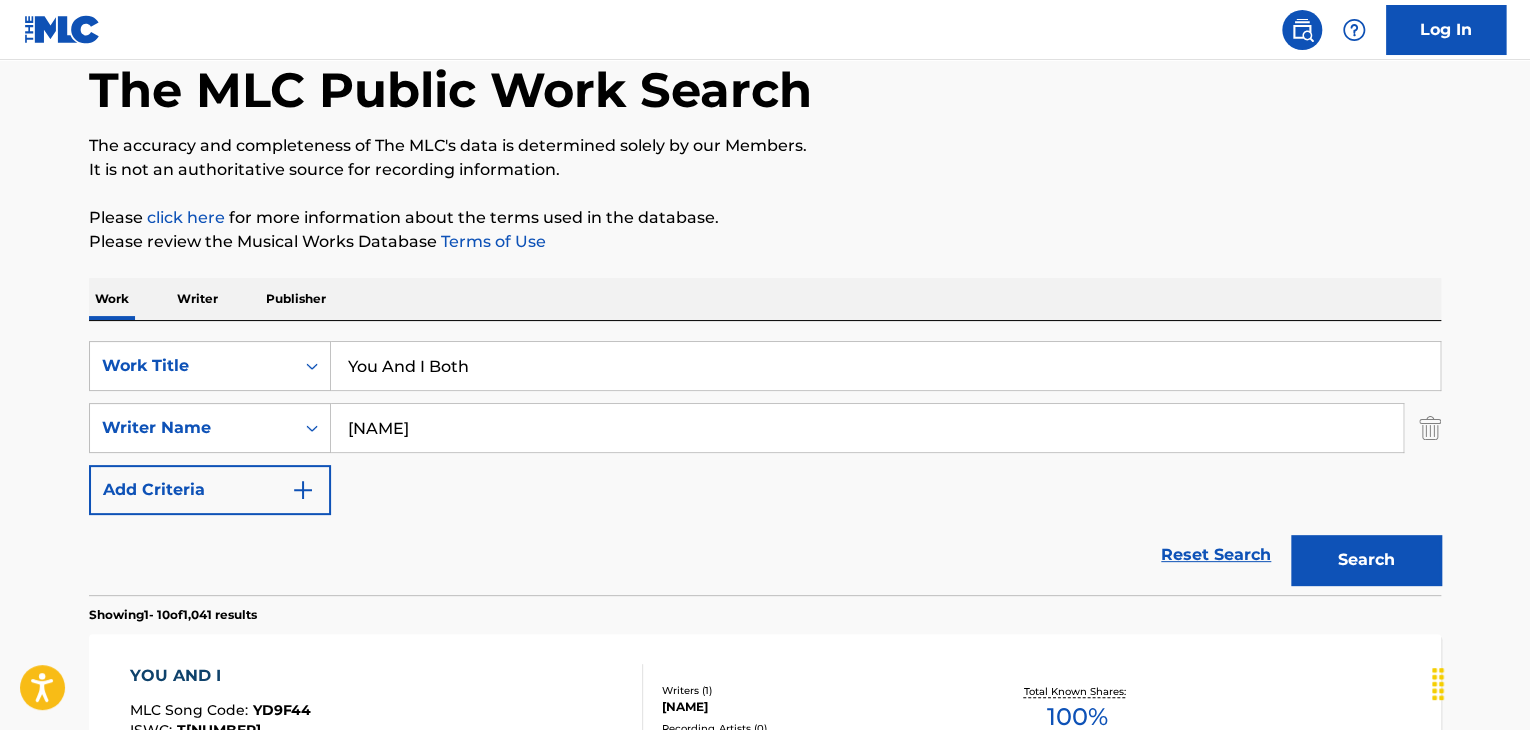 scroll, scrollTop: 71, scrollLeft: 0, axis: vertical 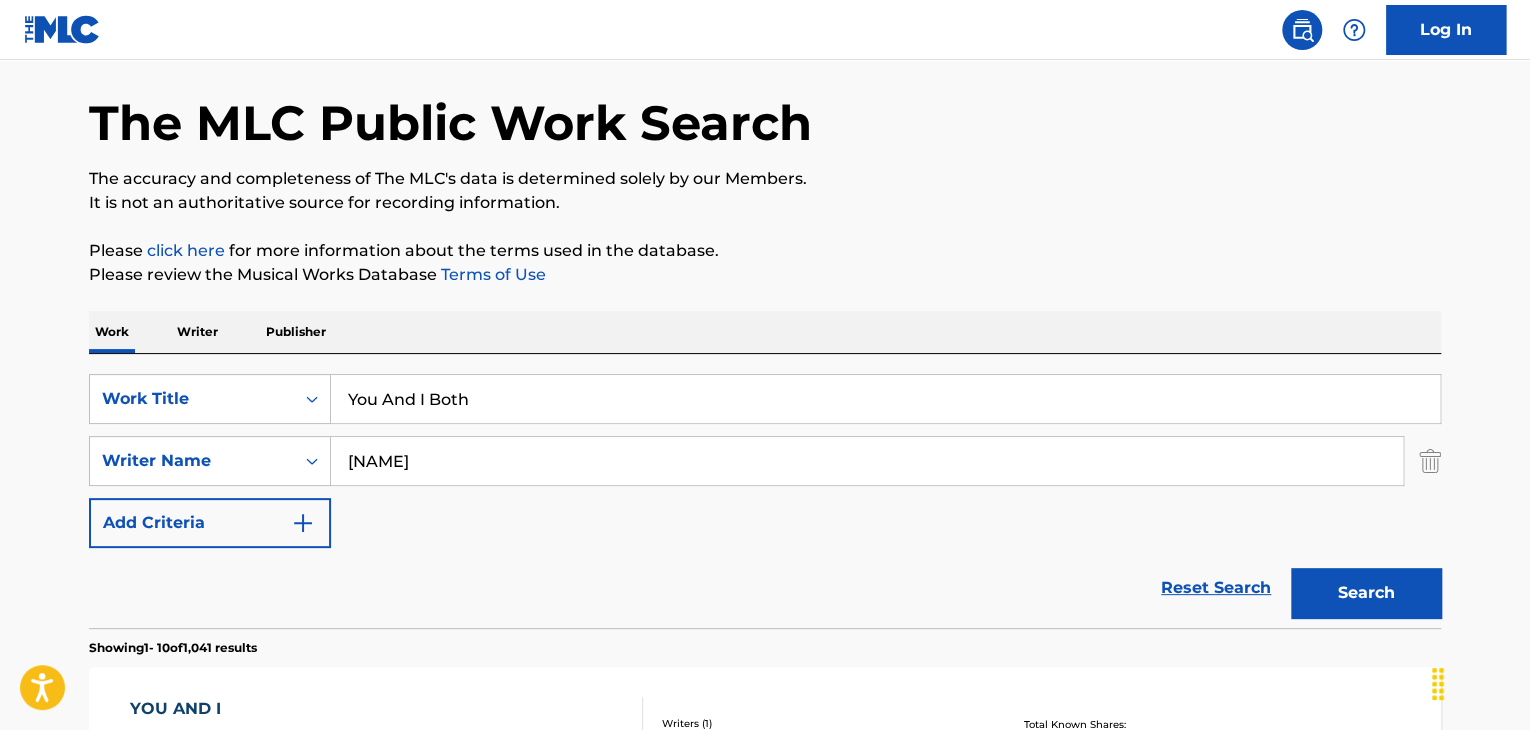 click on "[NAME]" at bounding box center (867, 461) 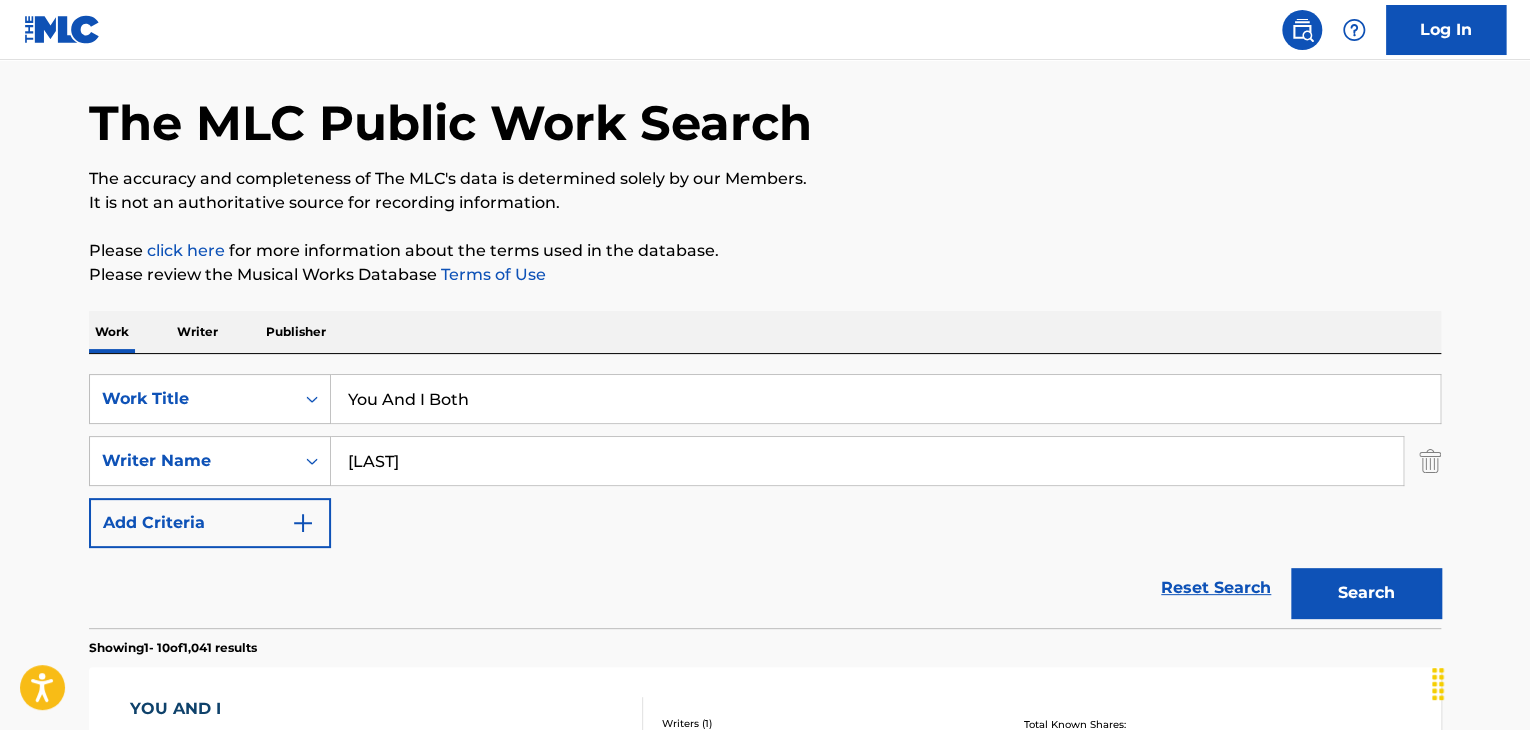 type on "[LAST]" 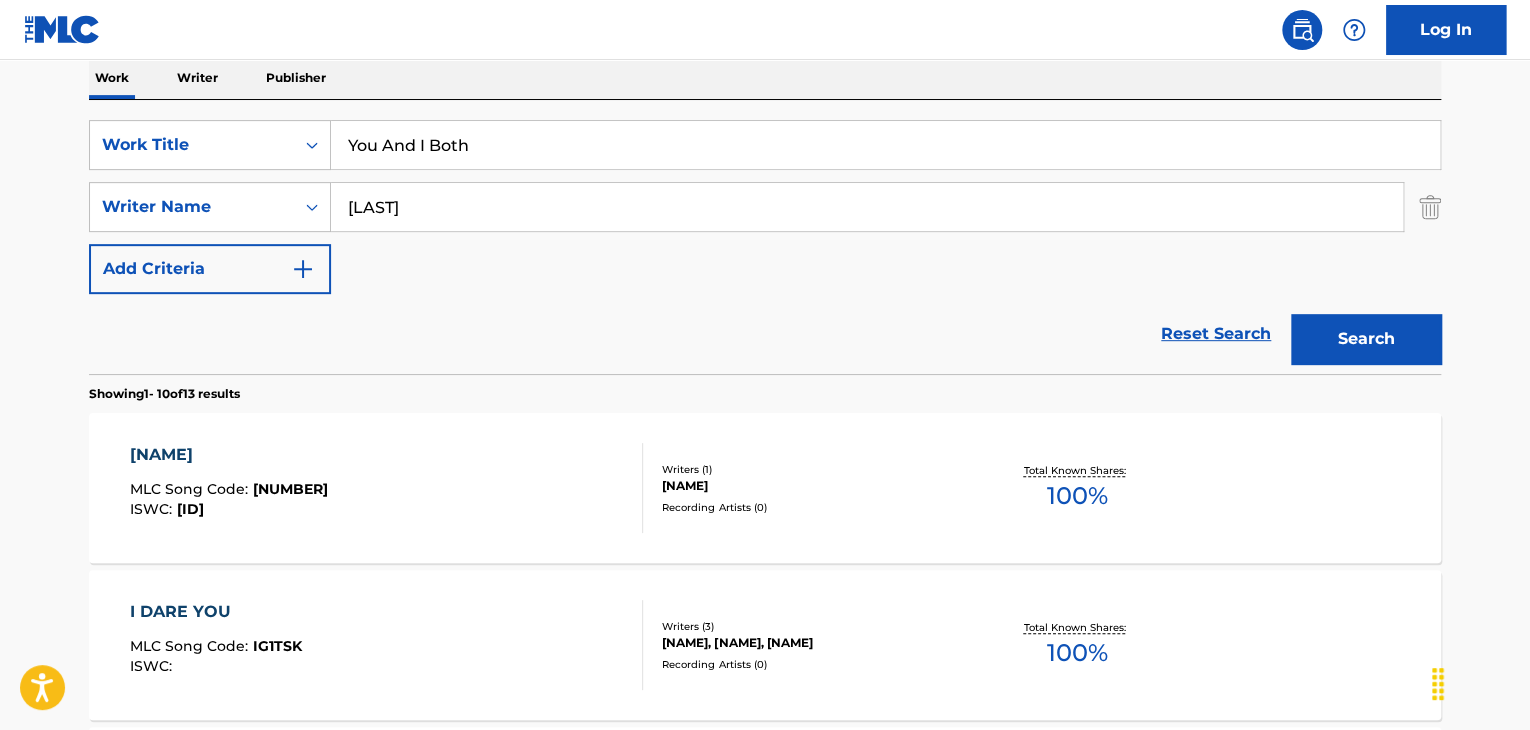 scroll, scrollTop: 338, scrollLeft: 0, axis: vertical 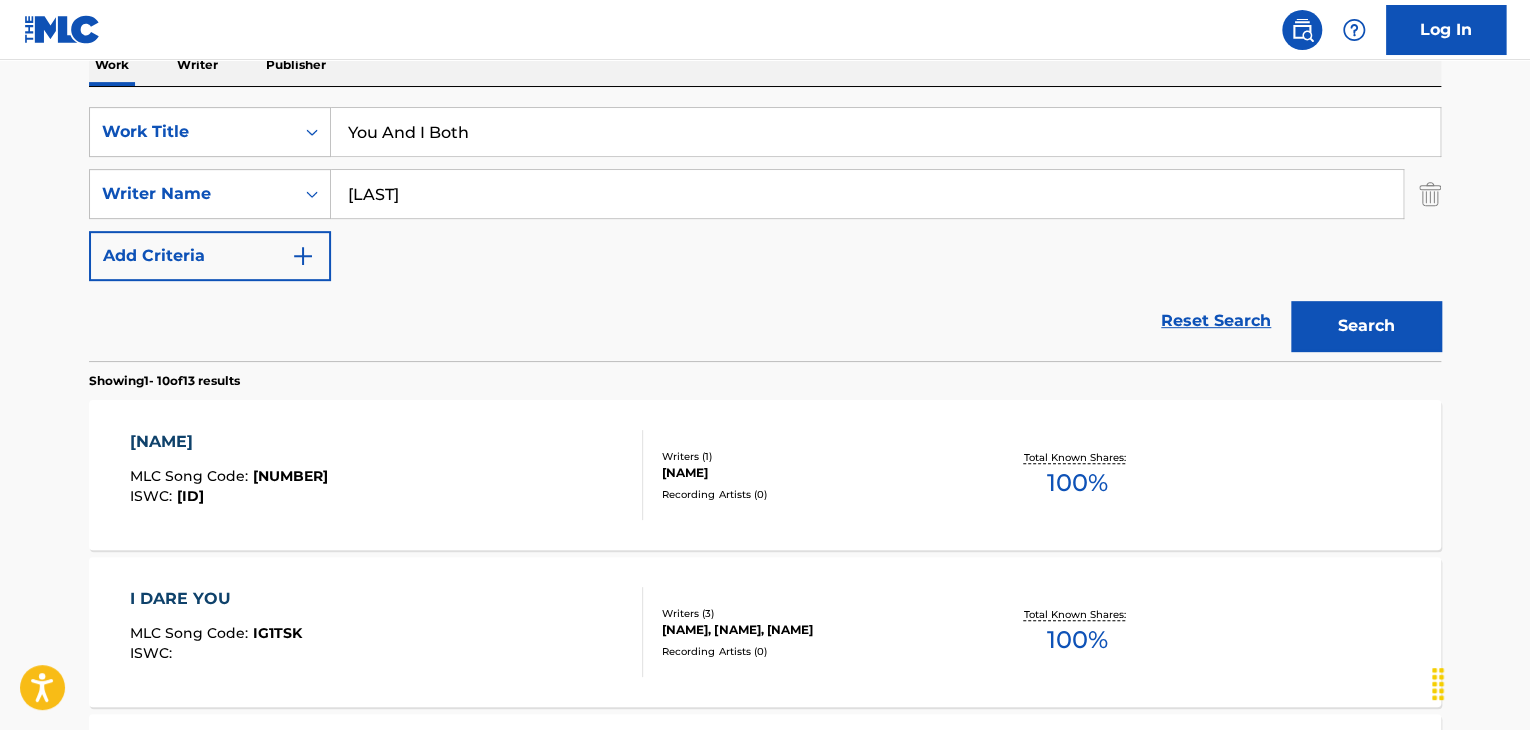 click on "[NAME]" at bounding box center [229, 442] 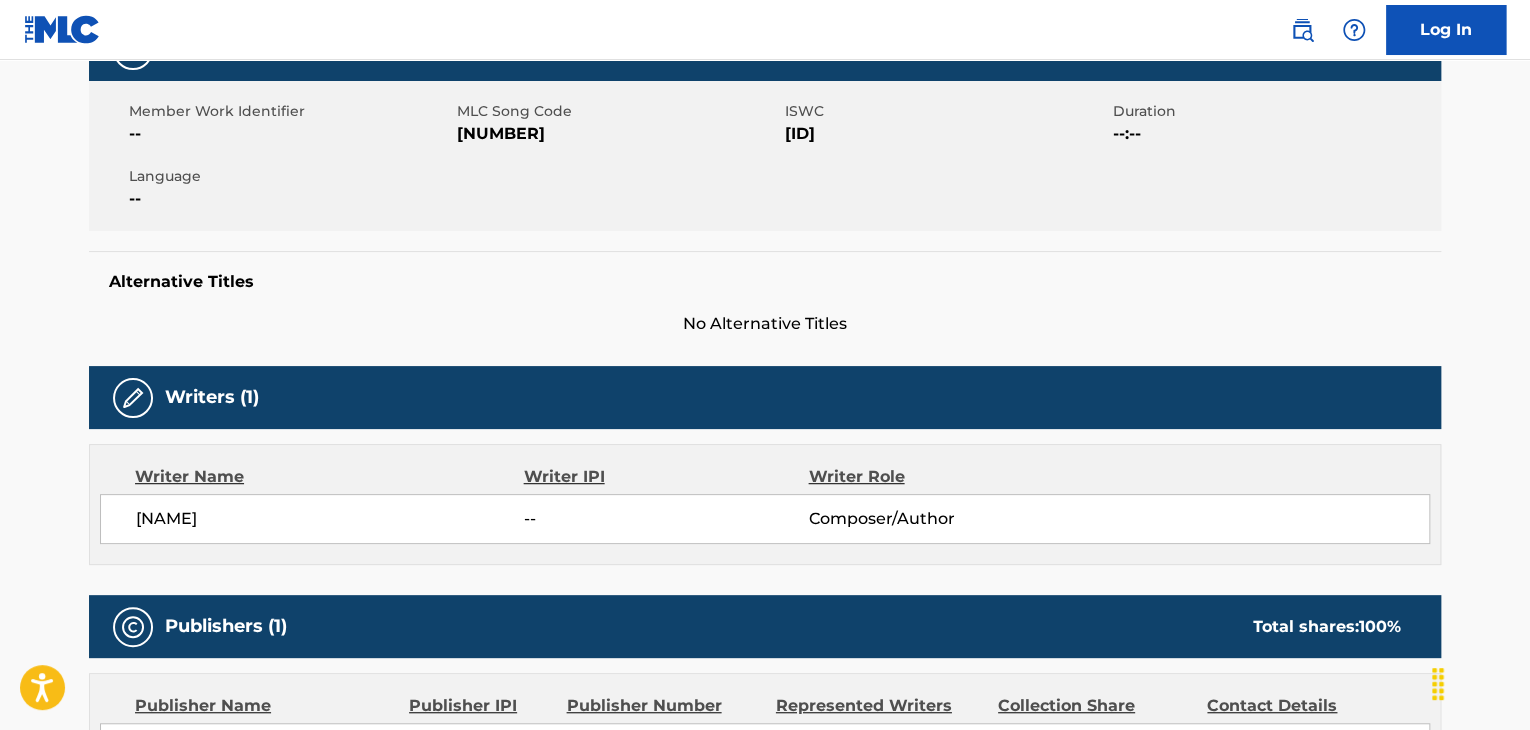 scroll, scrollTop: 0, scrollLeft: 0, axis: both 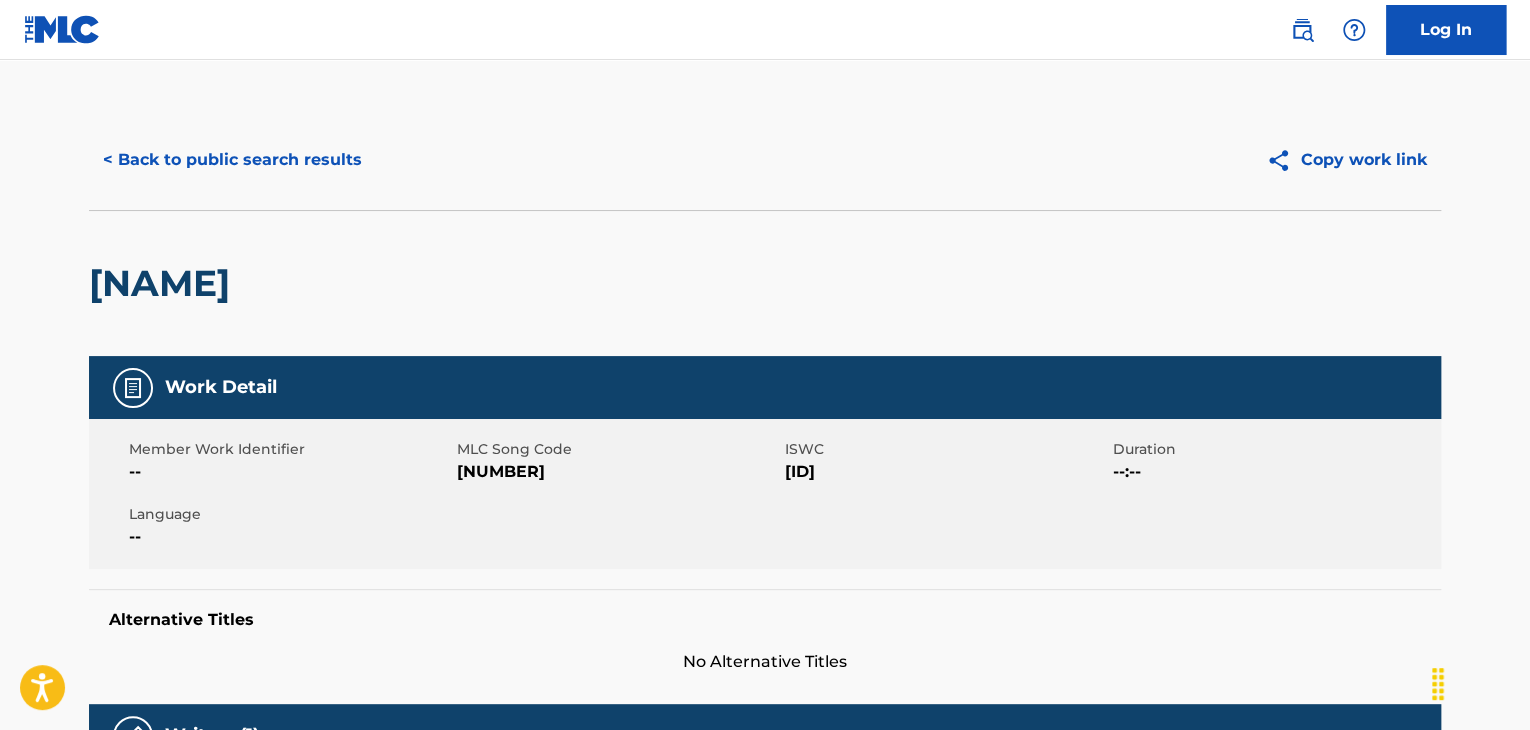 click on "[NUMBER]" at bounding box center (618, 472) 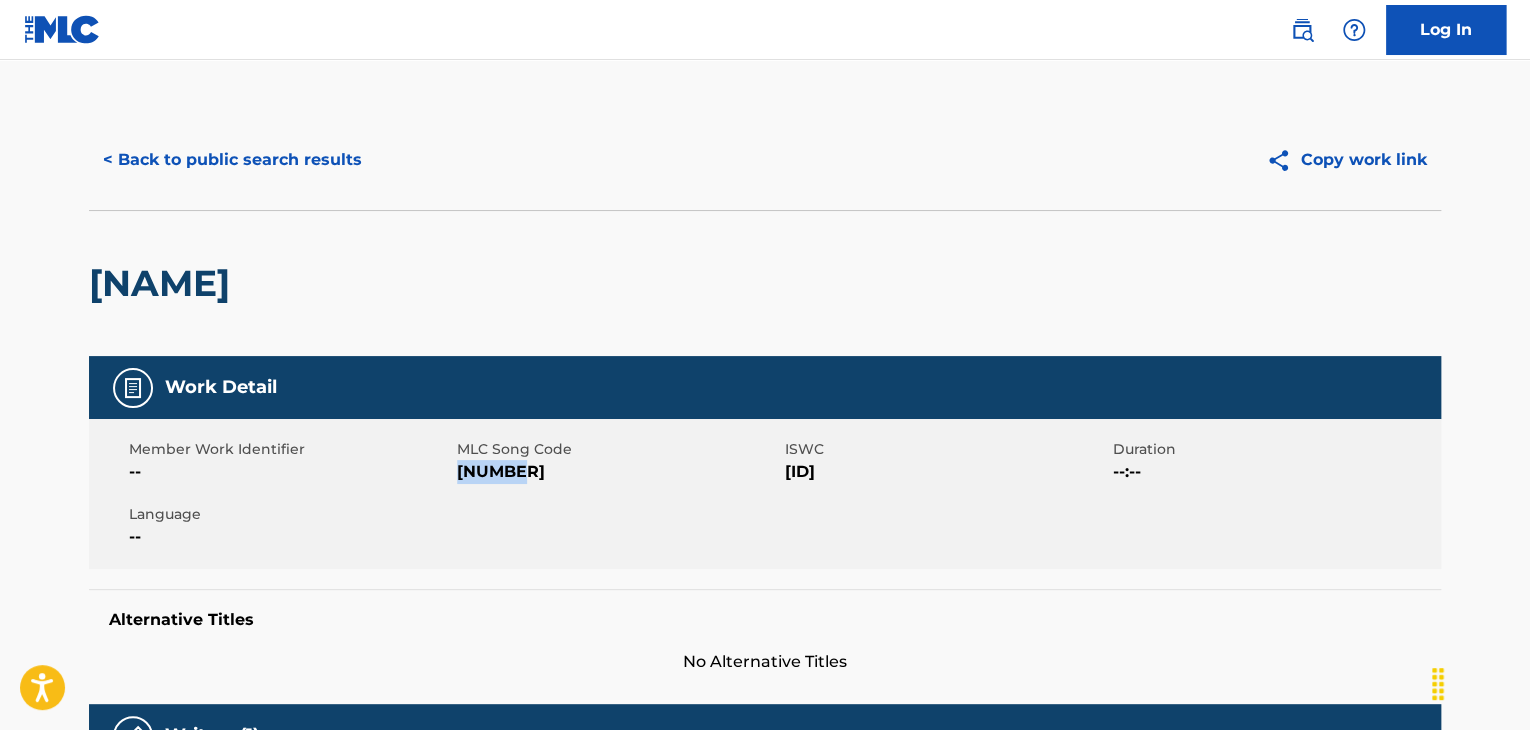 click on "[NUMBER]" at bounding box center (618, 472) 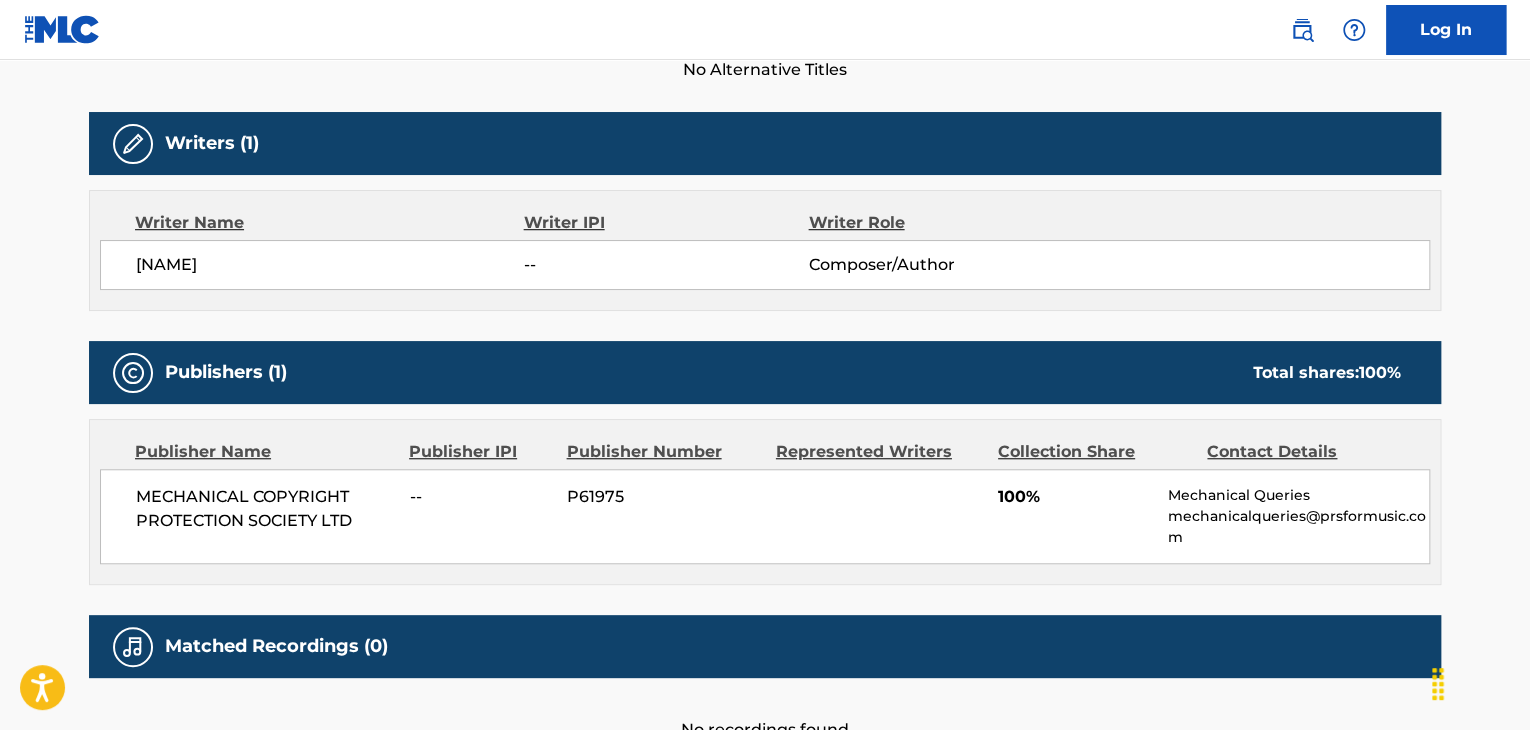 scroll, scrollTop: 600, scrollLeft: 0, axis: vertical 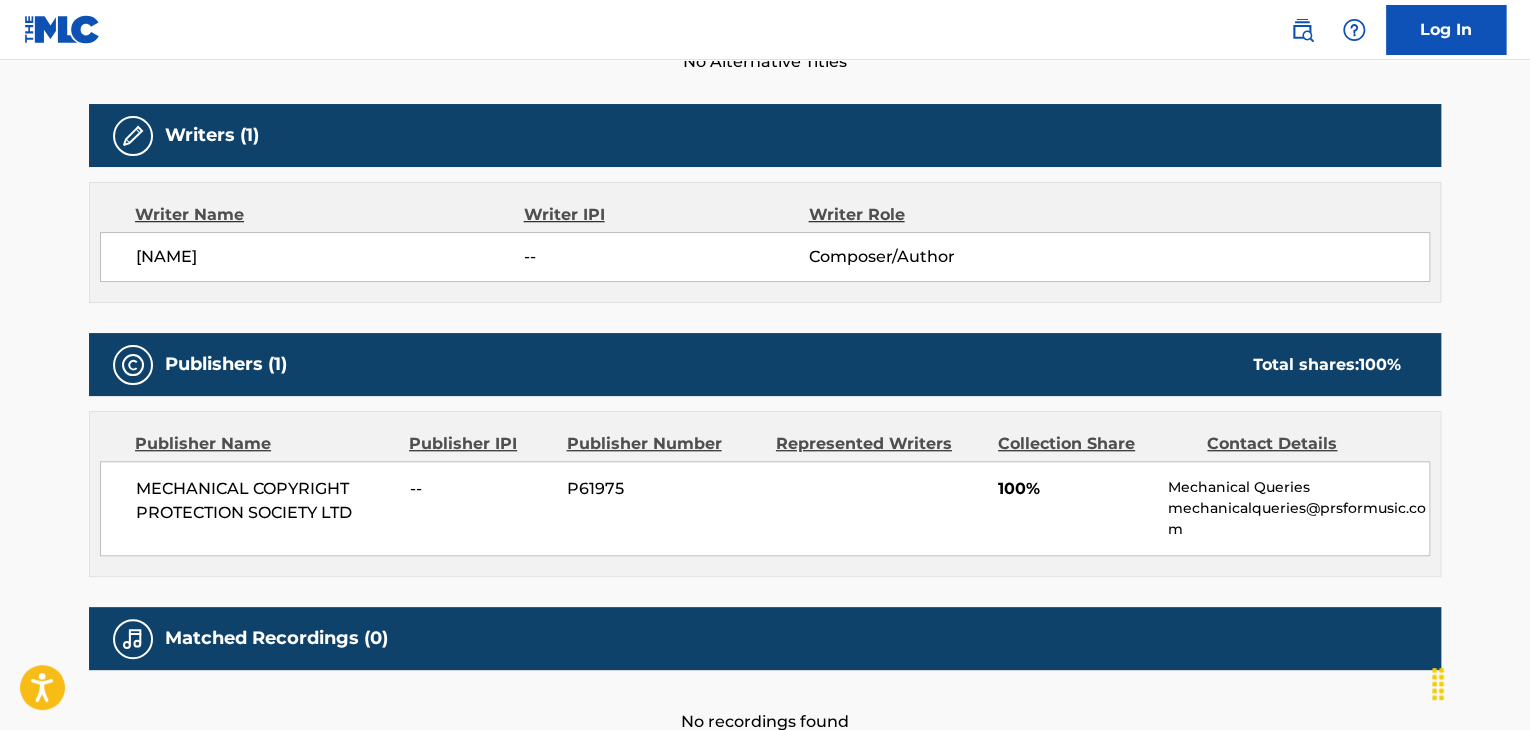 click on "MECHANICAL COPYRIGHT PROTECTION SOCIETY LTD" at bounding box center [265, 501] 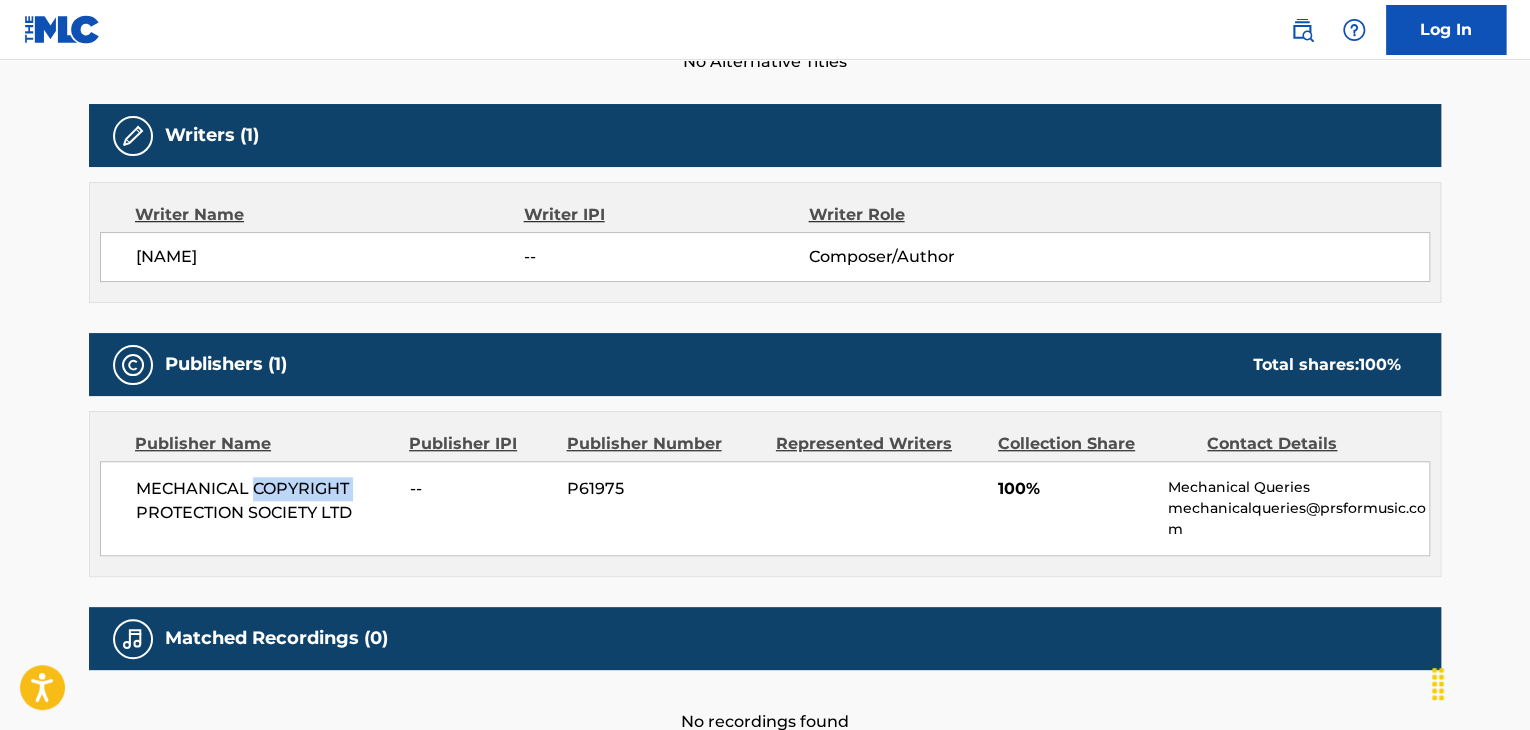 click on "MECHANICAL COPYRIGHT PROTECTION SOCIETY LTD" at bounding box center [265, 501] 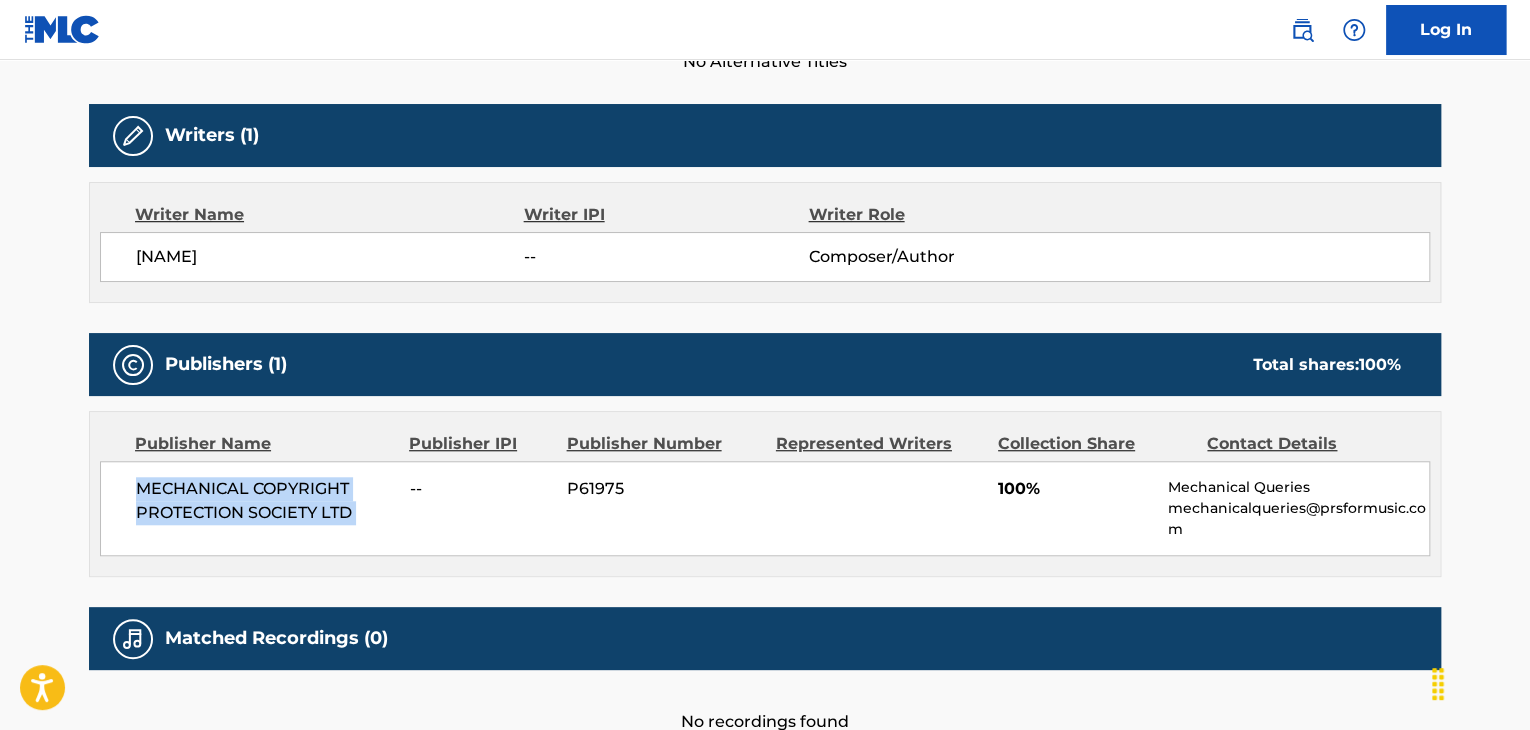 click on "MECHANICAL COPYRIGHT PROTECTION SOCIETY LTD" at bounding box center [265, 501] 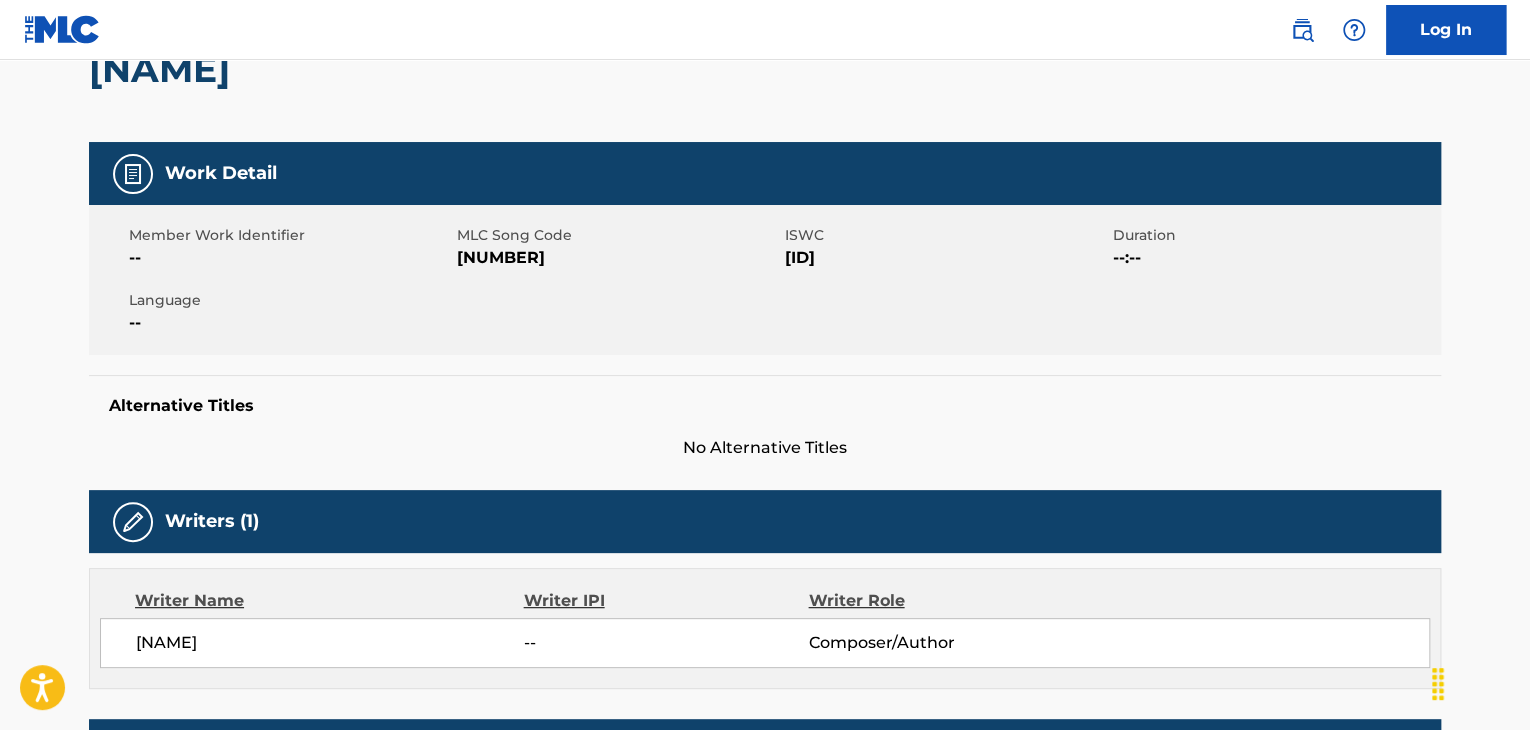 scroll, scrollTop: 0, scrollLeft: 0, axis: both 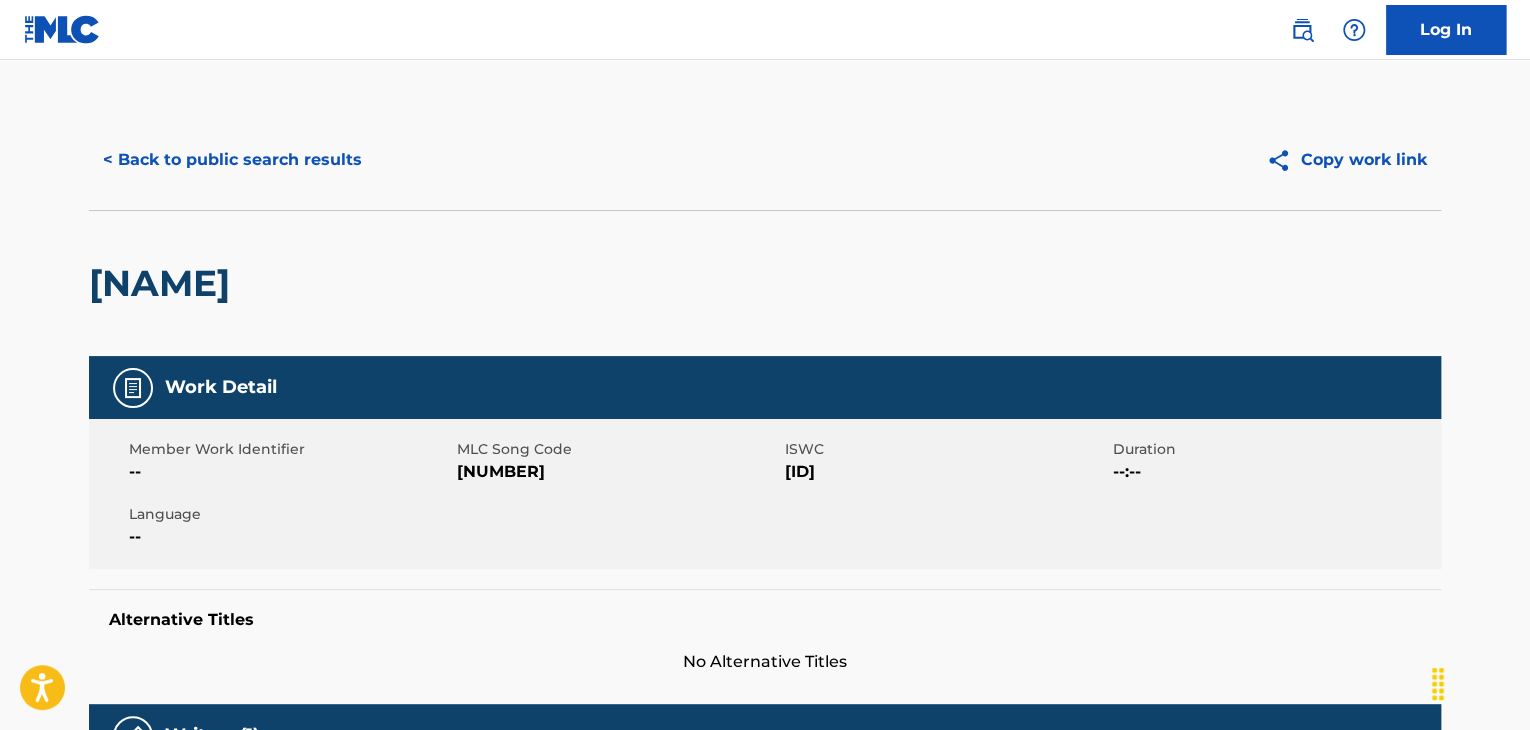 click on "< Back to public search results" at bounding box center [232, 160] 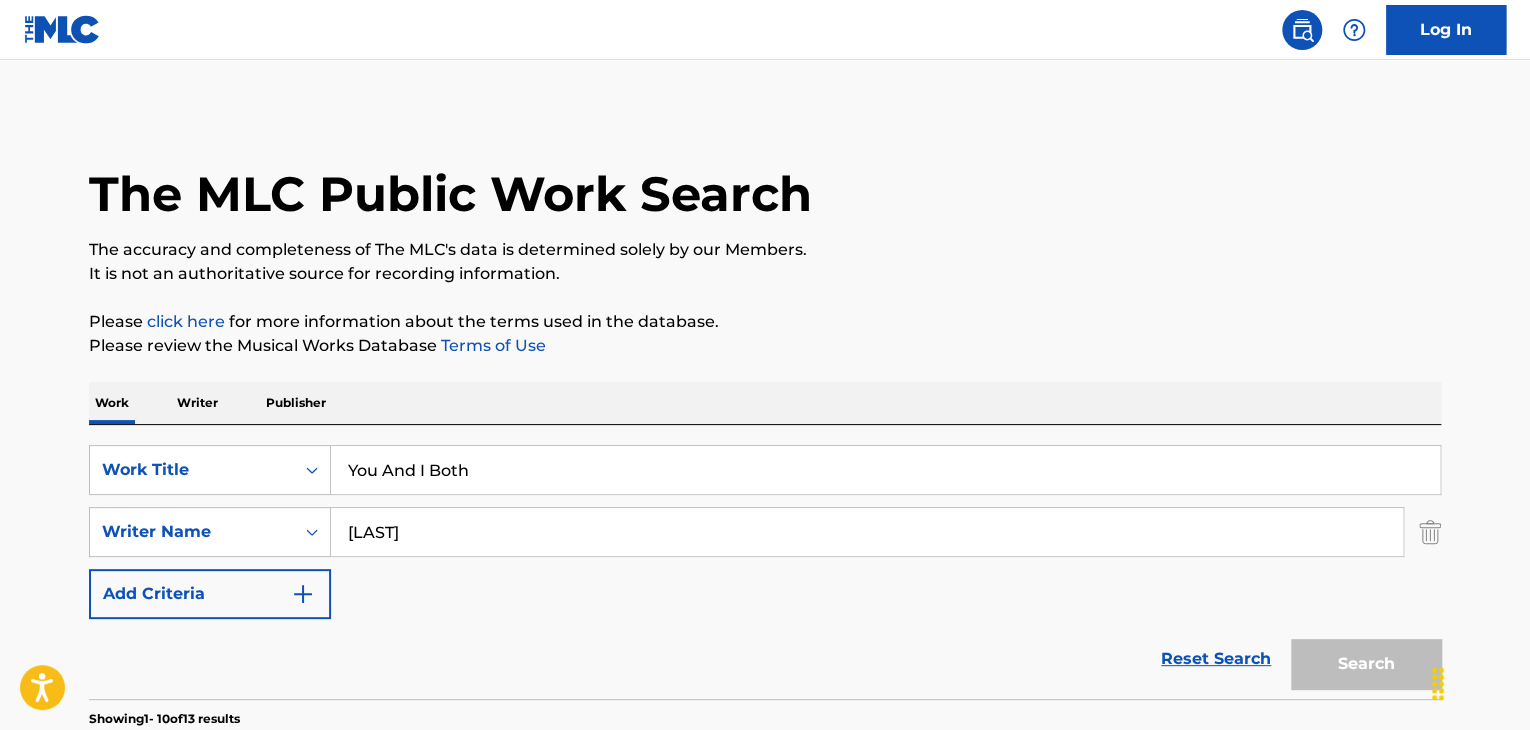 scroll, scrollTop: 338, scrollLeft: 0, axis: vertical 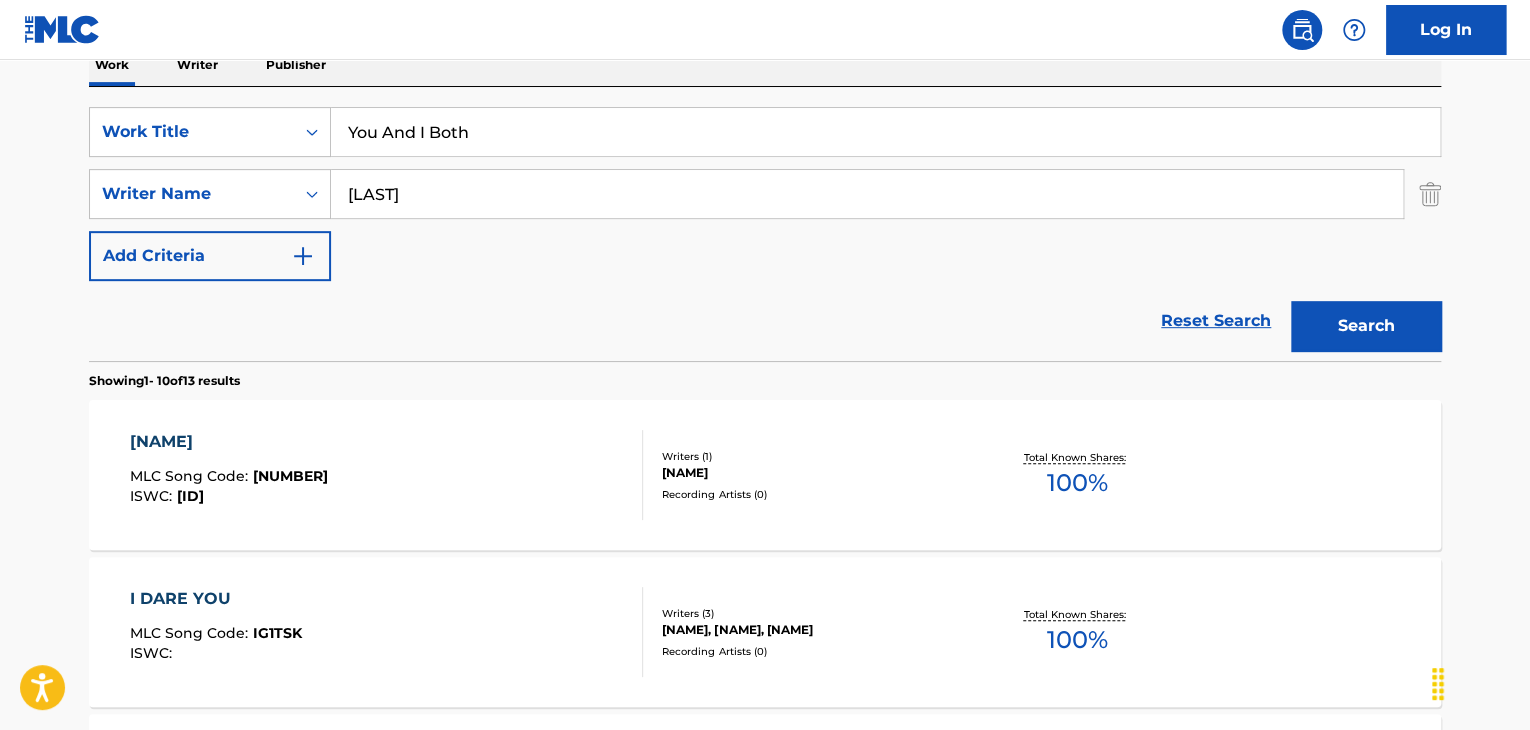 click on "[LAST]" at bounding box center [867, 194] 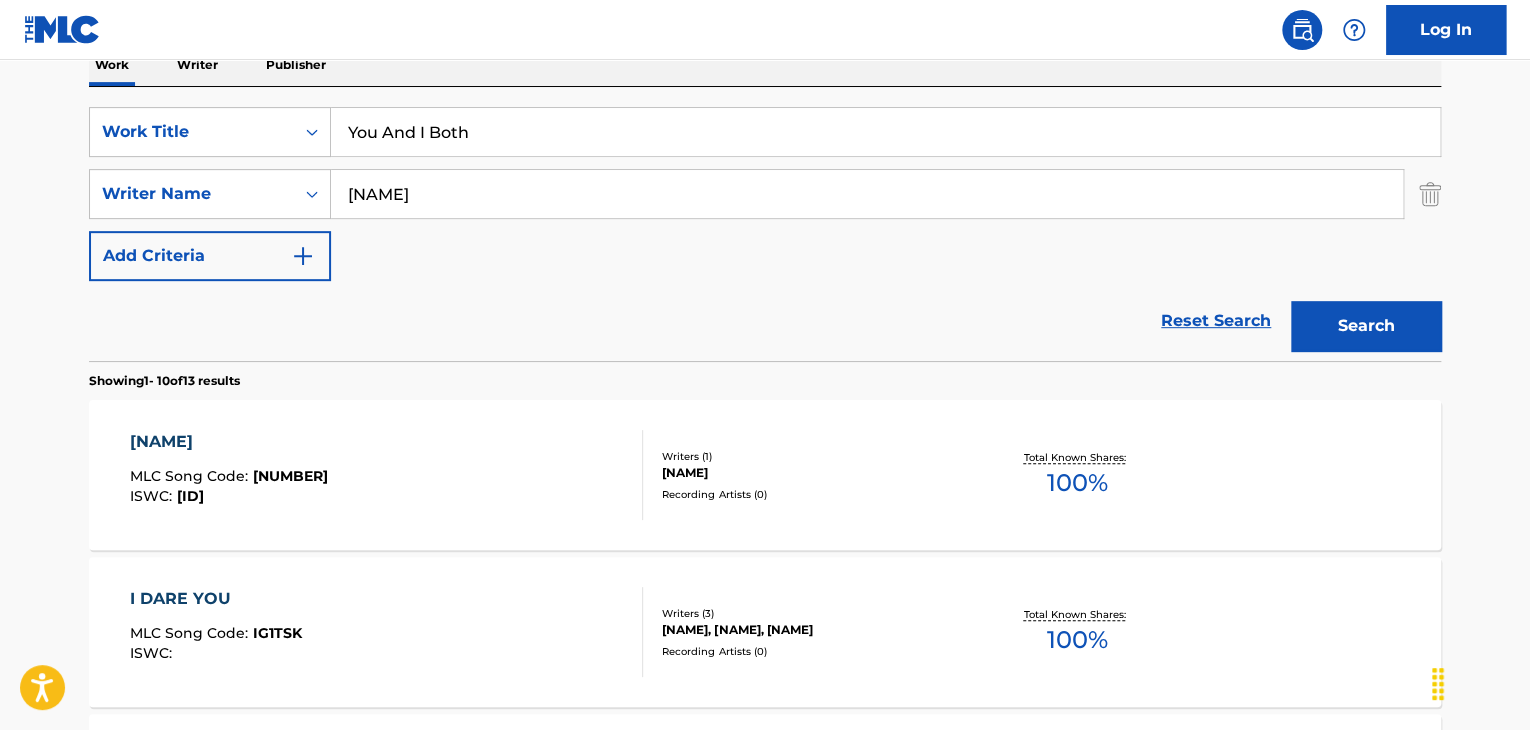 type on "[NAME]" 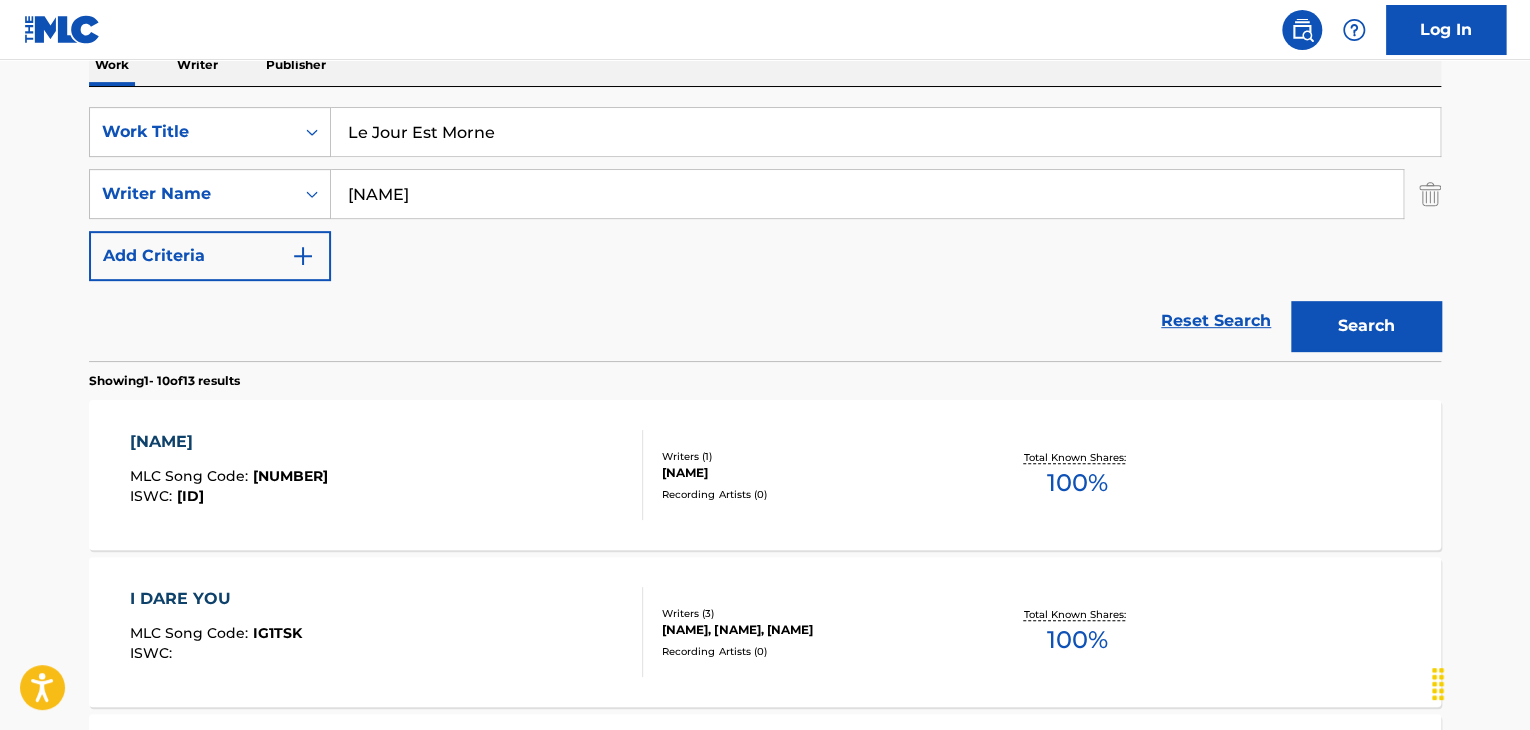 type on "Le Jour Est Morne" 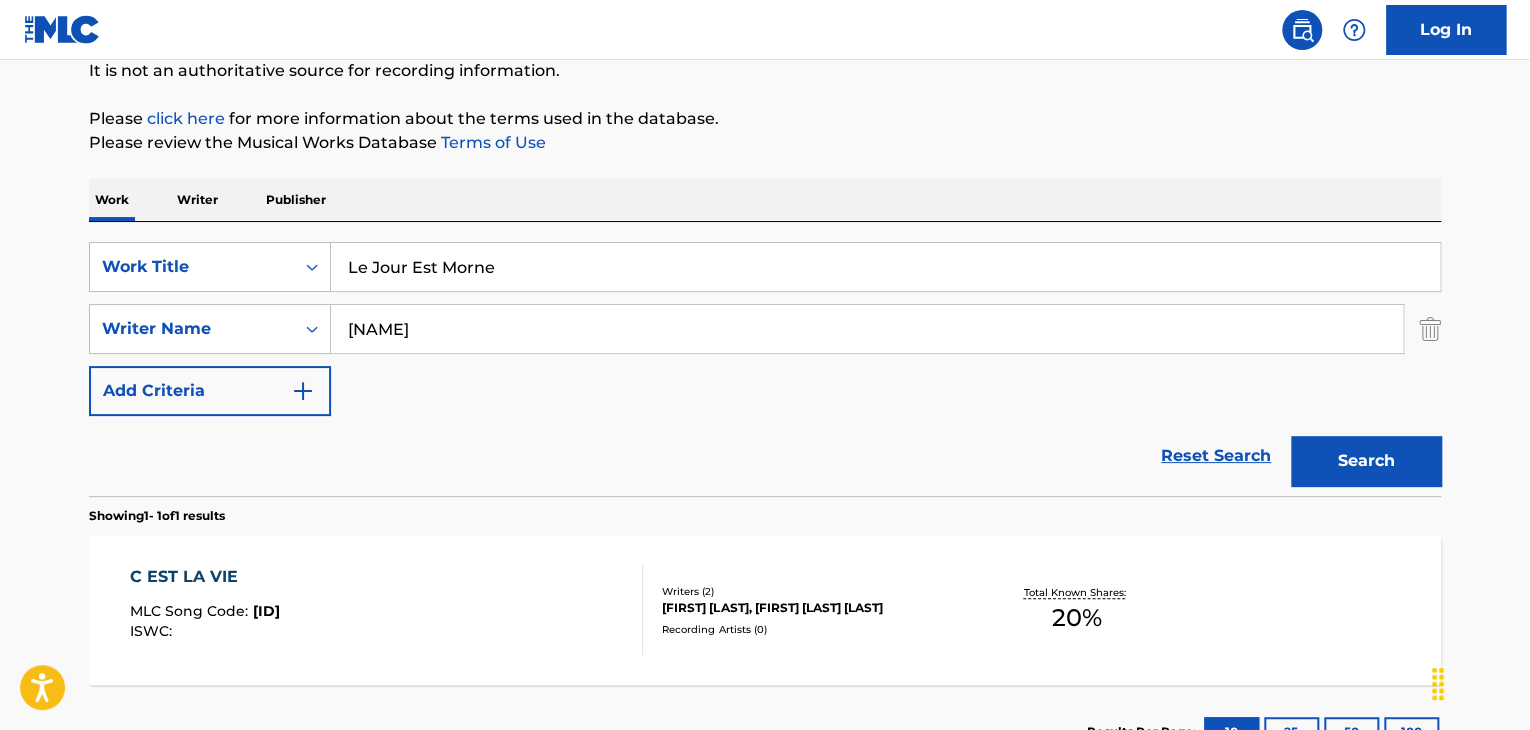 scroll, scrollTop: 338, scrollLeft: 0, axis: vertical 